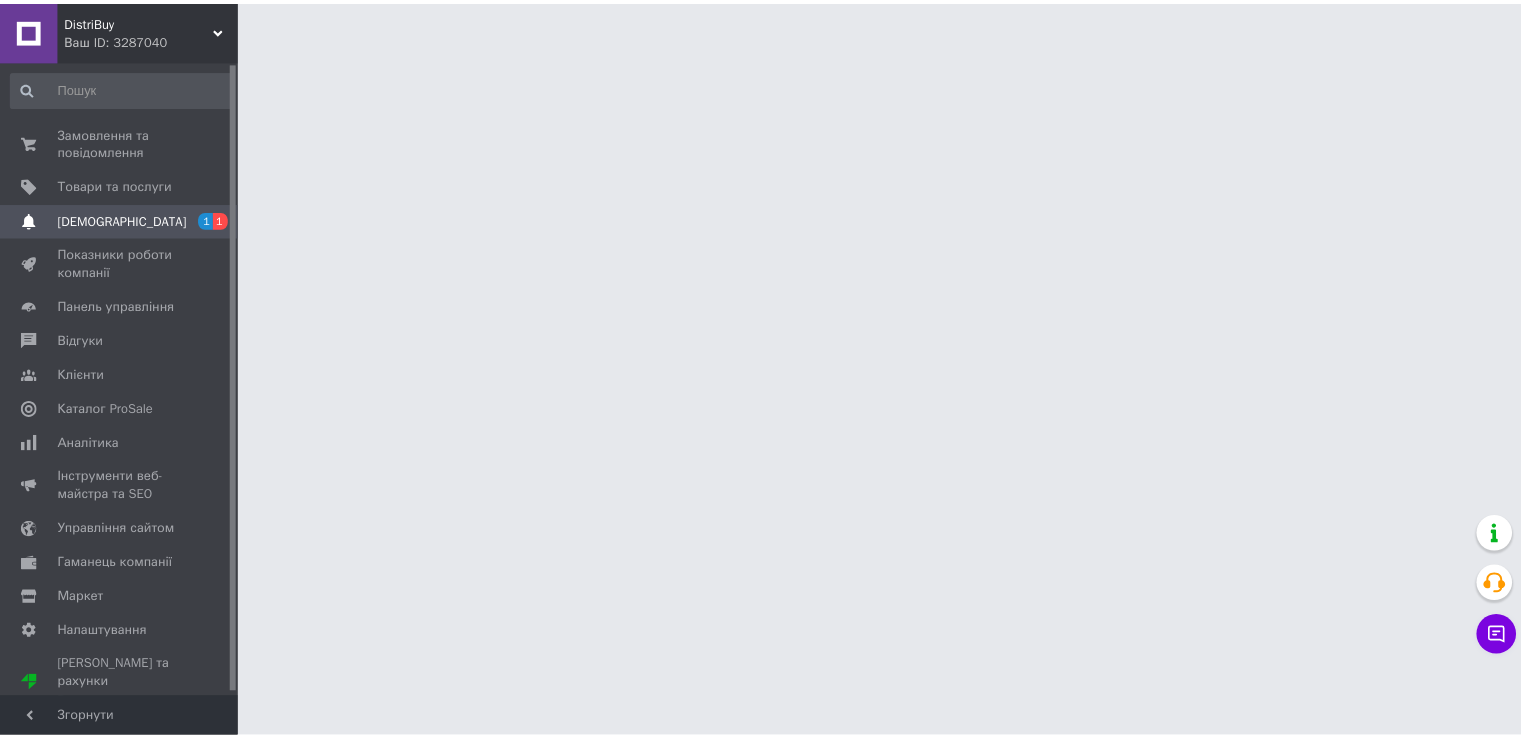 scroll, scrollTop: 0, scrollLeft: 0, axis: both 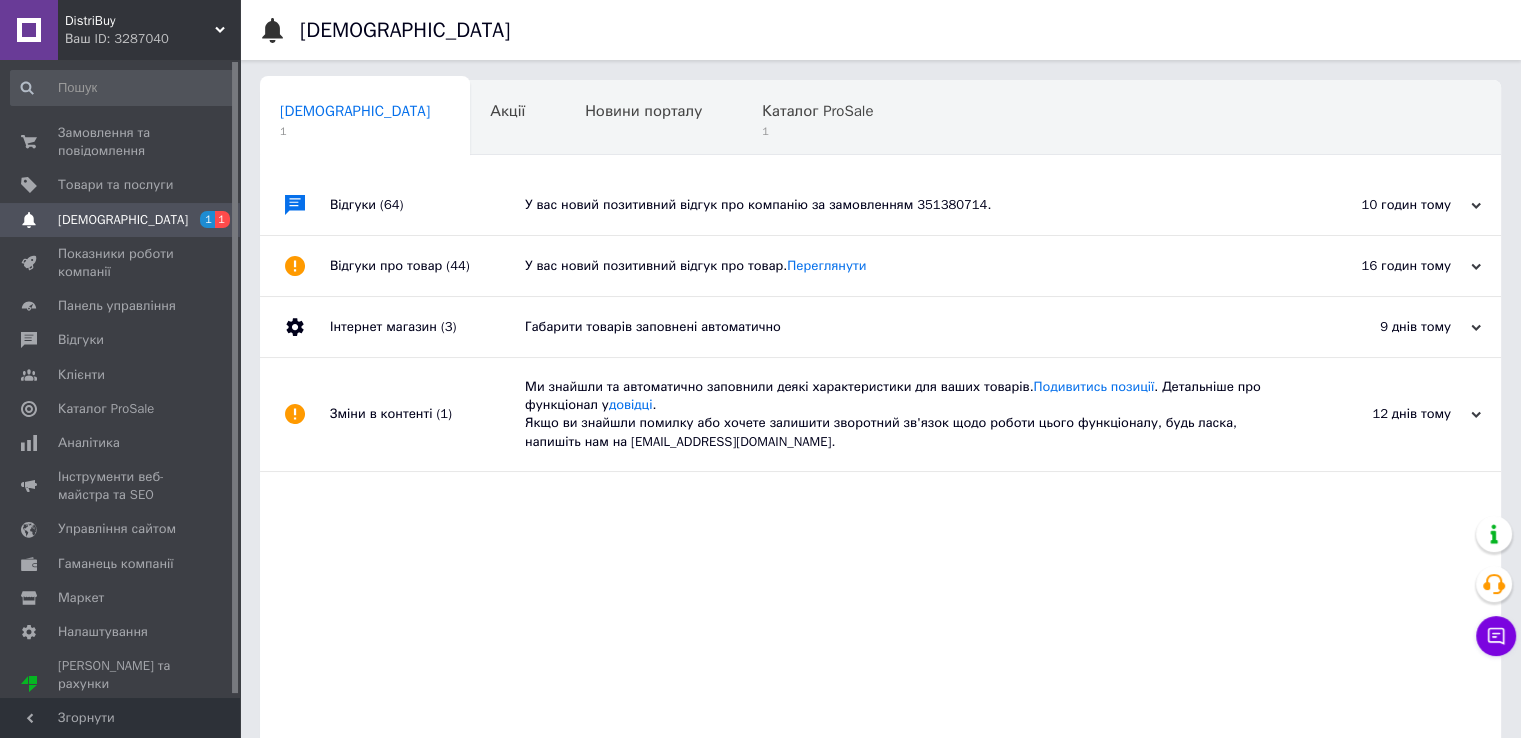 click on "У вас новий позитивний відгук про компанію за замовленням 351380714." at bounding box center (903, 205) 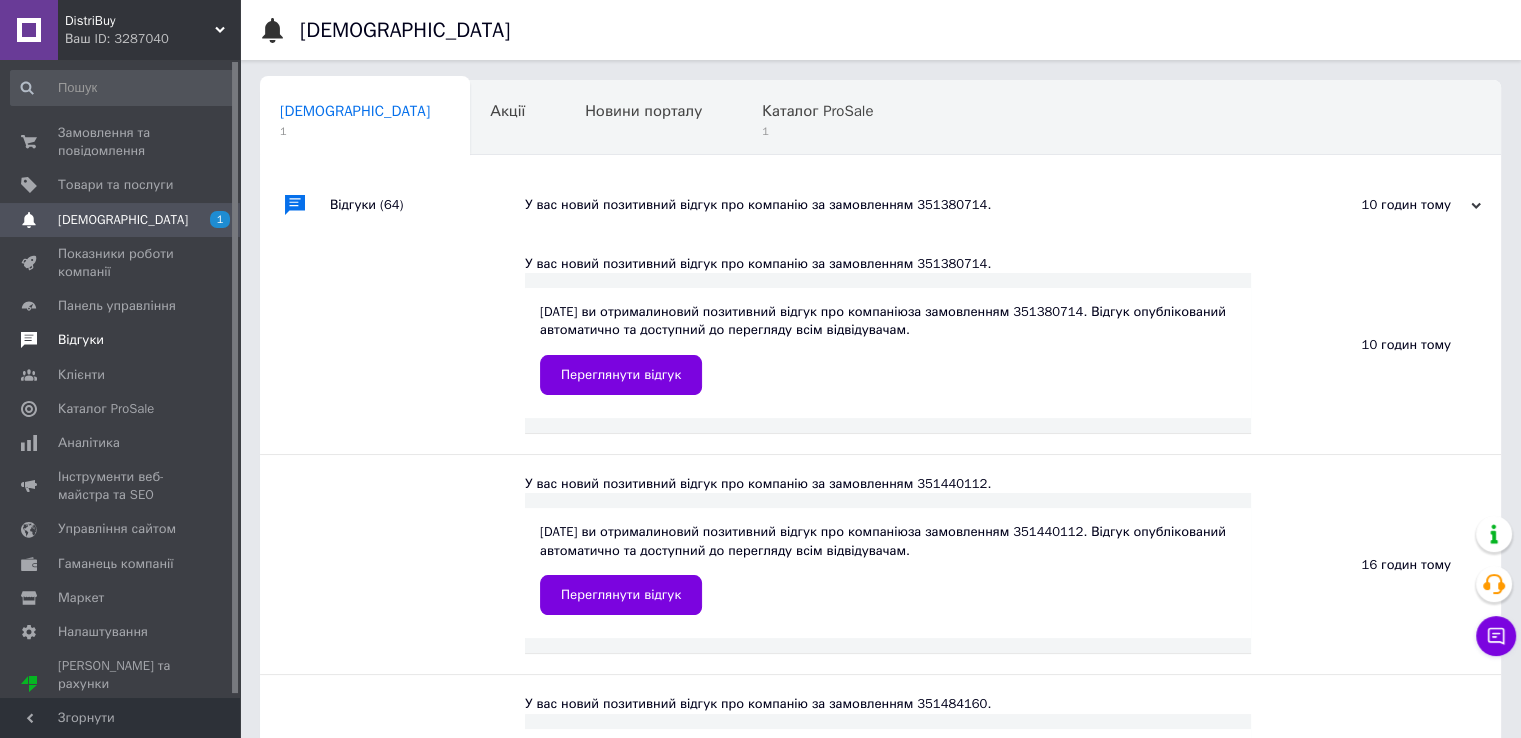 click on "Відгуки" at bounding box center (121, 340) 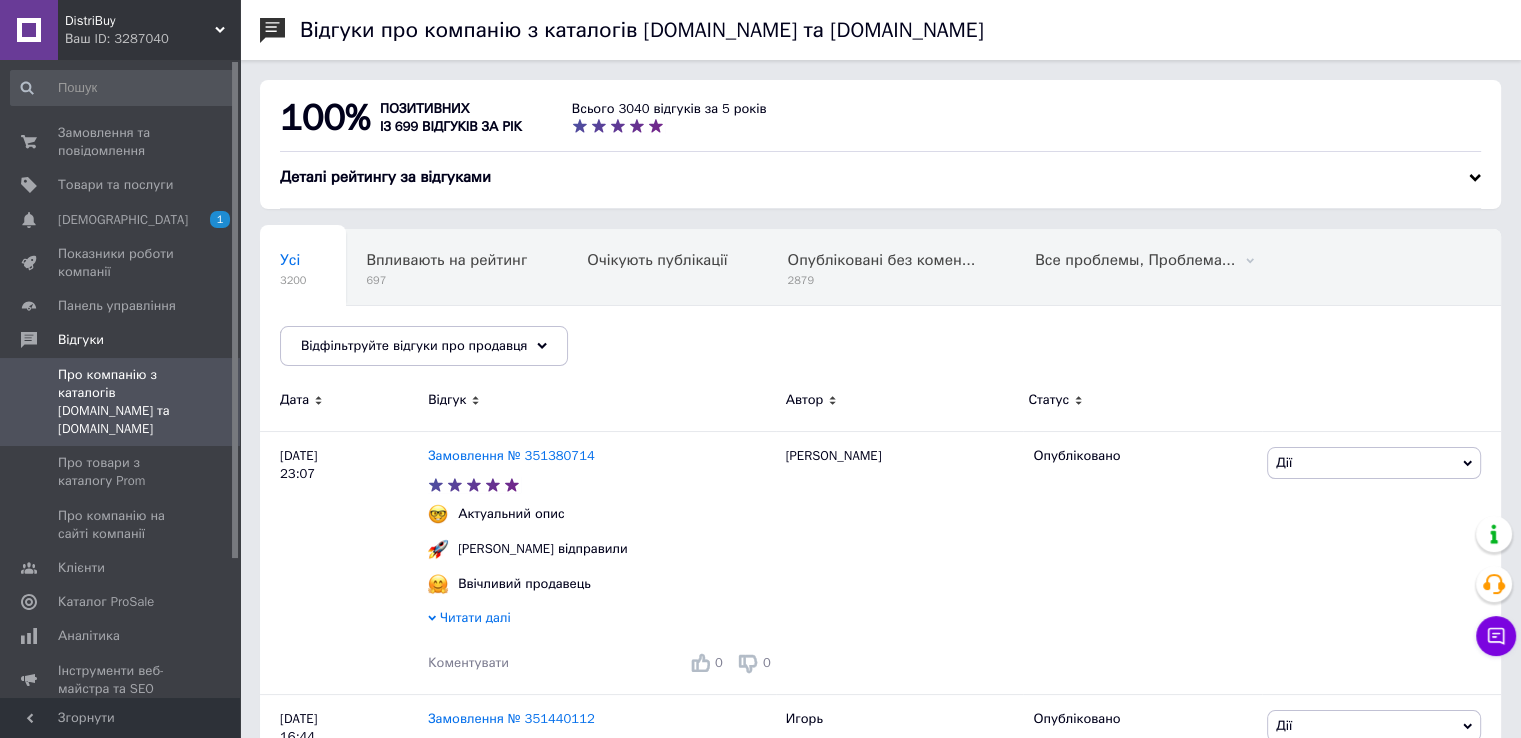 scroll, scrollTop: 0, scrollLeft: 100, axis: horizontal 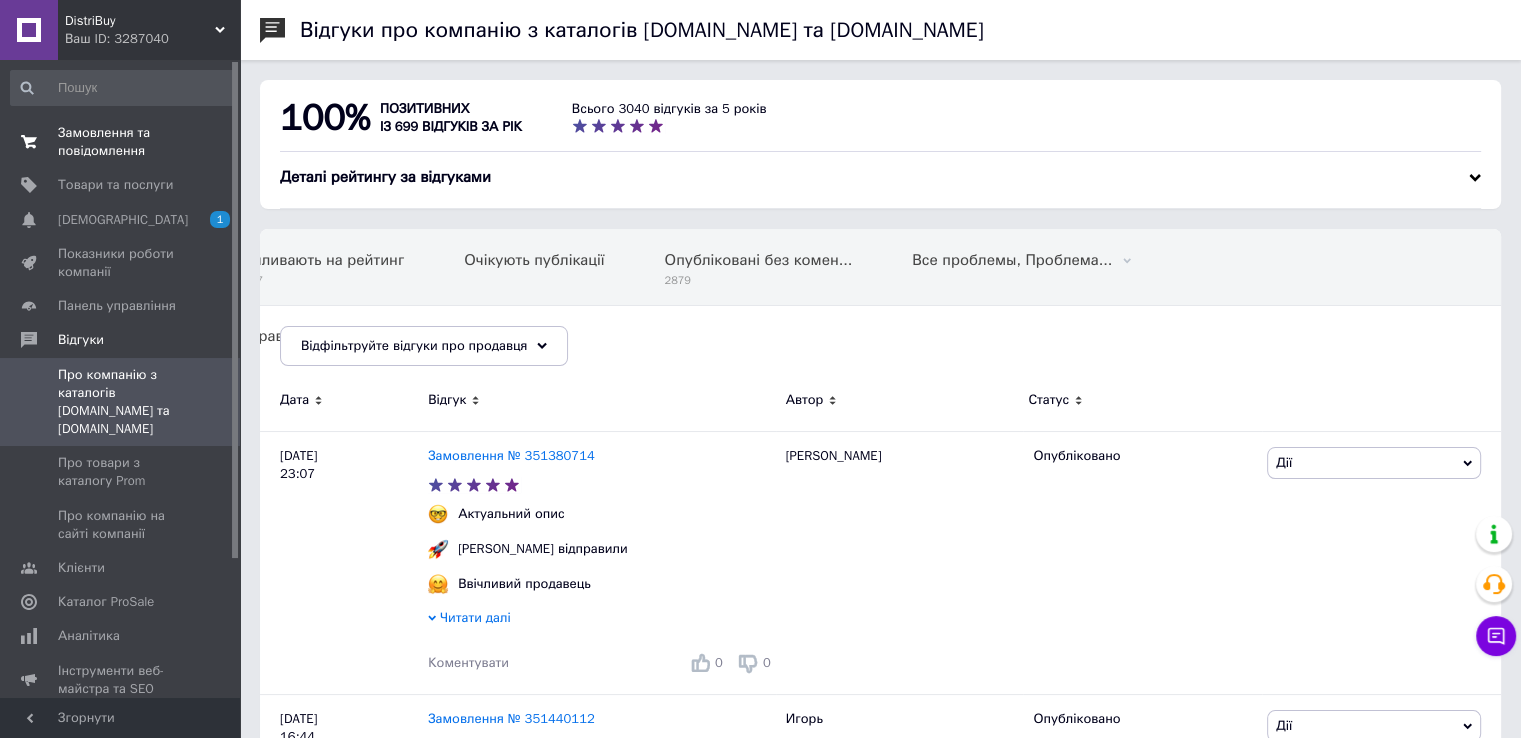 click on "Замовлення та повідомлення" at bounding box center (121, 142) 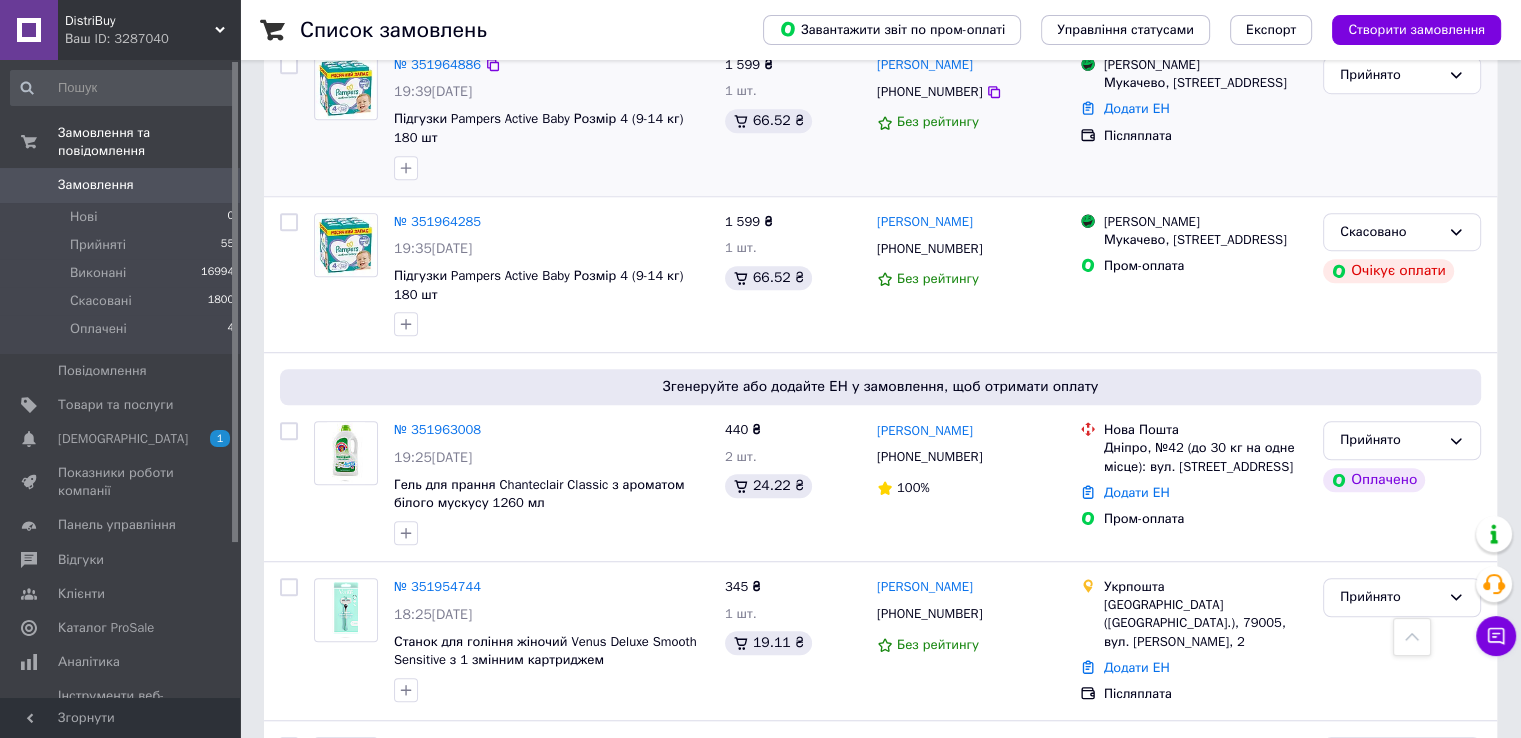 scroll, scrollTop: 1500, scrollLeft: 0, axis: vertical 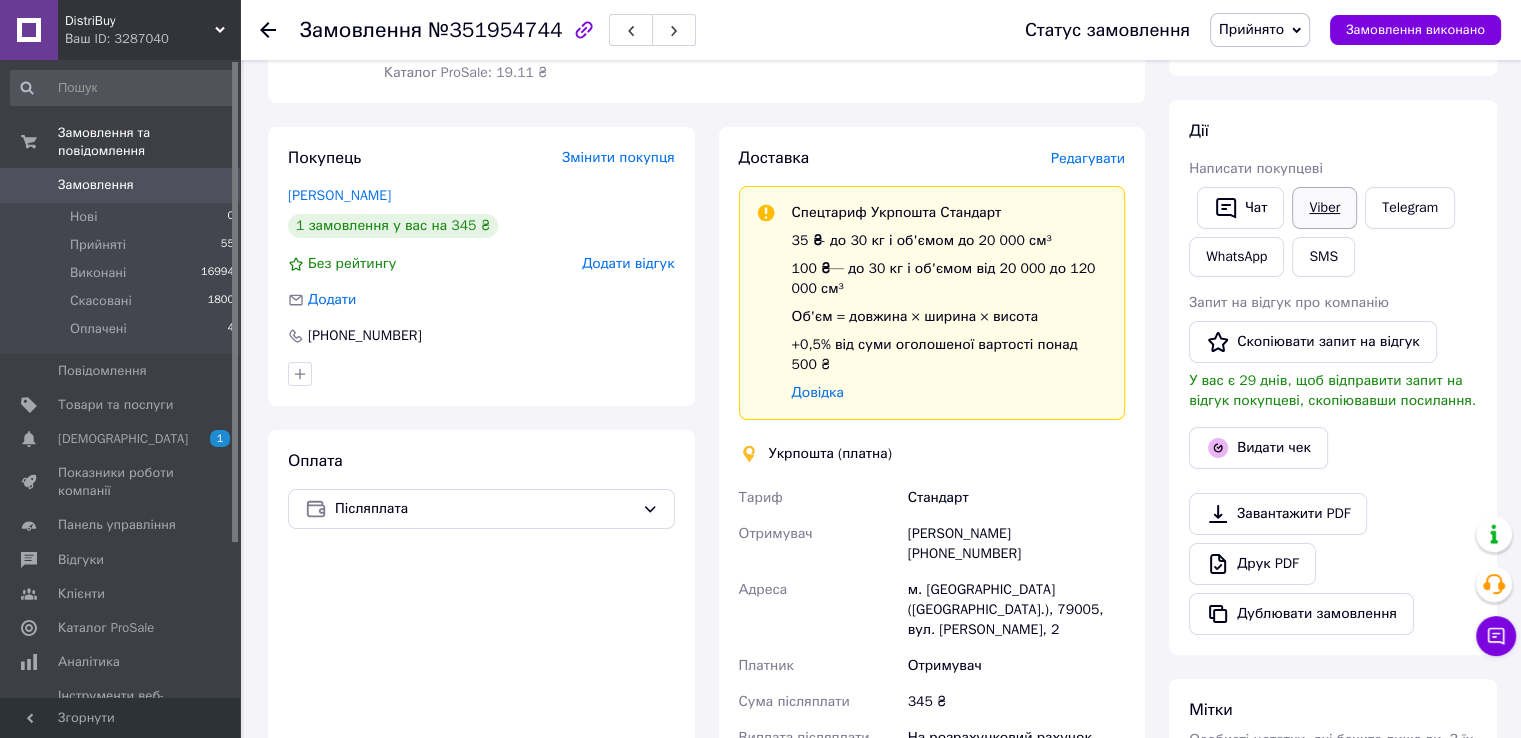 click on "Viber" at bounding box center (1324, 208) 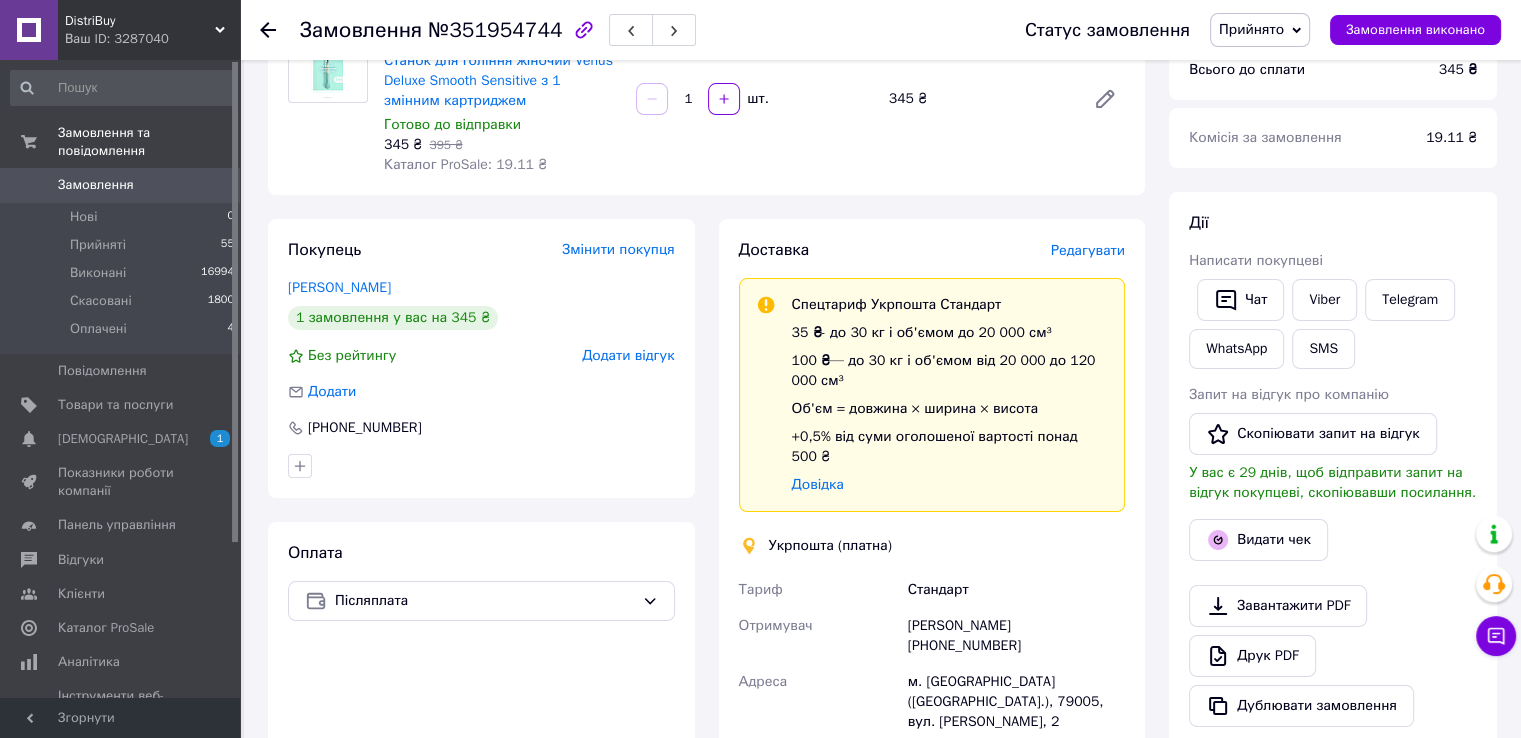 scroll, scrollTop: 100, scrollLeft: 0, axis: vertical 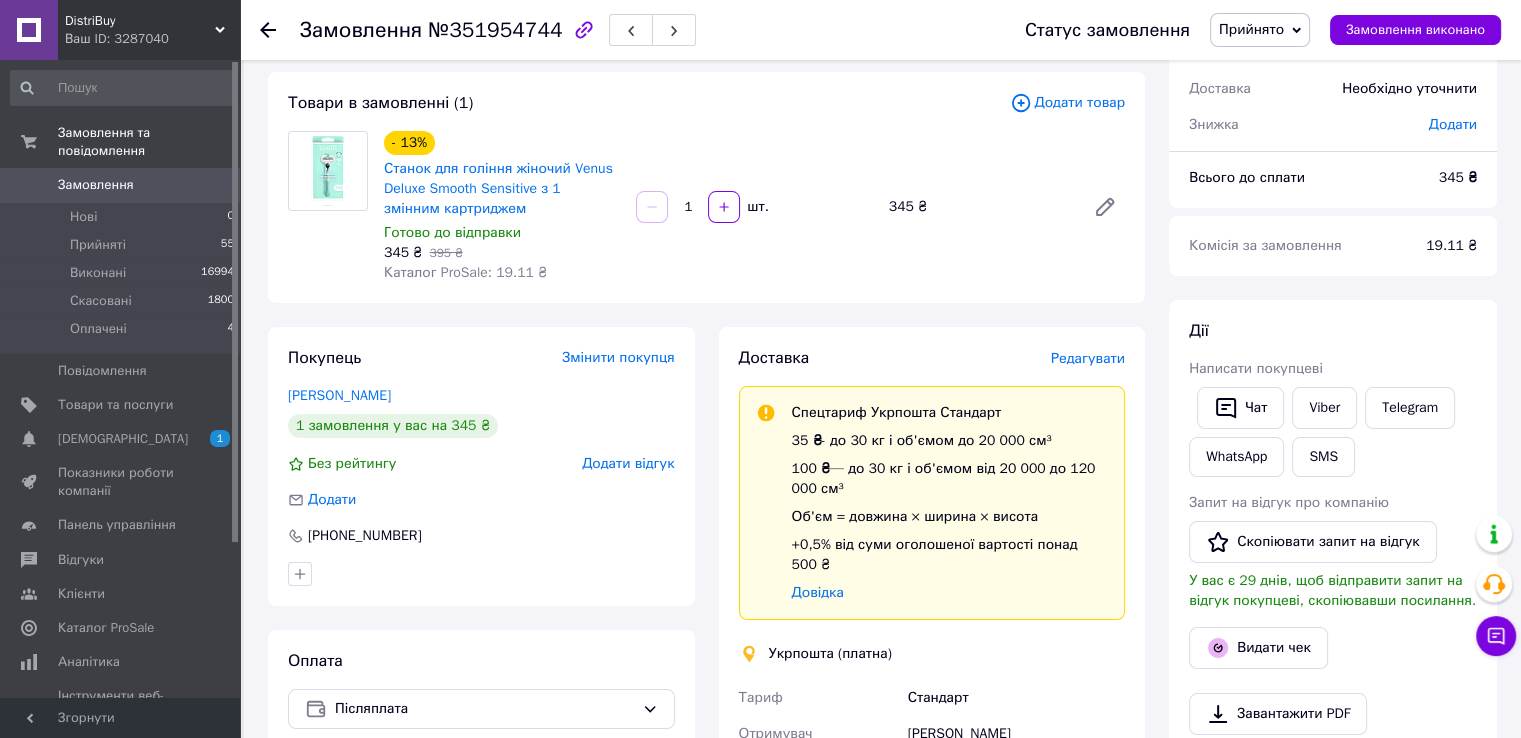 click on "№351954744" at bounding box center [495, 30] 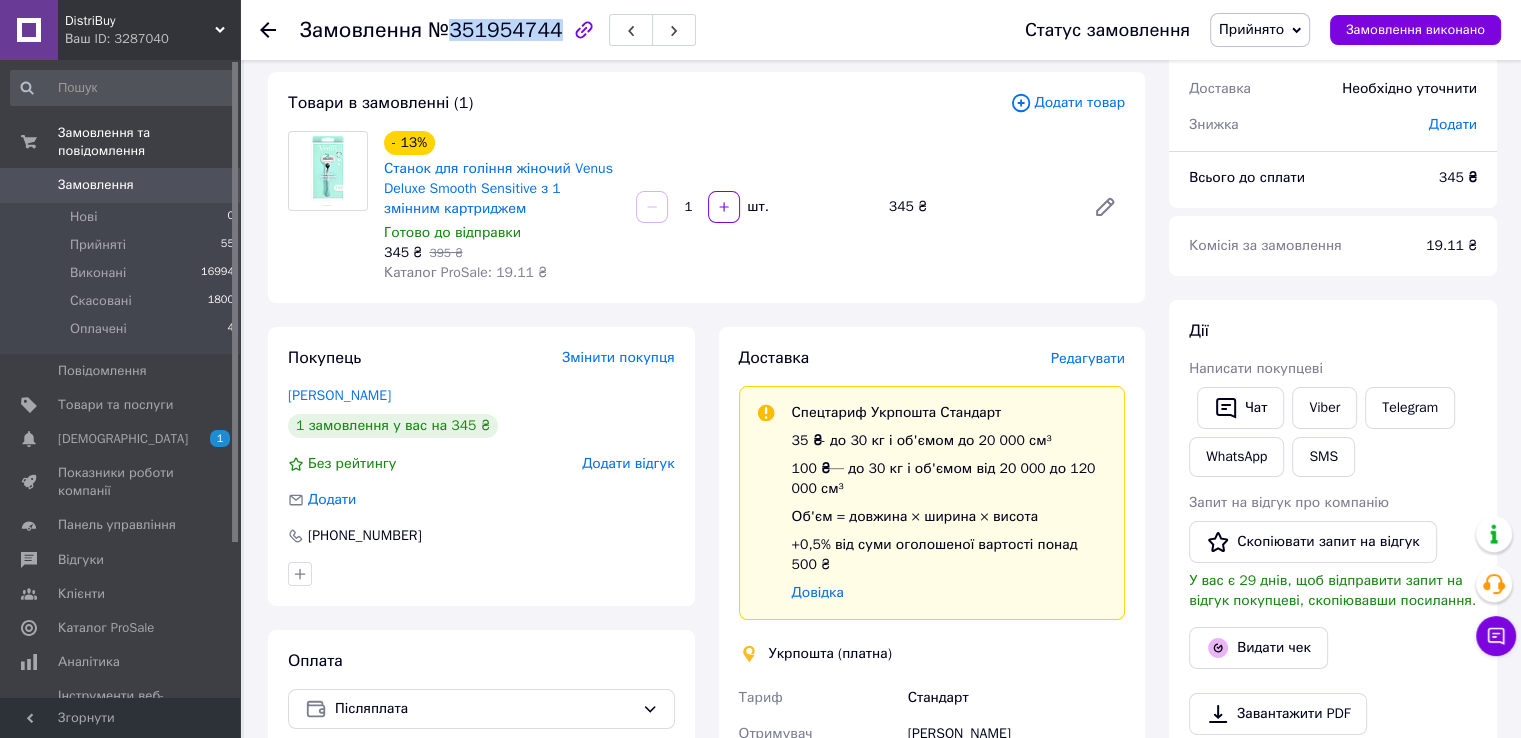 click on "№351954744" at bounding box center (495, 30) 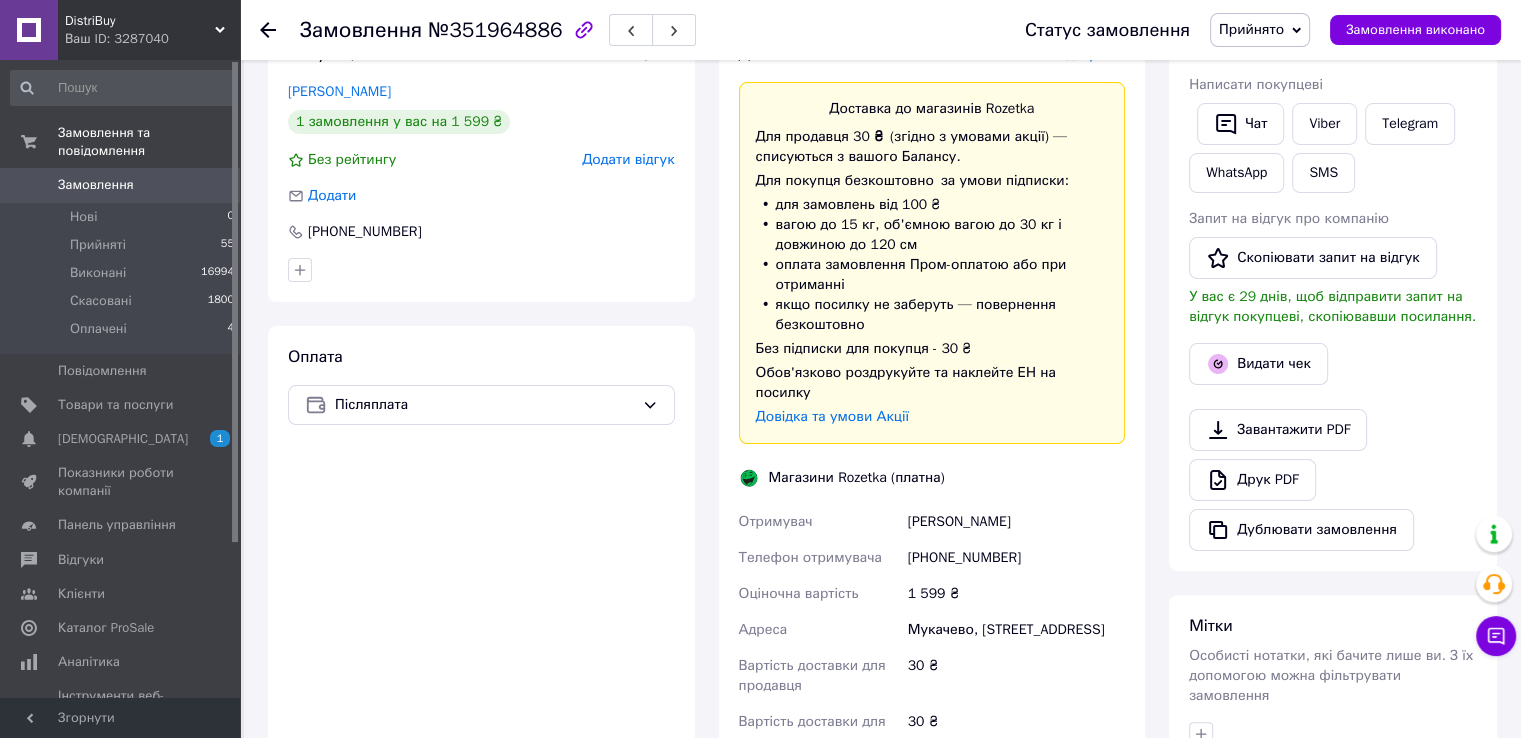 scroll, scrollTop: 400, scrollLeft: 0, axis: vertical 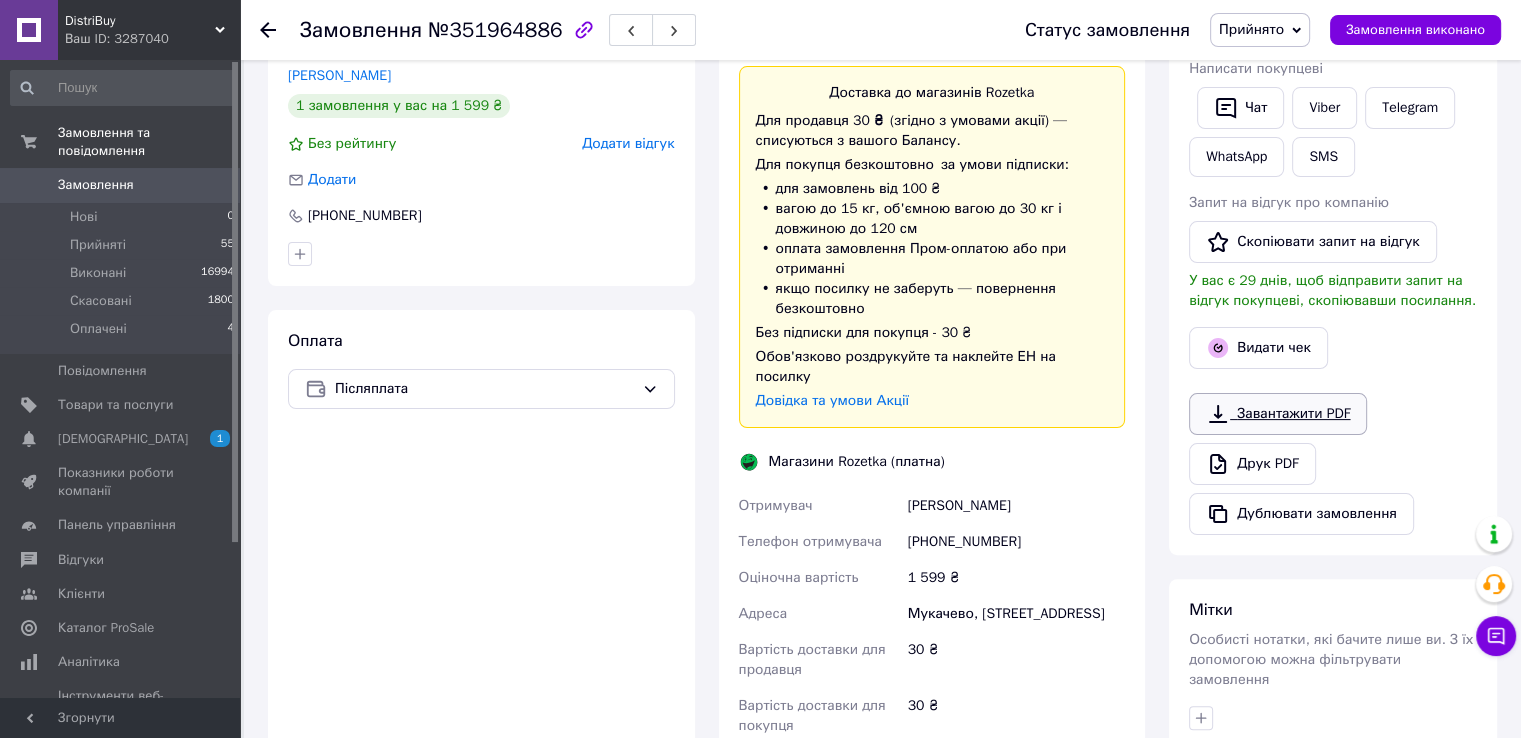 click on "Завантажити PDF" at bounding box center [1278, 414] 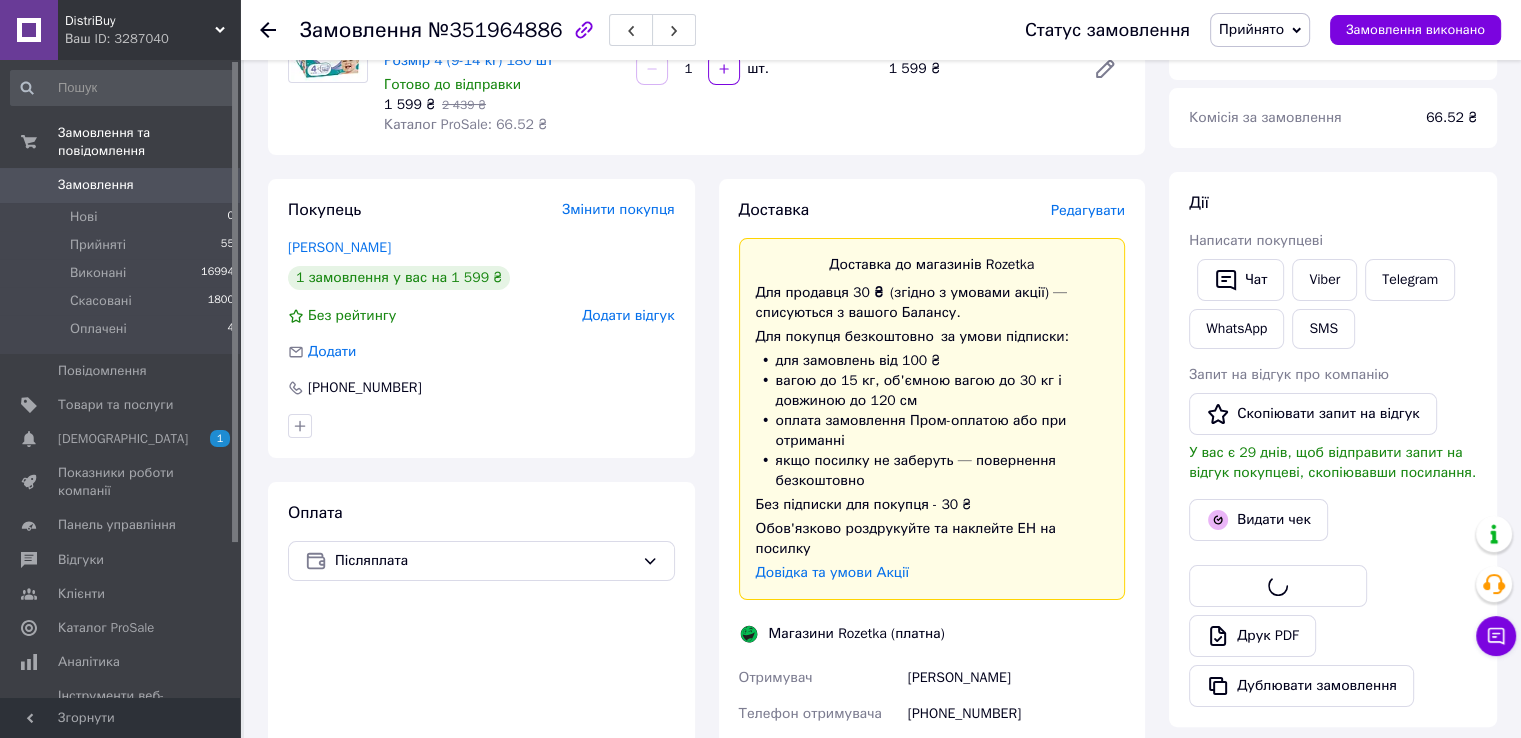 scroll, scrollTop: 0, scrollLeft: 0, axis: both 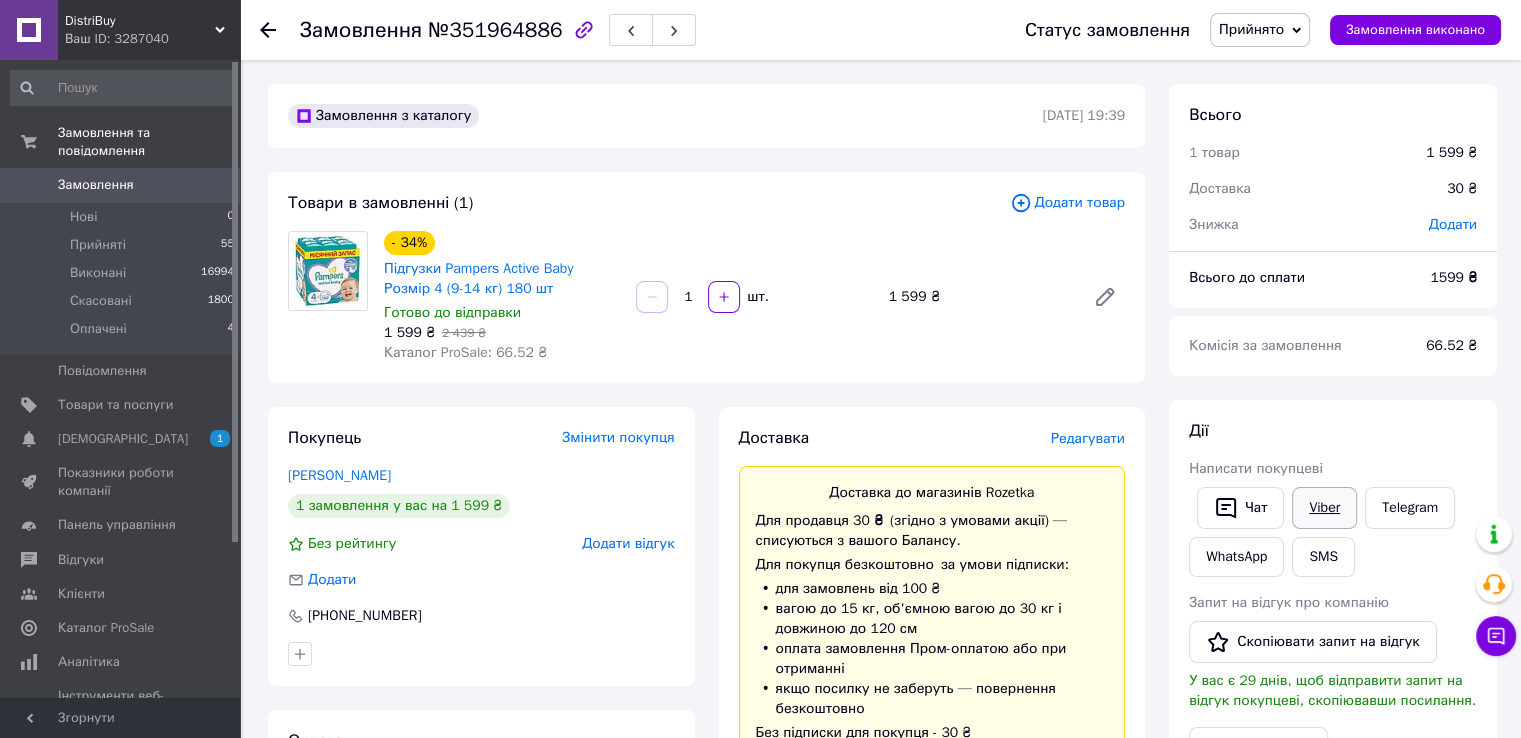 click on "Viber" at bounding box center [1324, 508] 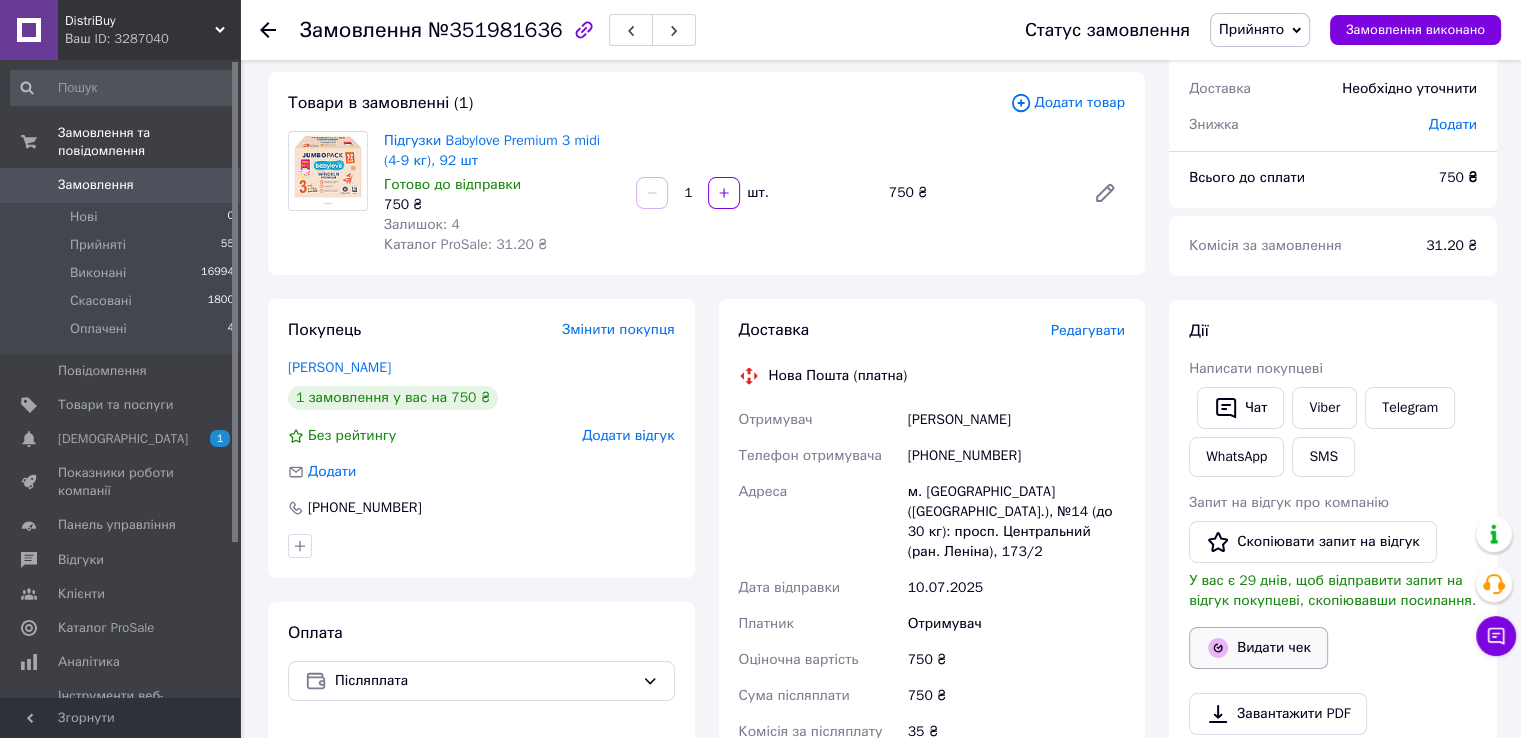 scroll, scrollTop: 200, scrollLeft: 0, axis: vertical 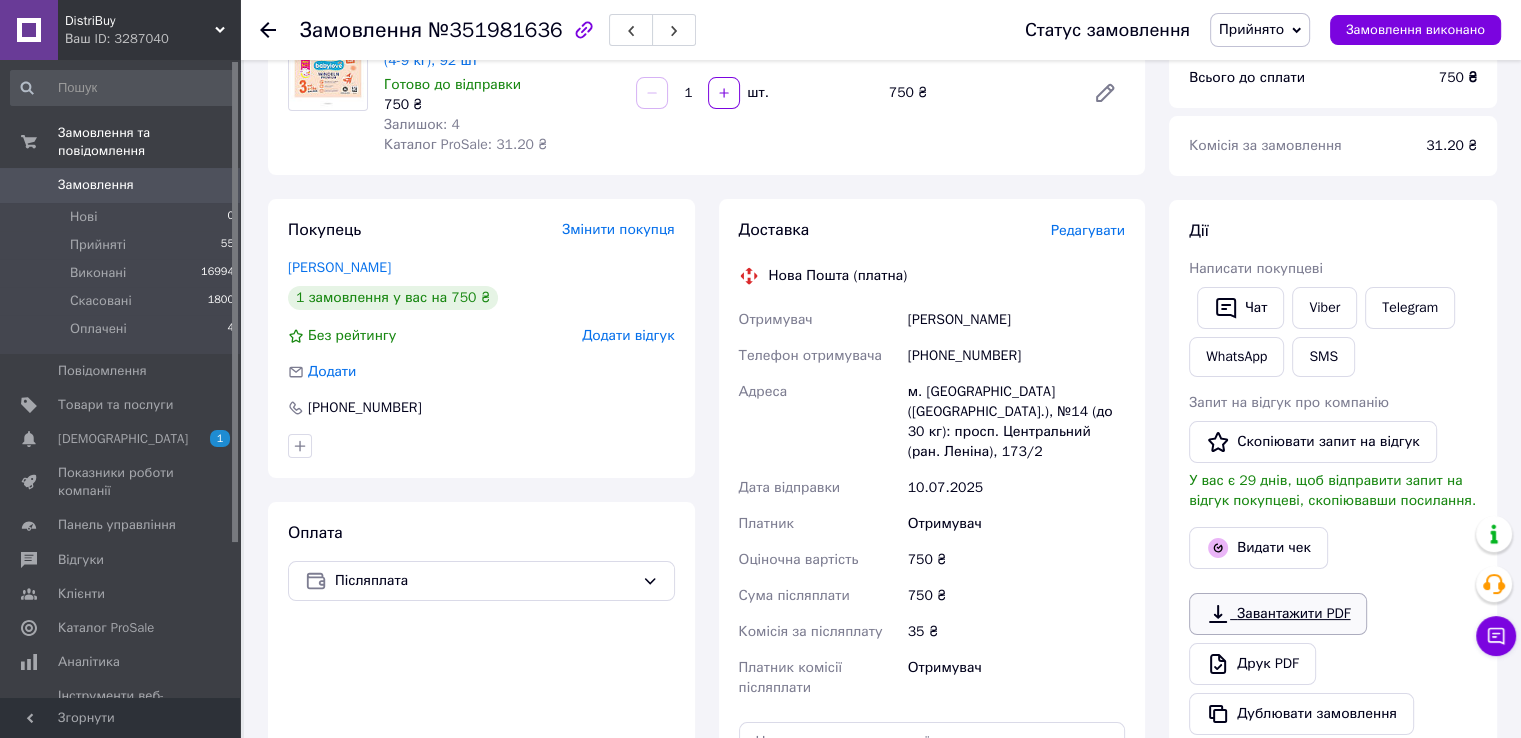 click on "Завантажити PDF" at bounding box center [1278, 614] 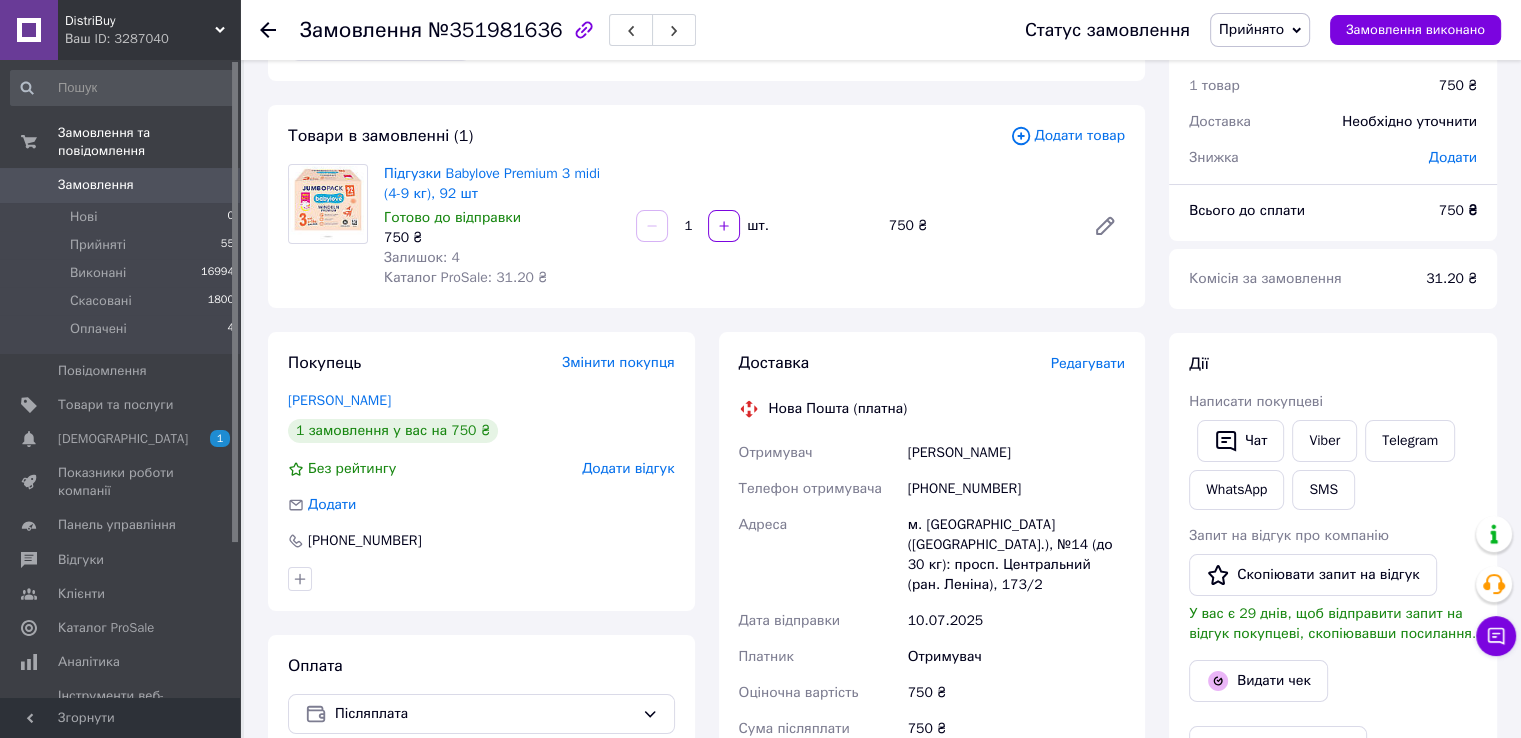 scroll, scrollTop: 100, scrollLeft: 0, axis: vertical 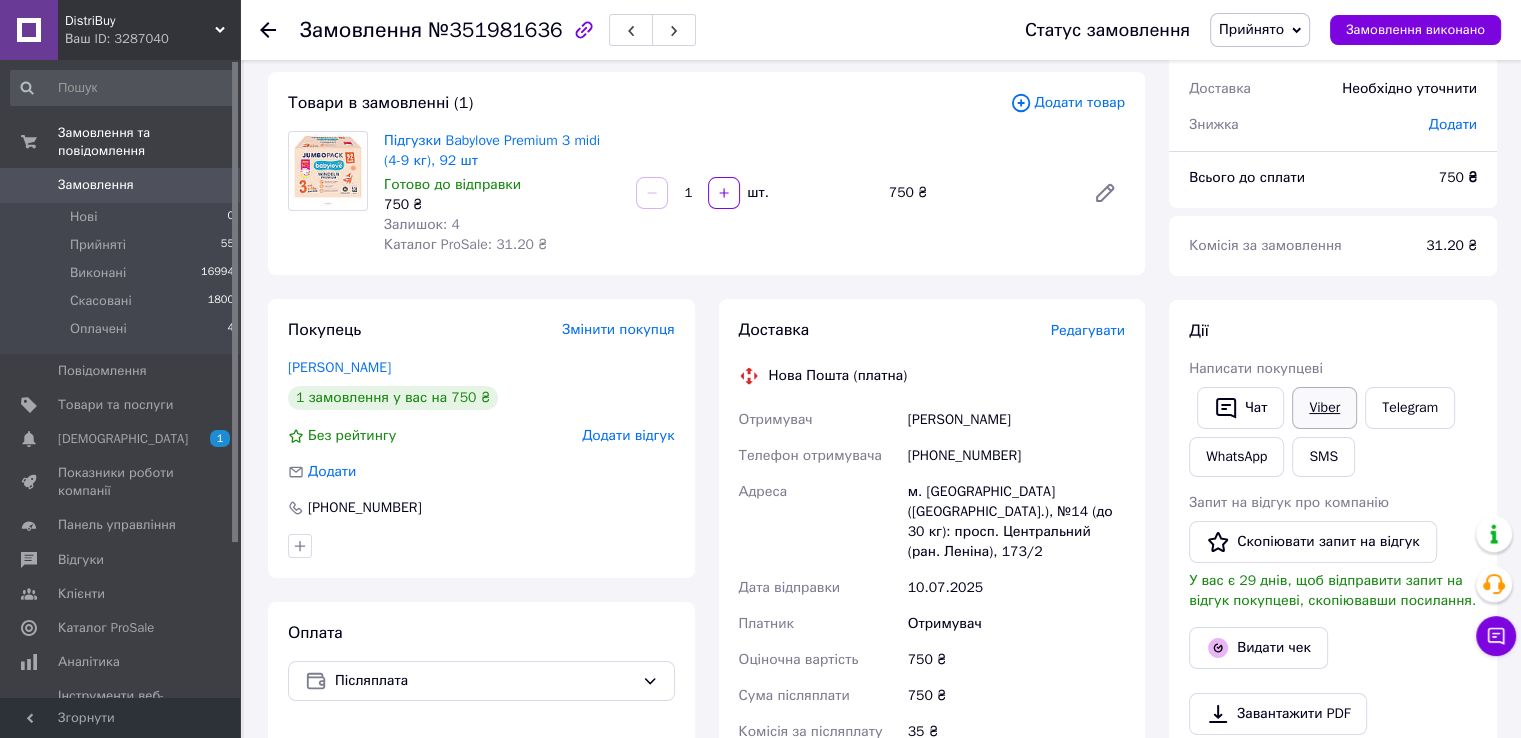click on "Viber" at bounding box center [1324, 408] 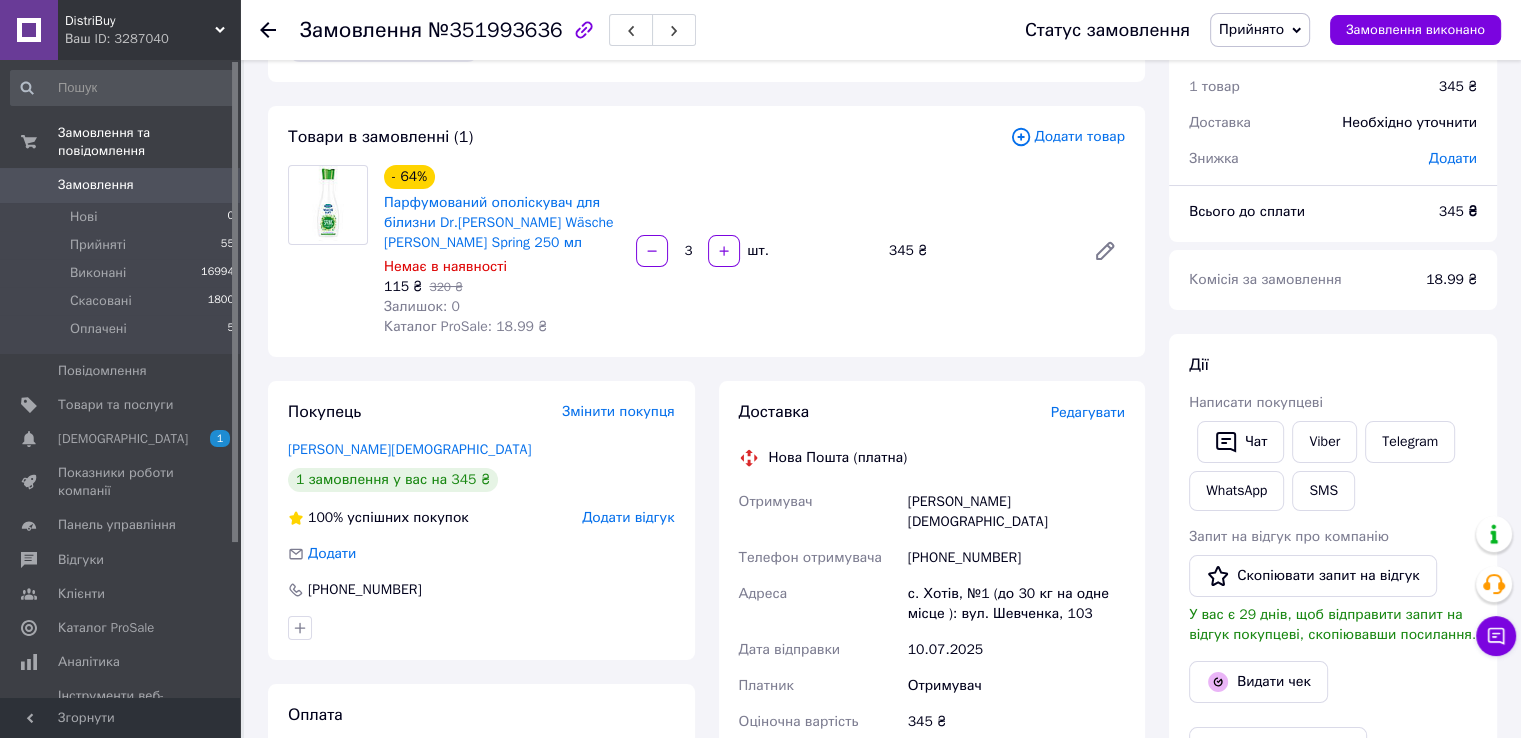 scroll, scrollTop: 100, scrollLeft: 0, axis: vertical 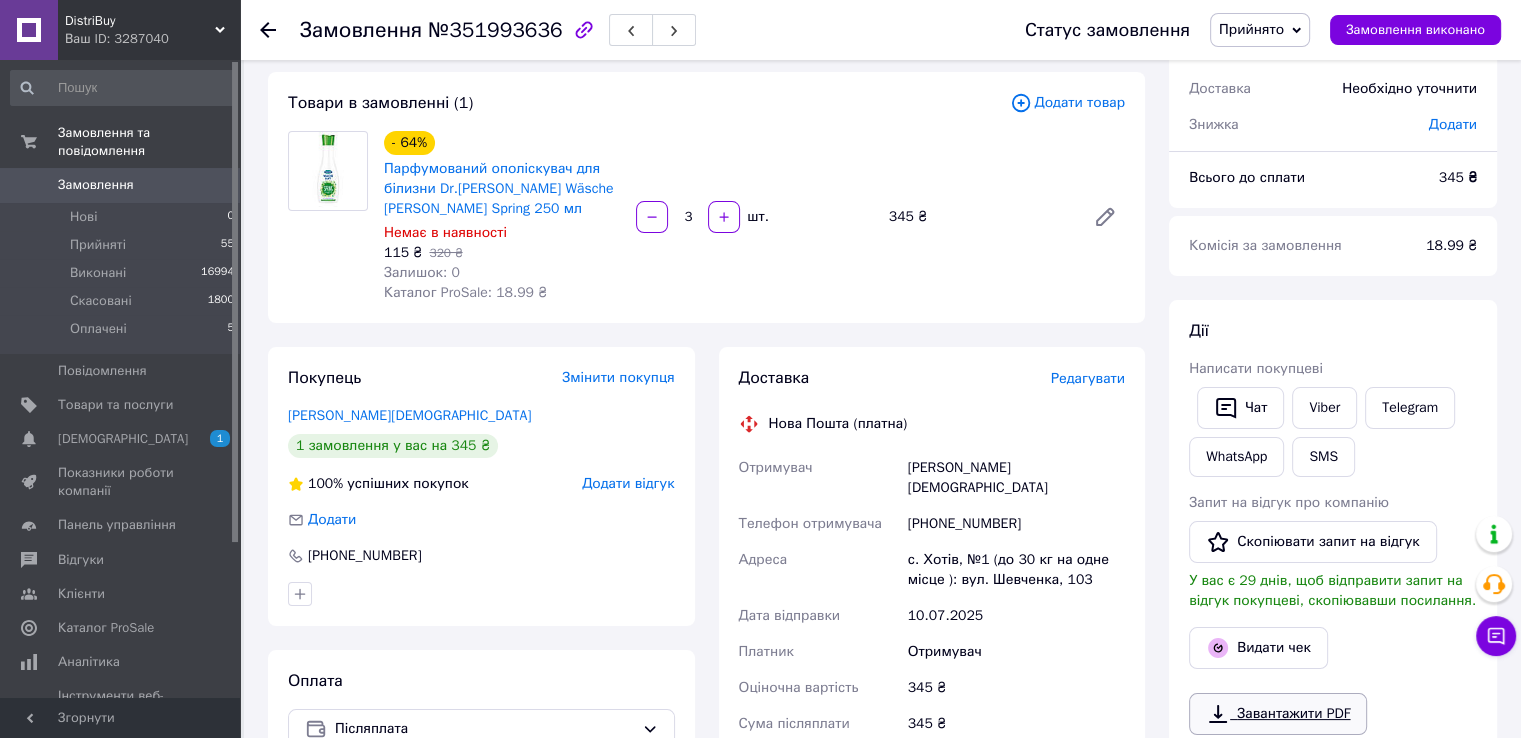 click on "Завантажити PDF" at bounding box center (1278, 714) 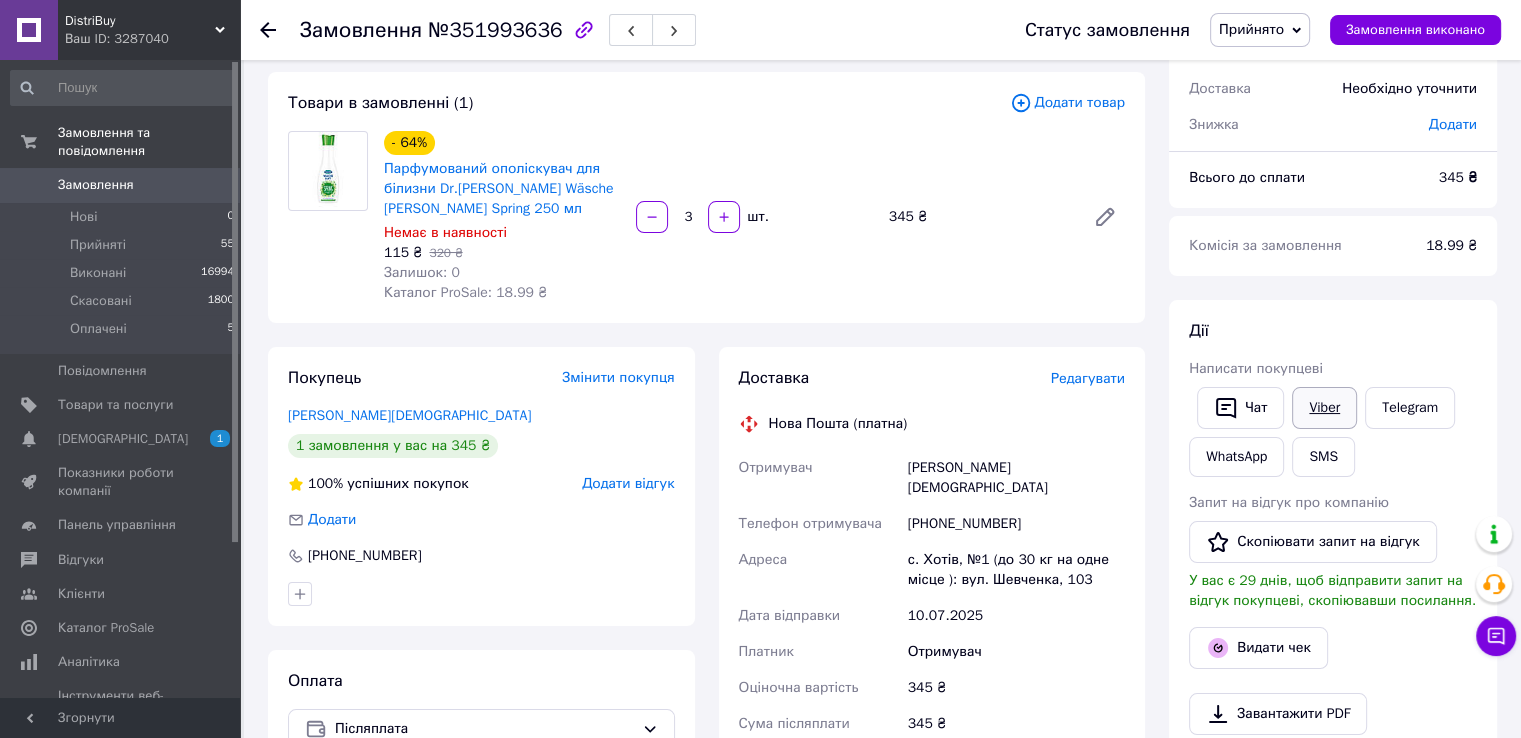 click on "Viber" at bounding box center (1324, 408) 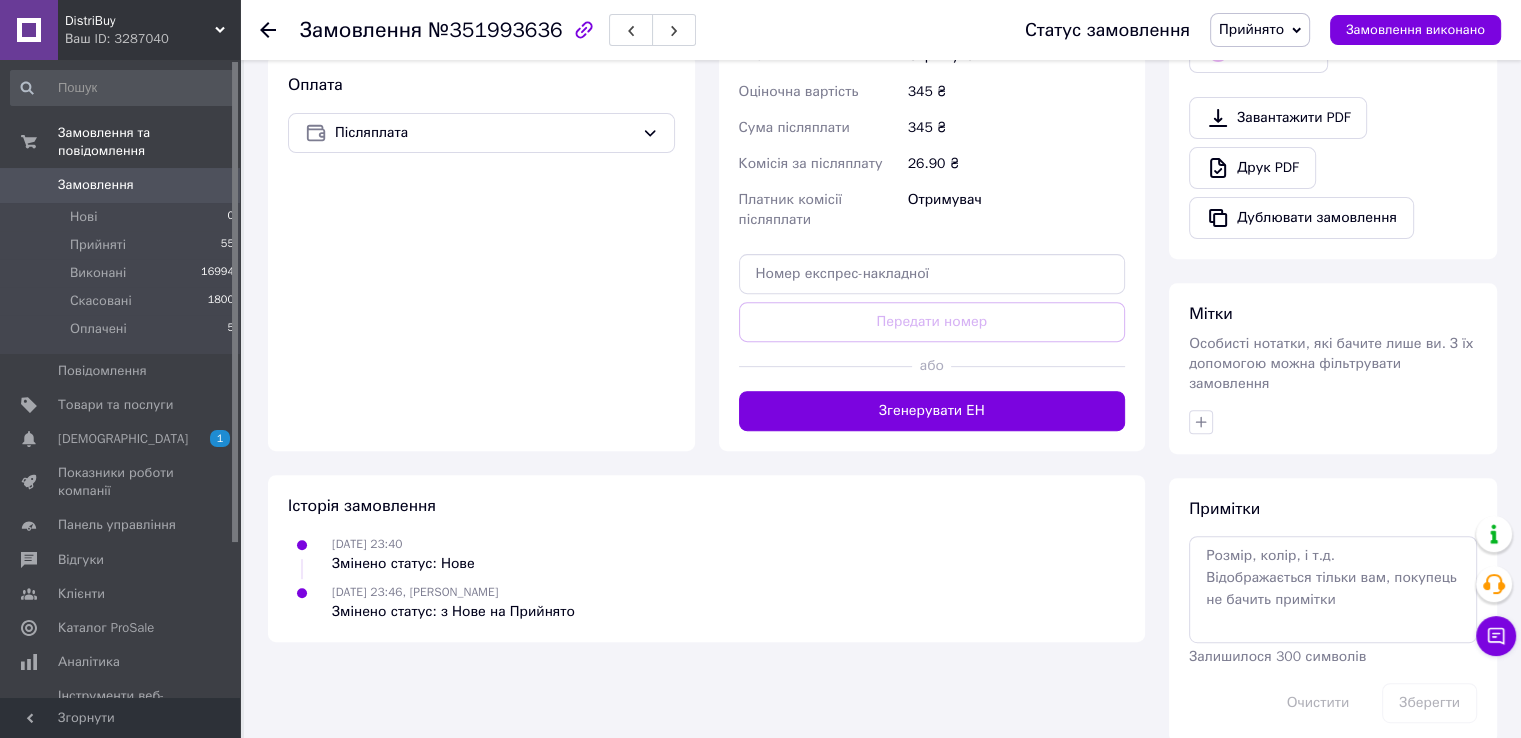 scroll, scrollTop: 702, scrollLeft: 0, axis: vertical 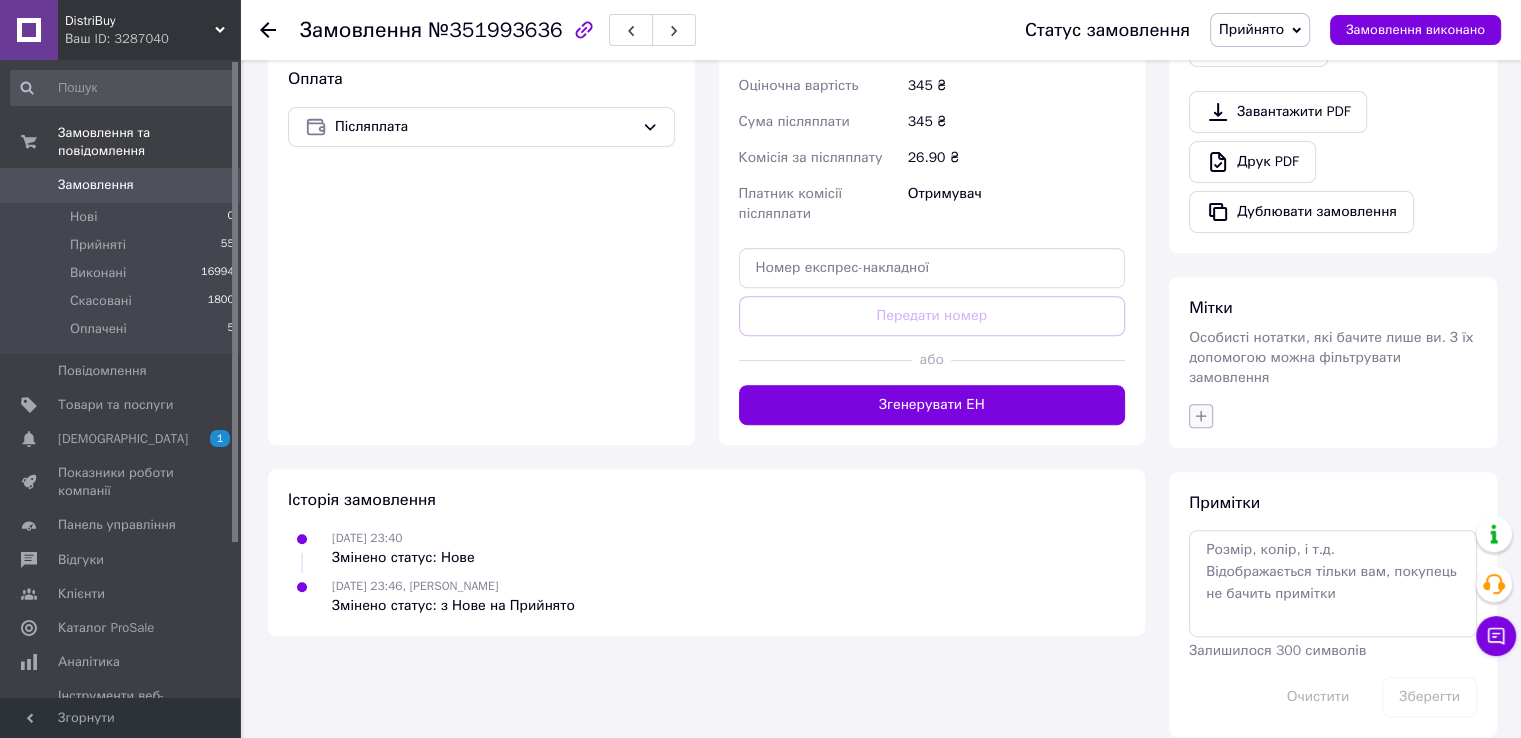 click at bounding box center [1201, 416] 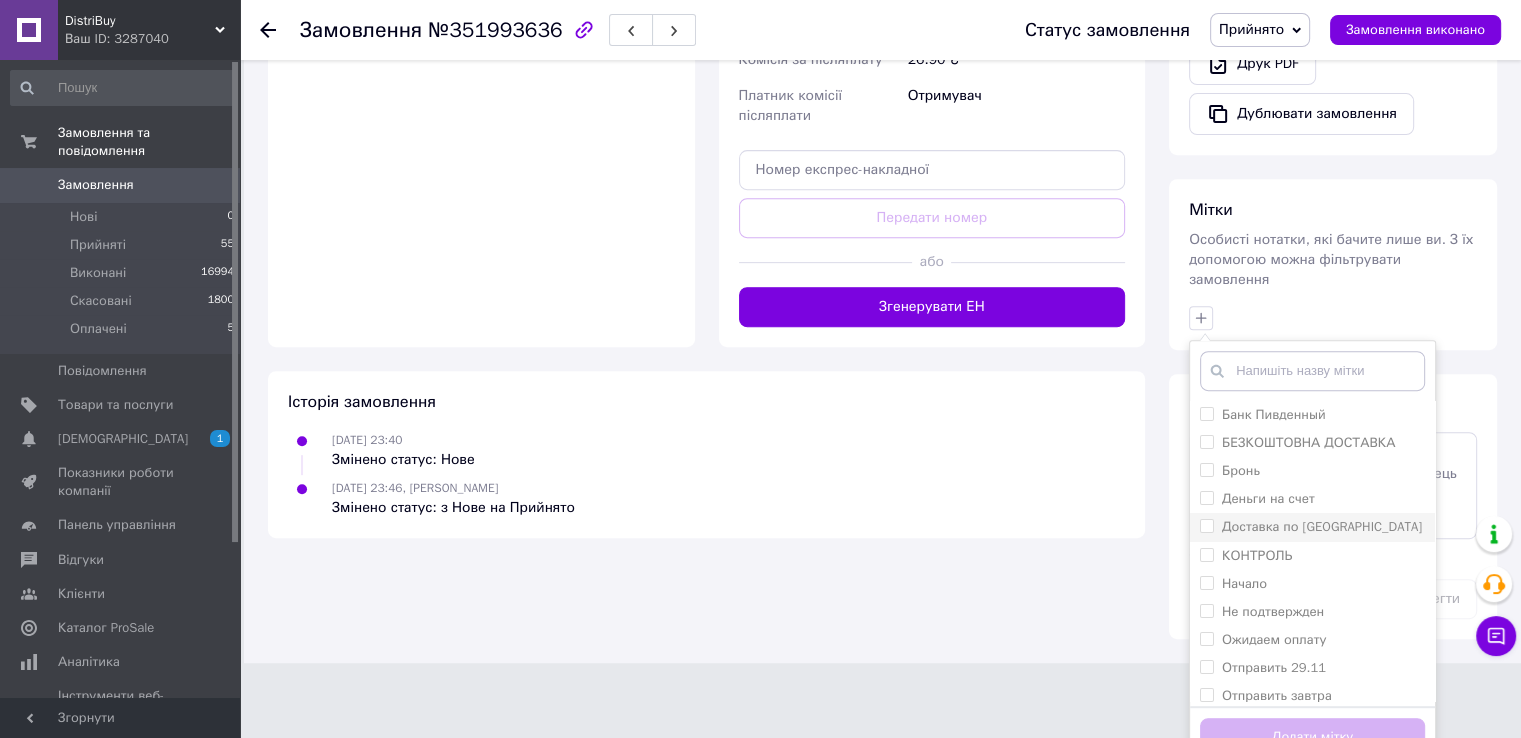 scroll, scrollTop: 802, scrollLeft: 0, axis: vertical 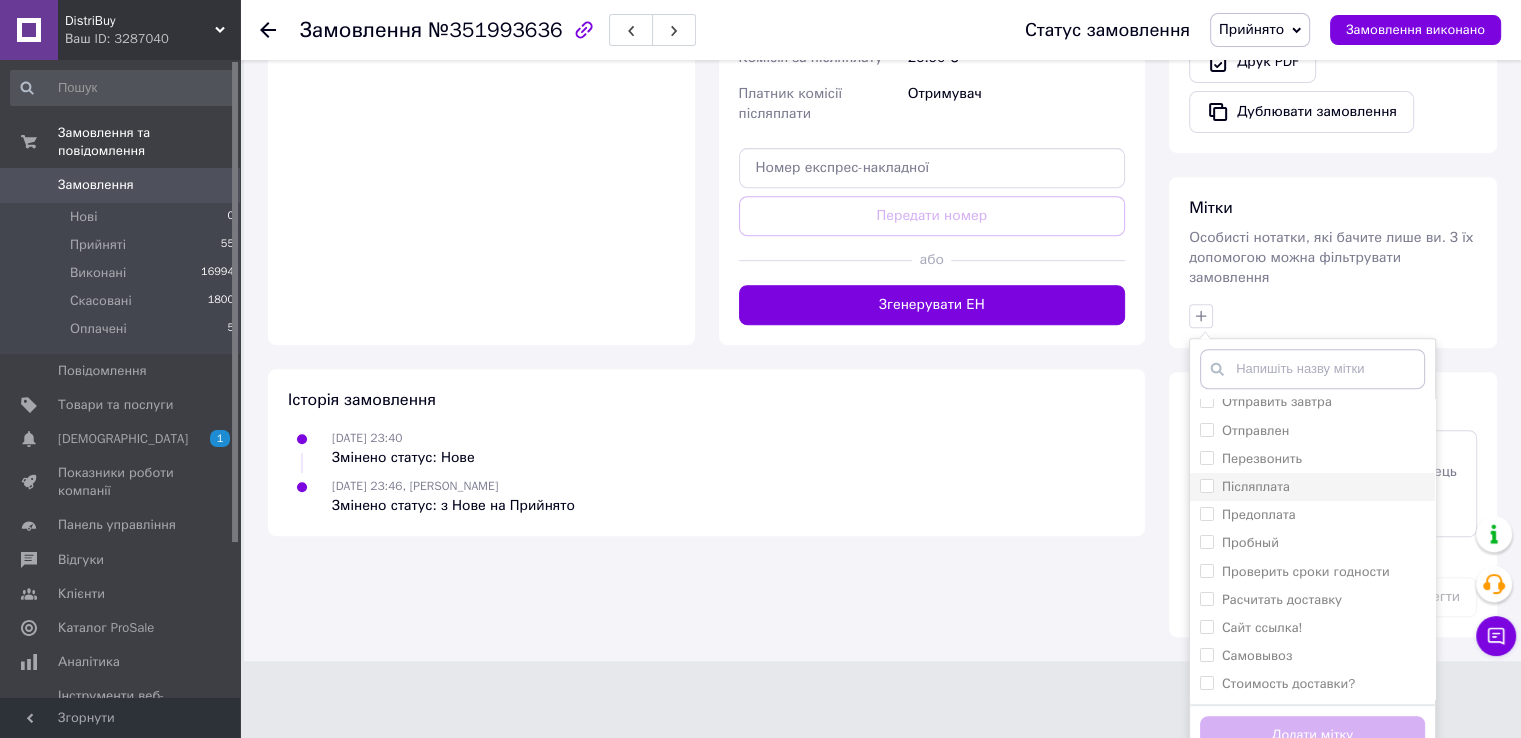click on "Післяплата" at bounding box center [1256, 486] 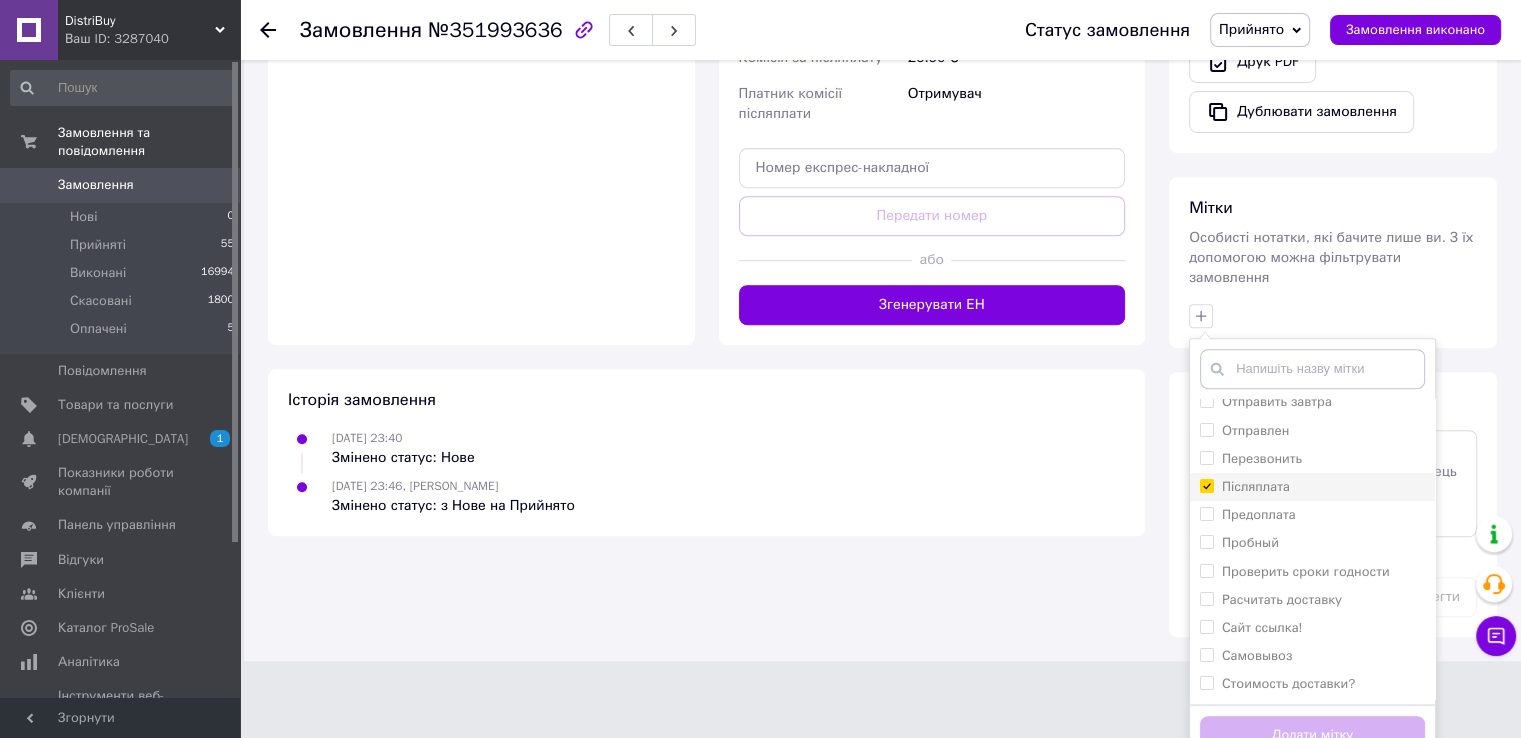 checkbox on "true" 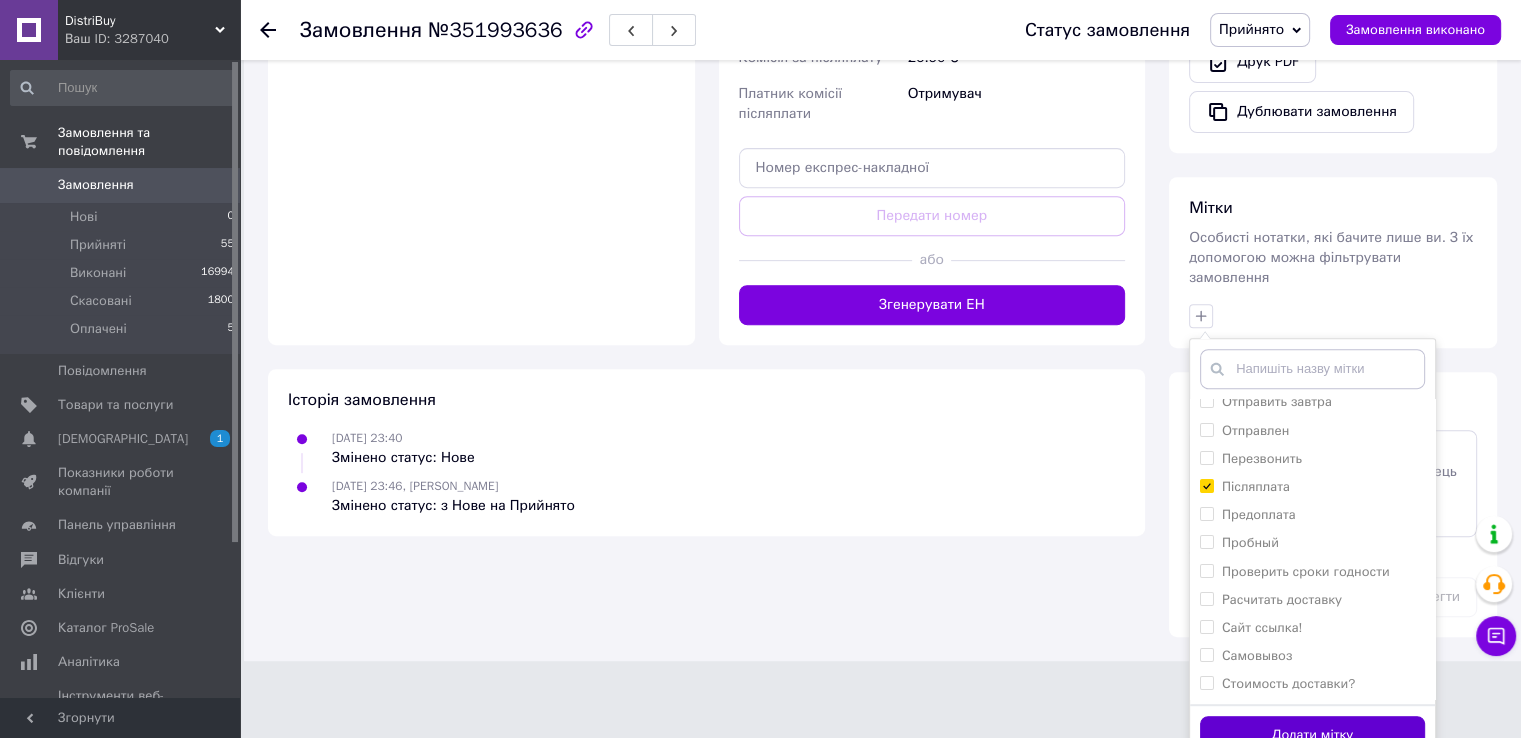 click on "Додати мітку" at bounding box center (1312, 735) 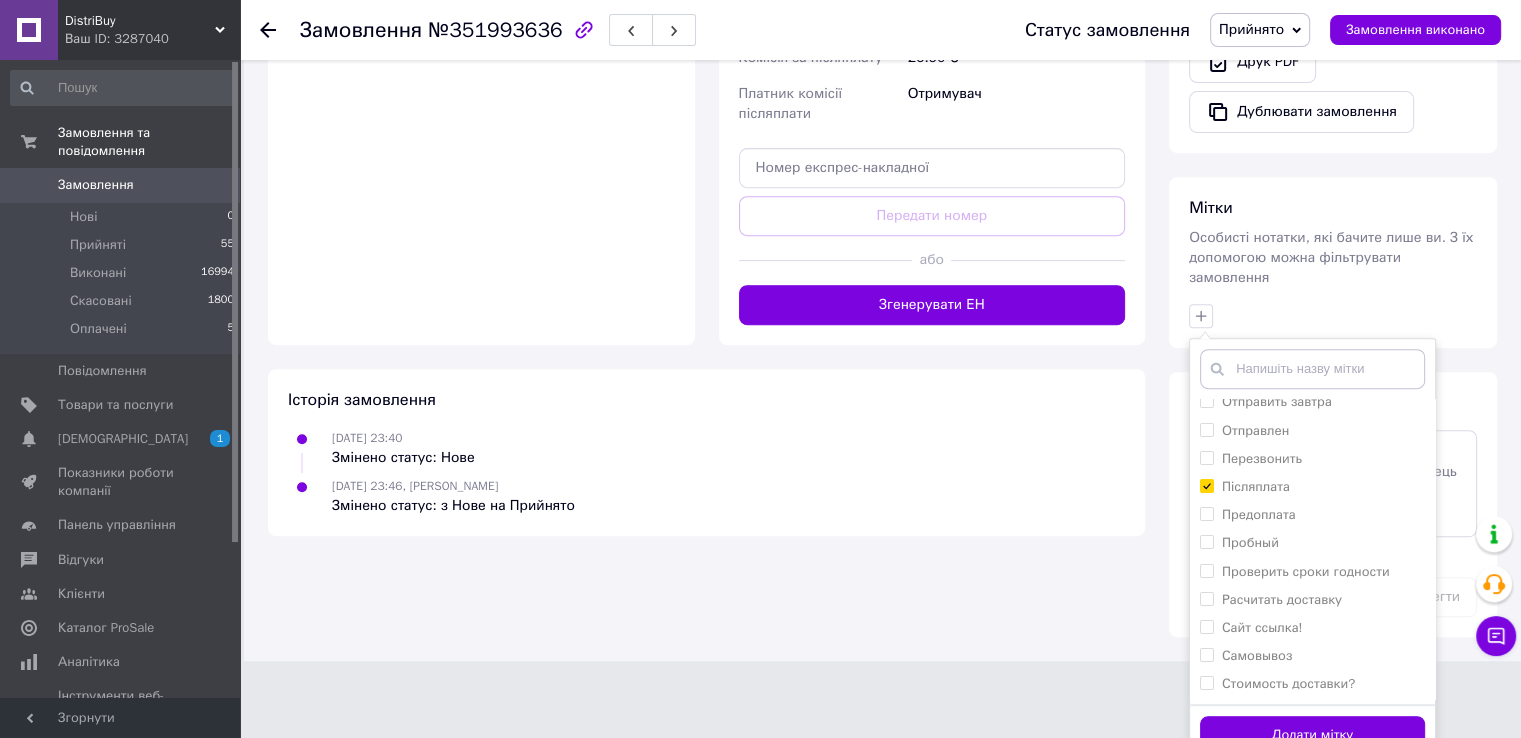 scroll, scrollTop: 702, scrollLeft: 0, axis: vertical 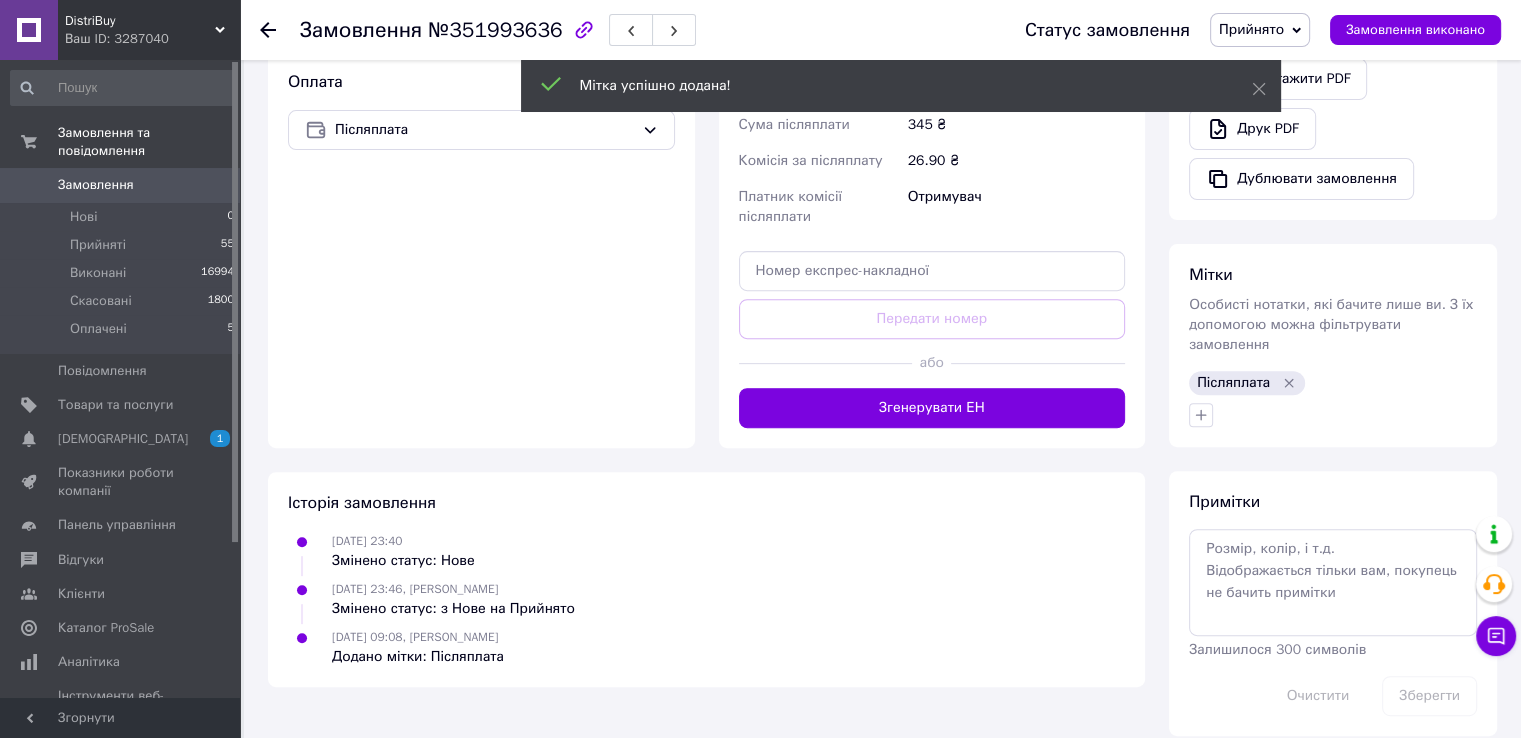 click on "Післяплата" at bounding box center [1233, 383] 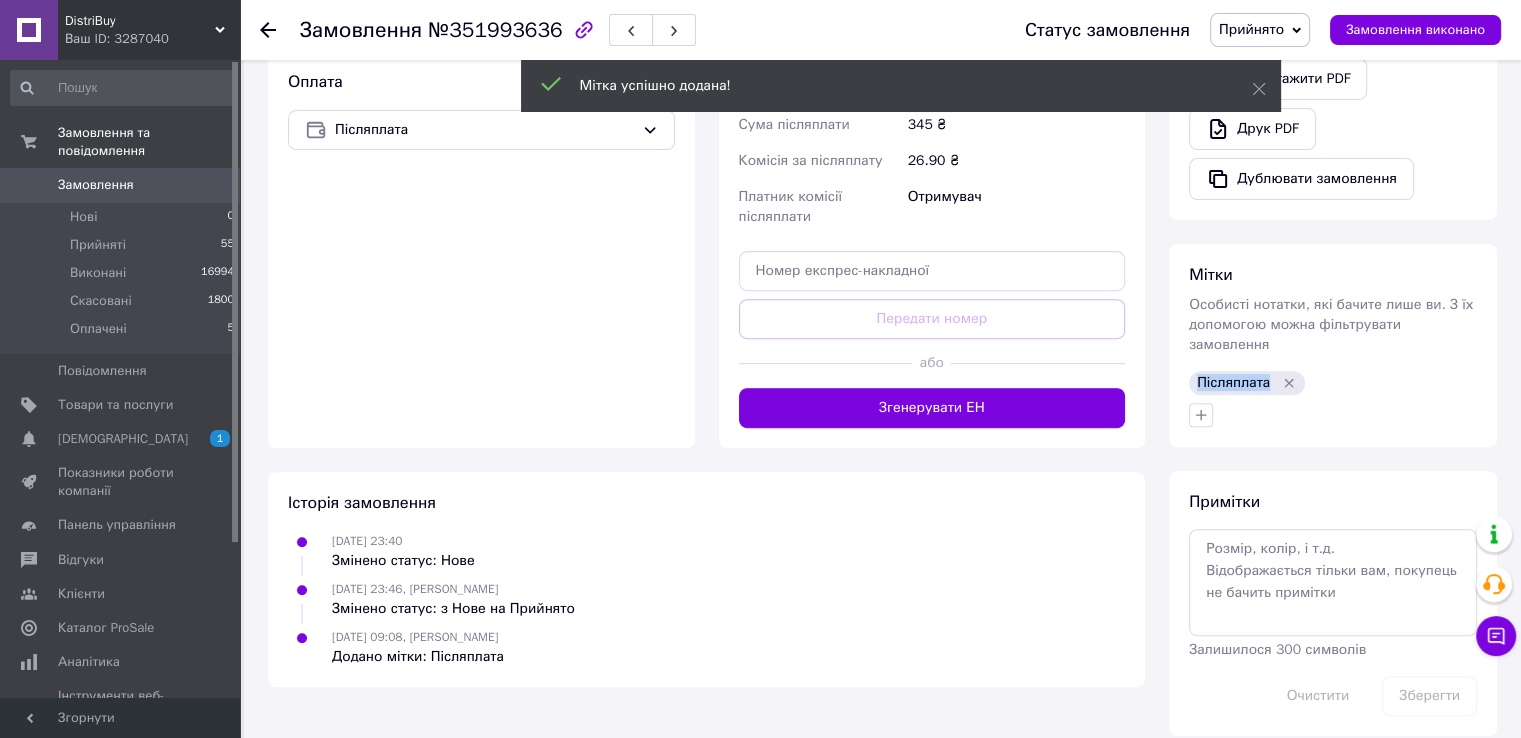 click on "Післяплата" at bounding box center (1233, 383) 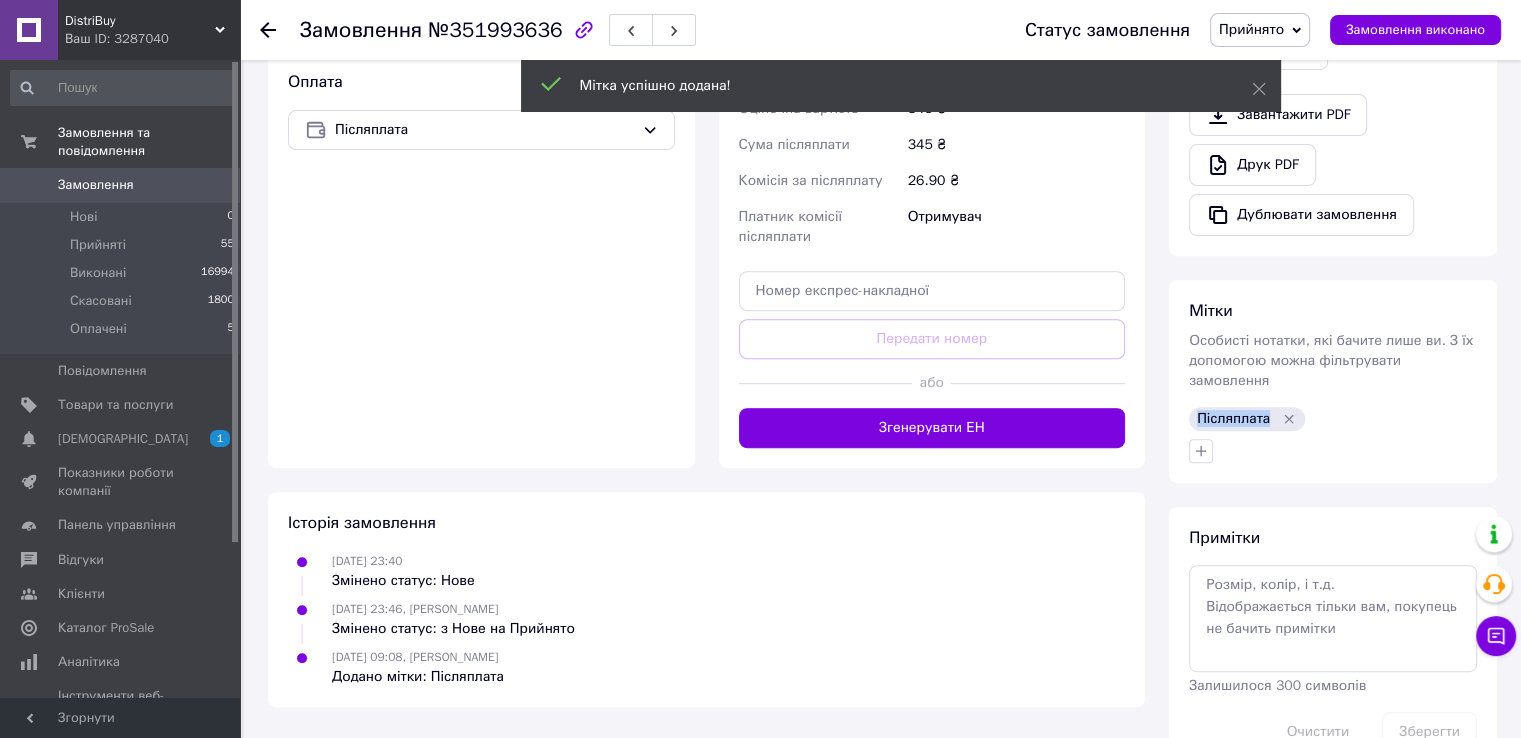 scroll, scrollTop: 735, scrollLeft: 0, axis: vertical 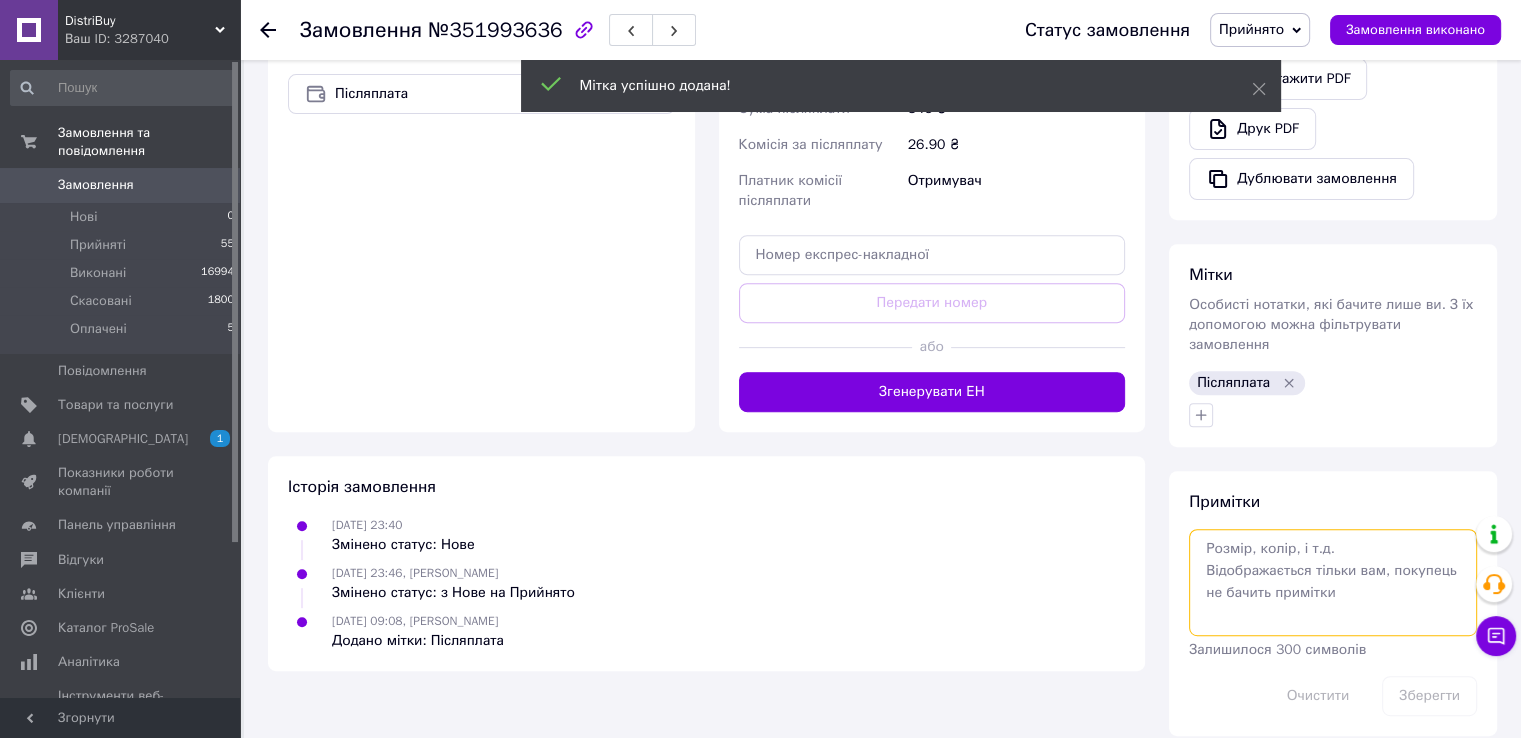 click at bounding box center [1333, 582] 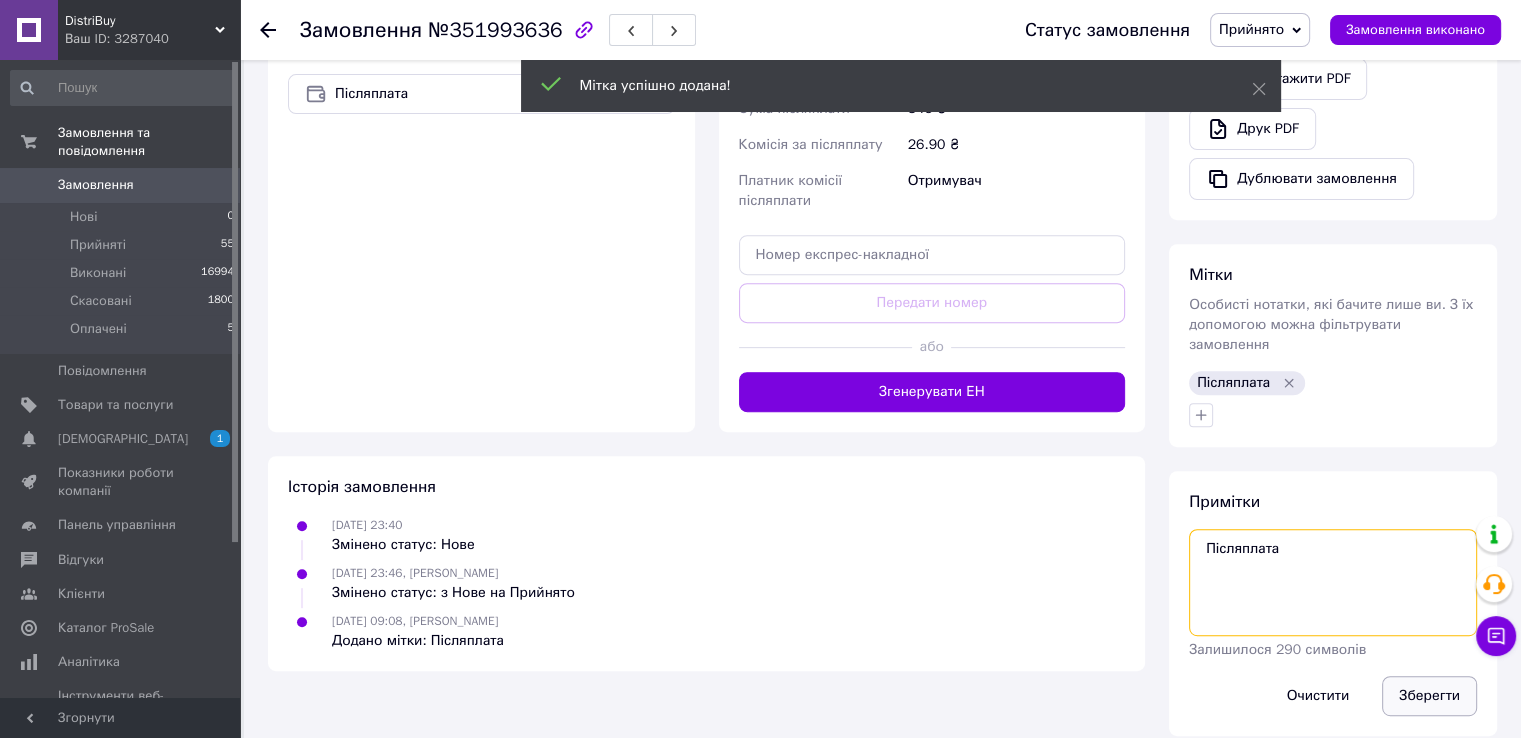type on "Післяплата" 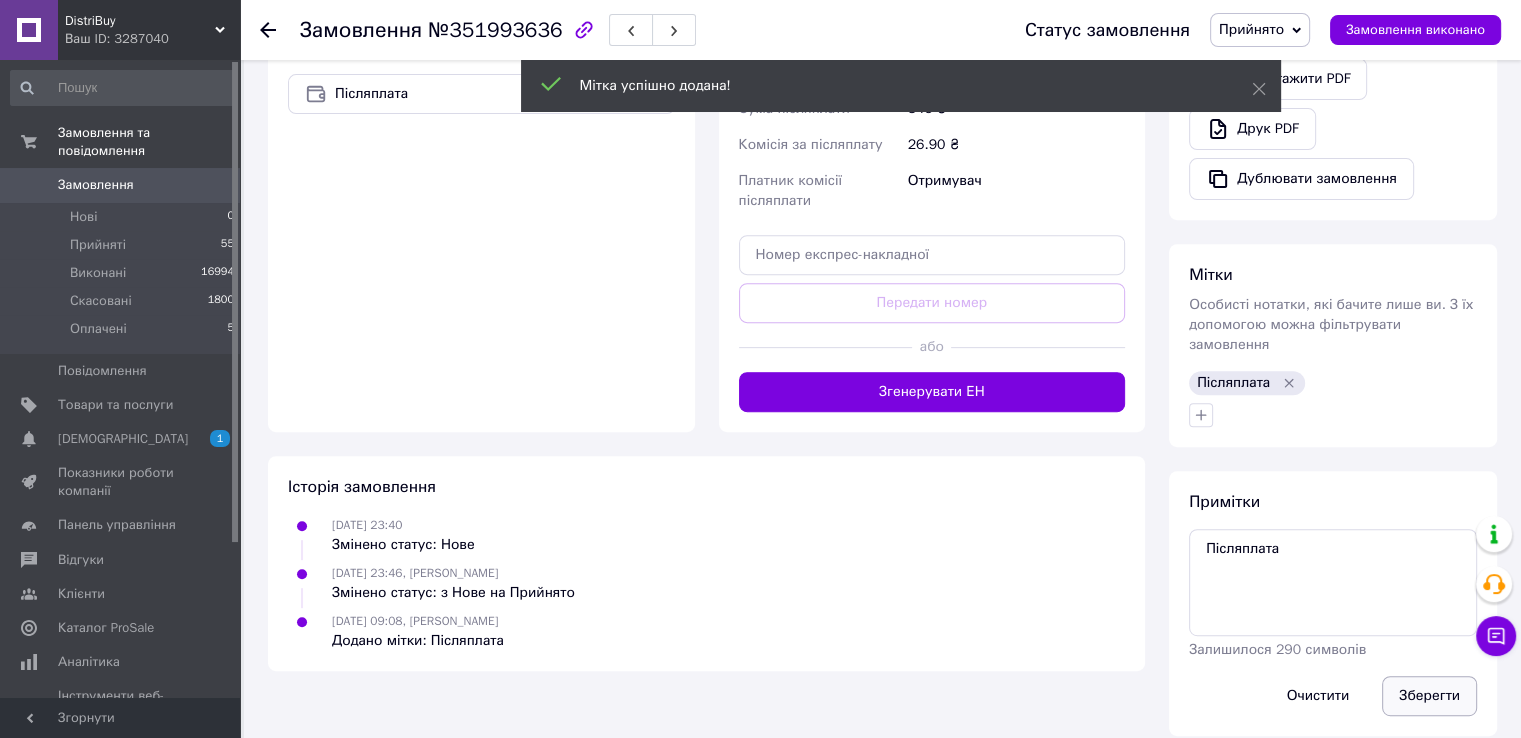 click on "Зберегти" at bounding box center [1429, 696] 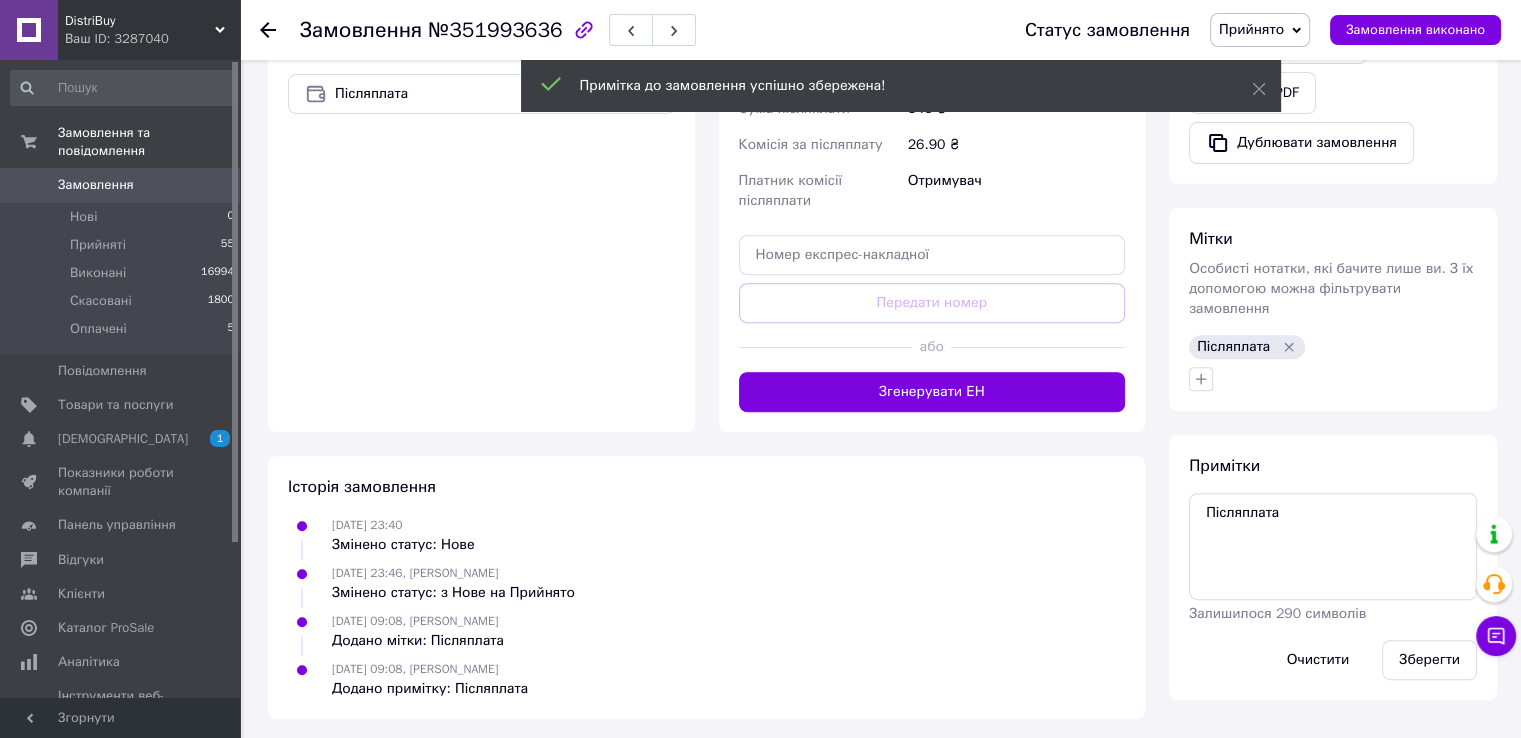 scroll, scrollTop: 701, scrollLeft: 0, axis: vertical 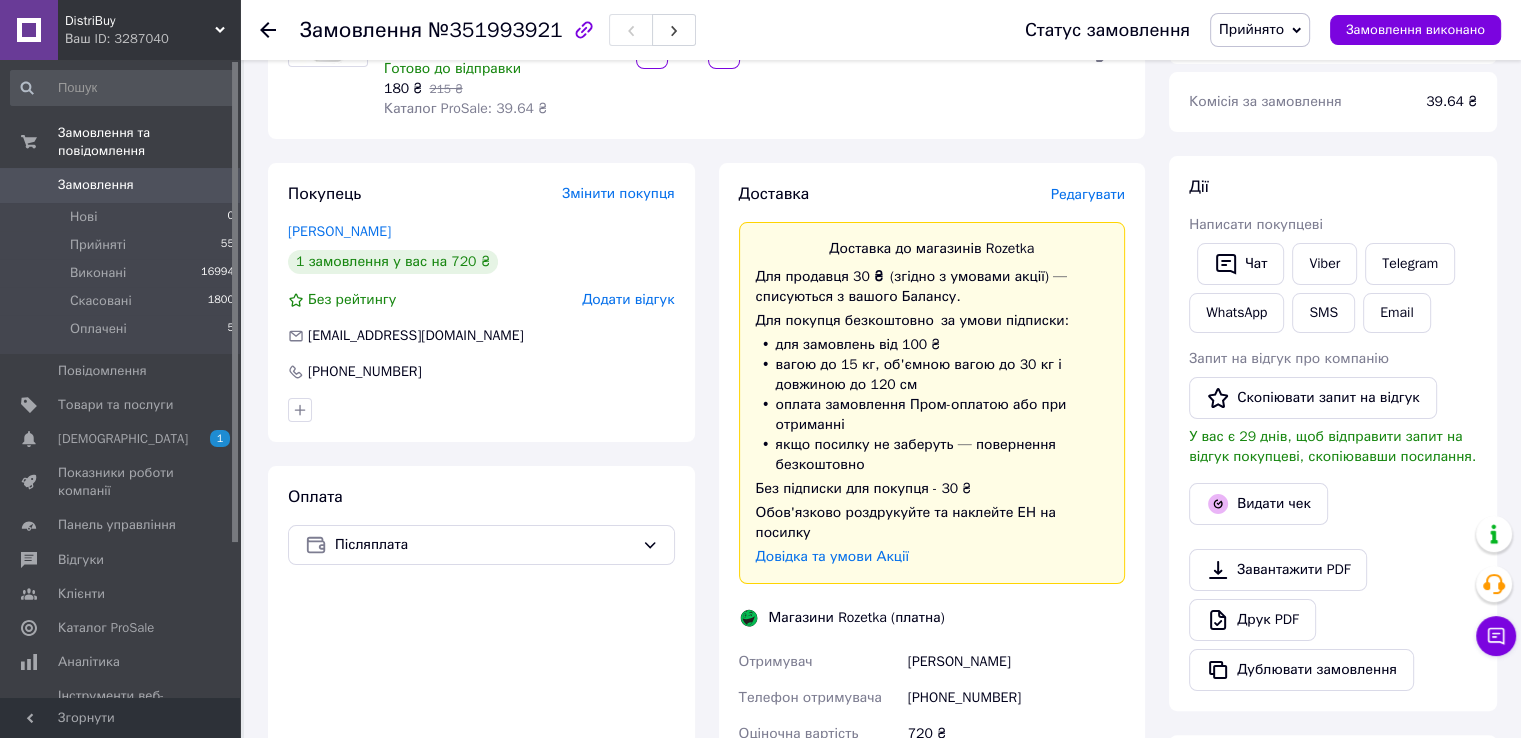 click on "Завантажити PDF" at bounding box center [1278, 570] 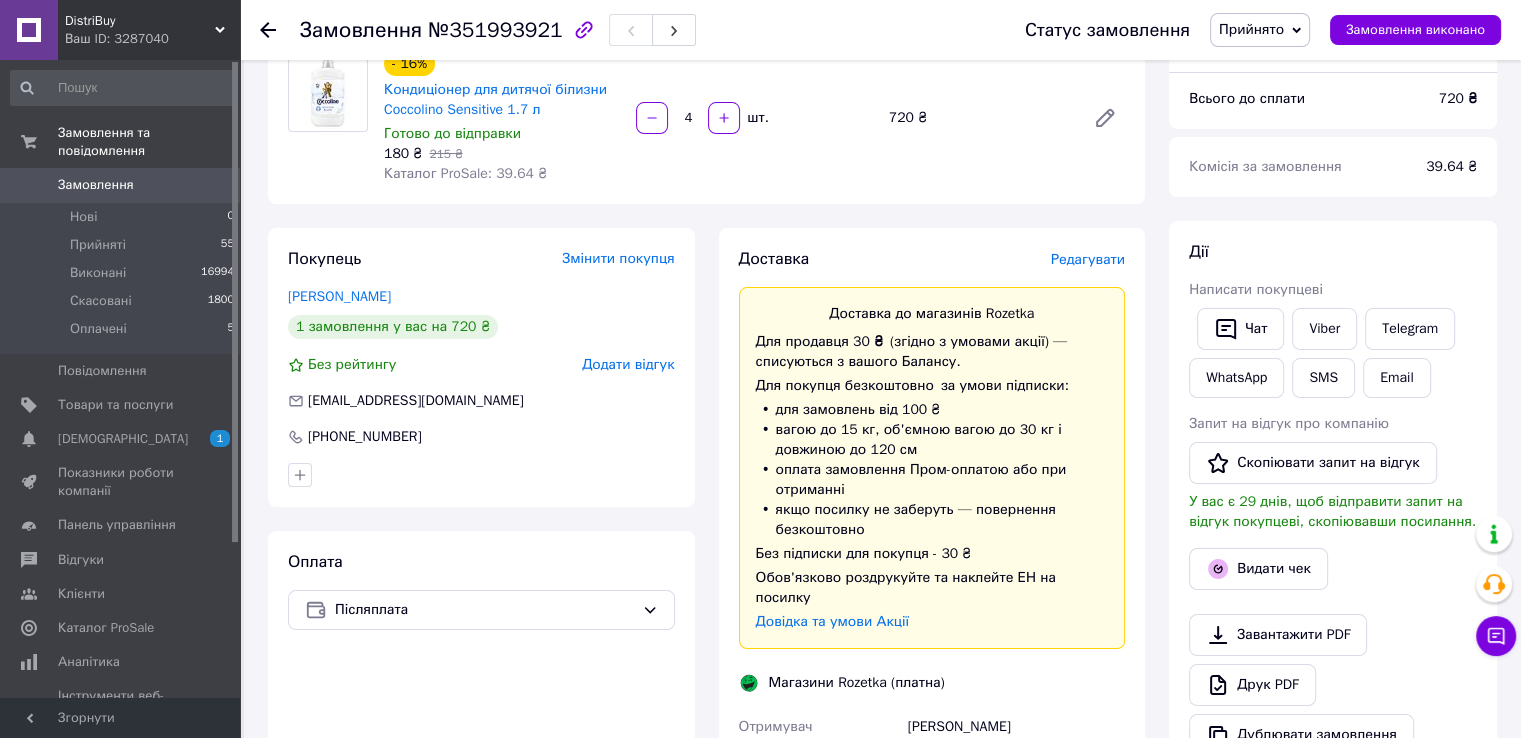 scroll, scrollTop: 44, scrollLeft: 0, axis: vertical 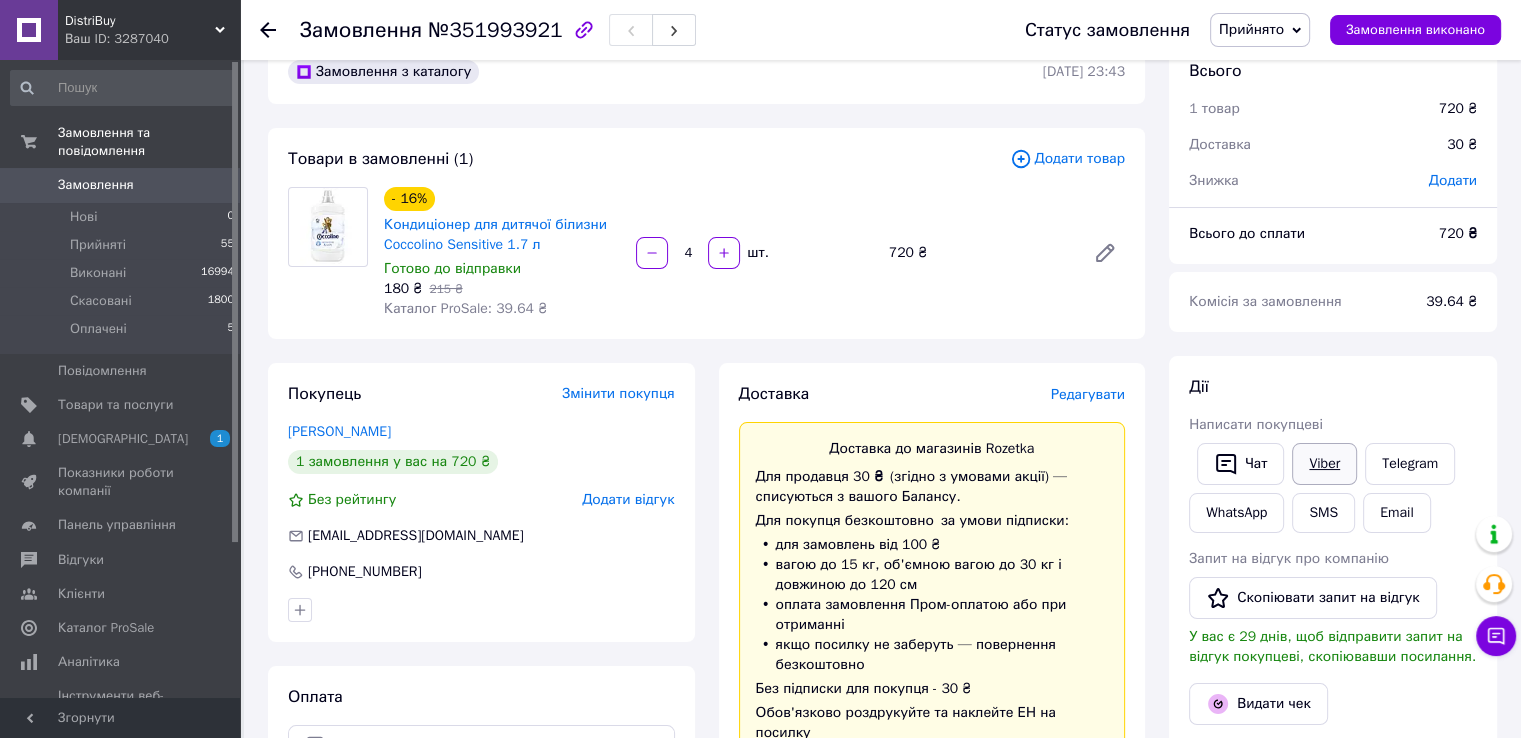 click on "Viber" at bounding box center (1324, 464) 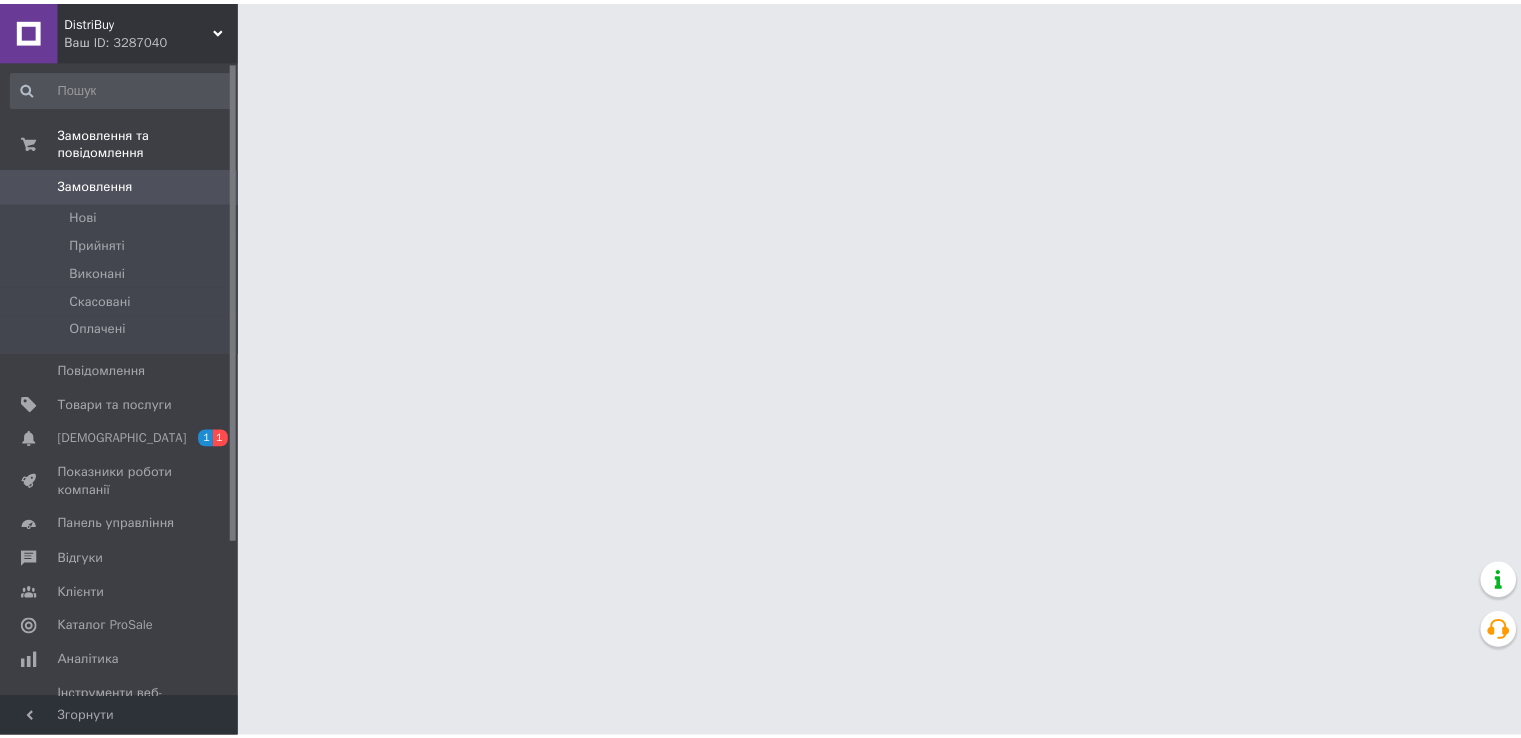 scroll, scrollTop: 0, scrollLeft: 0, axis: both 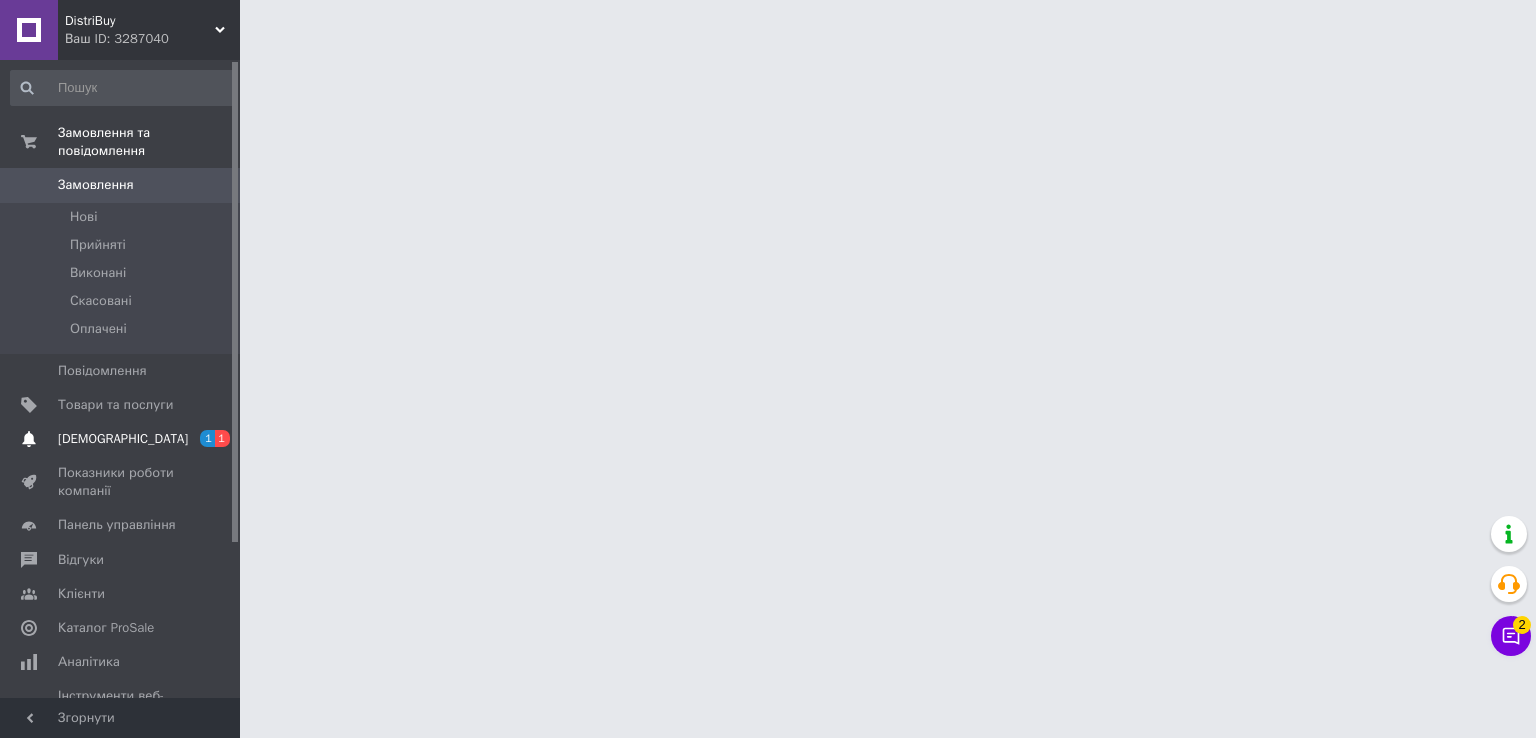 click on "[DEMOGRAPHIC_DATA]" at bounding box center (123, 439) 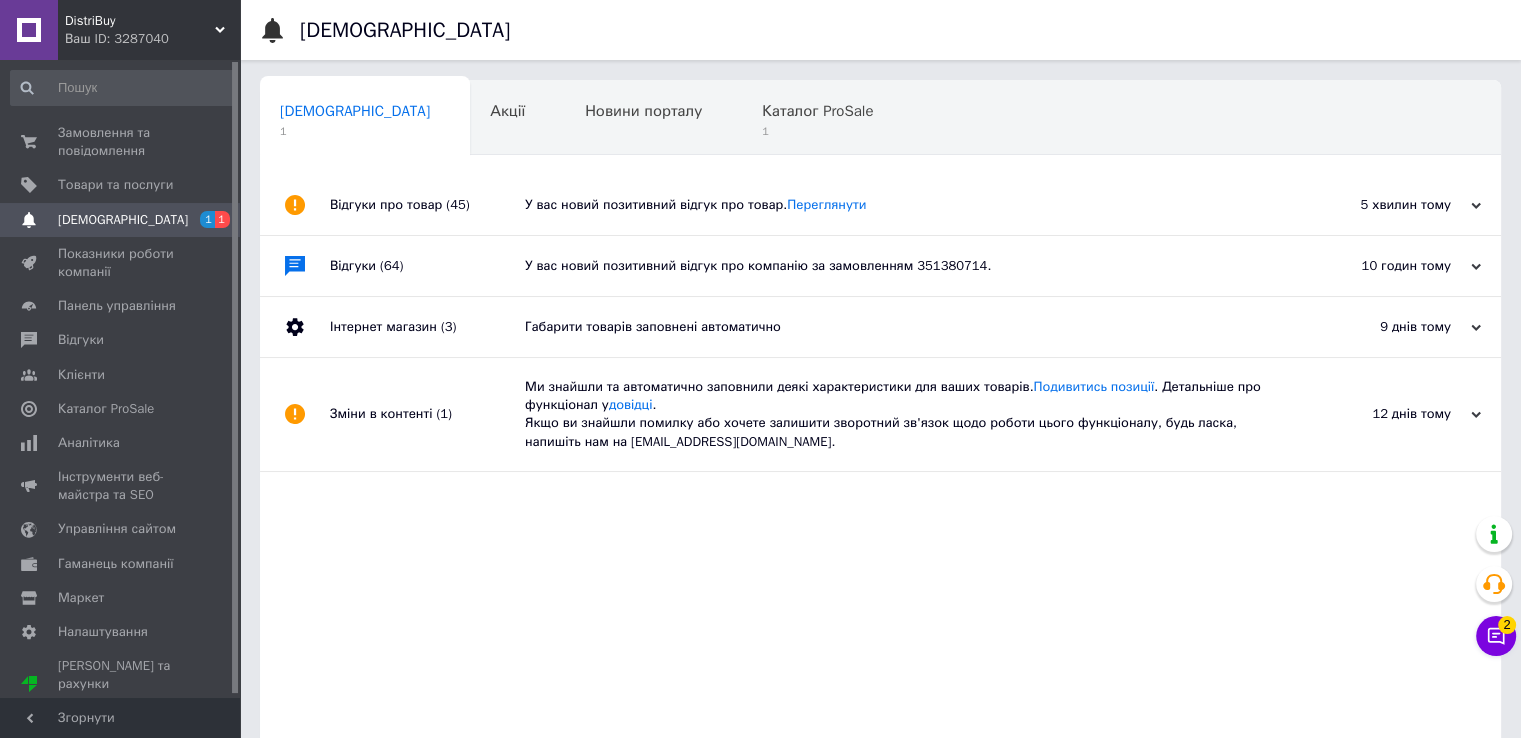 click on "У вас новий позитивний відгук про товар.  [GEOGRAPHIC_DATA]" at bounding box center (903, 205) 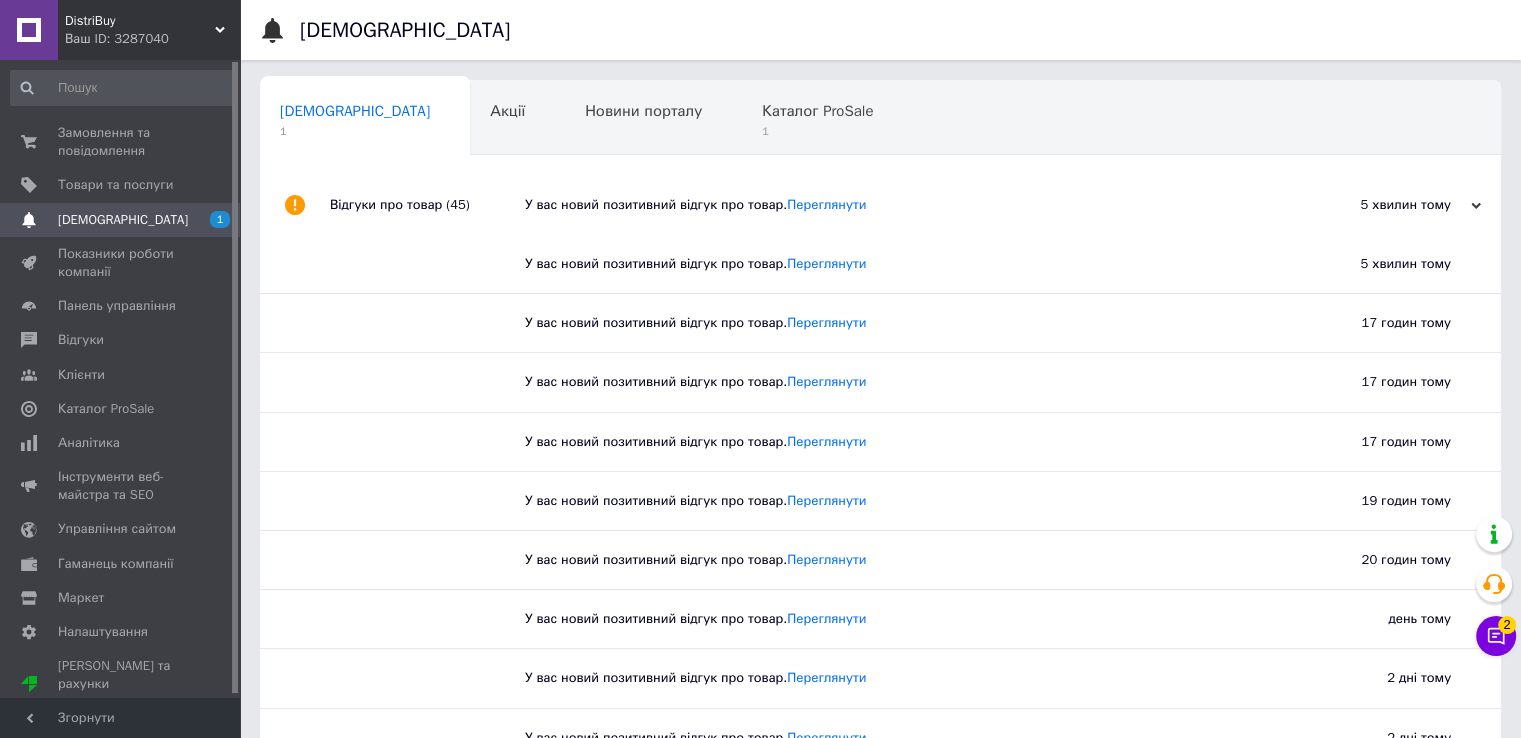 click on "Чат з покупцем 2" at bounding box center (1496, 636) 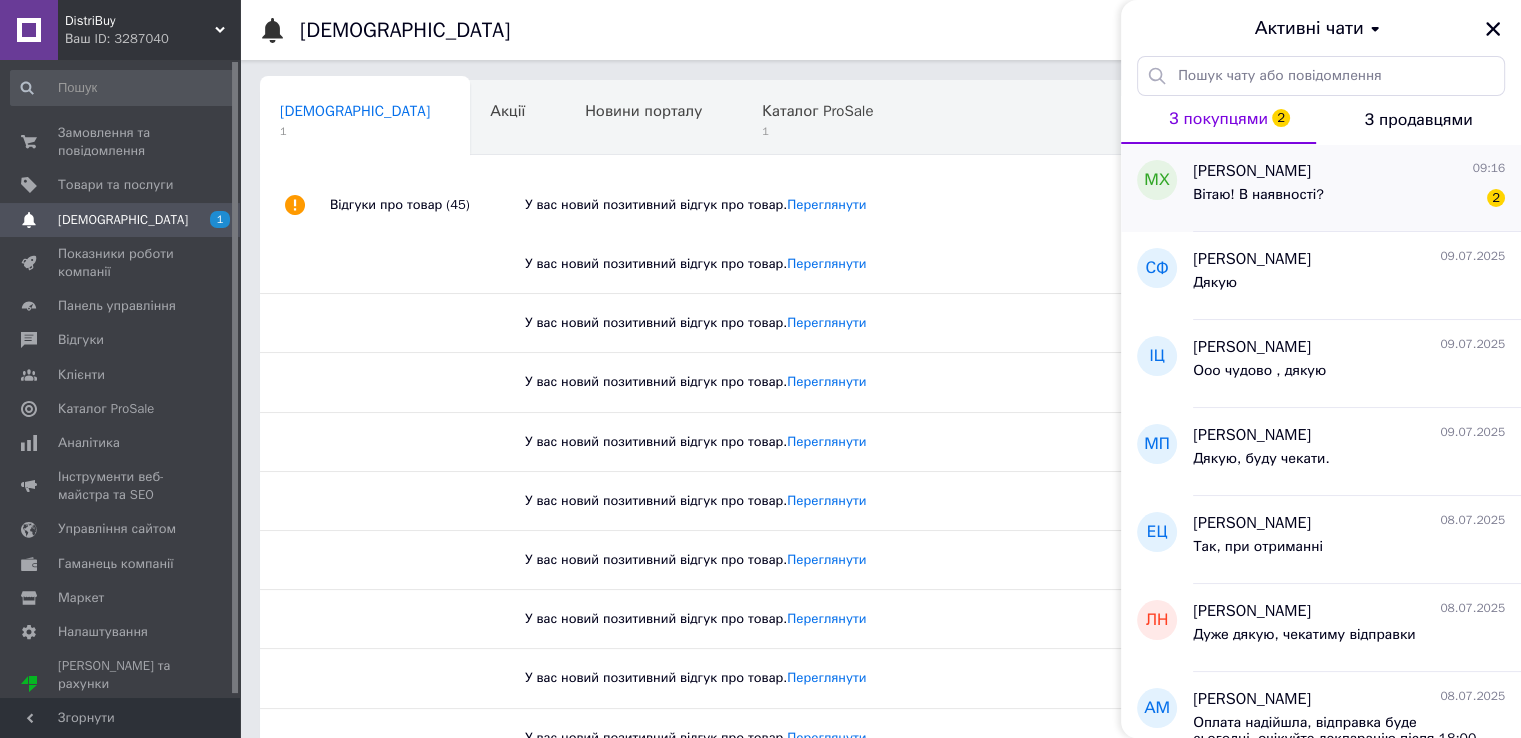 click on "Вітаю! В наявності? 2" at bounding box center (1349, 199) 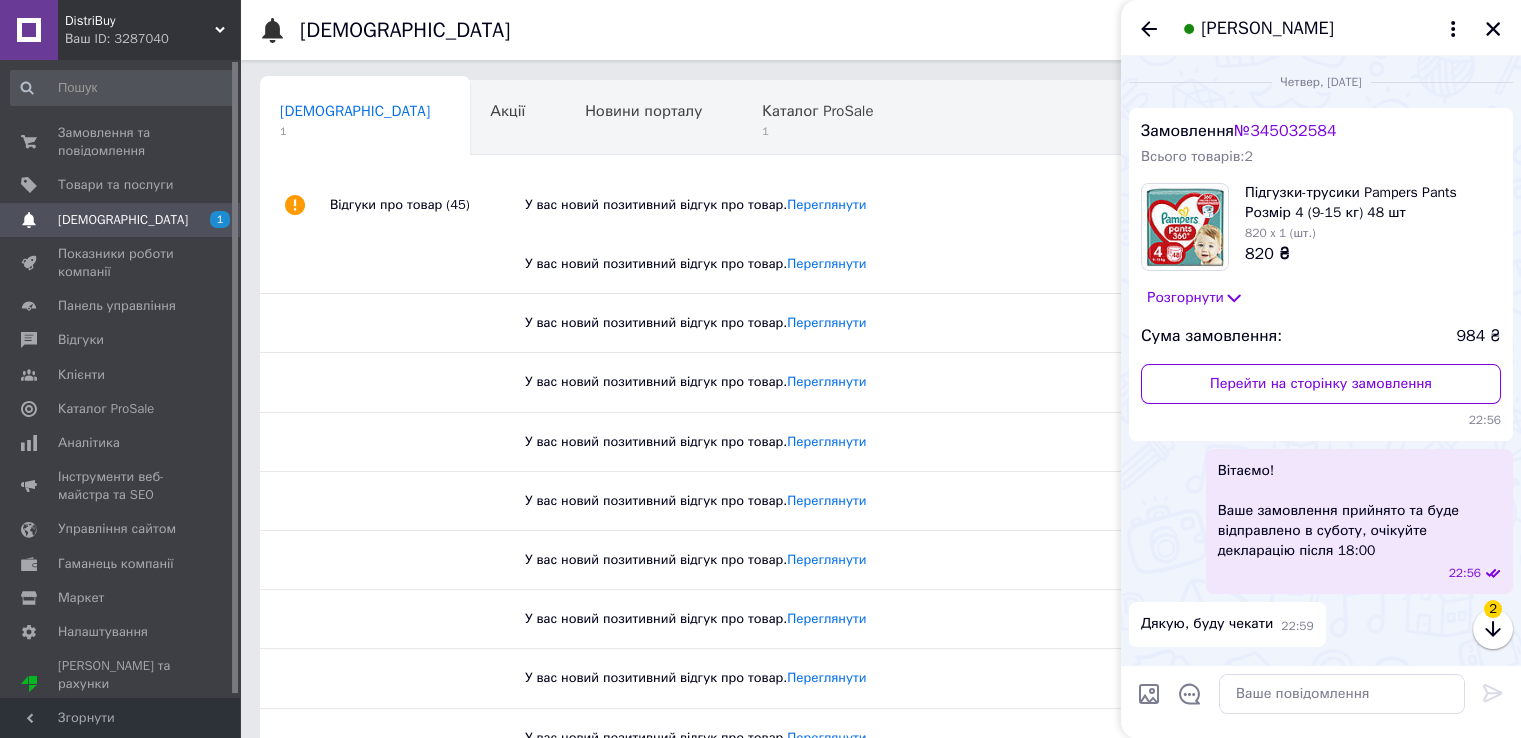 scroll, scrollTop: 304, scrollLeft: 0, axis: vertical 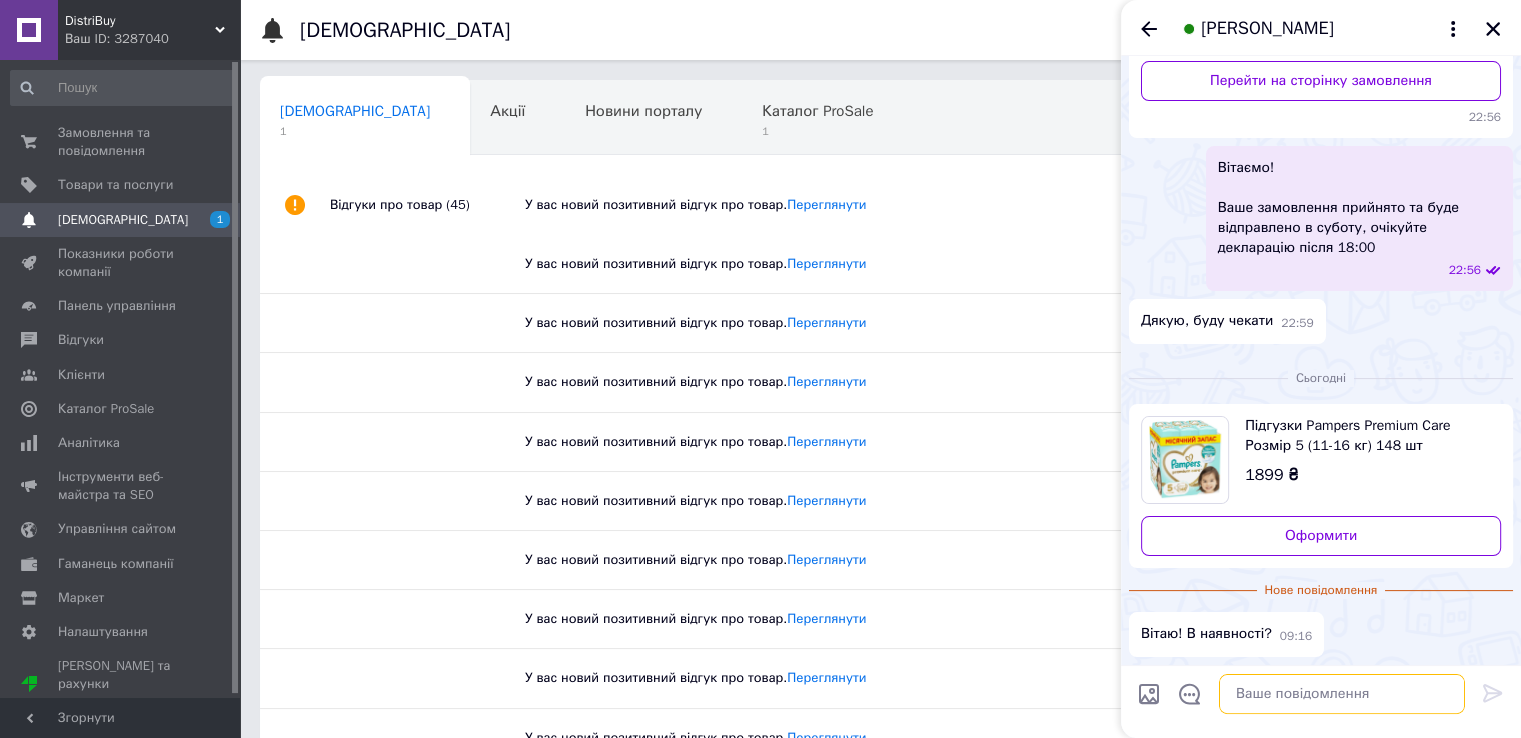 click at bounding box center [1342, 694] 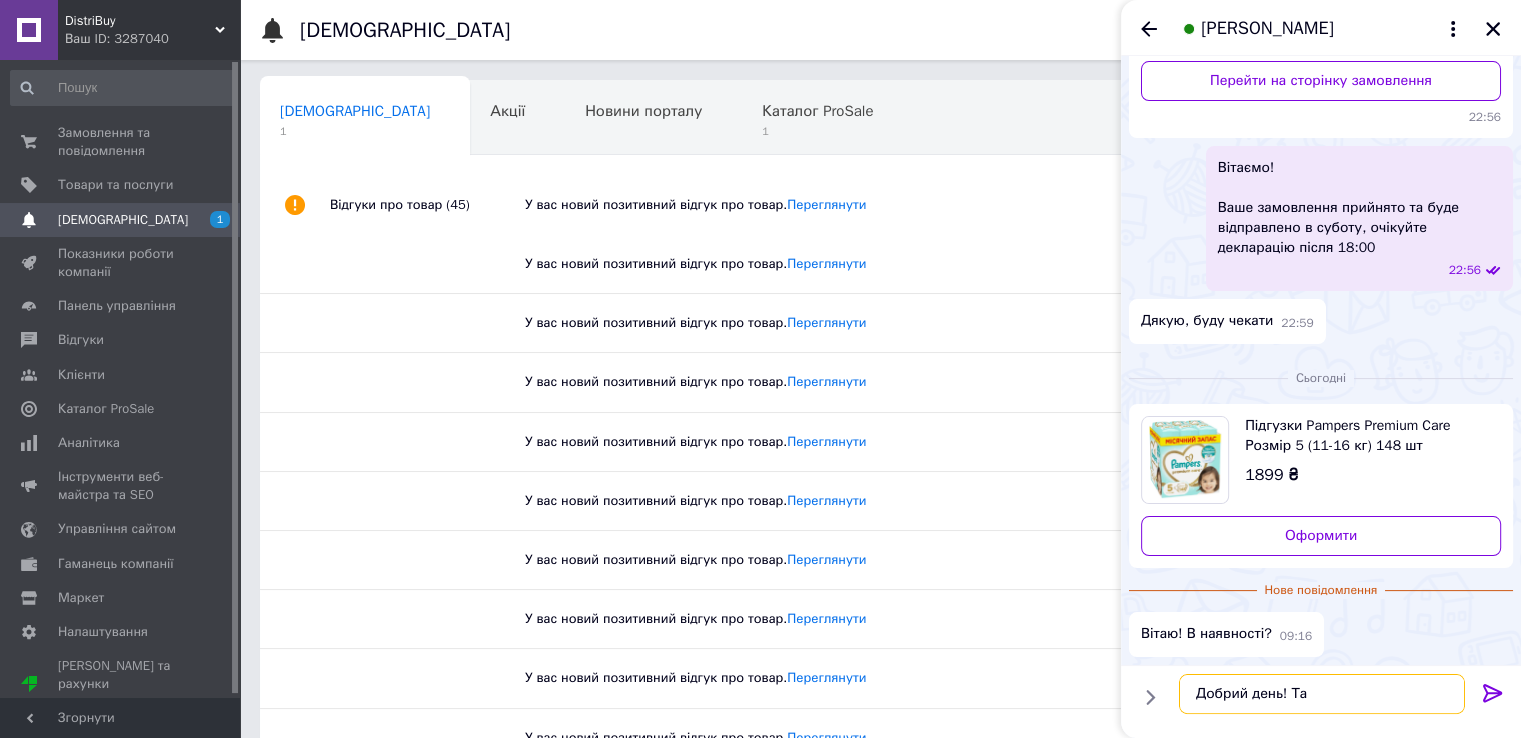 type on "Добрий день! Так" 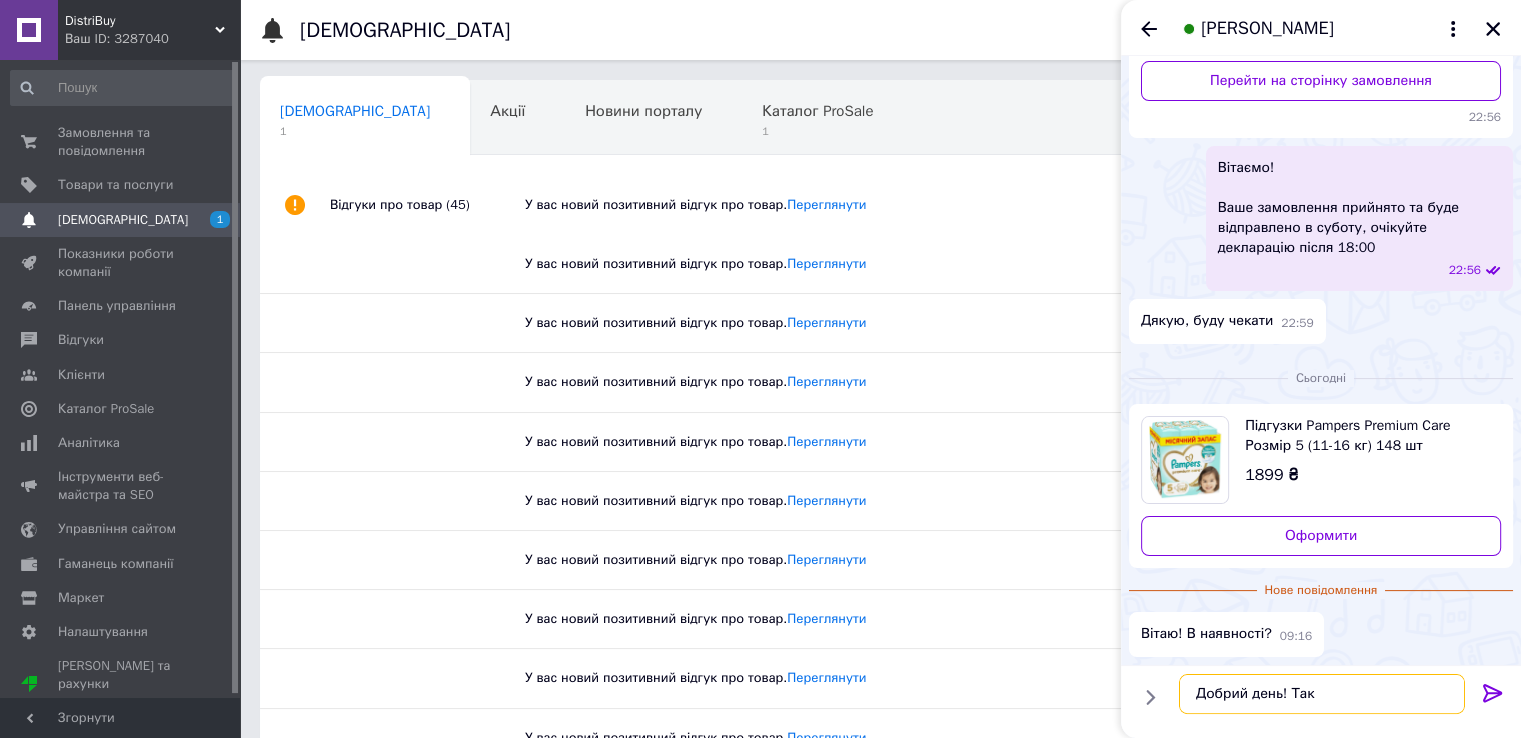 type 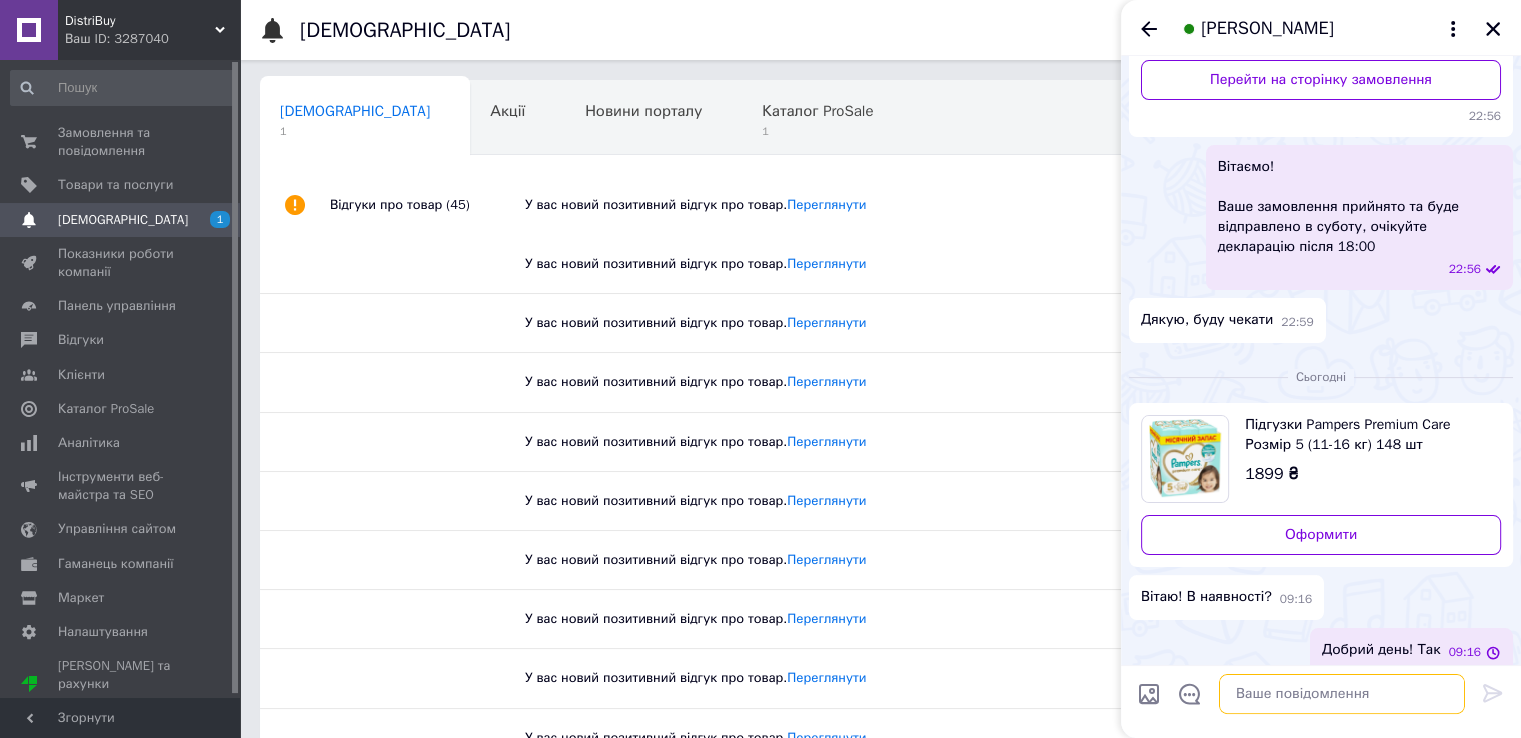 scroll, scrollTop: 320, scrollLeft: 0, axis: vertical 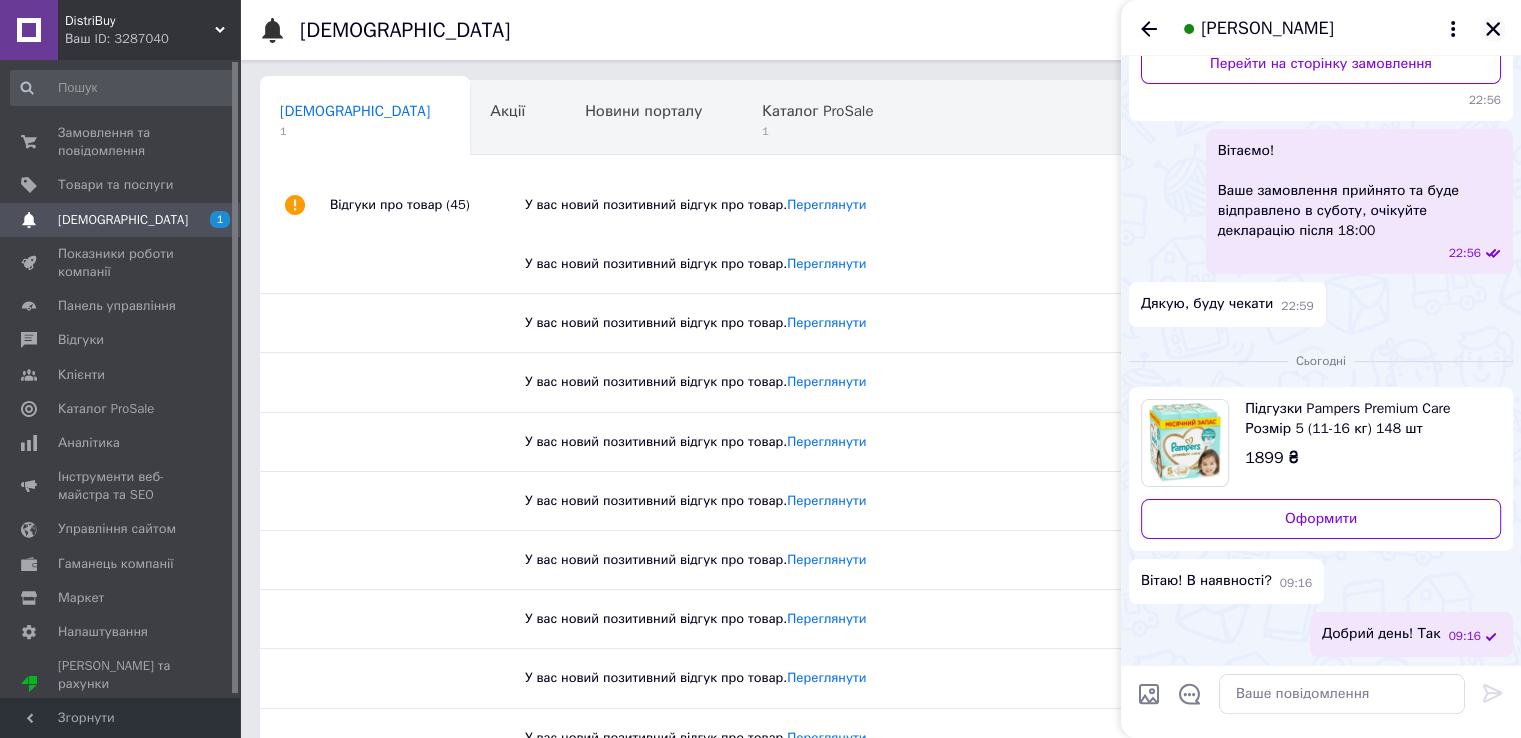click 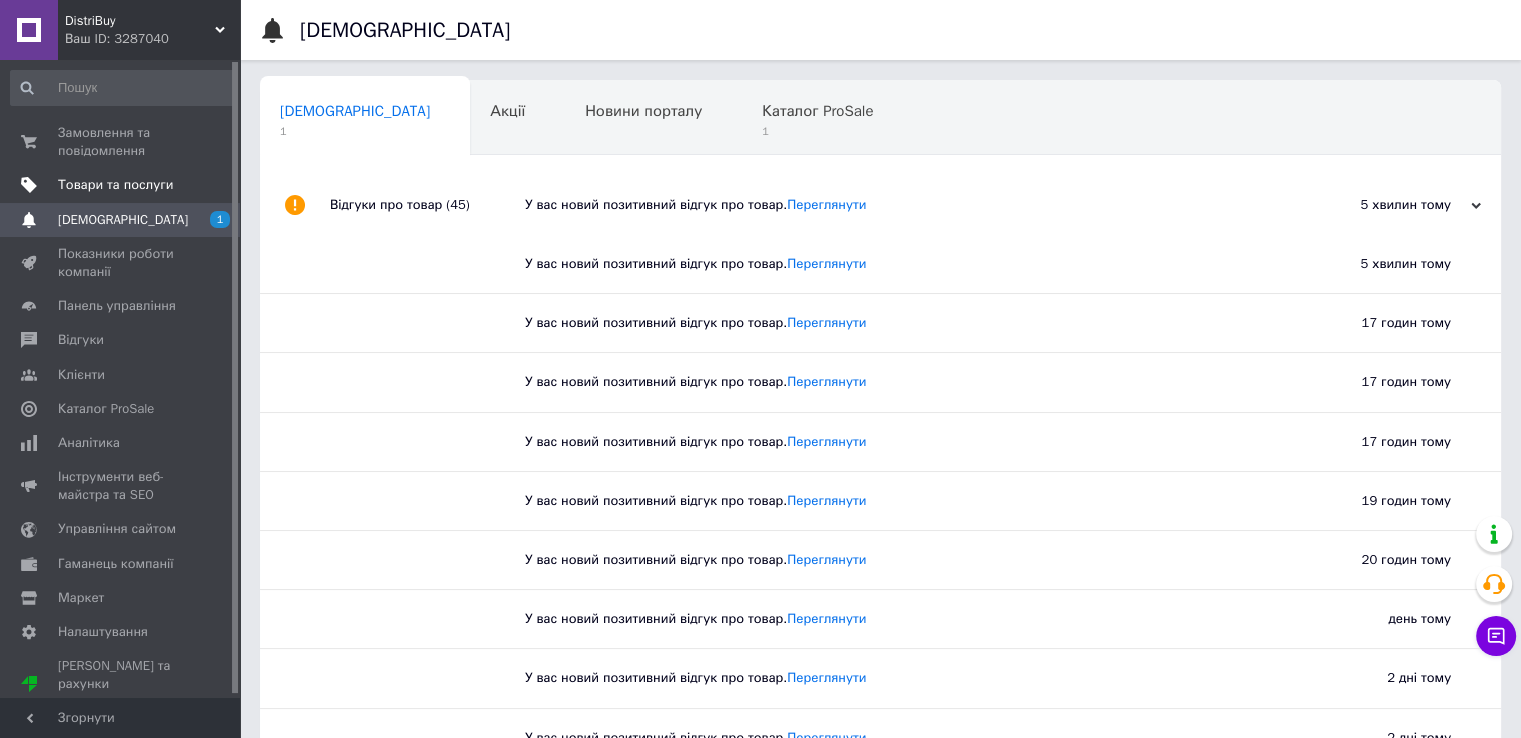 click on "Товари та послуги" at bounding box center [123, 185] 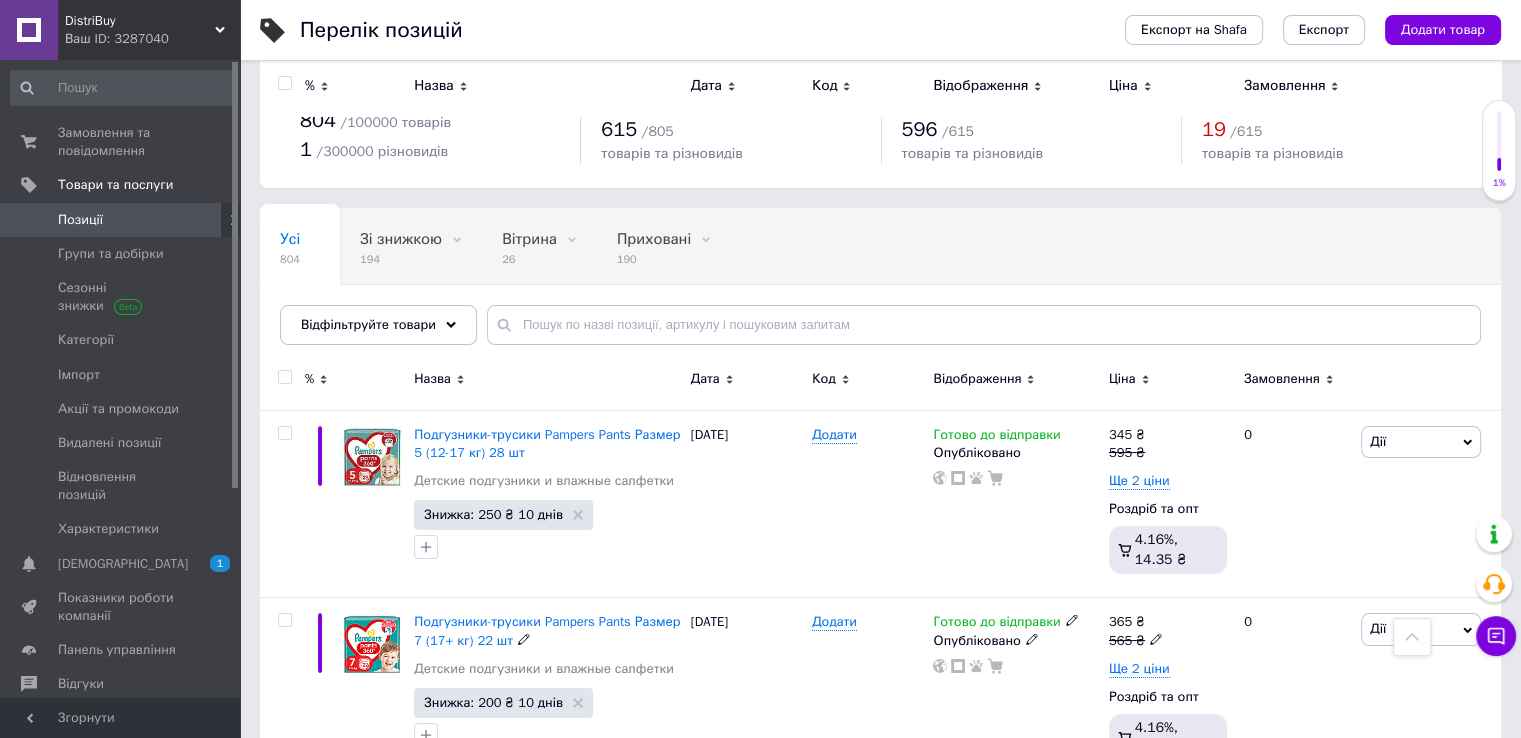 scroll, scrollTop: 0, scrollLeft: 0, axis: both 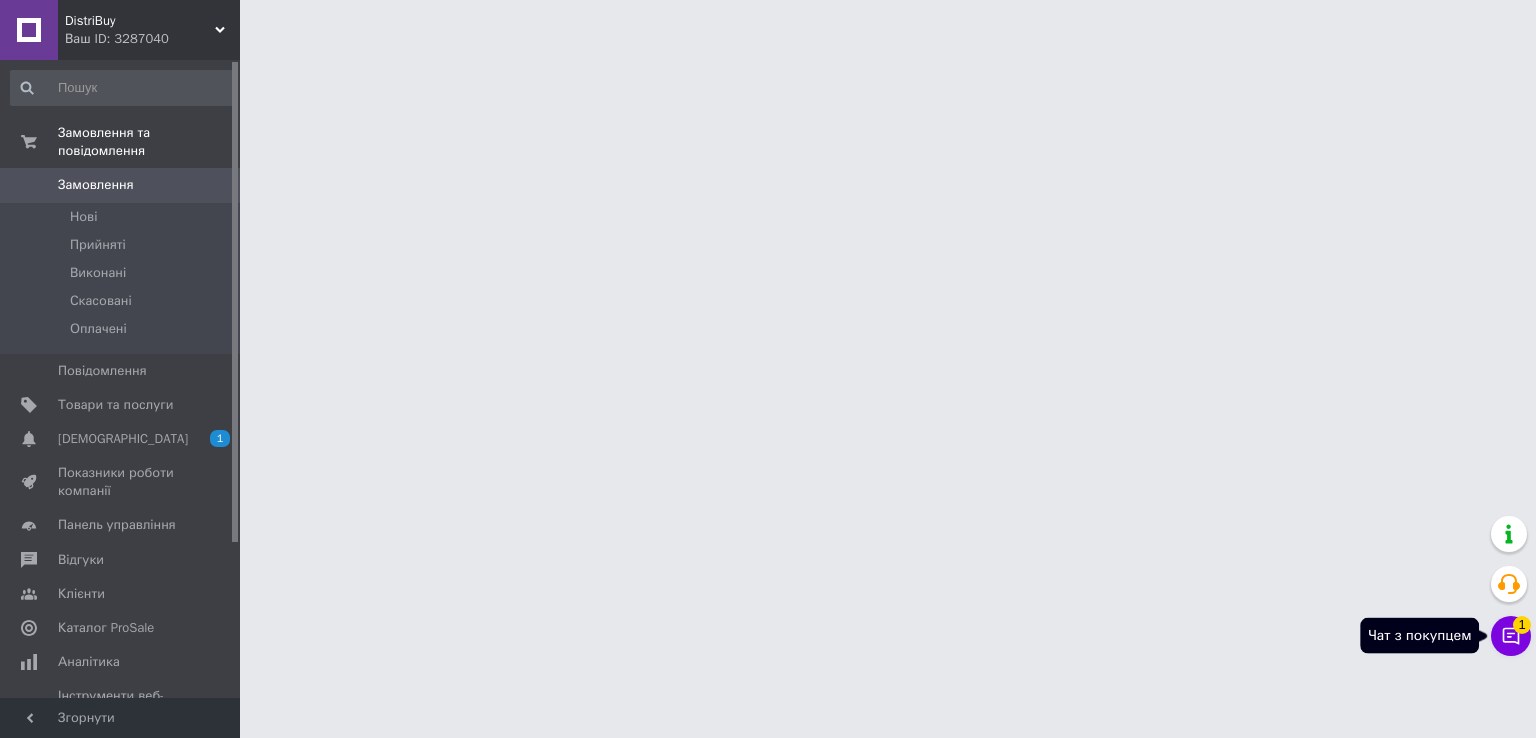 click 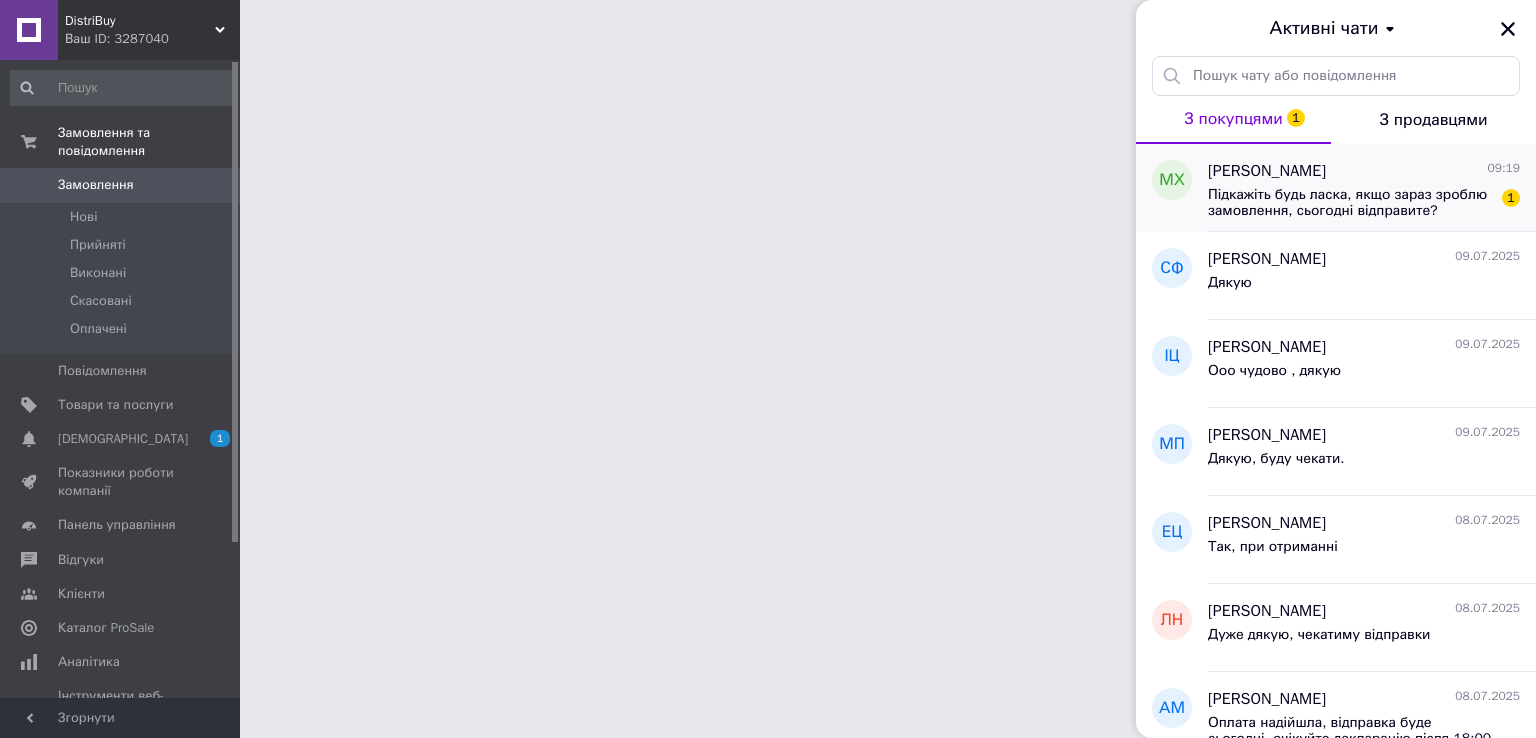 click on "Підкажіть будь ласка, якщо зараз зроблю замовлення, сьогодні відправите?" at bounding box center [1350, 203] 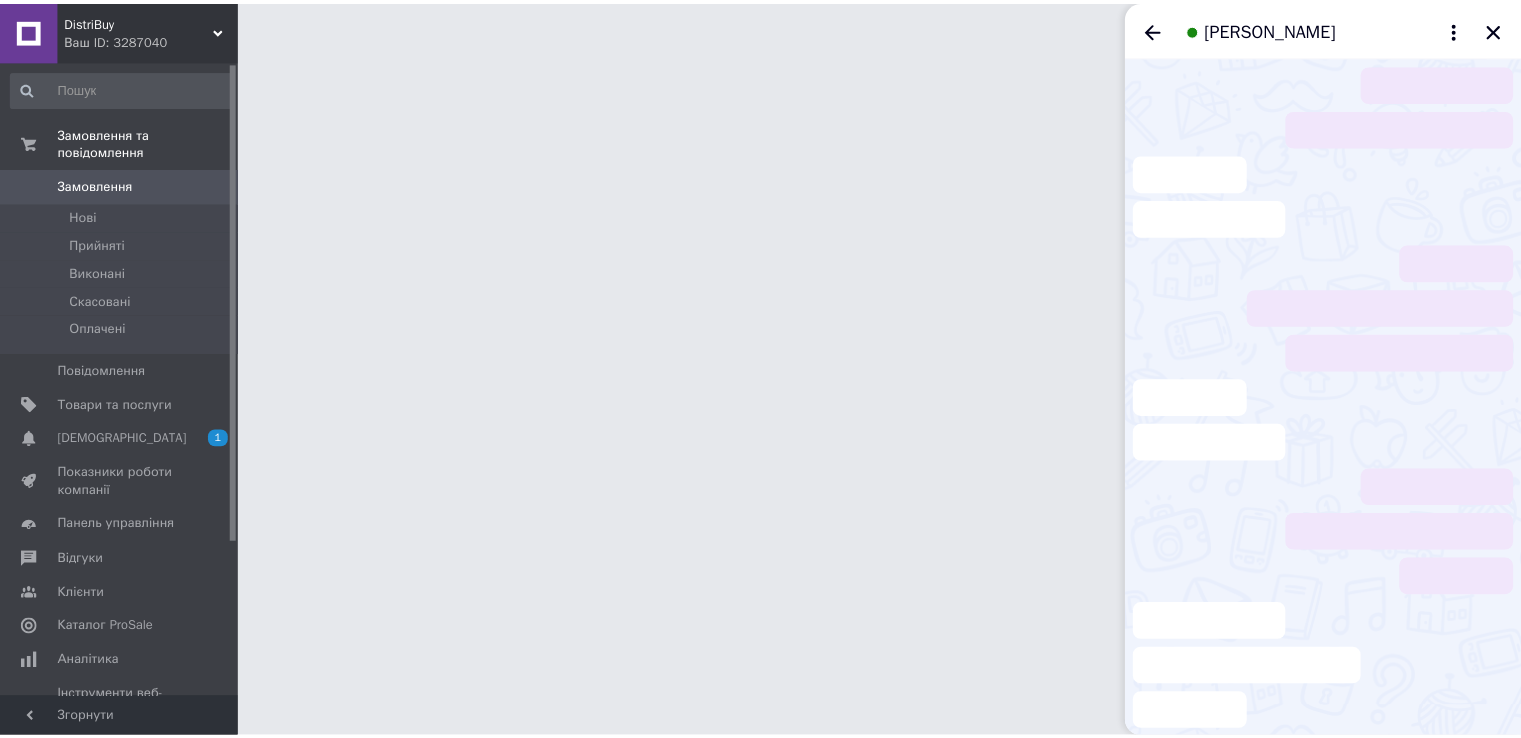 scroll, scrollTop: 450, scrollLeft: 0, axis: vertical 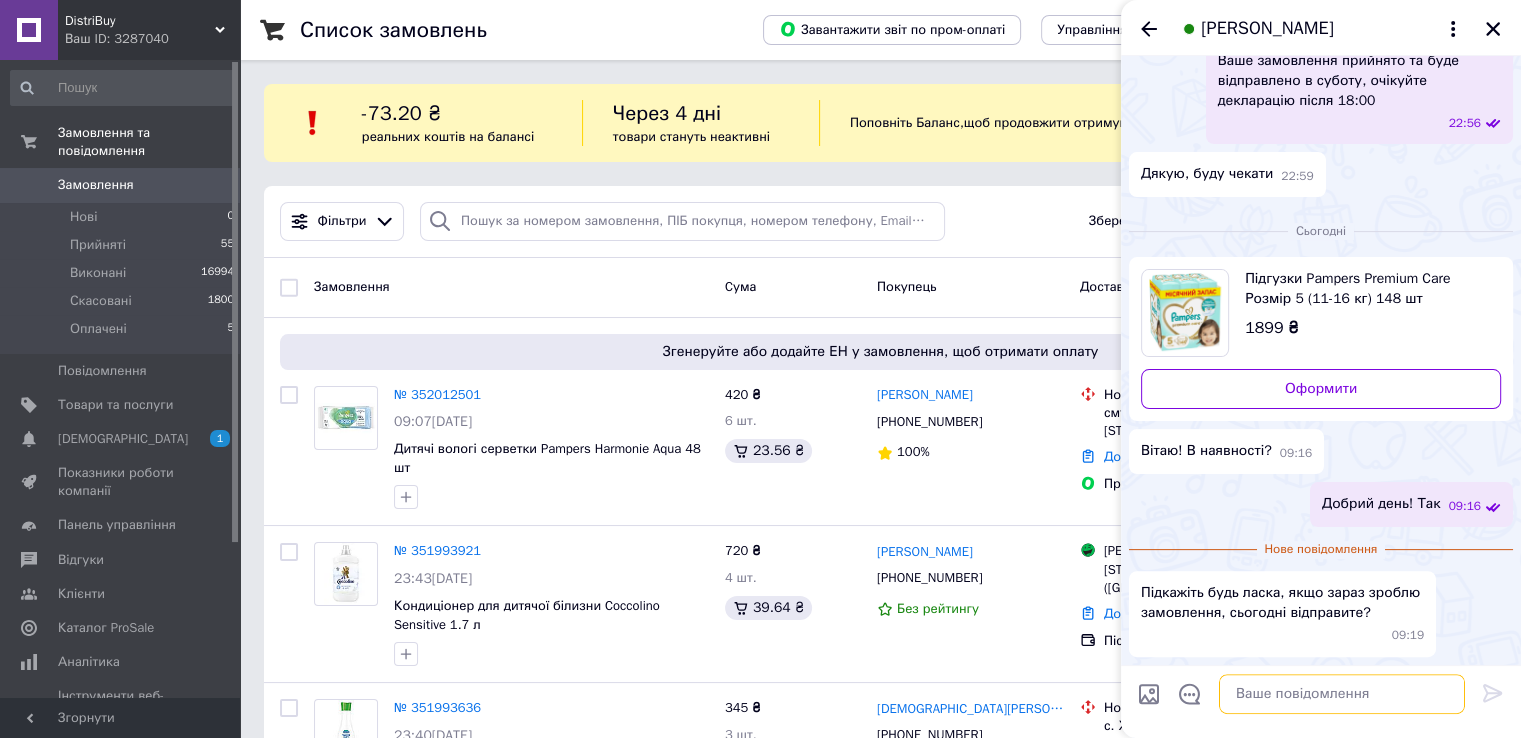click at bounding box center (1342, 694) 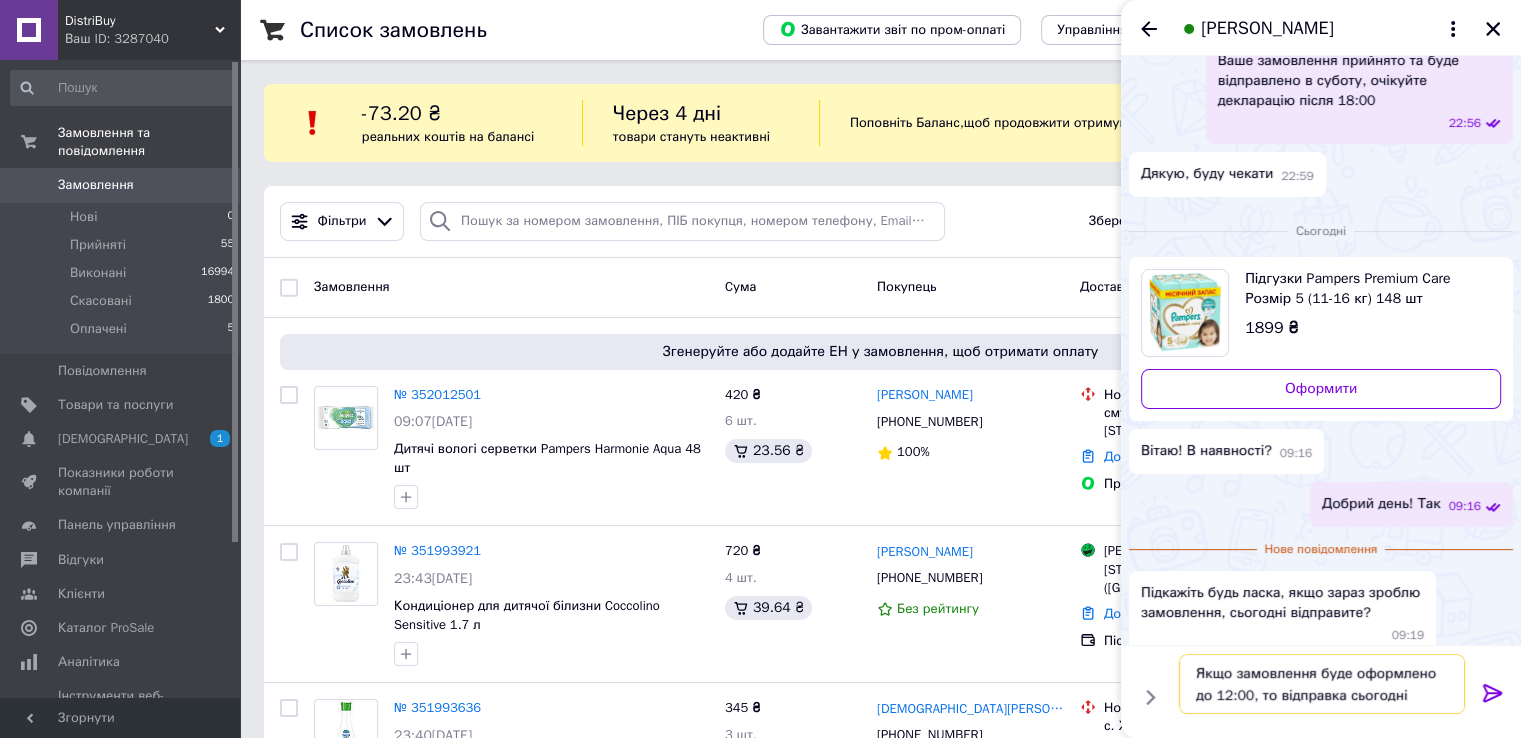type on "Якщо замовлення буде оформлено до 12:00, то відправка сьогодні" 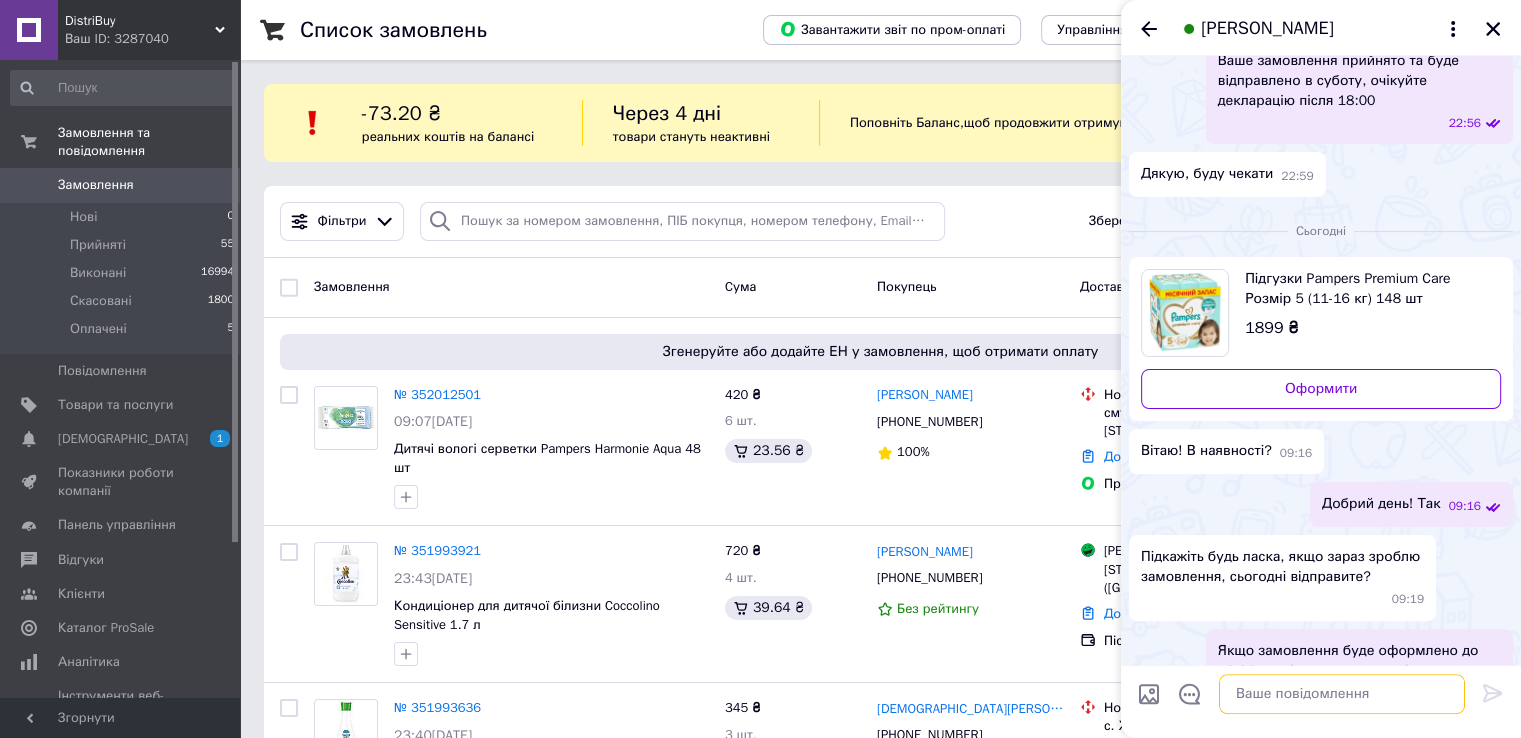 scroll, scrollTop: 507, scrollLeft: 0, axis: vertical 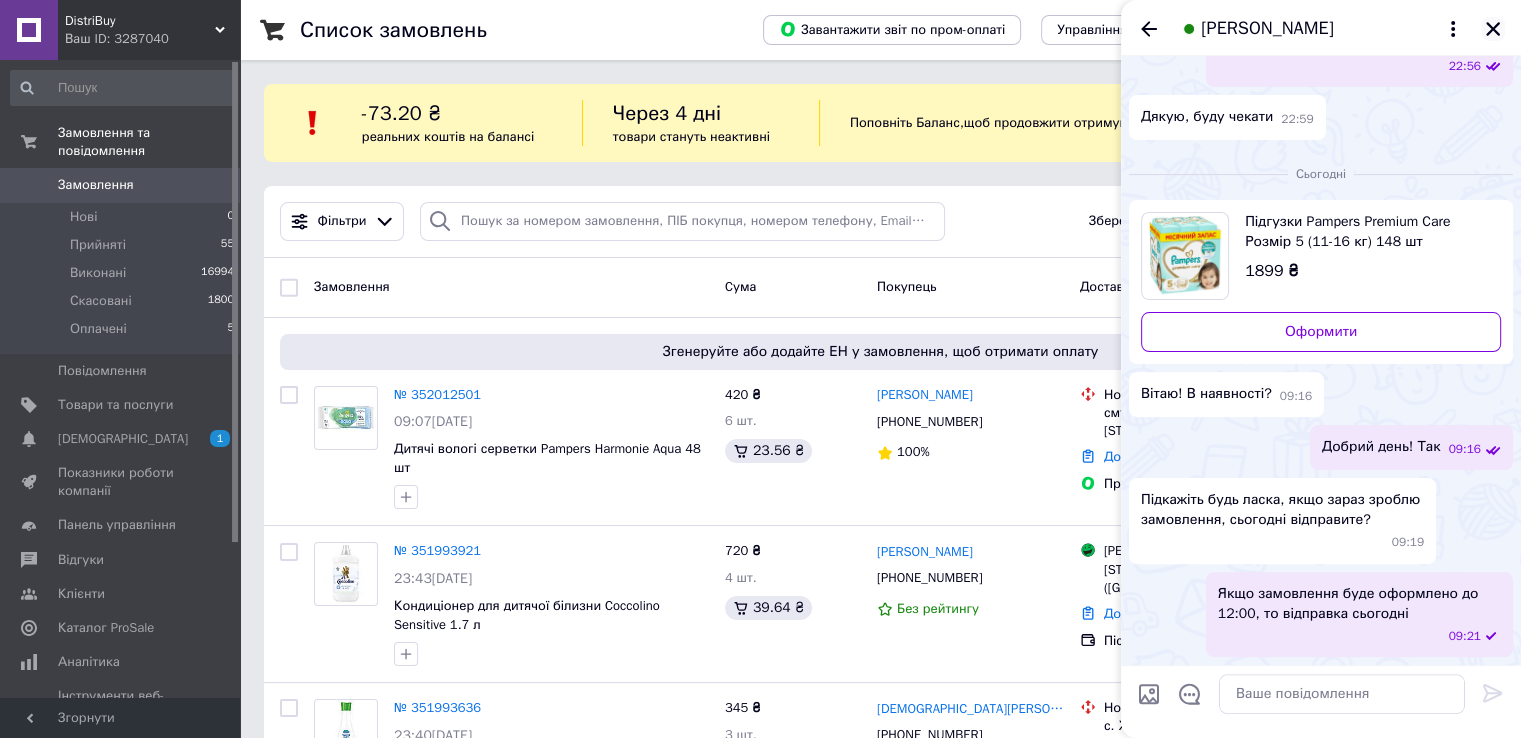 click 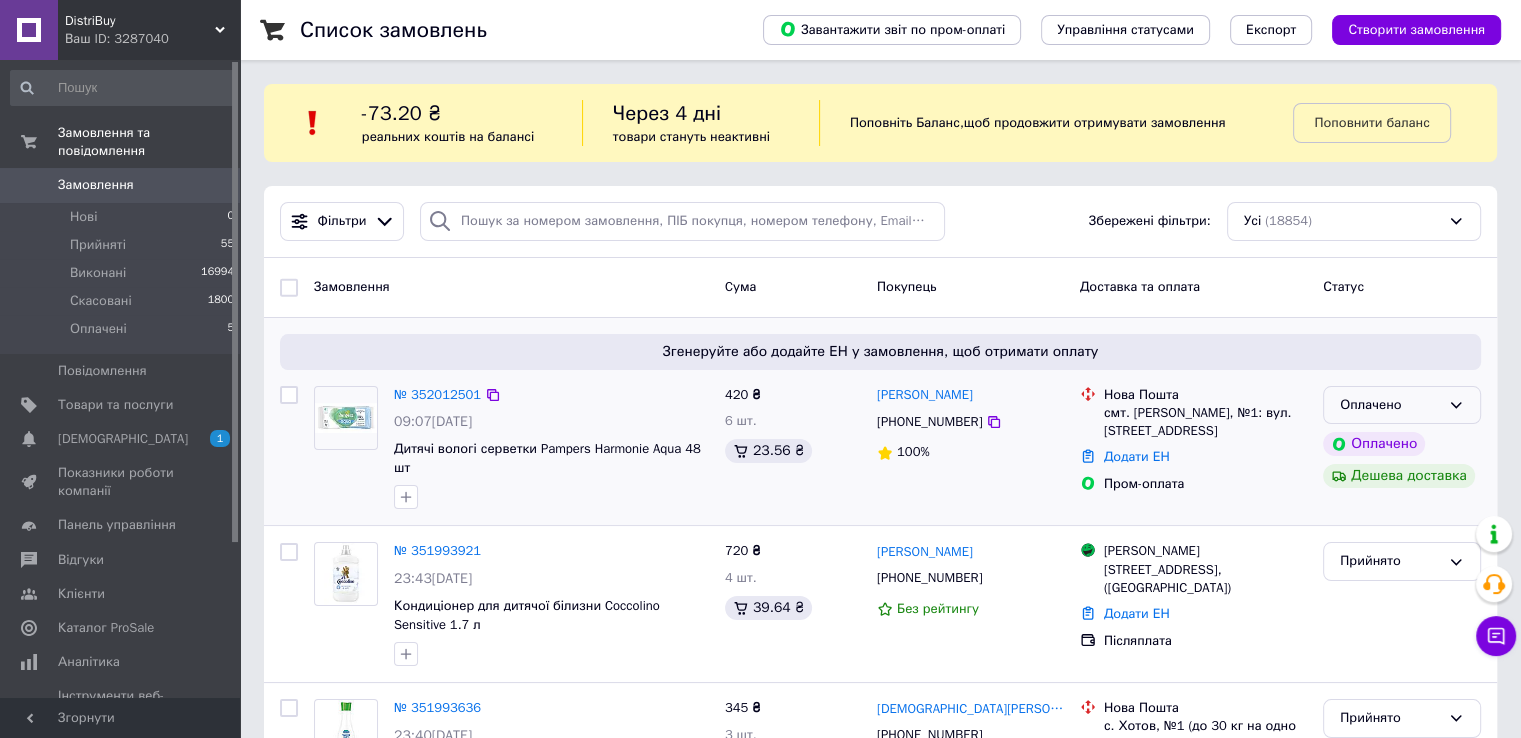 click on "Оплачено" at bounding box center [1402, 405] 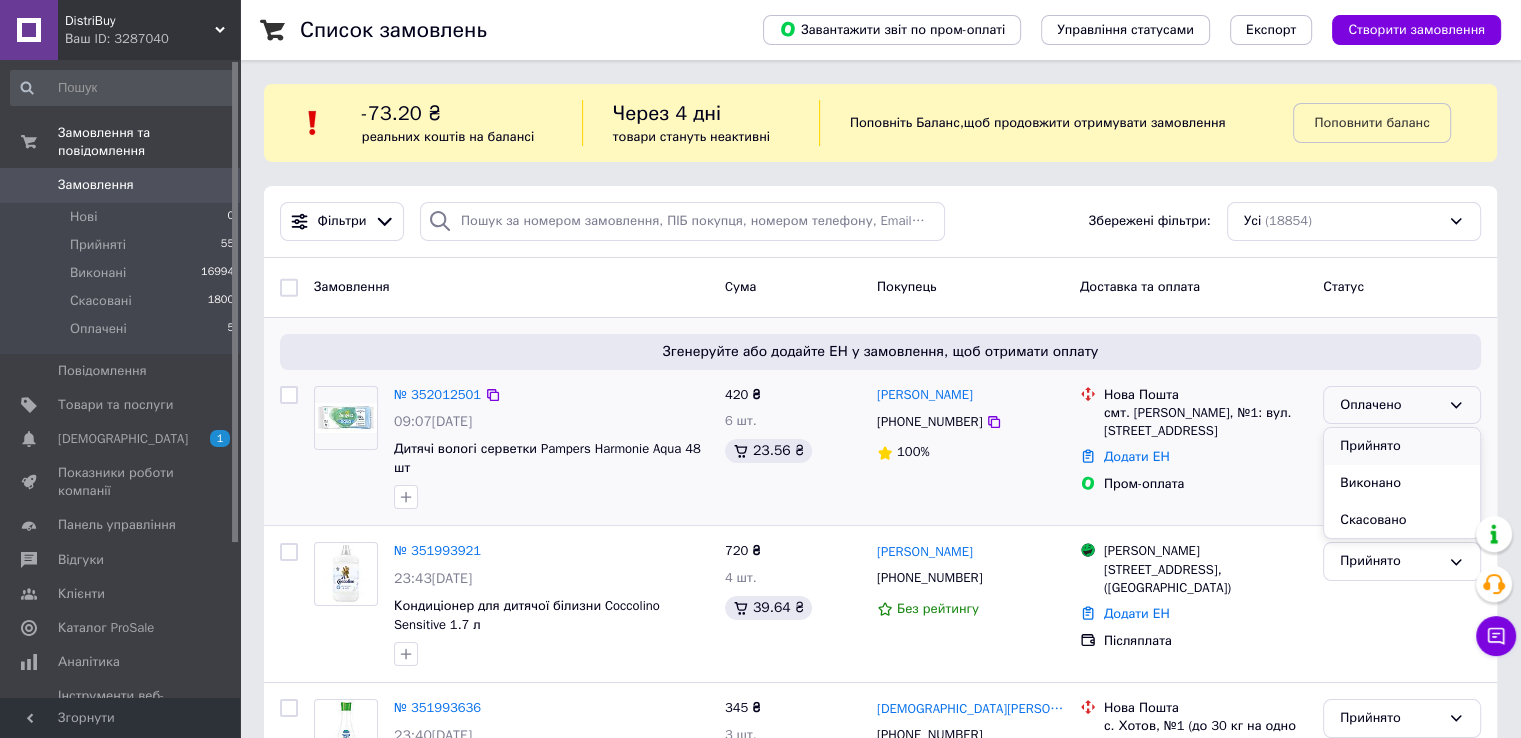 click on "Прийнято" at bounding box center (1402, 446) 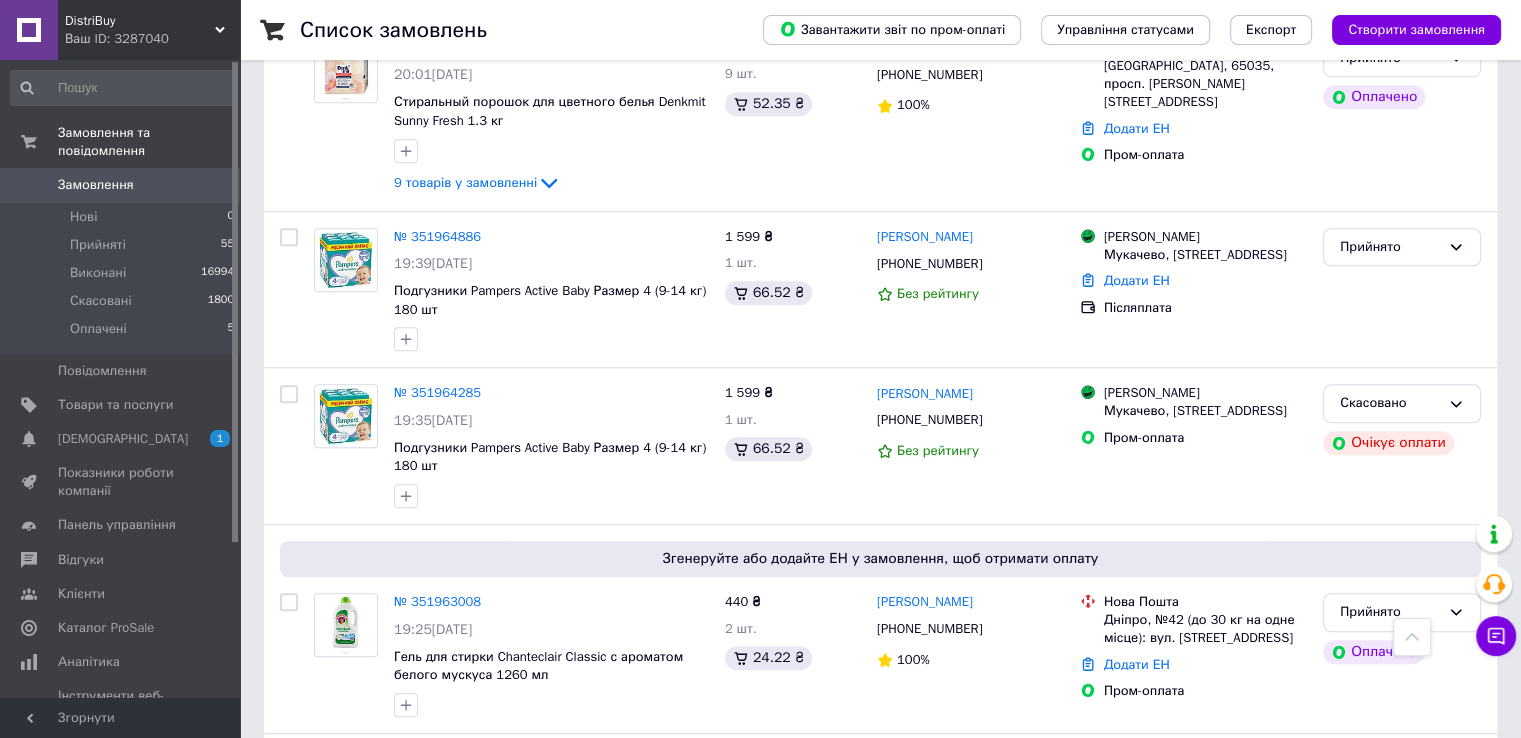 scroll, scrollTop: 1500, scrollLeft: 0, axis: vertical 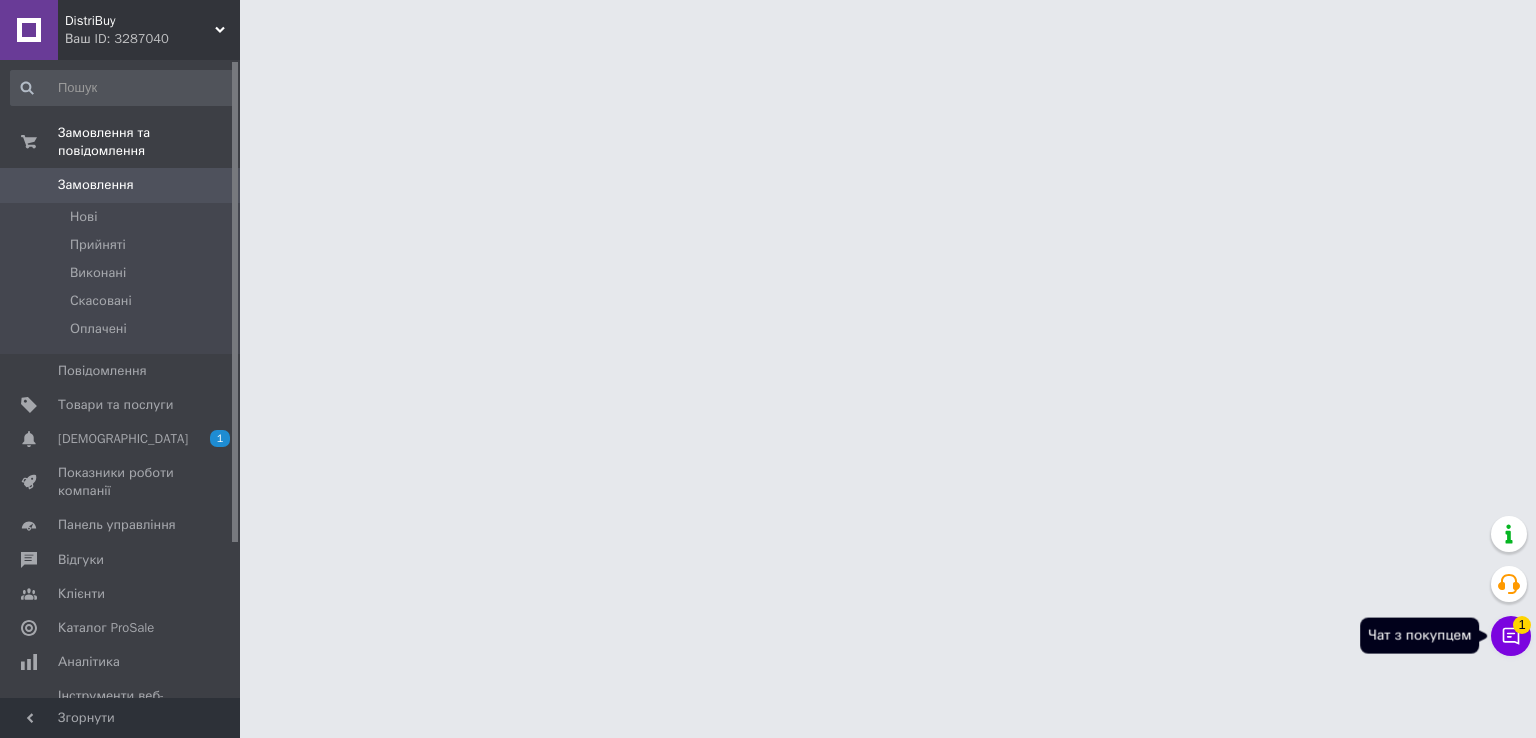 click 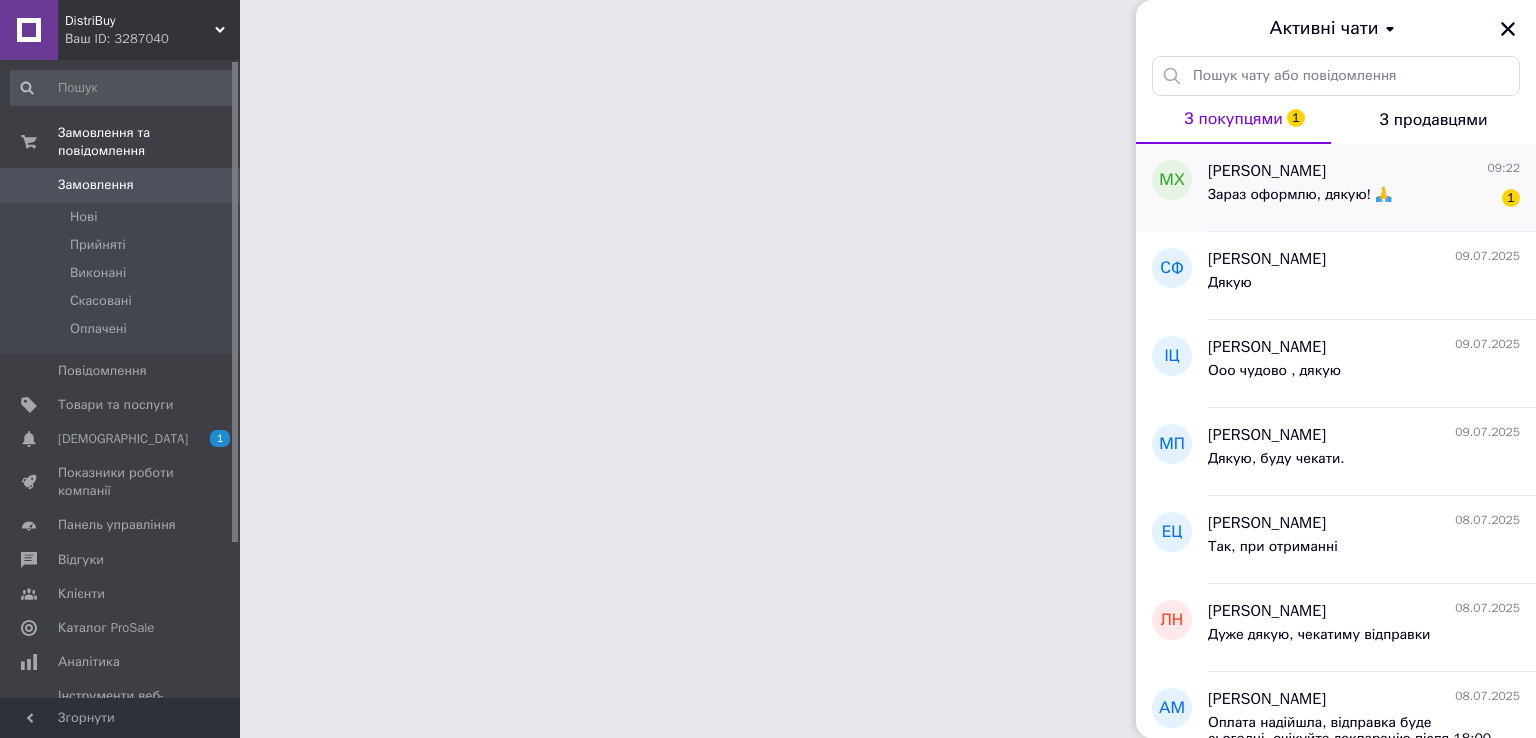 click on "Зараз оформлю, дякую! 🙏" at bounding box center [1300, 201] 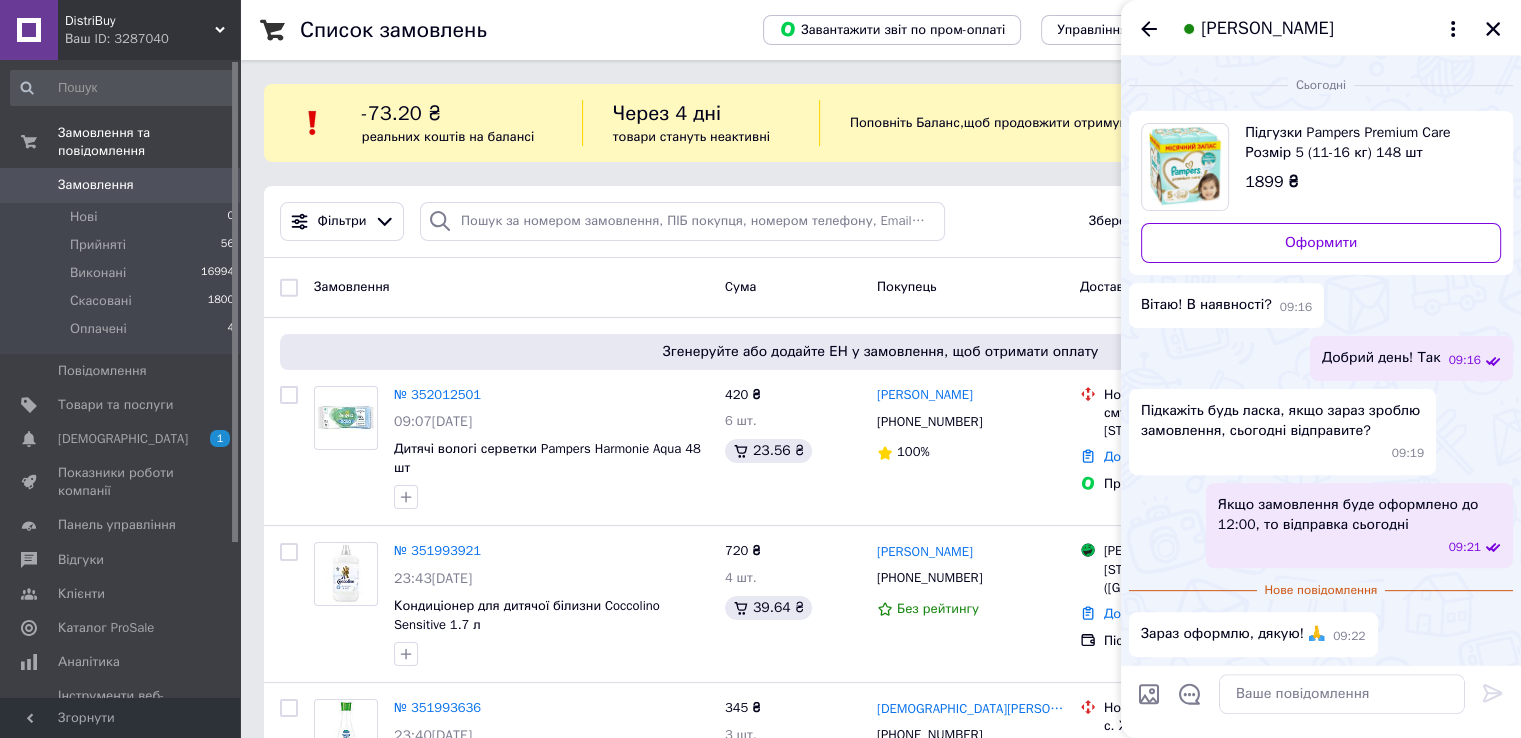scroll, scrollTop: 596, scrollLeft: 0, axis: vertical 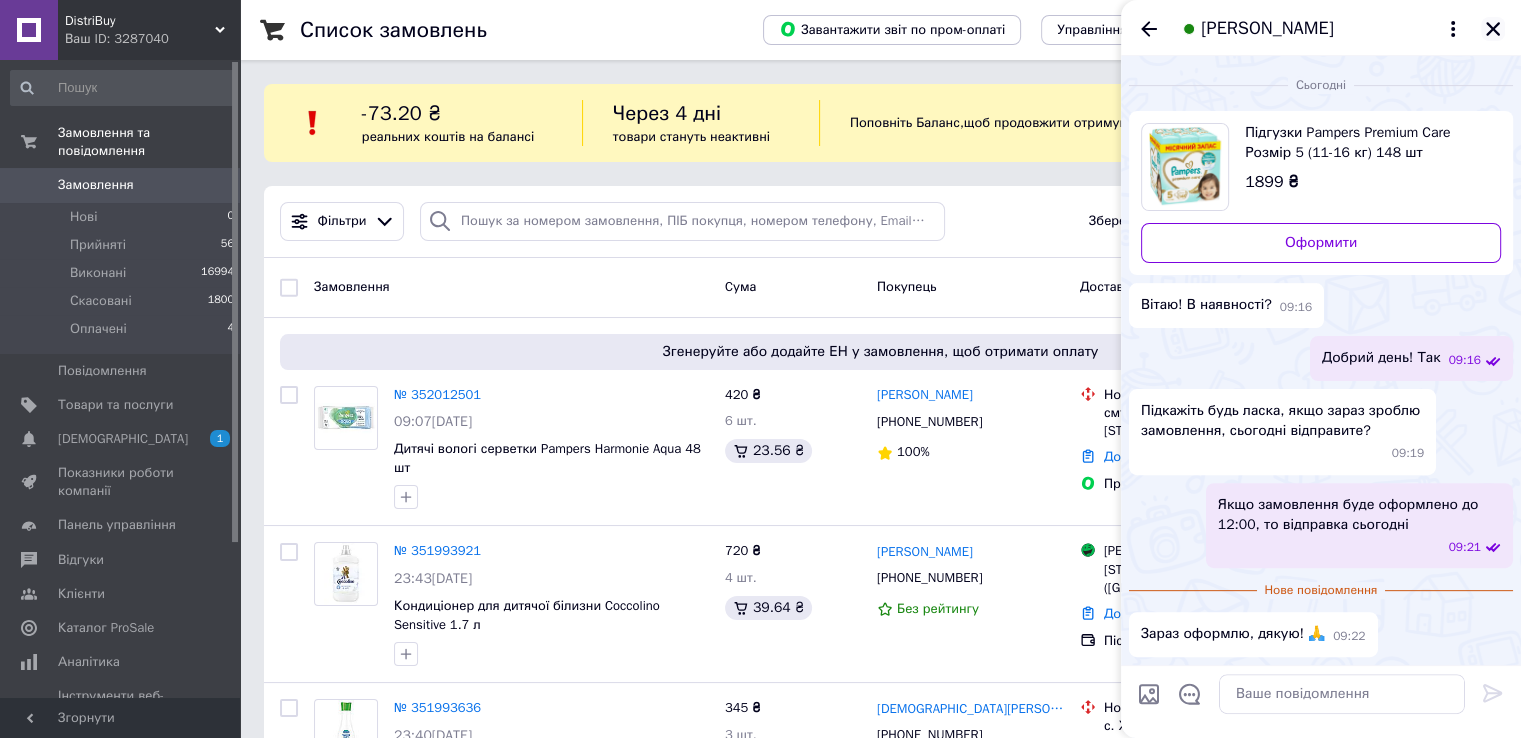 click 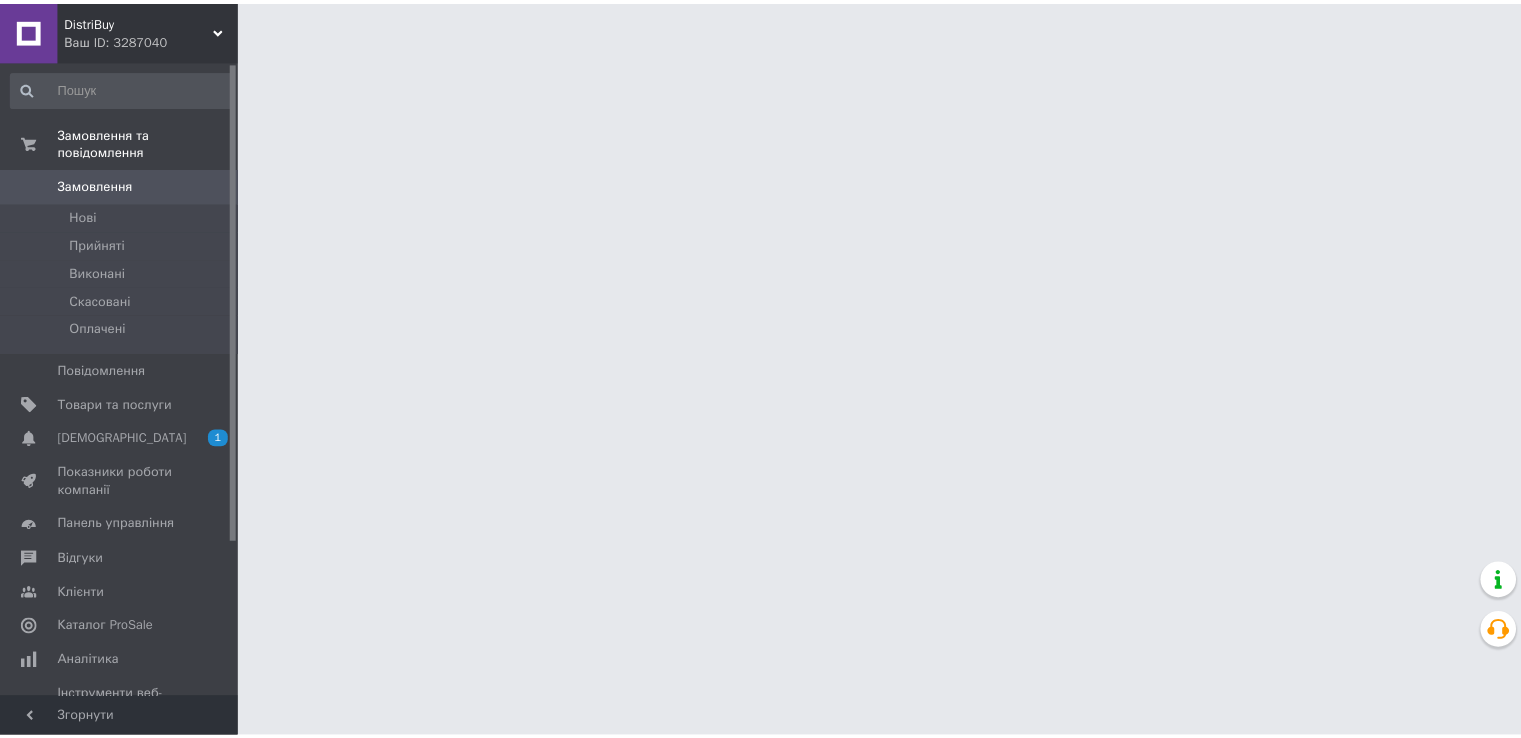scroll, scrollTop: 0, scrollLeft: 0, axis: both 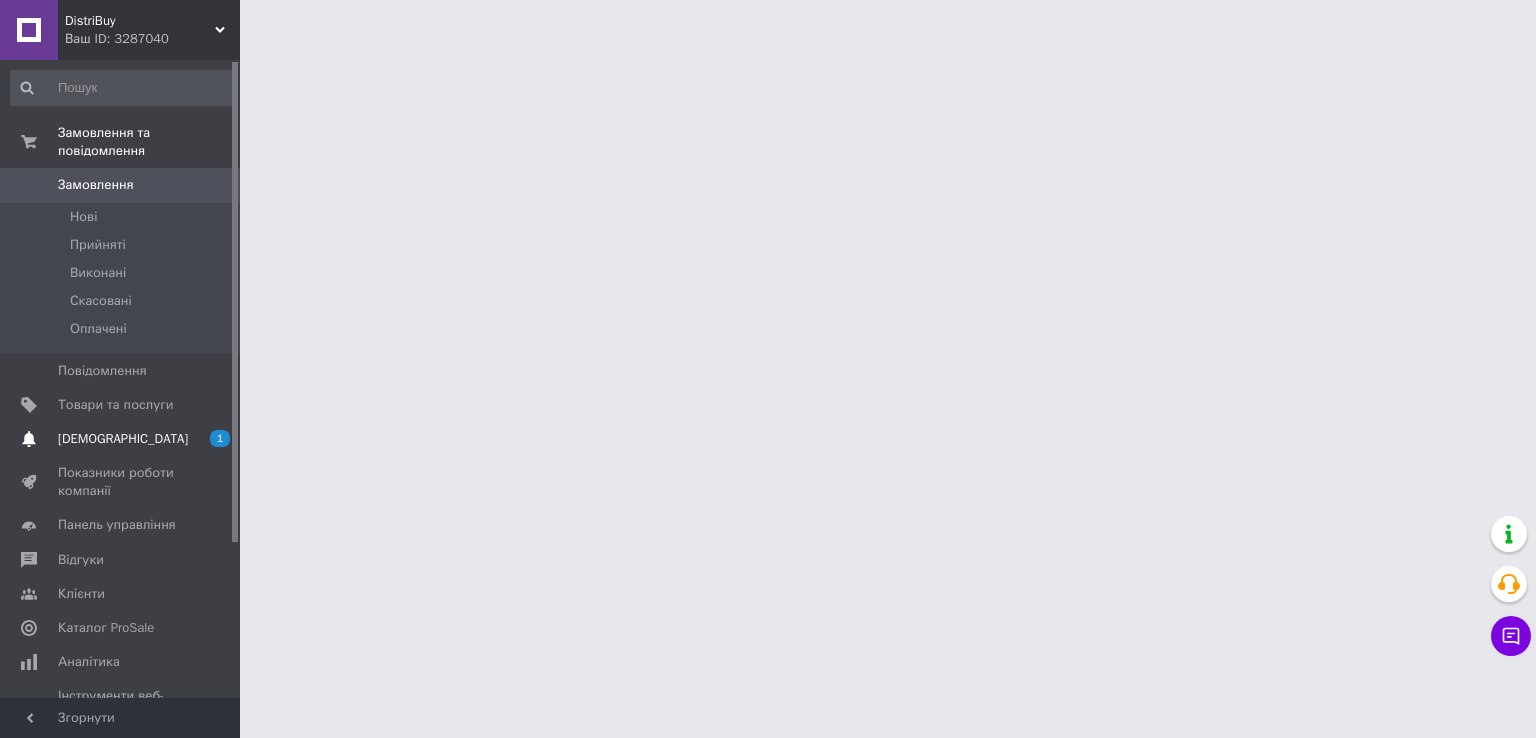 click on "1 0" at bounding box center (212, 439) 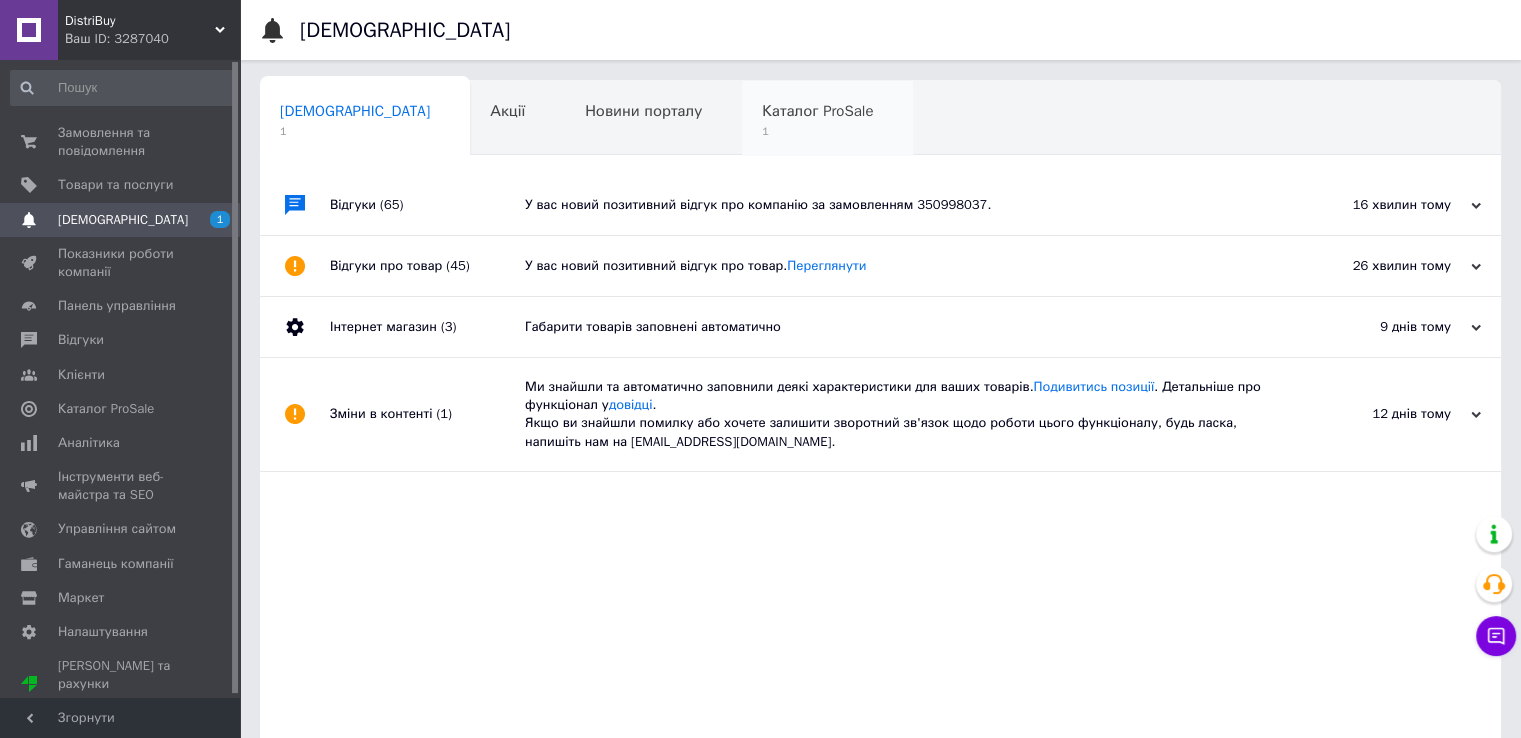 click on "1" at bounding box center [817, 131] 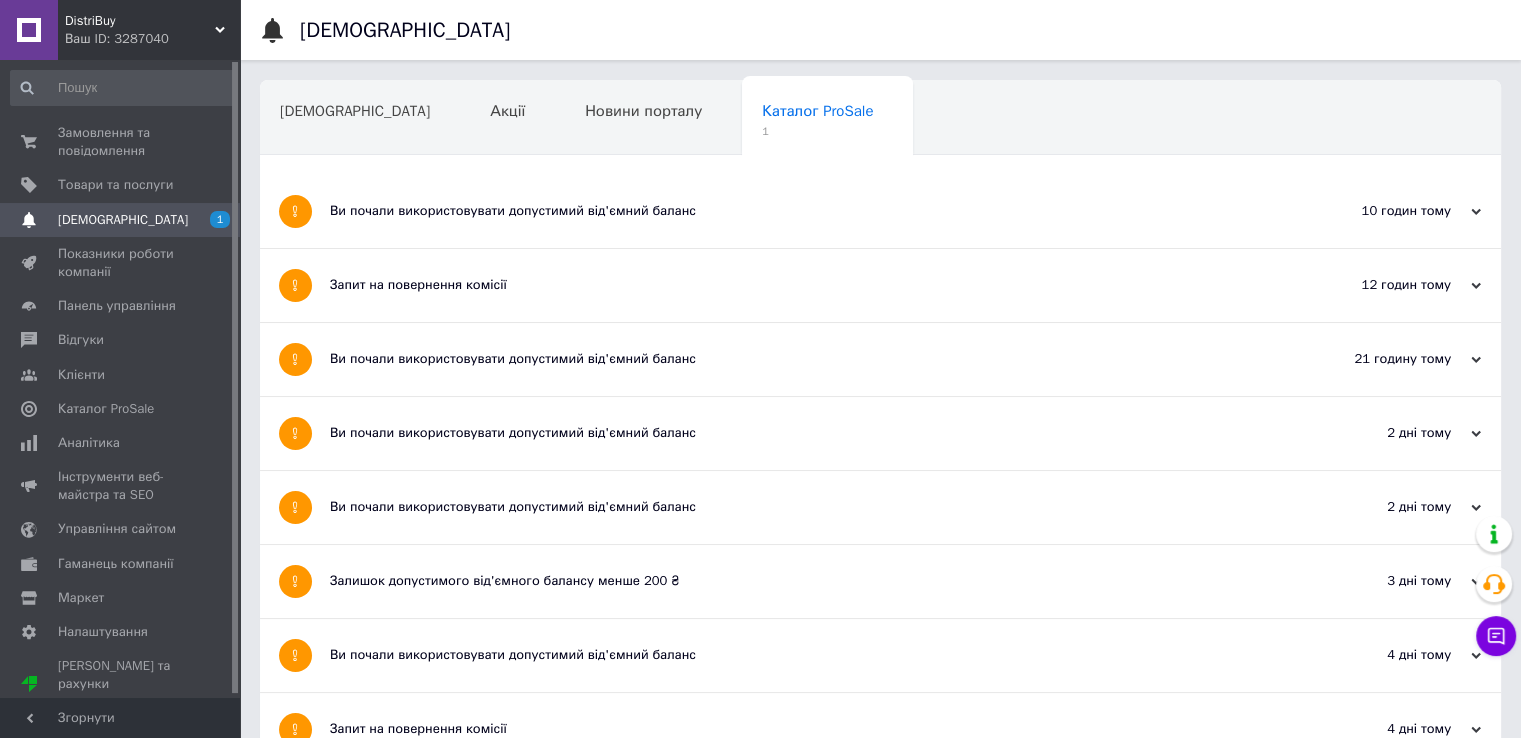click on "Ви почали використовувати допустимий від'ємний баланс" at bounding box center [805, 211] 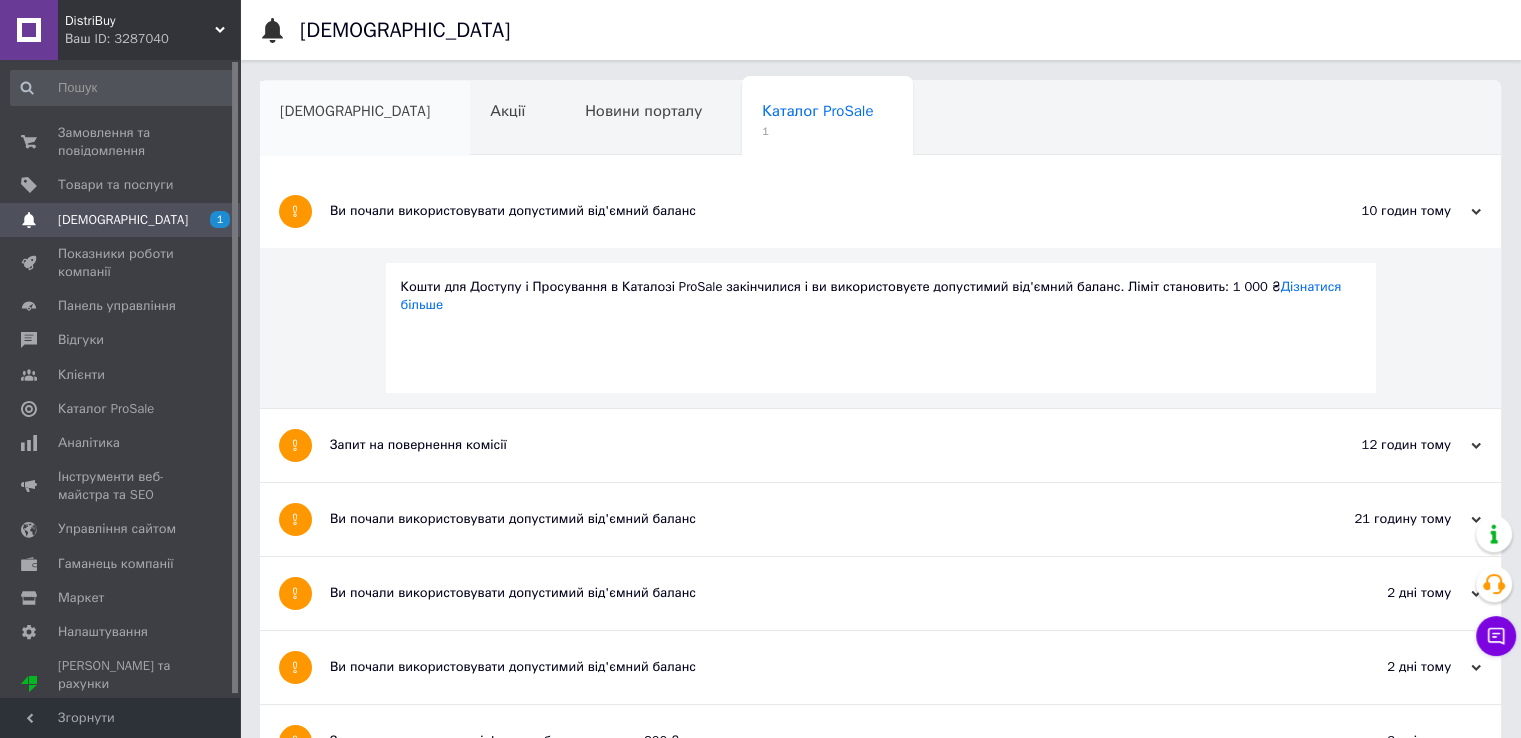 click on "[DEMOGRAPHIC_DATA]" at bounding box center (355, 111) 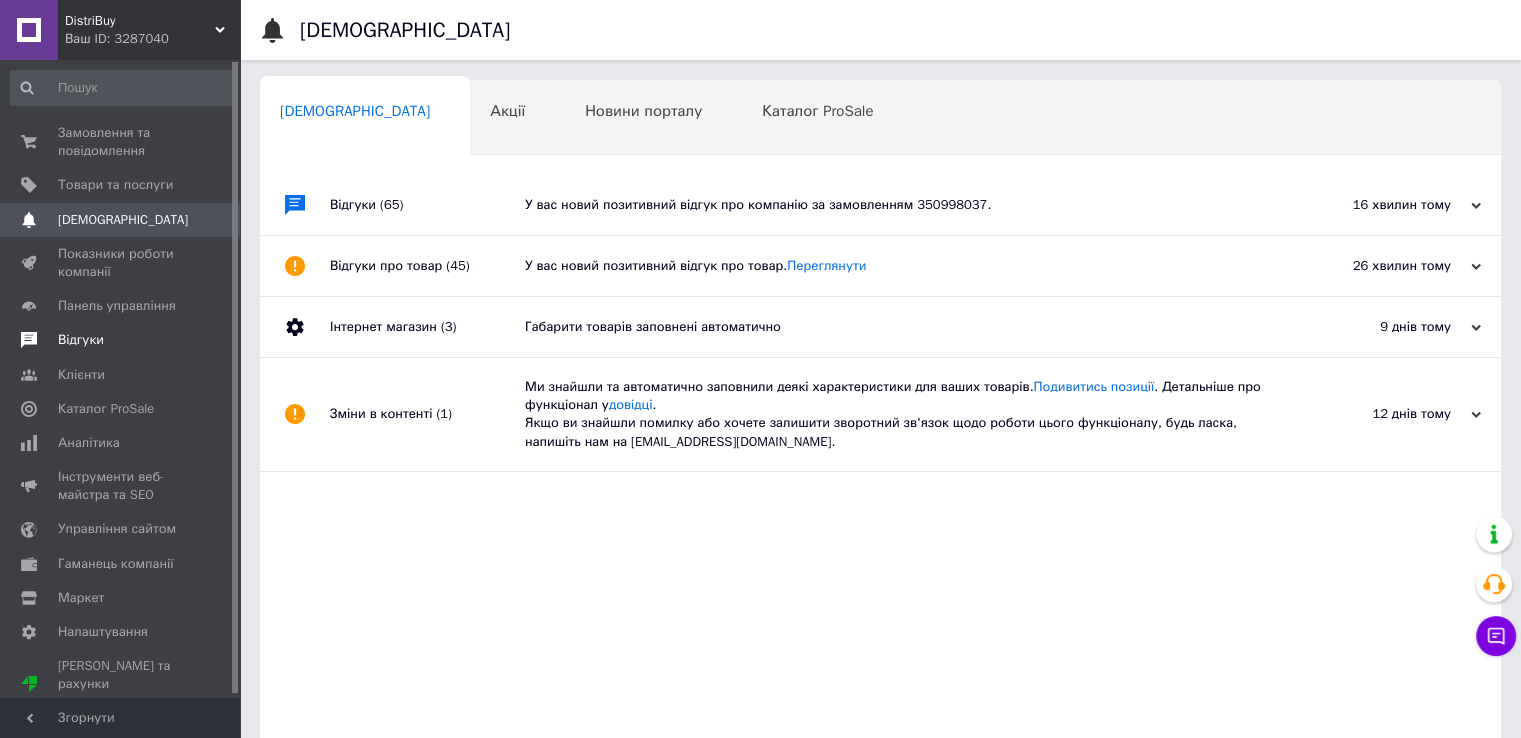 click on "Відгуки" at bounding box center [123, 340] 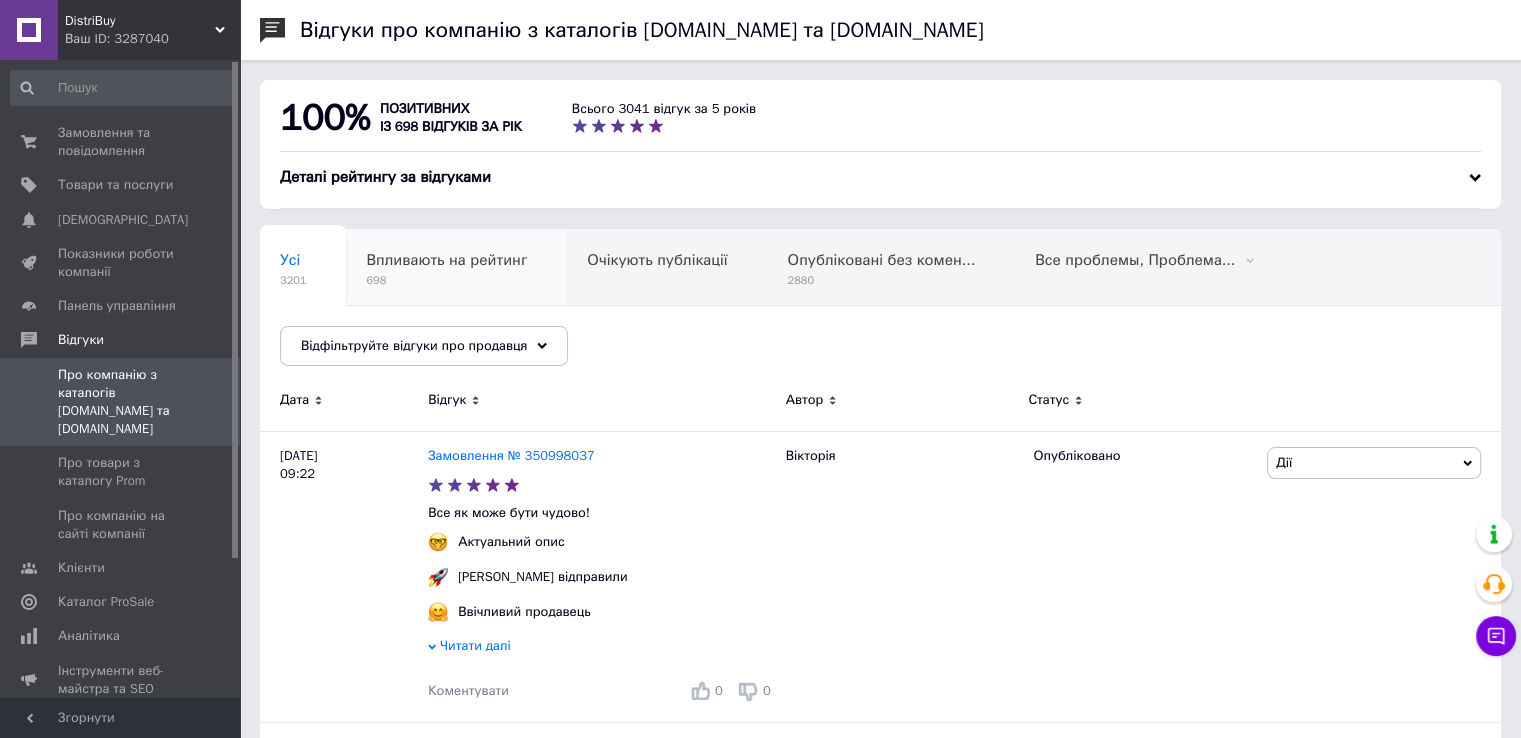 scroll, scrollTop: 0, scrollLeft: 0, axis: both 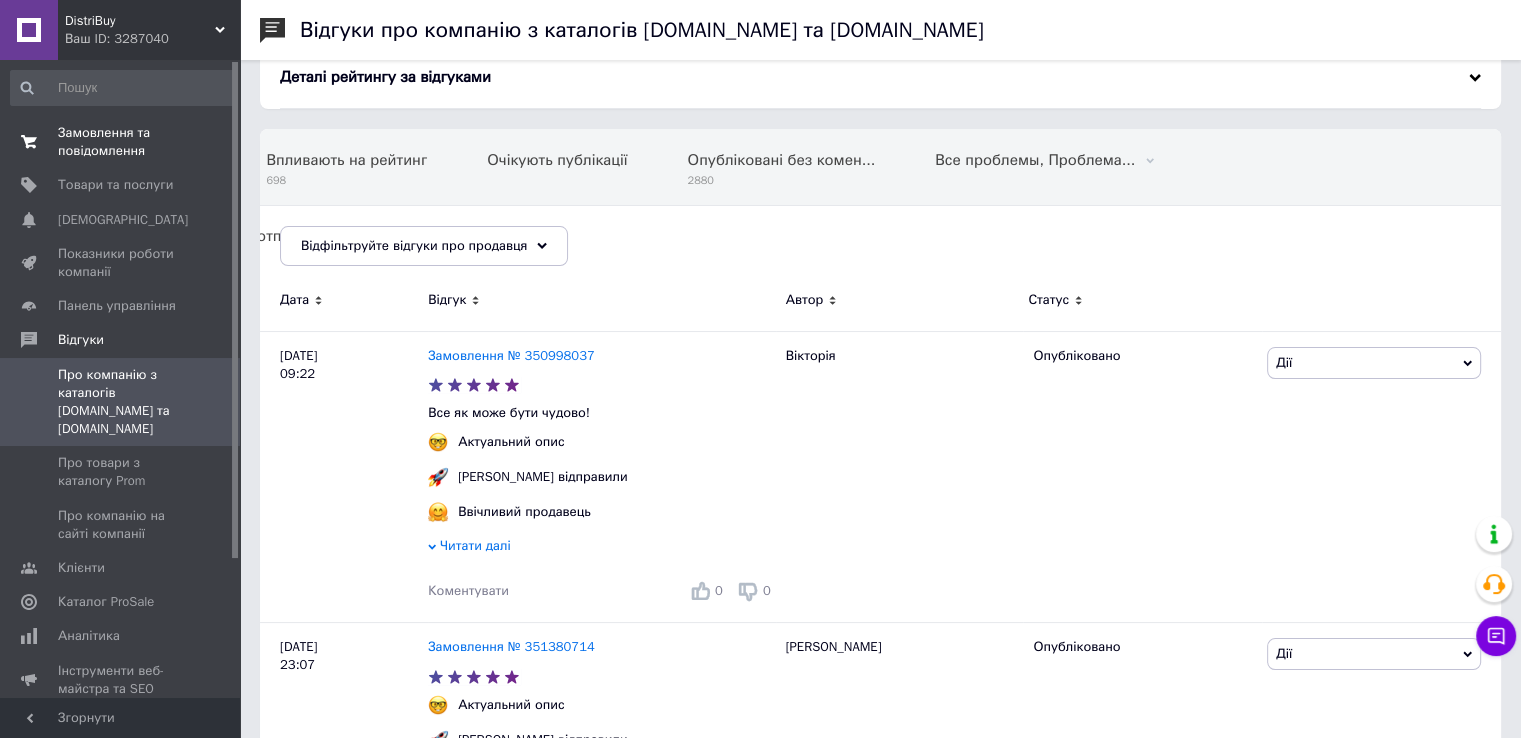 click on "Замовлення та повідомлення" at bounding box center [121, 142] 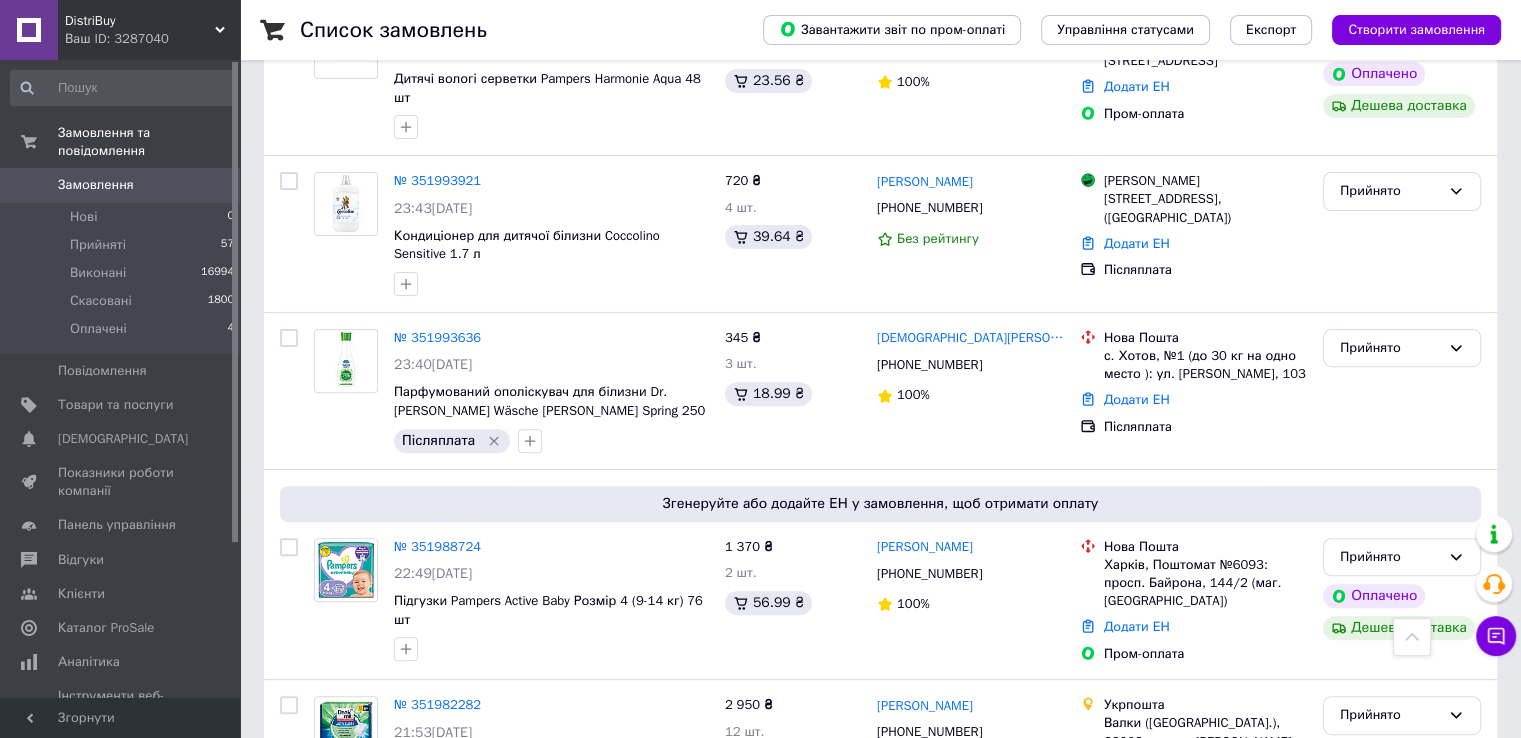scroll, scrollTop: 100, scrollLeft: 0, axis: vertical 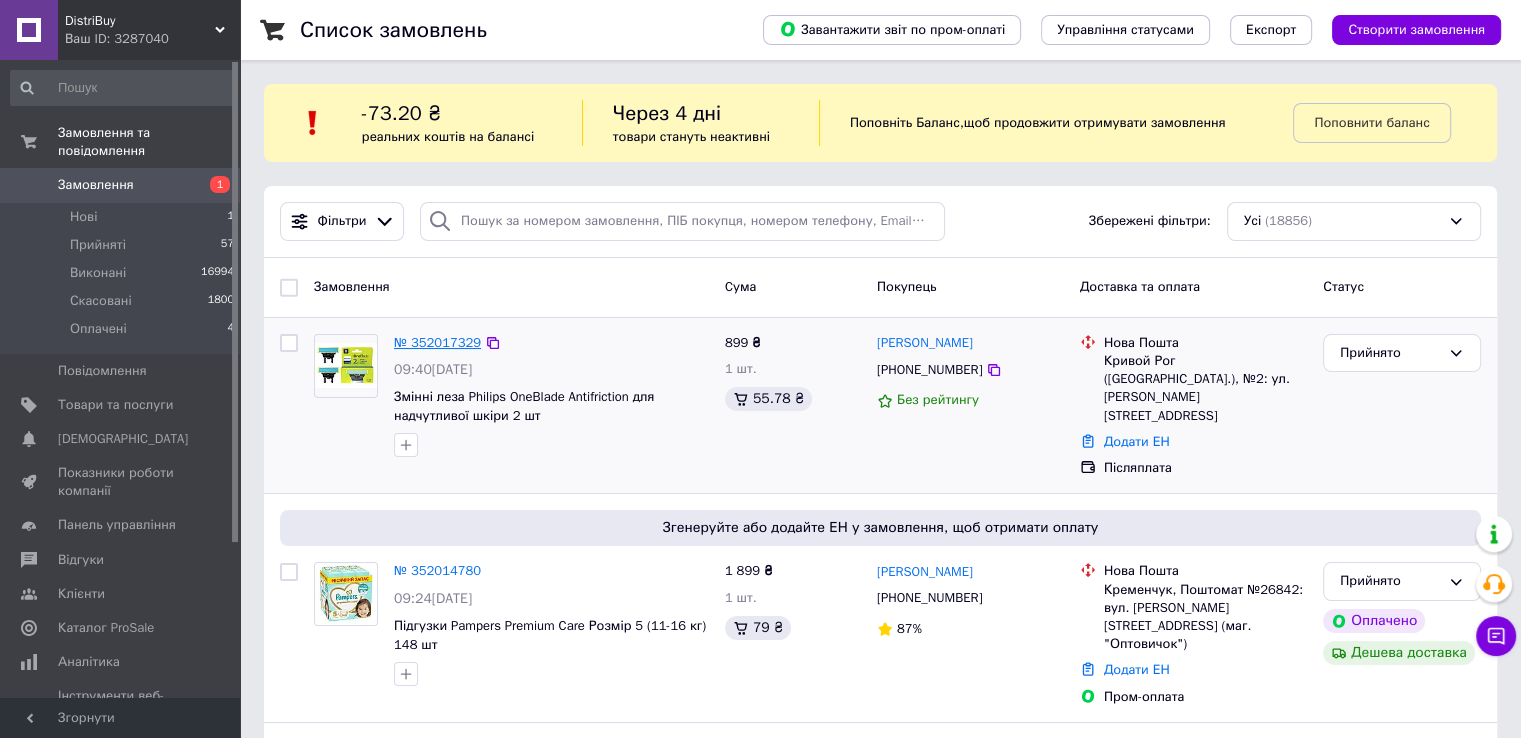 click on "№ 352017329" at bounding box center (437, 342) 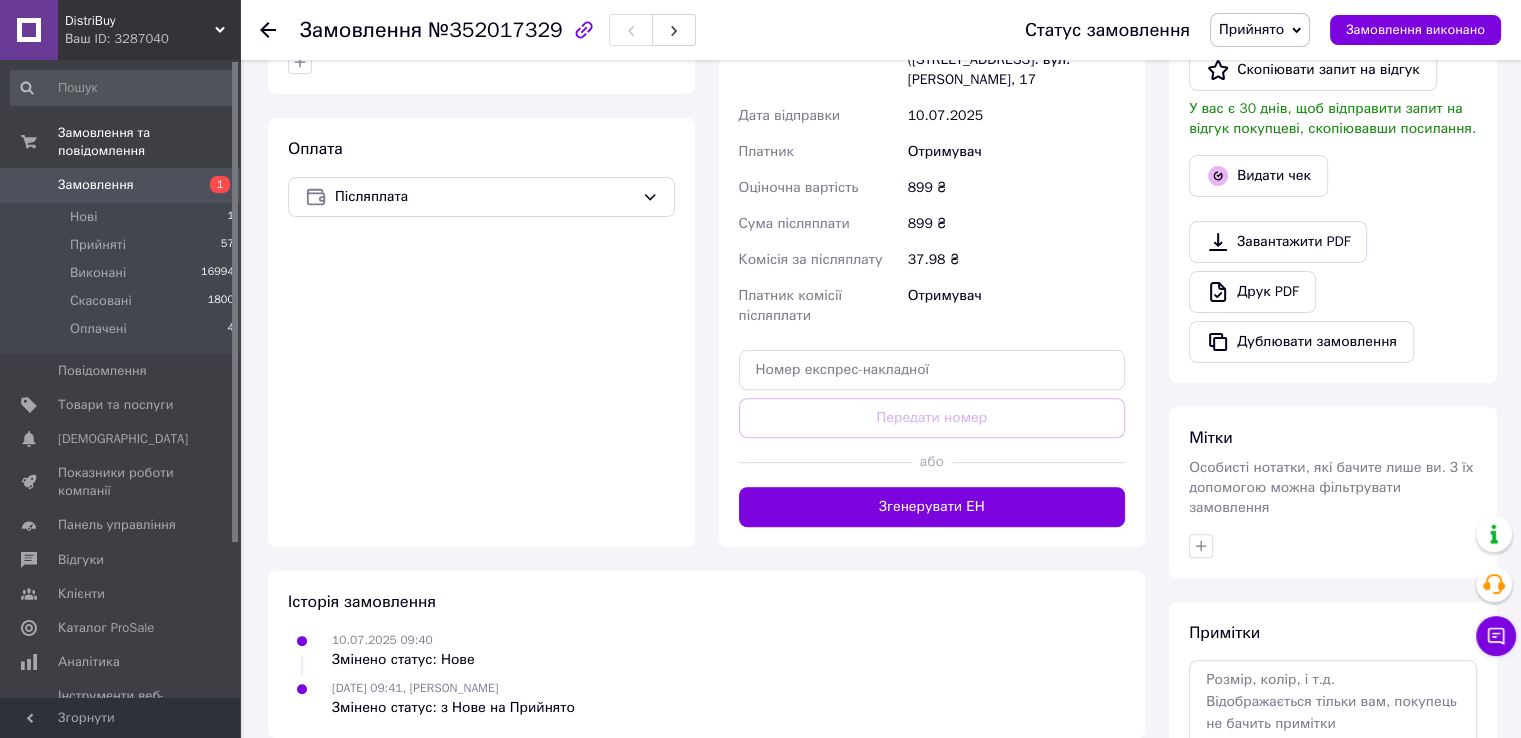 scroll, scrollTop: 600, scrollLeft: 0, axis: vertical 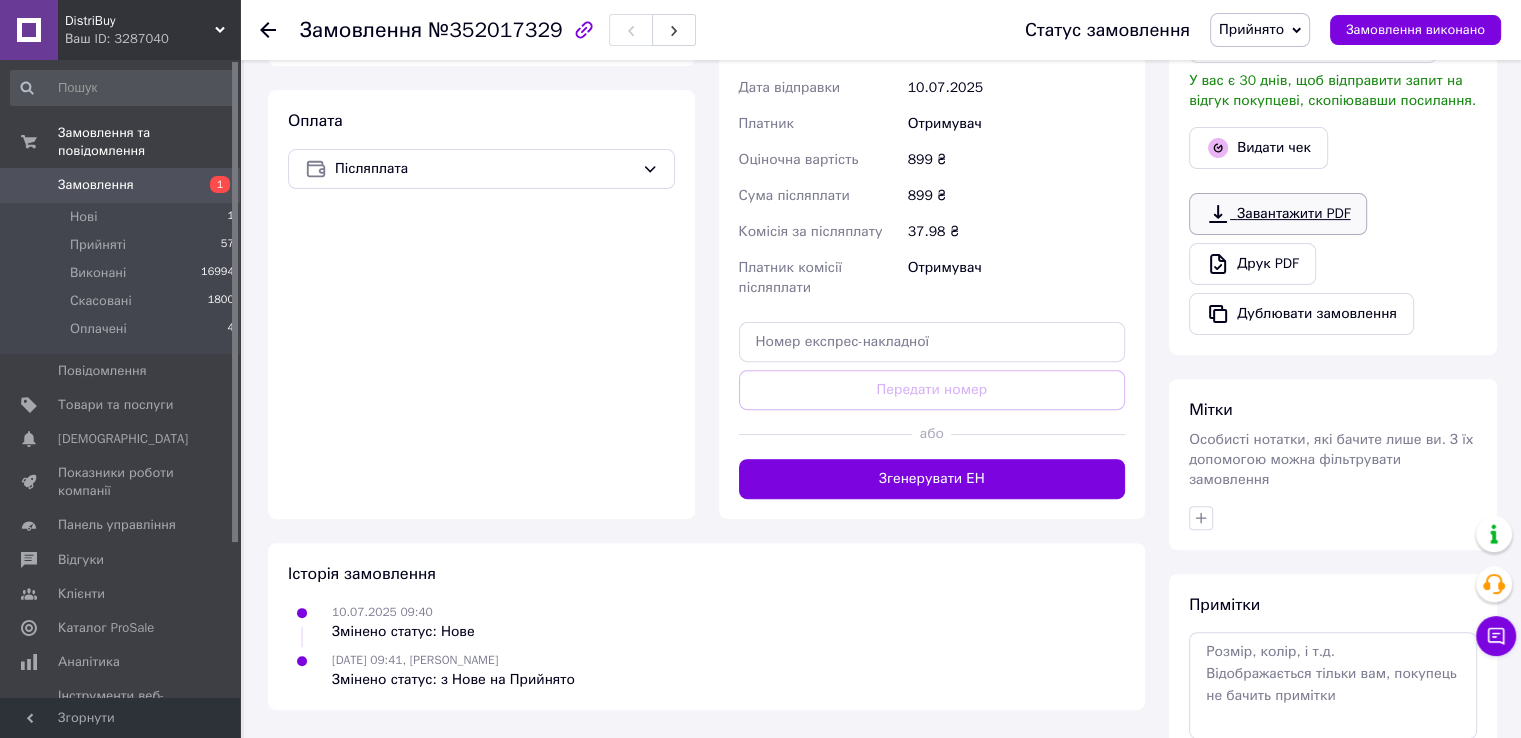 click on "Завантажити PDF" at bounding box center (1278, 214) 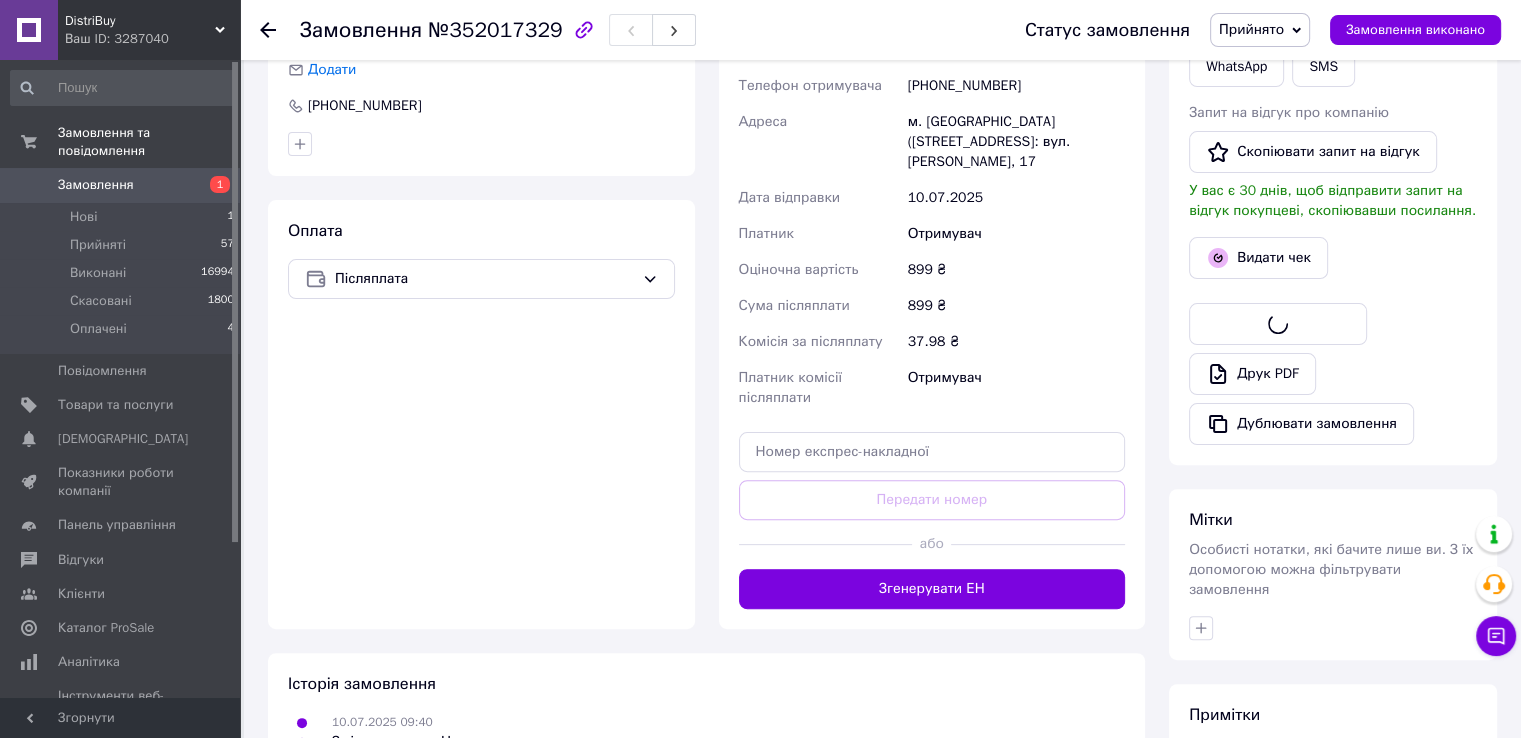 scroll, scrollTop: 300, scrollLeft: 0, axis: vertical 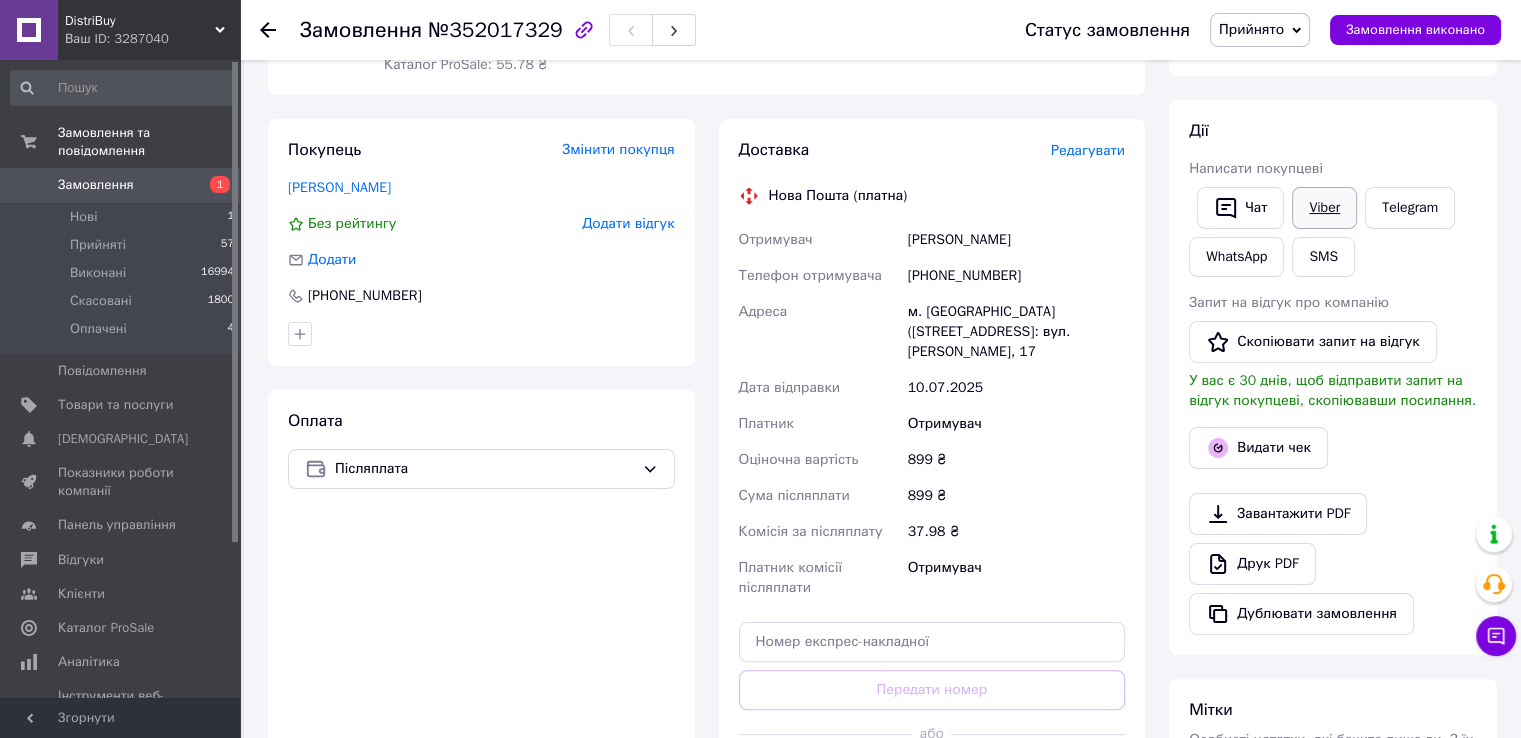 click on "Viber" at bounding box center (1324, 208) 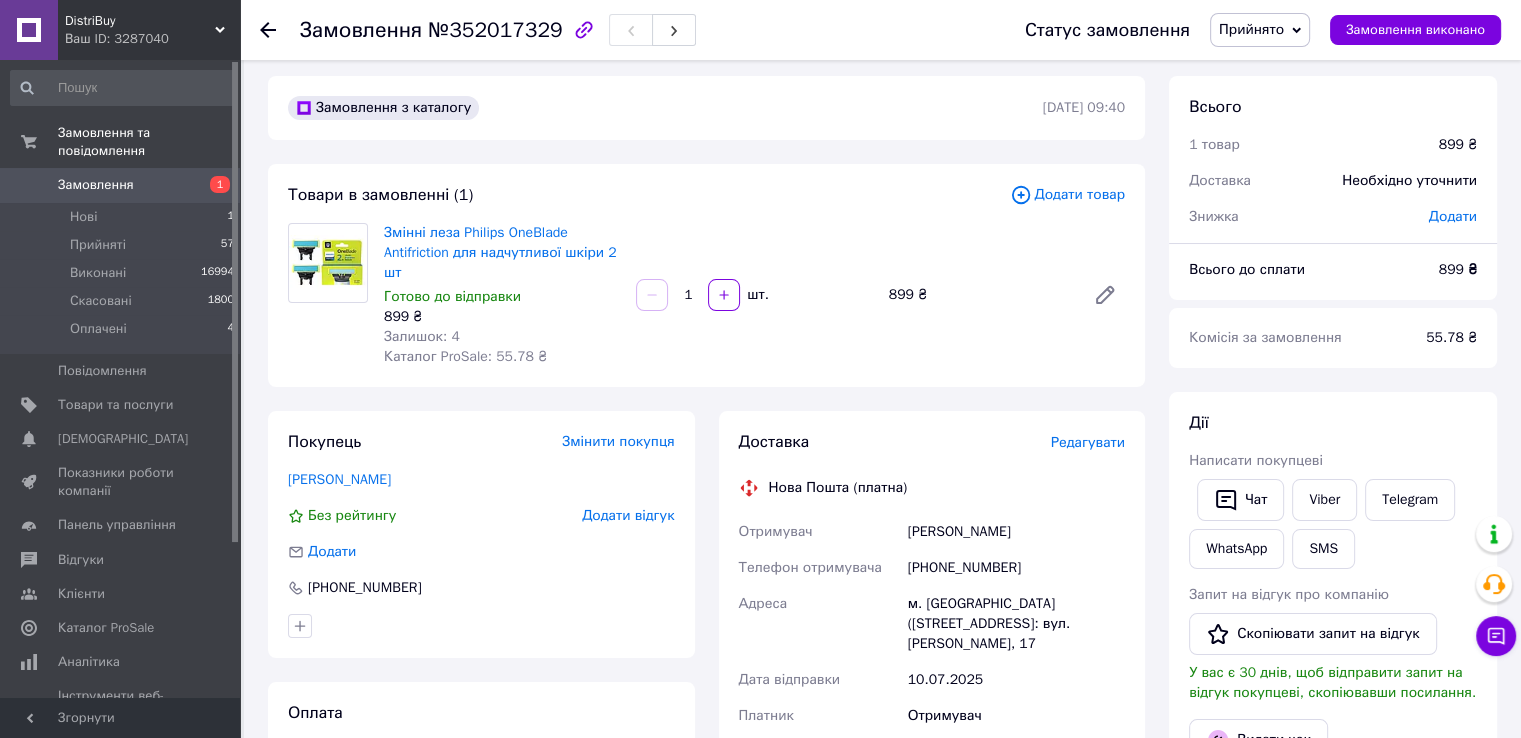 scroll, scrollTop: 0, scrollLeft: 0, axis: both 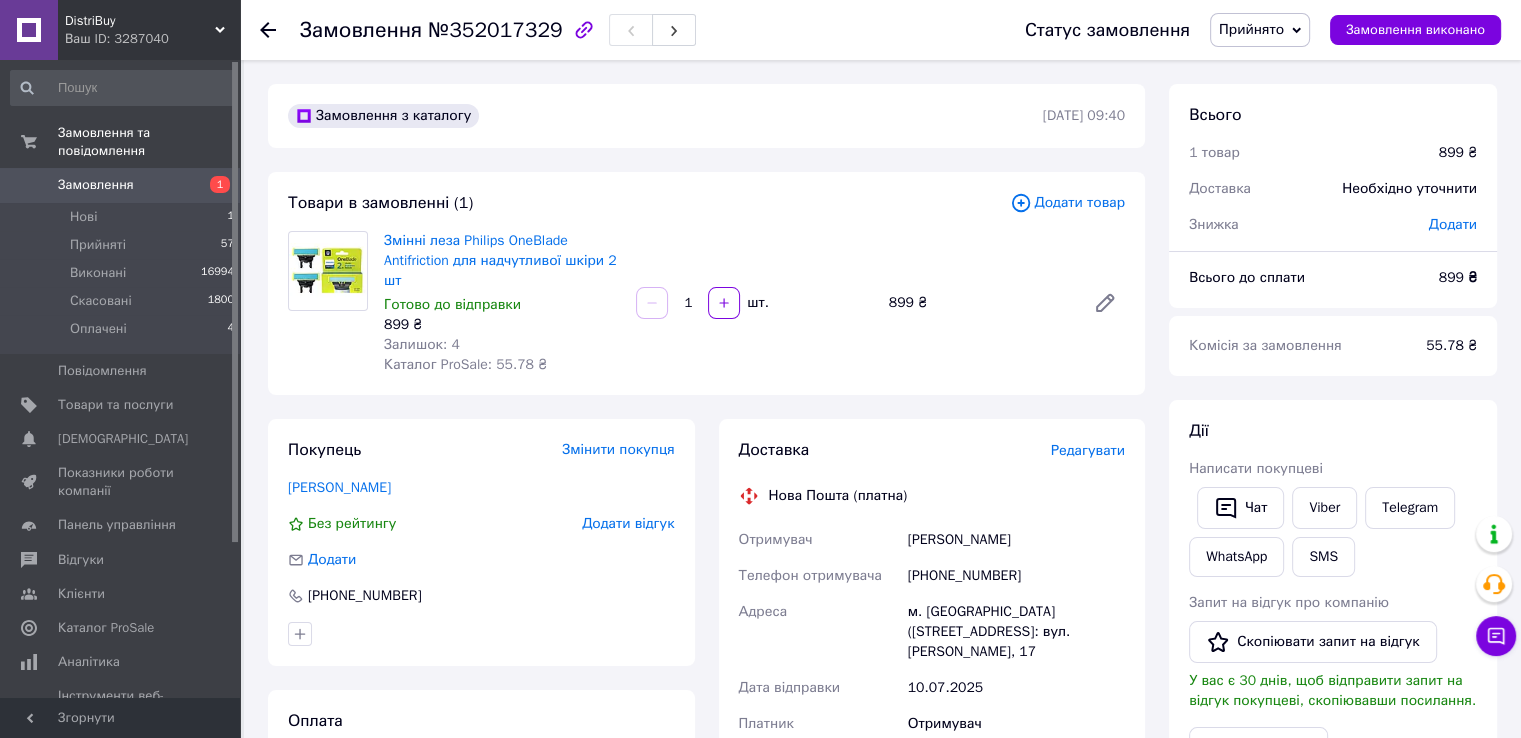 click on "1" at bounding box center [212, 185] 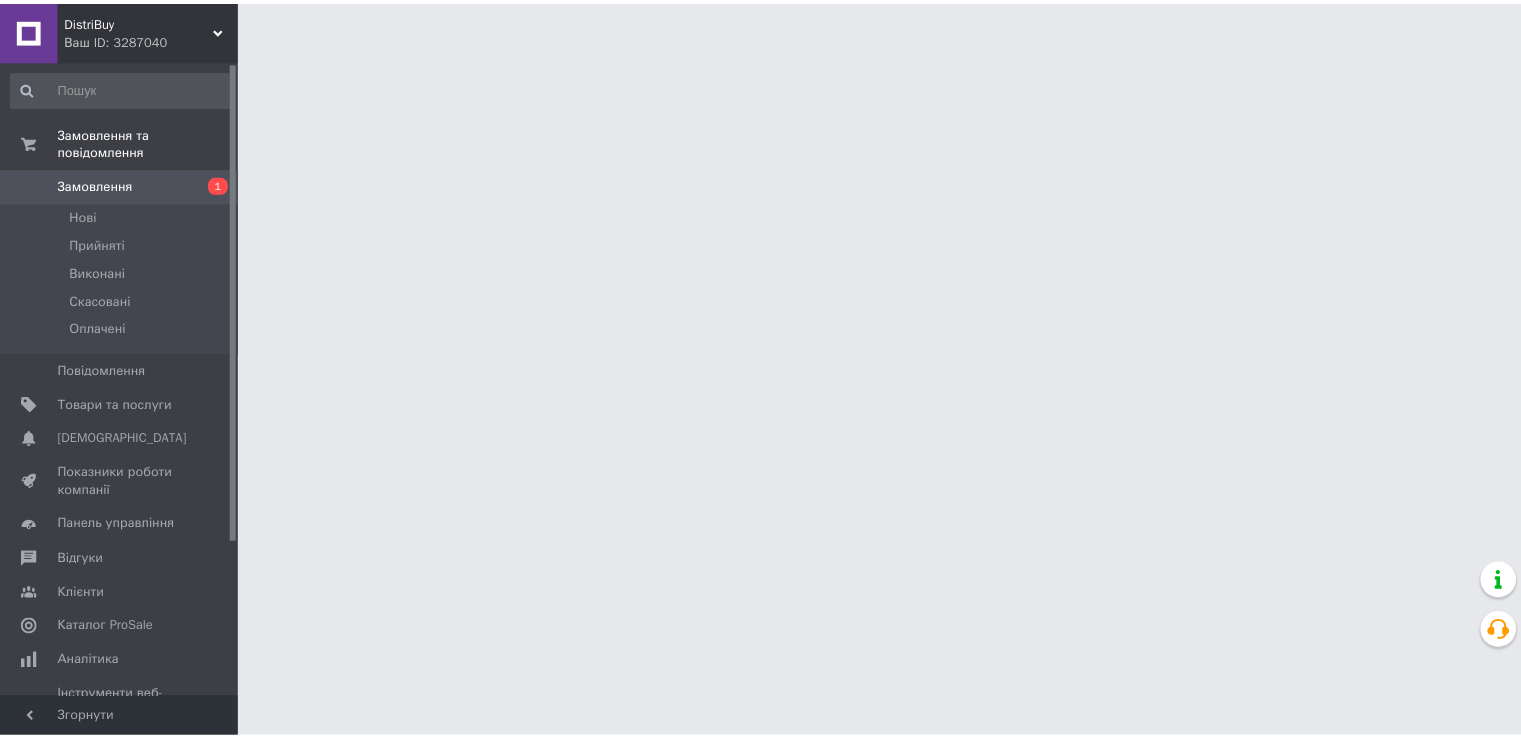 scroll, scrollTop: 0, scrollLeft: 0, axis: both 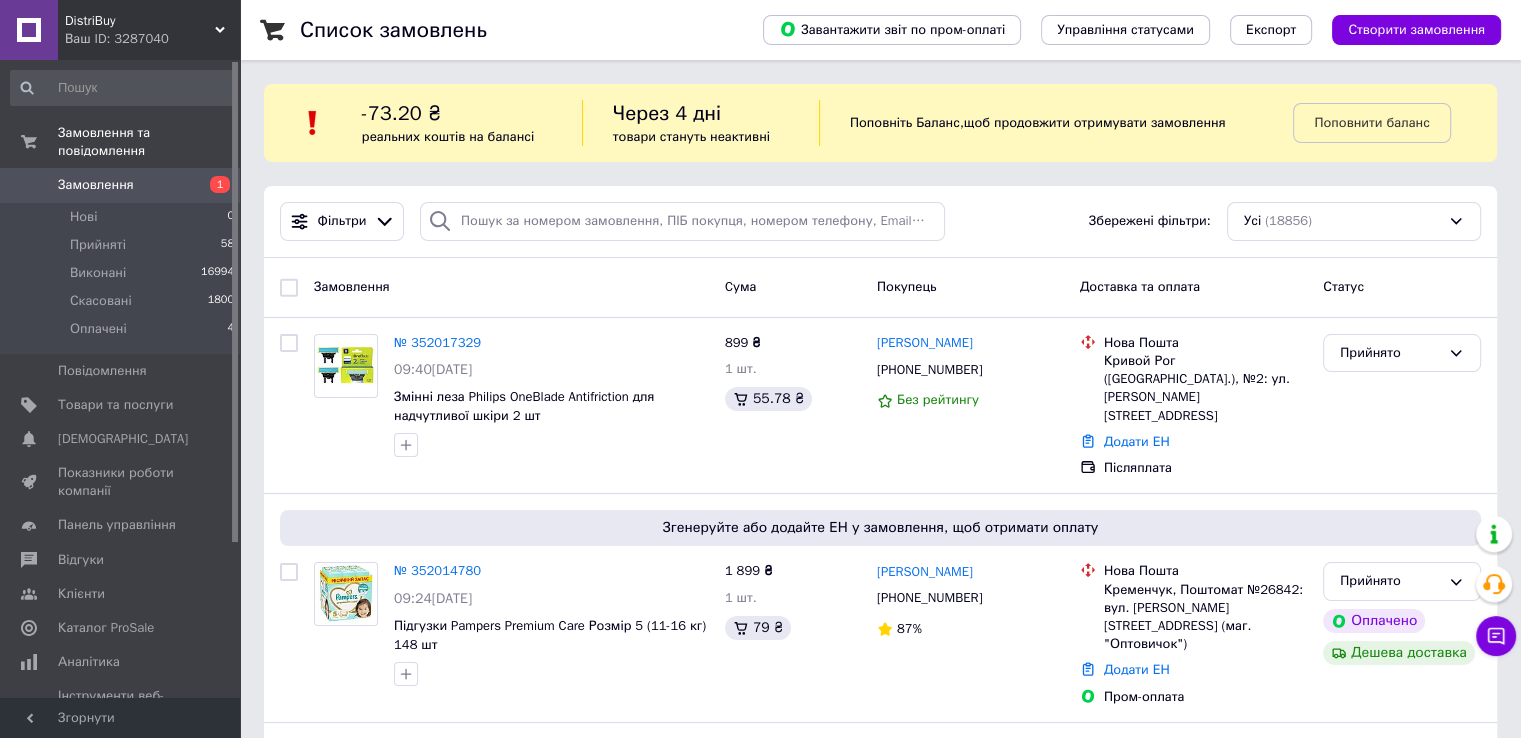 click on "Замовлення" at bounding box center [121, 185] 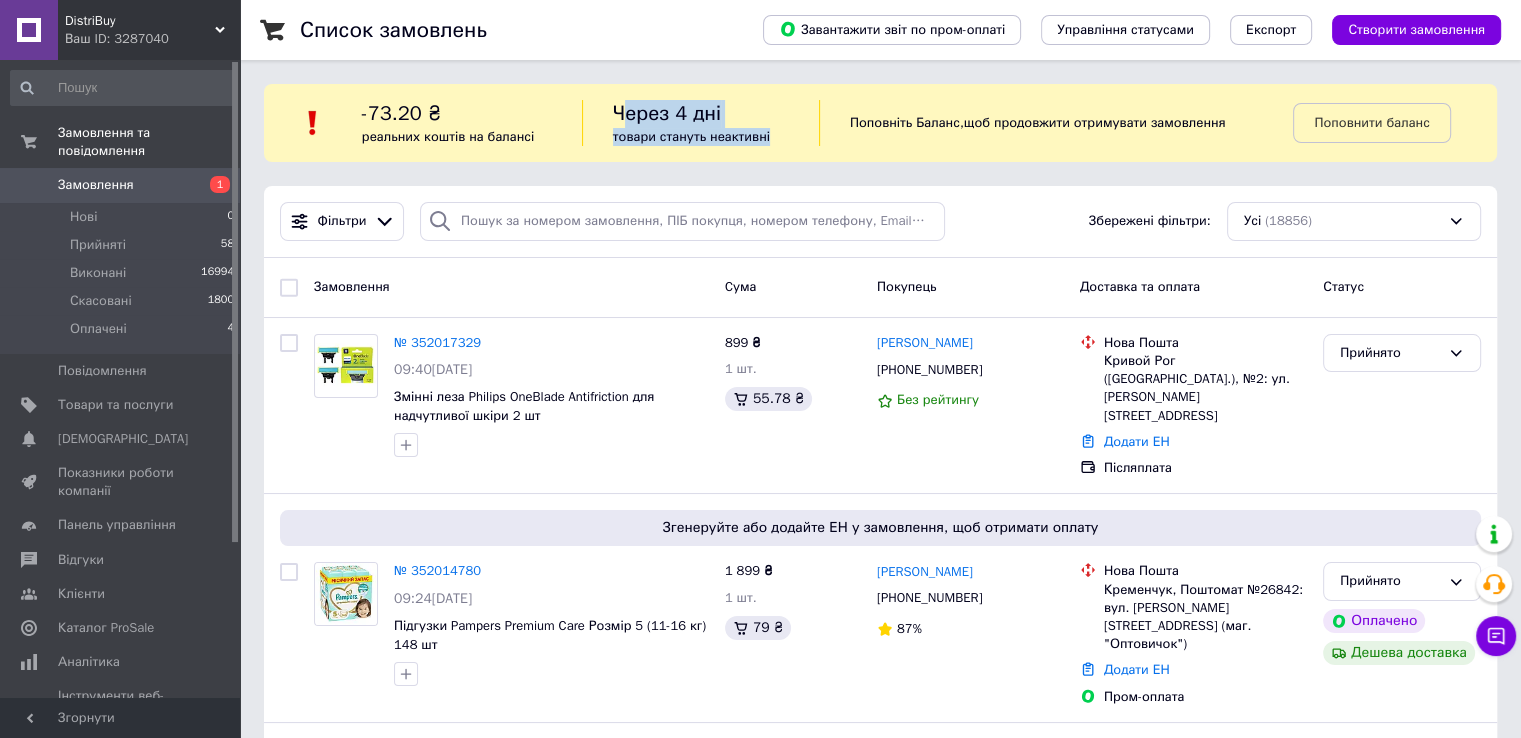 drag, startPoint x: 645, startPoint y: 115, endPoint x: 824, endPoint y: 137, distance: 180.3469 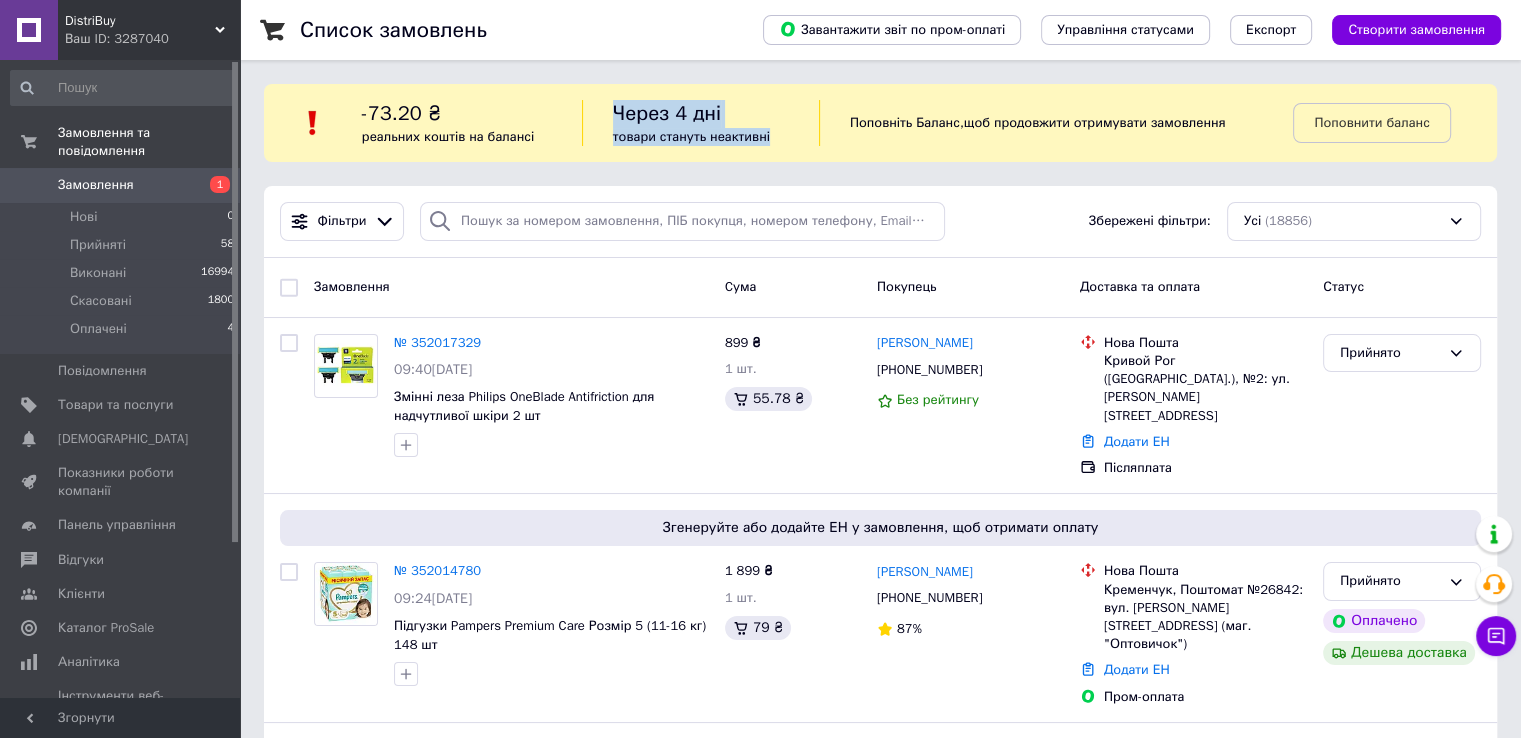 drag, startPoint x: 794, startPoint y: 135, endPoint x: 589, endPoint y: 104, distance: 207.33066 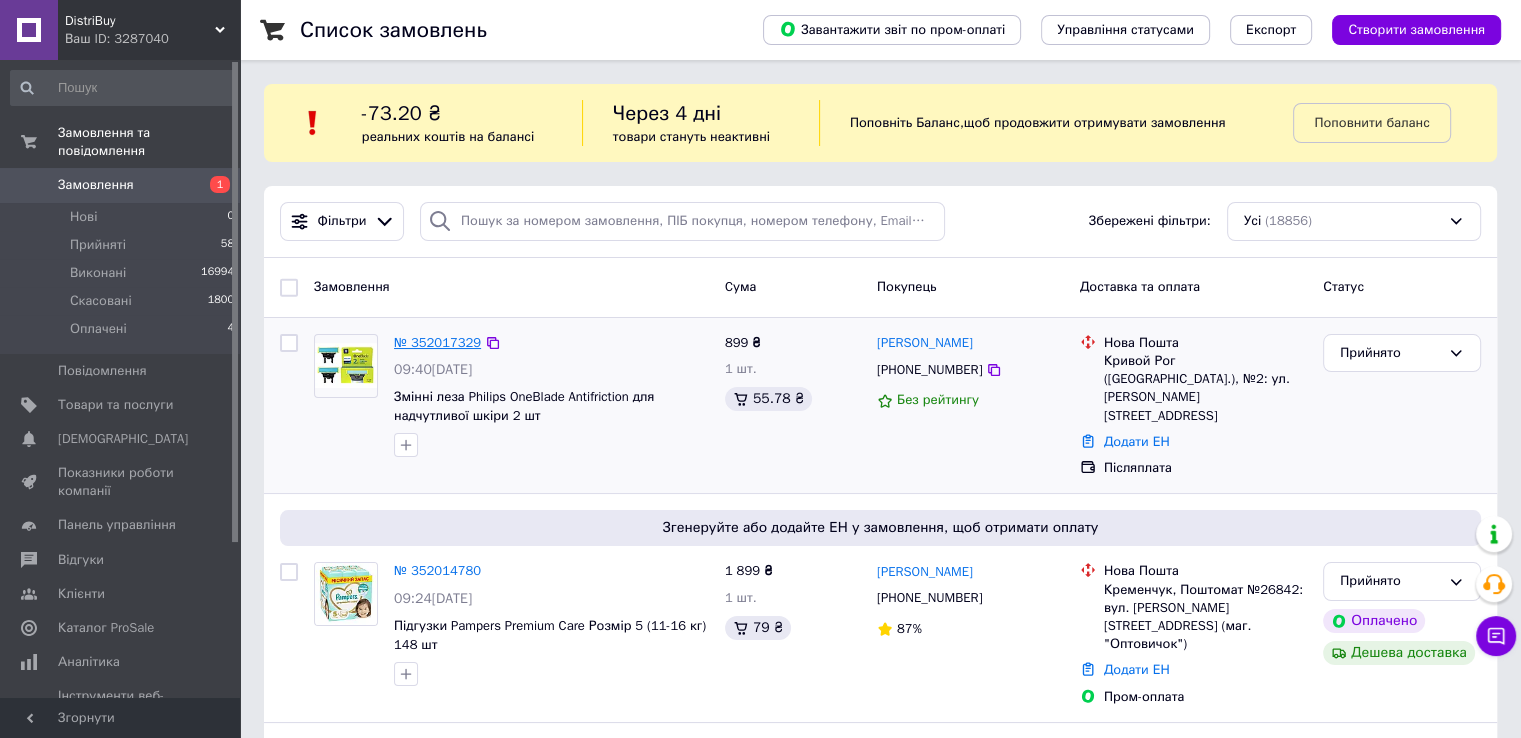 click on "№ 352017329" at bounding box center (437, 342) 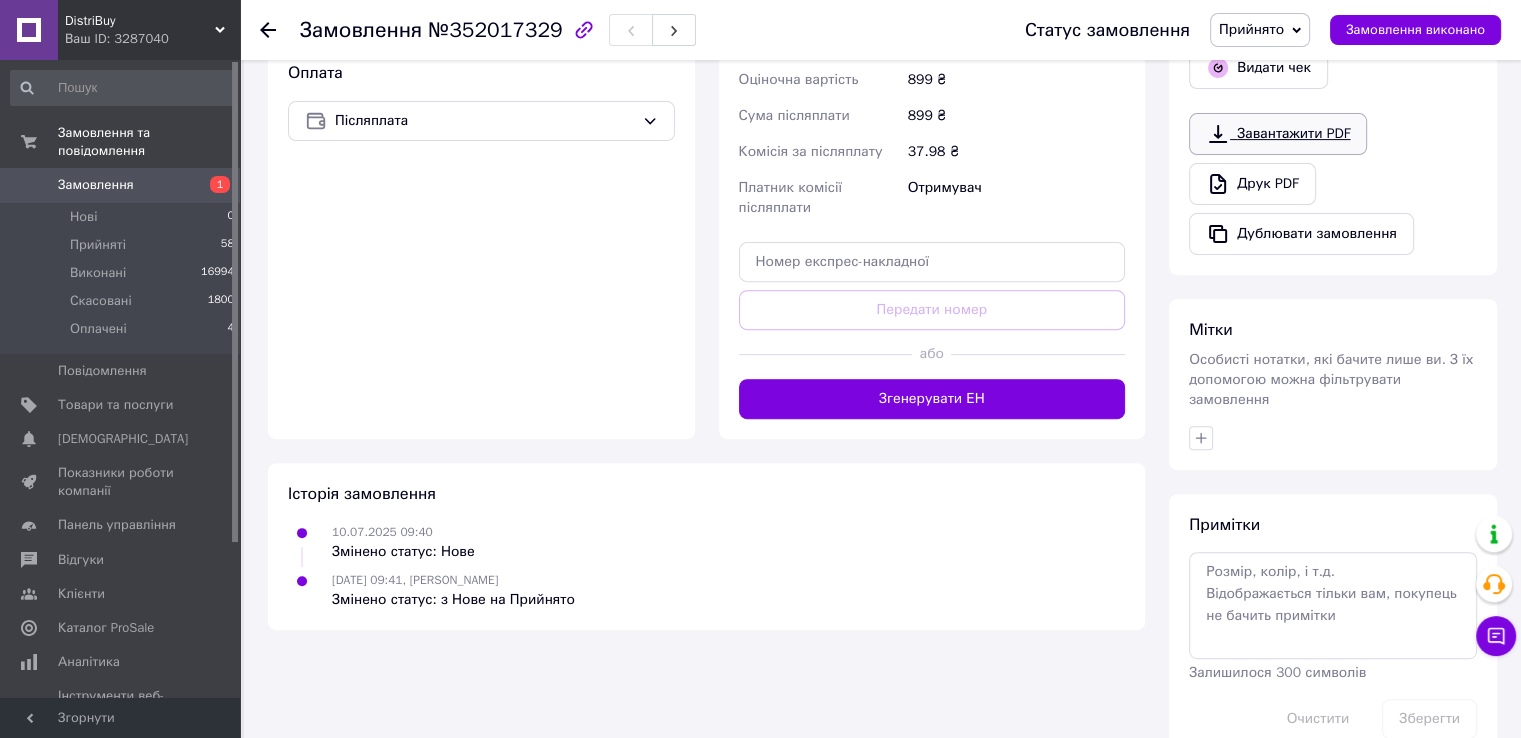 scroll, scrollTop: 702, scrollLeft: 0, axis: vertical 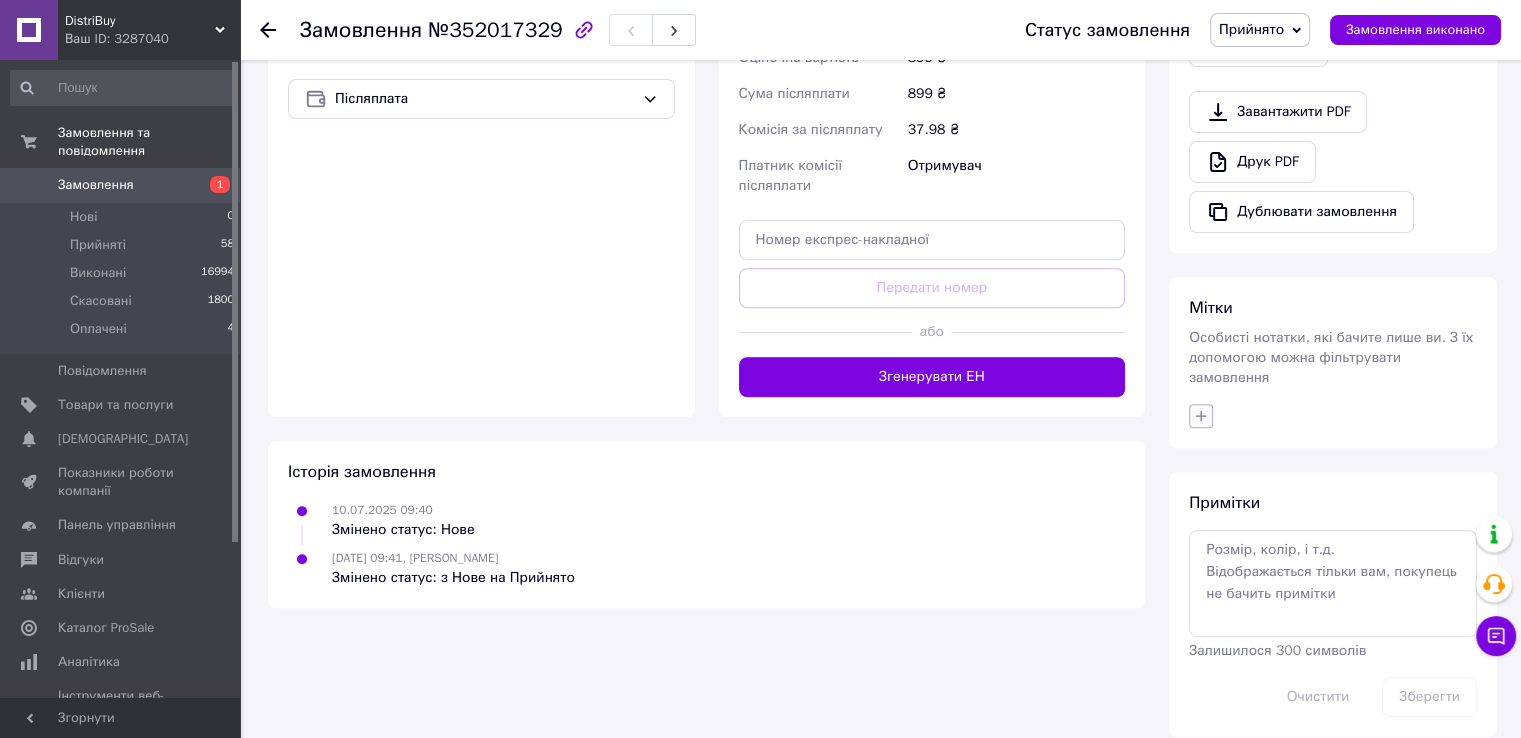 click 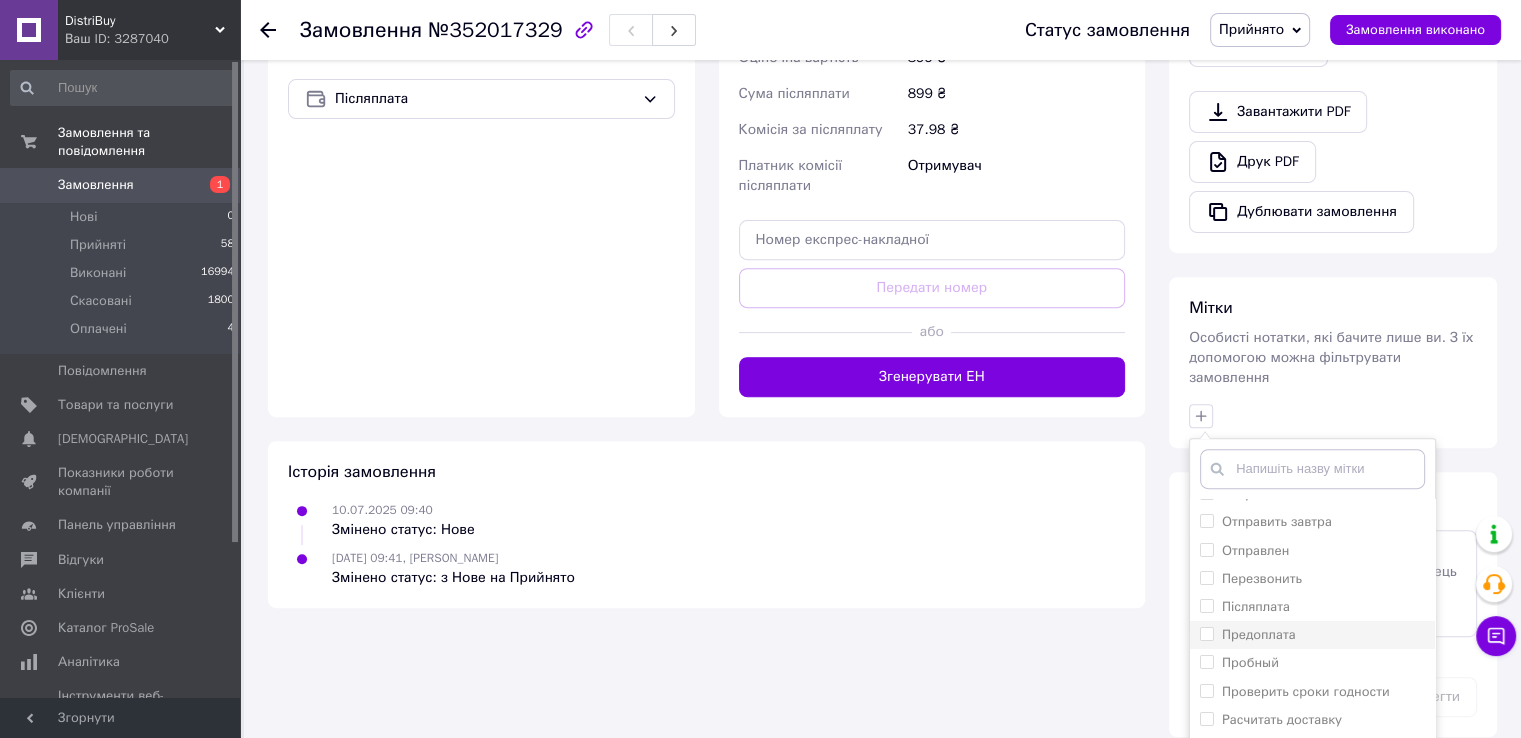 scroll, scrollTop: 292, scrollLeft: 0, axis: vertical 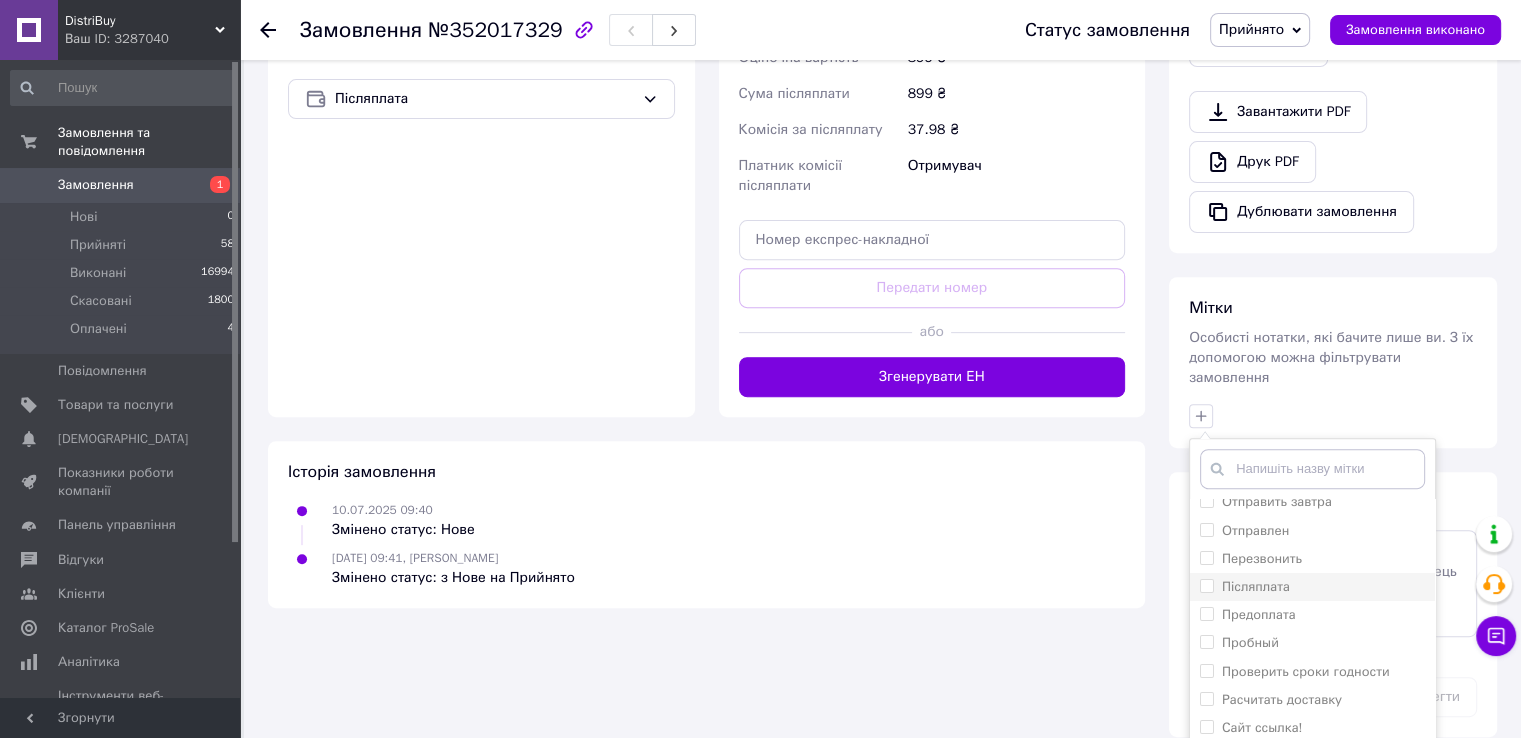 click on "Післяплата" at bounding box center [1312, 587] 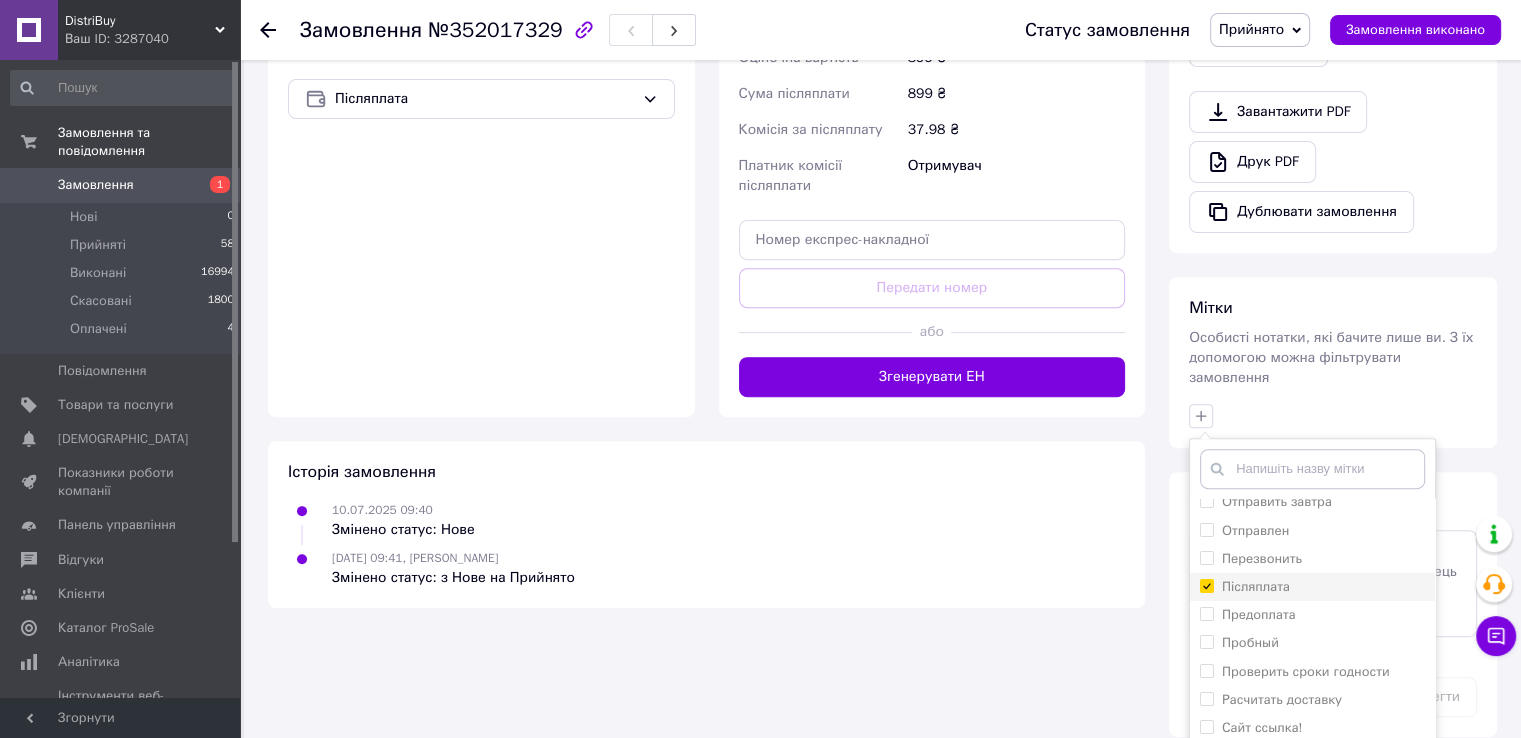 checkbox on "true" 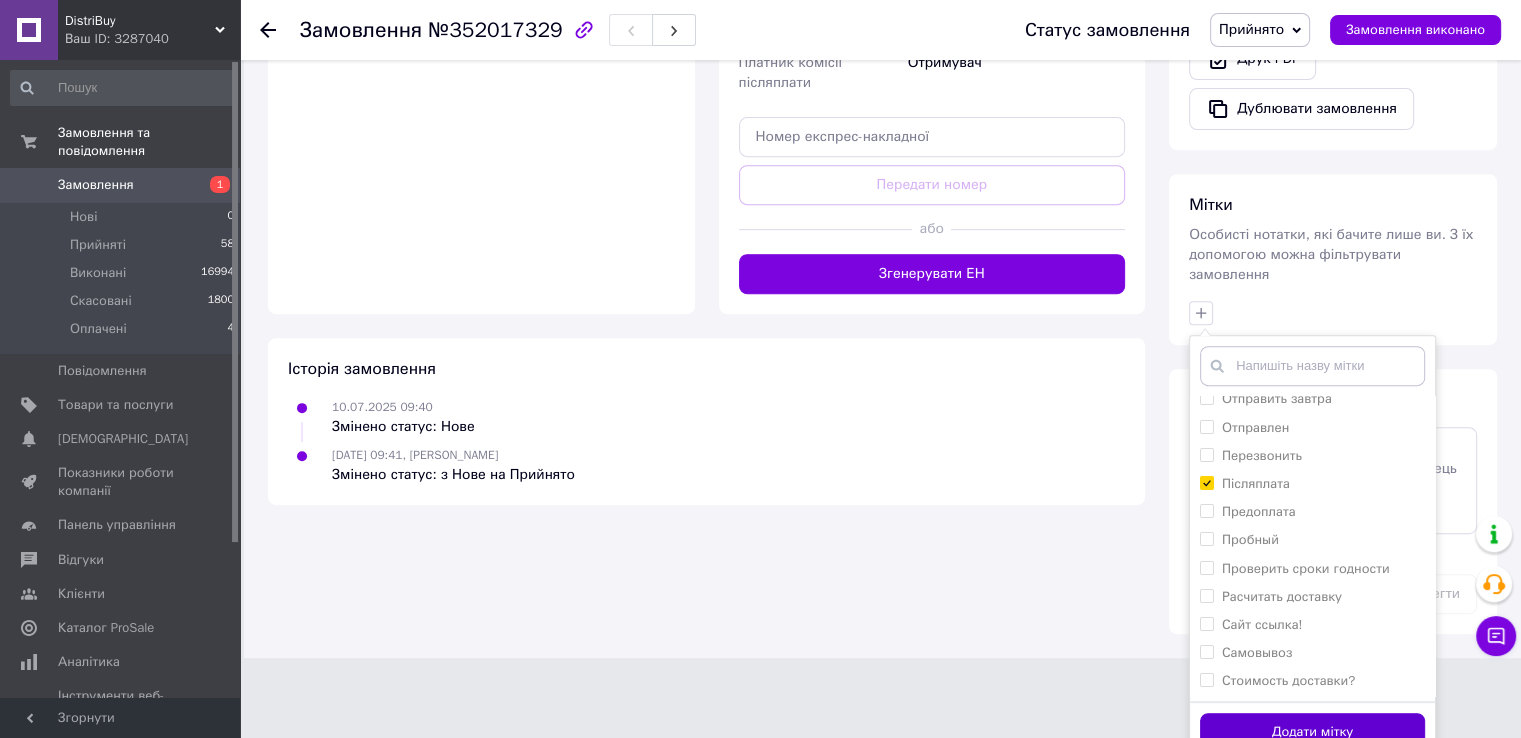 click on "Додати мітку" at bounding box center [1312, 732] 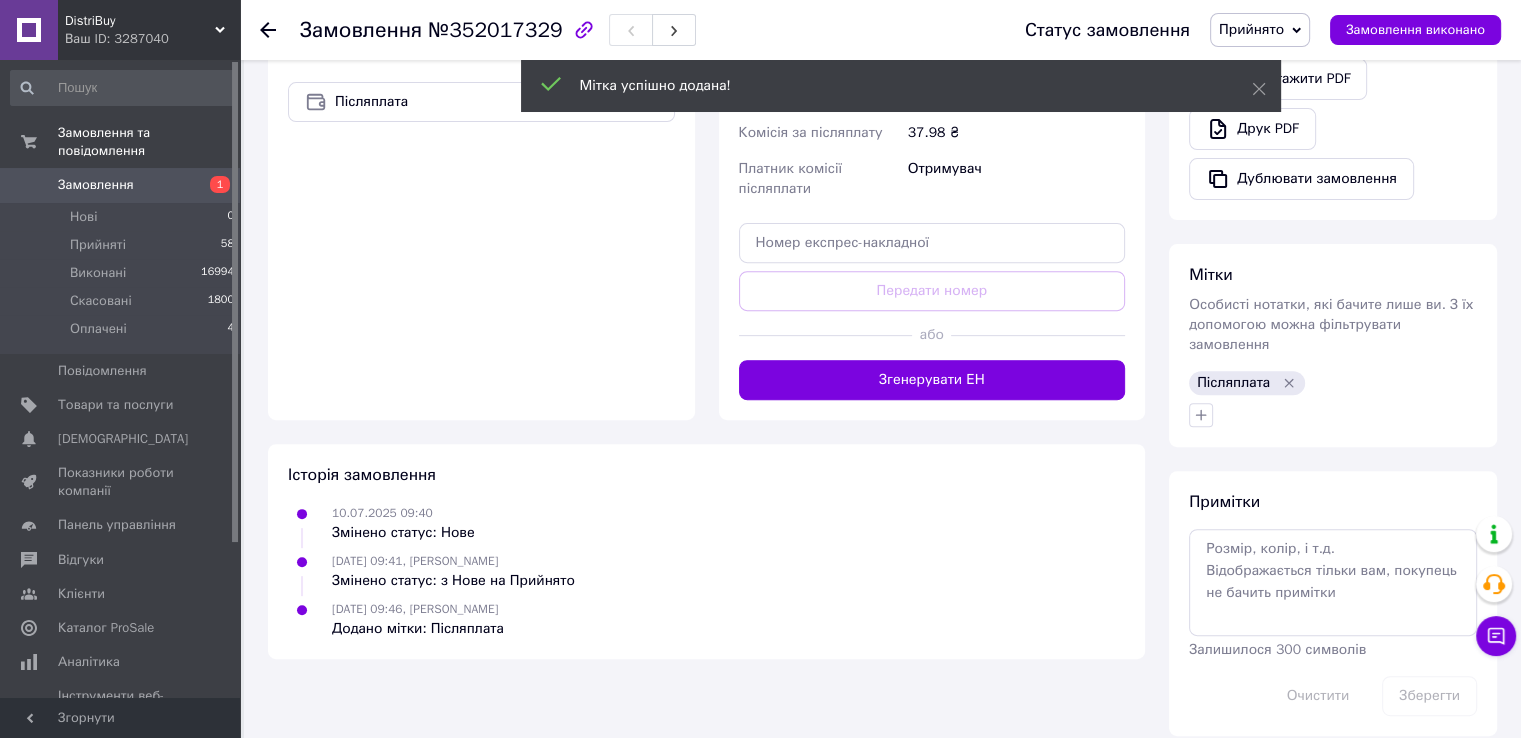 click on "Післяплата" at bounding box center (1233, 383) 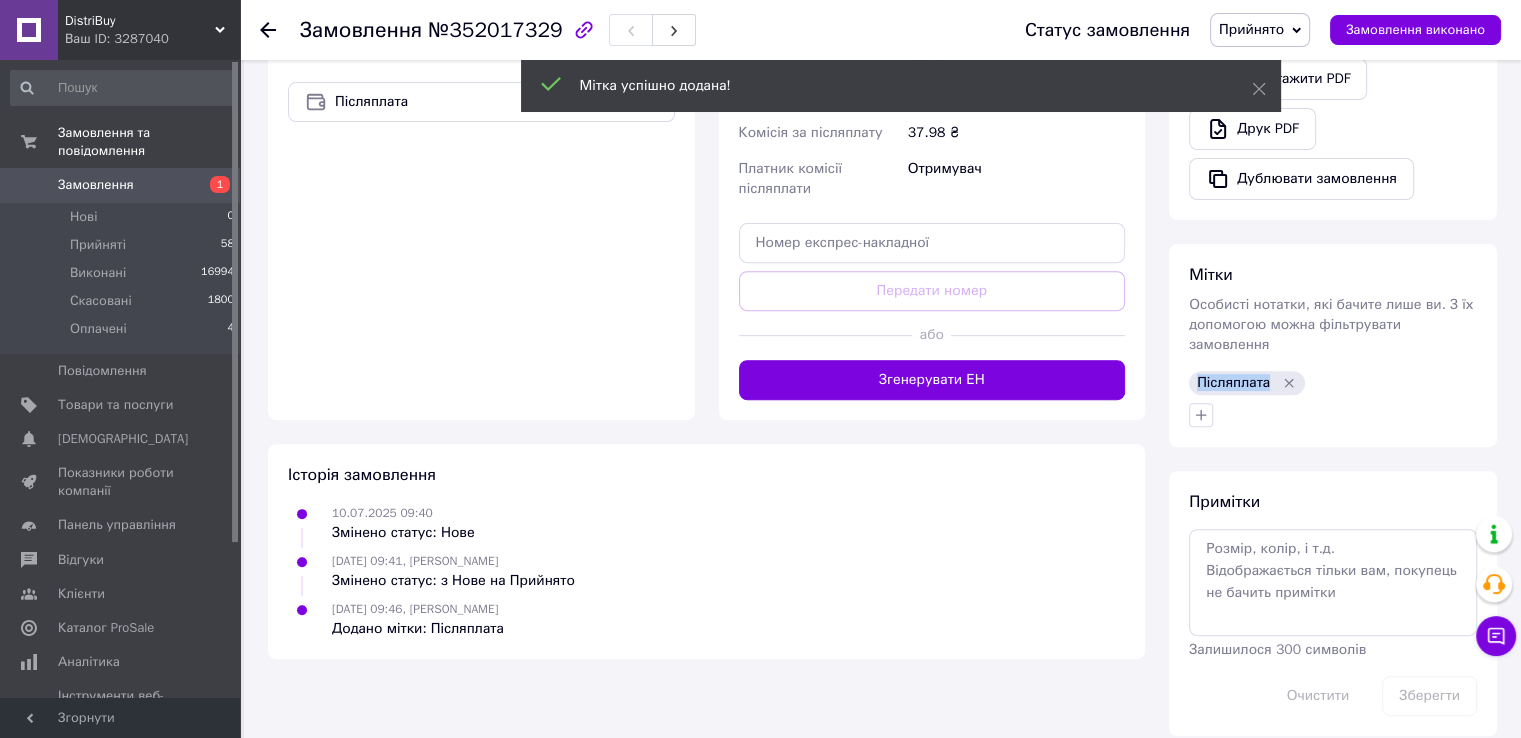 click on "Післяплата" at bounding box center (1233, 383) 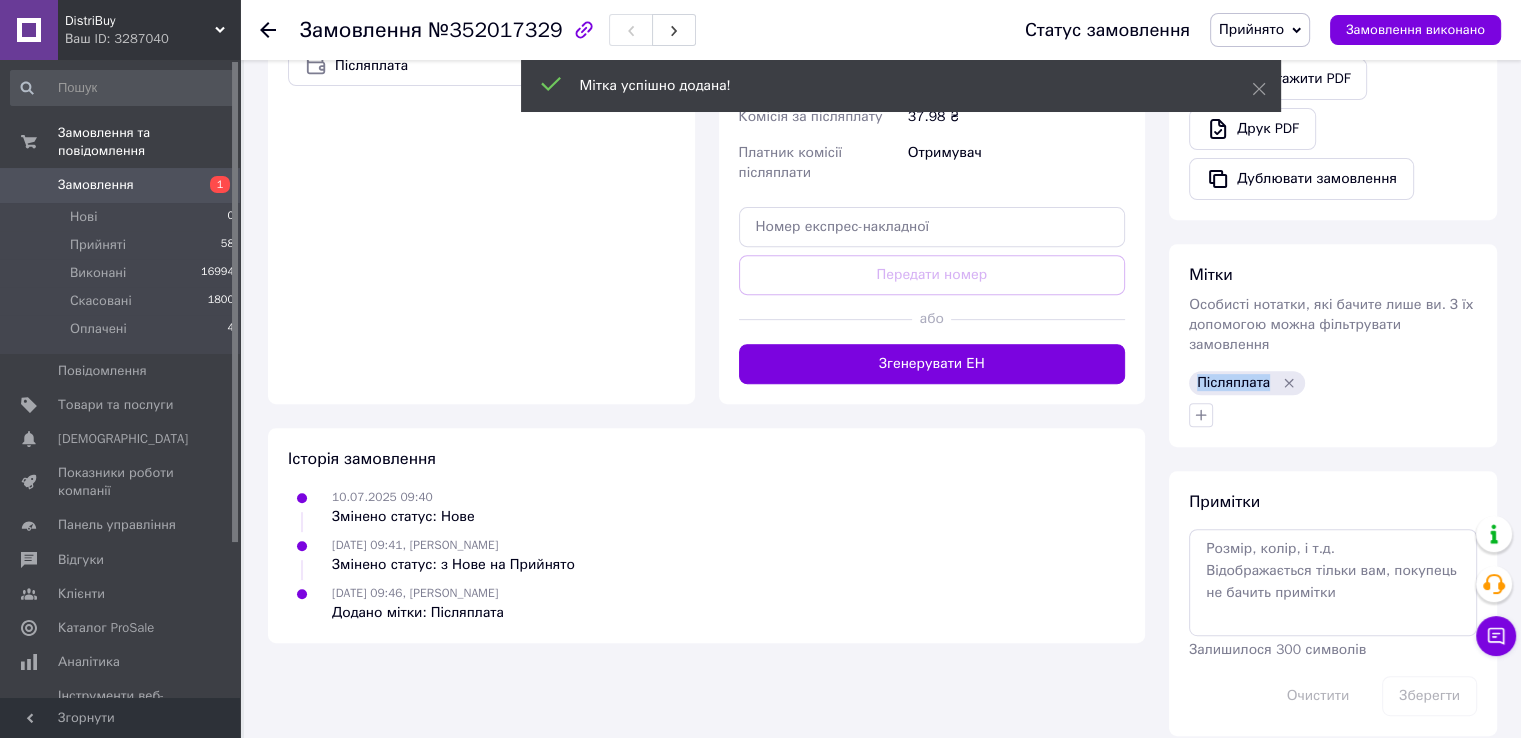 copy on "Післяплата" 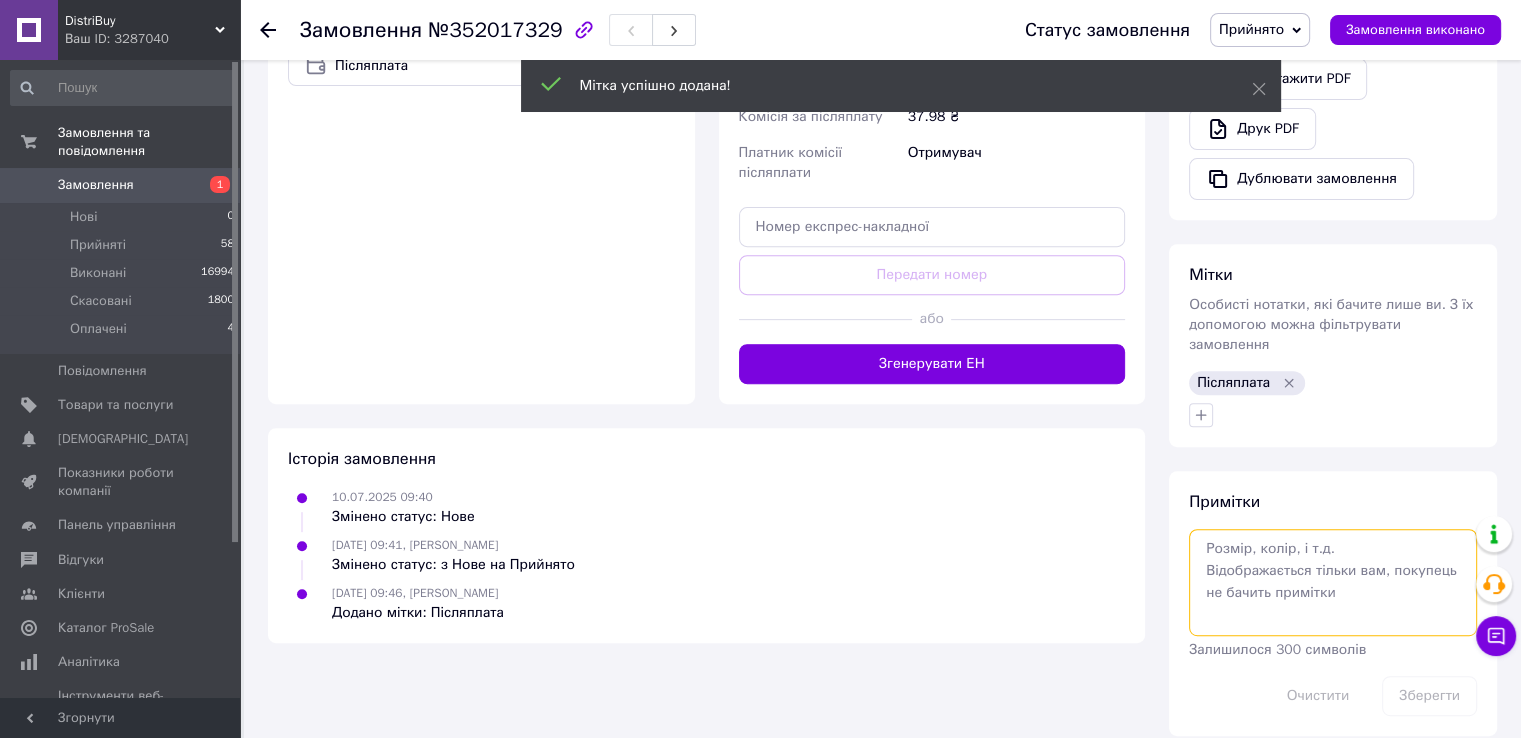 click at bounding box center (1333, 582) 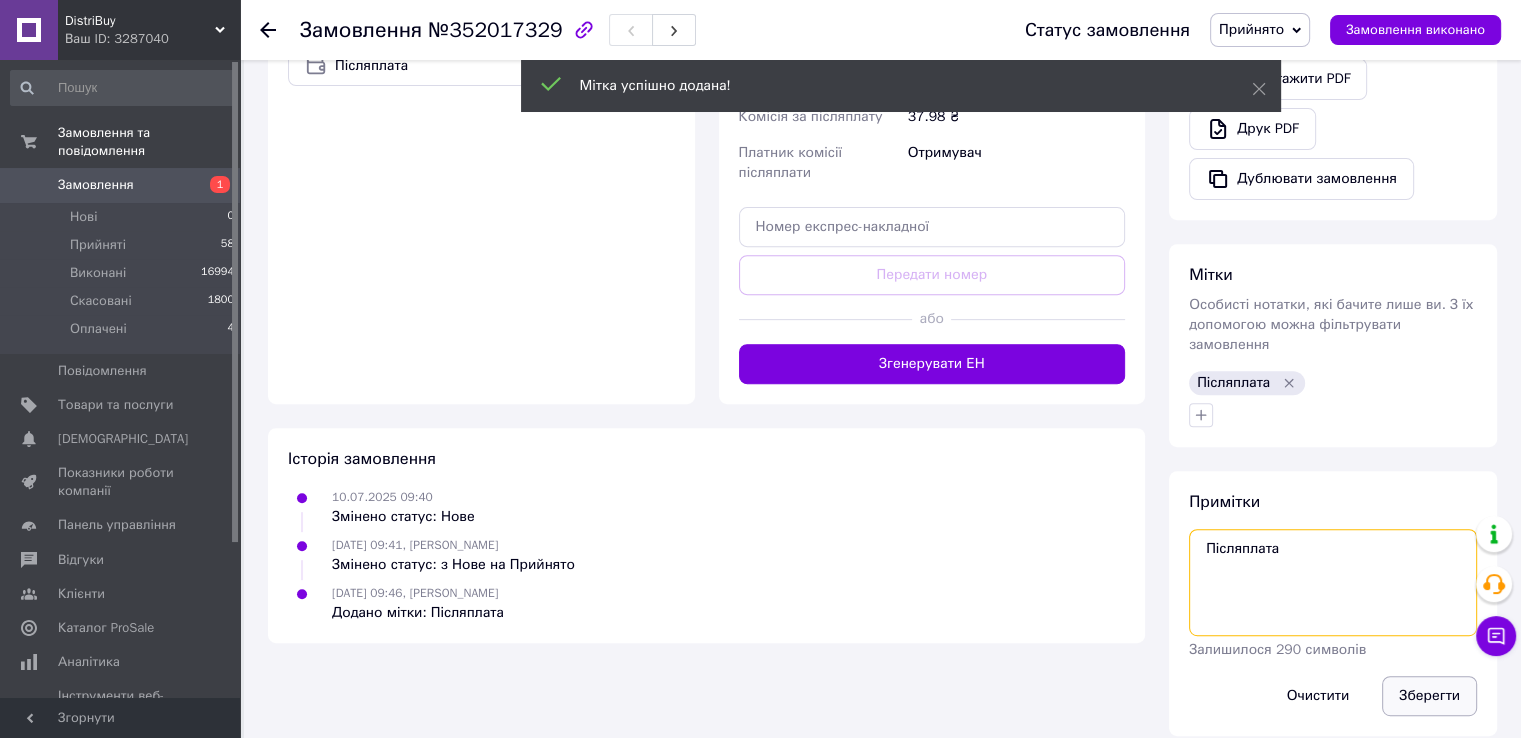type on "Післяплата" 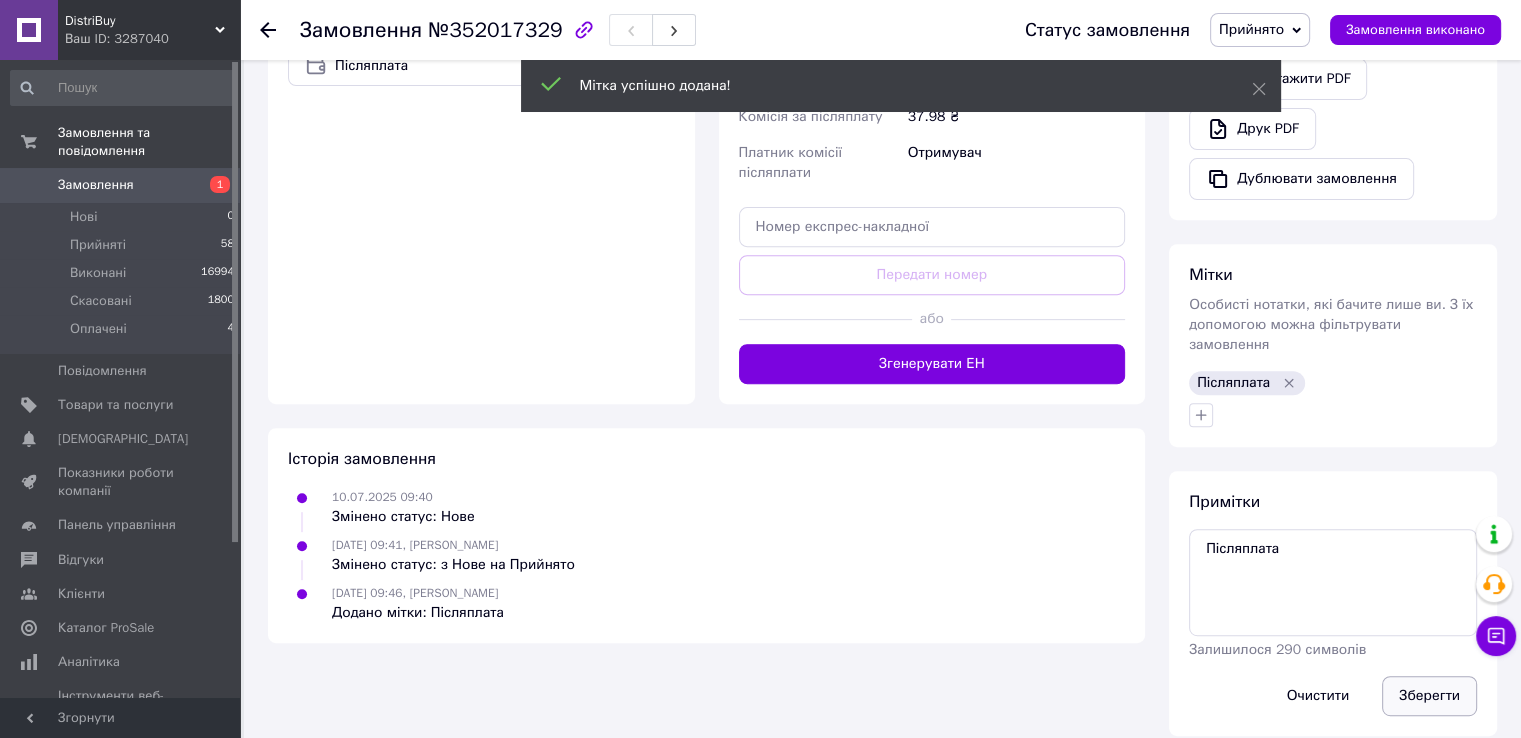 click on "Зберегти" at bounding box center (1429, 696) 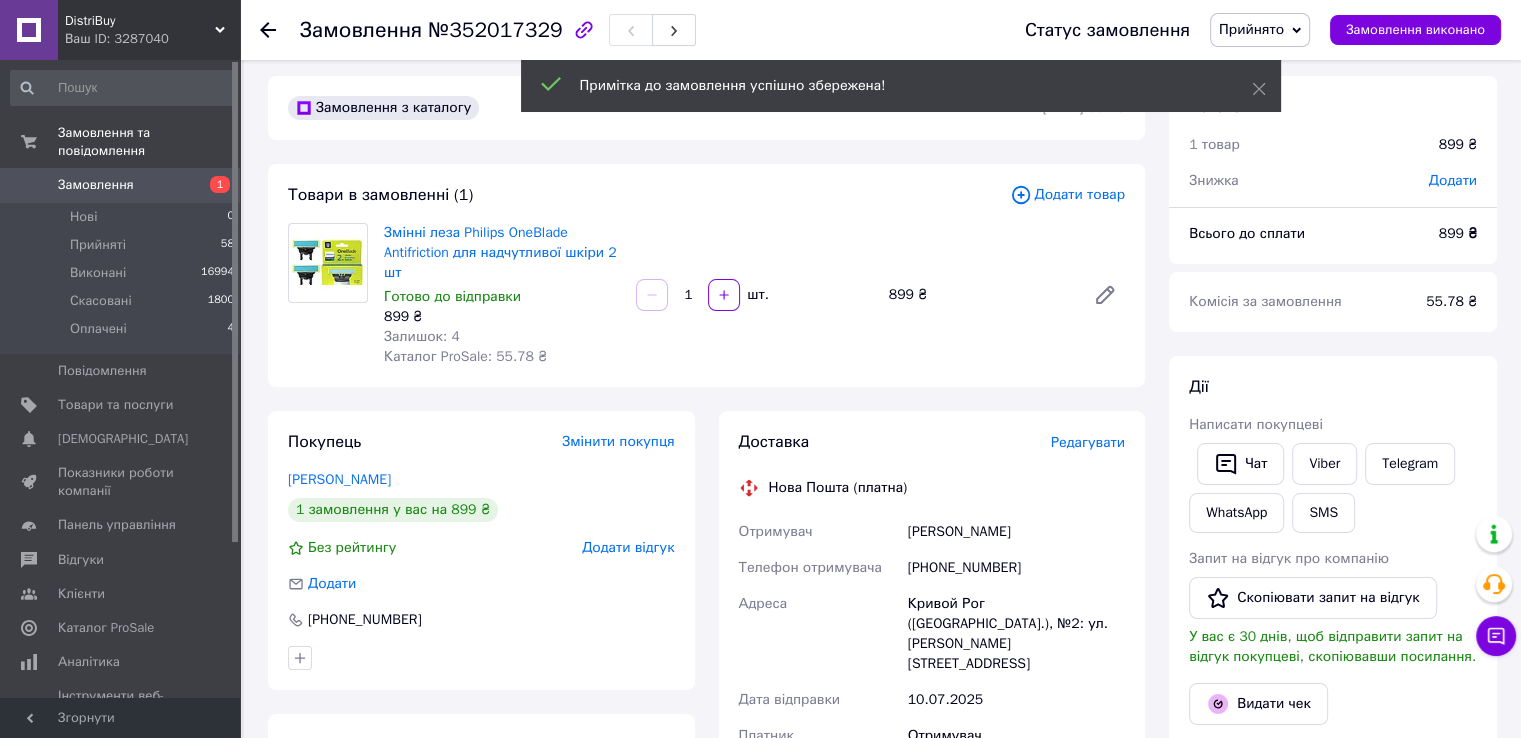 scroll, scrollTop: 0, scrollLeft: 0, axis: both 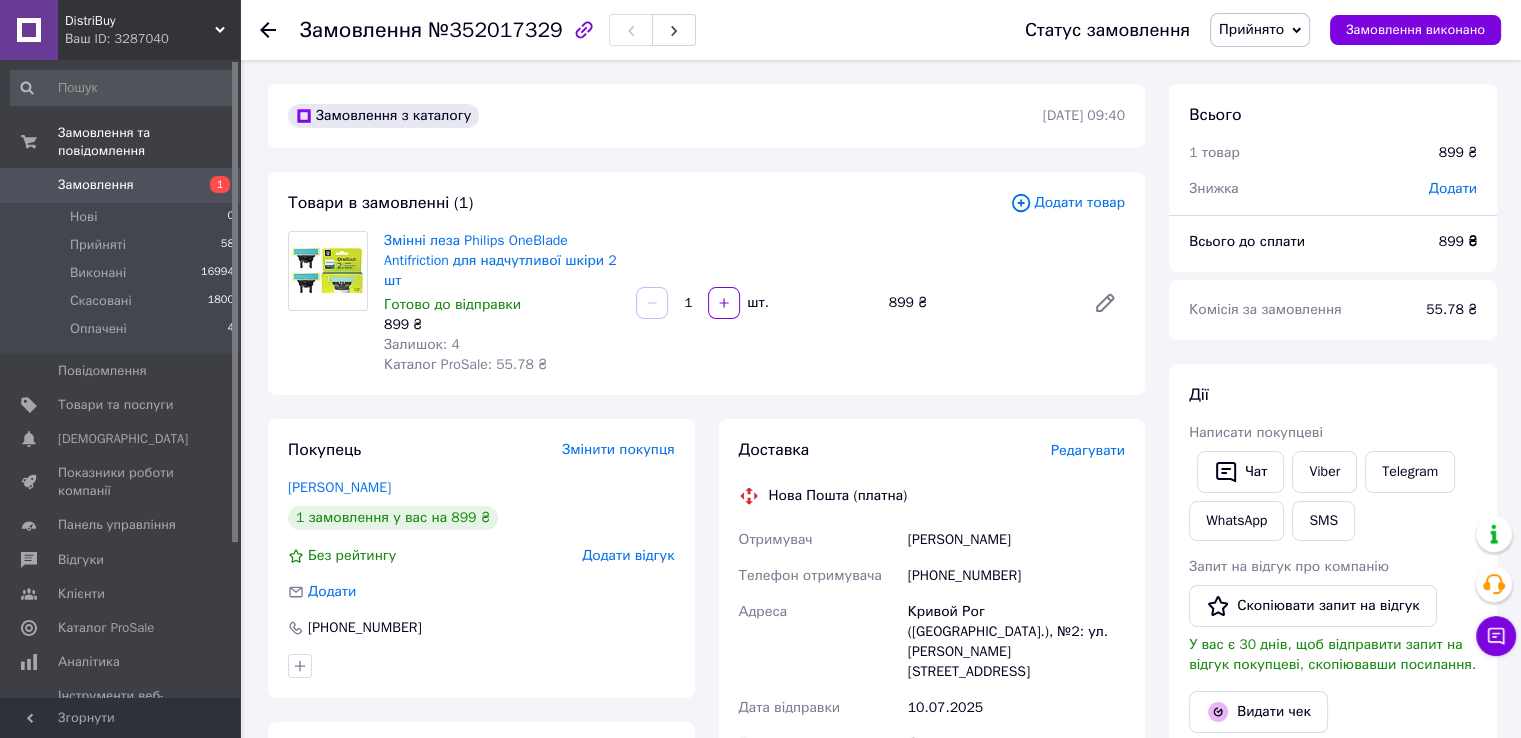 click on "Замовлення" at bounding box center (121, 185) 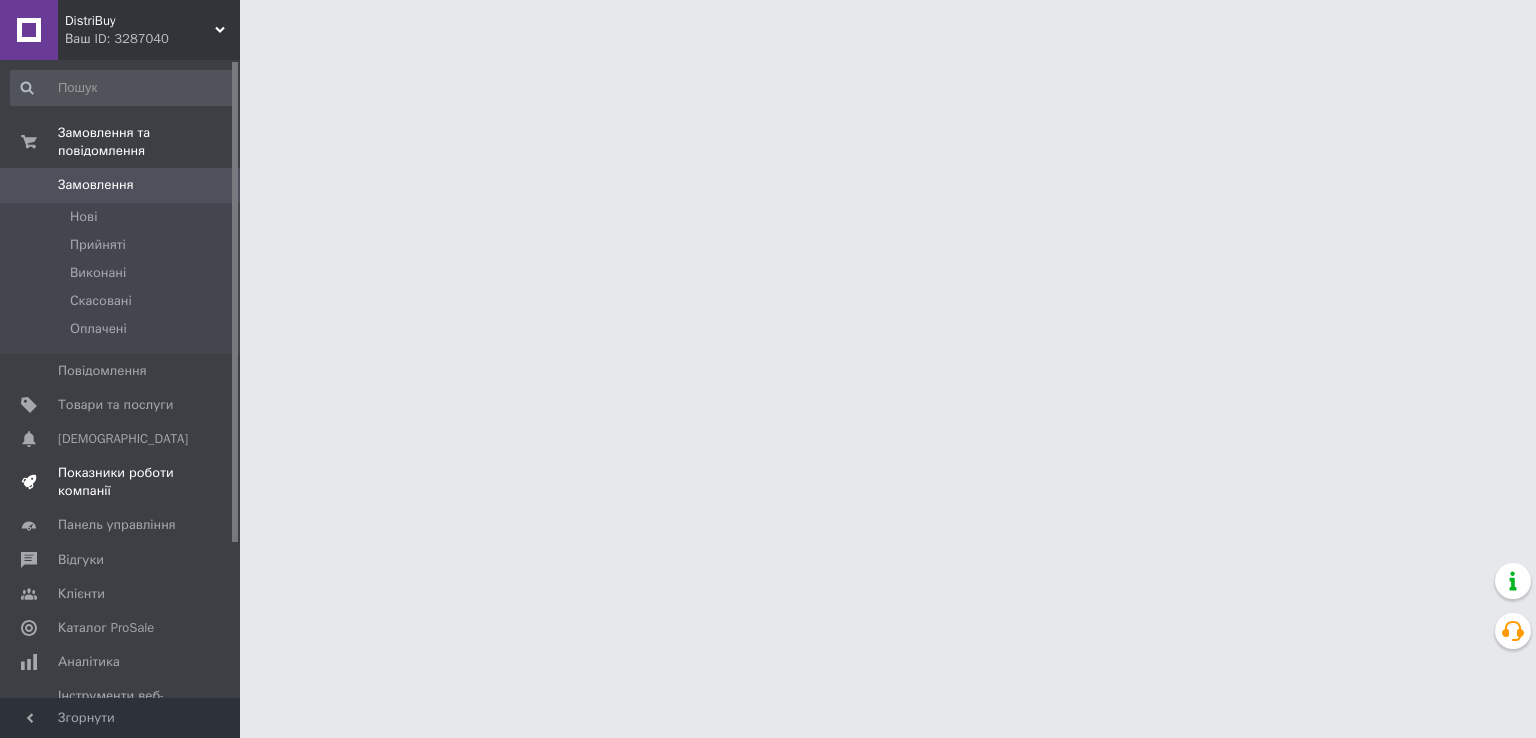 scroll, scrollTop: 0, scrollLeft: 0, axis: both 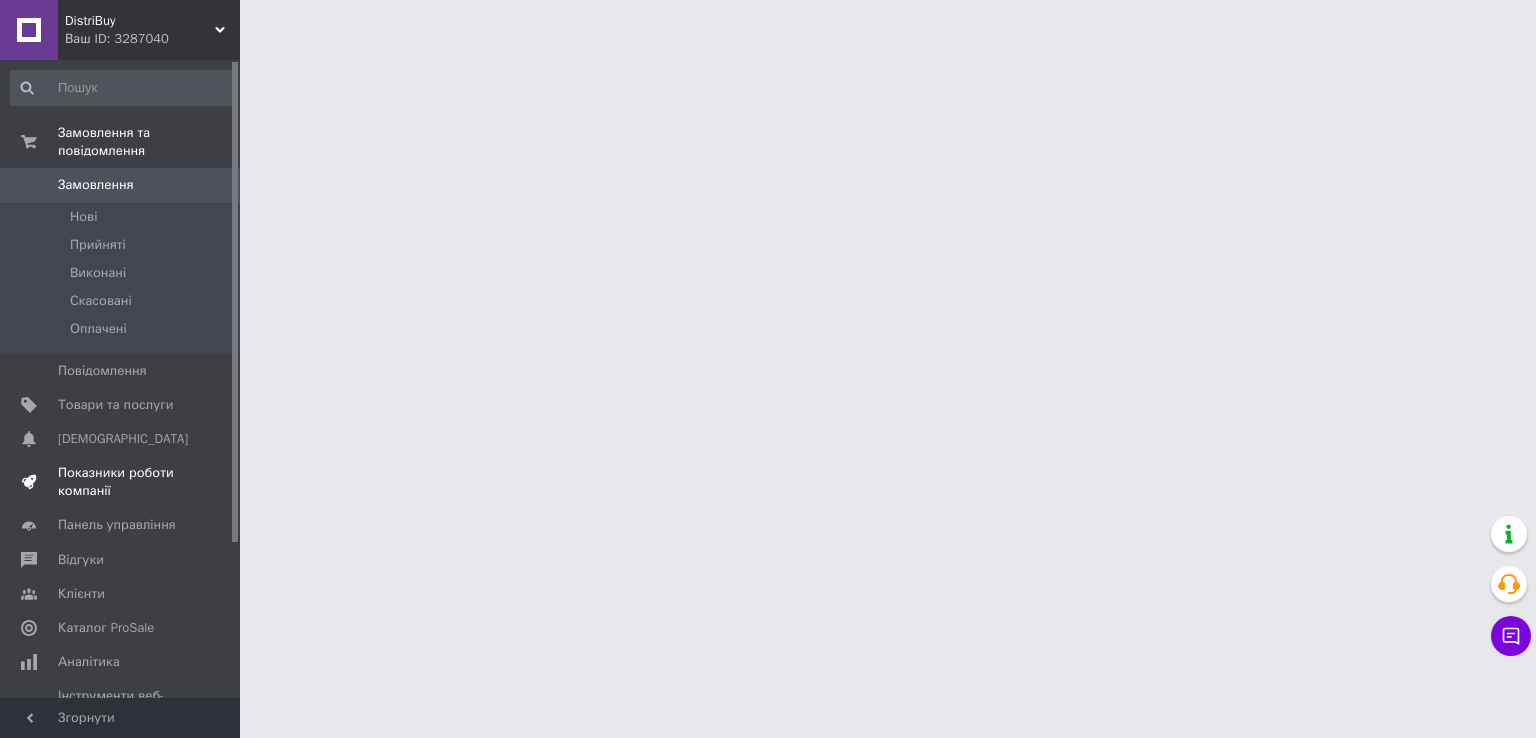 click on "Показники роботи компанії" at bounding box center [121, 482] 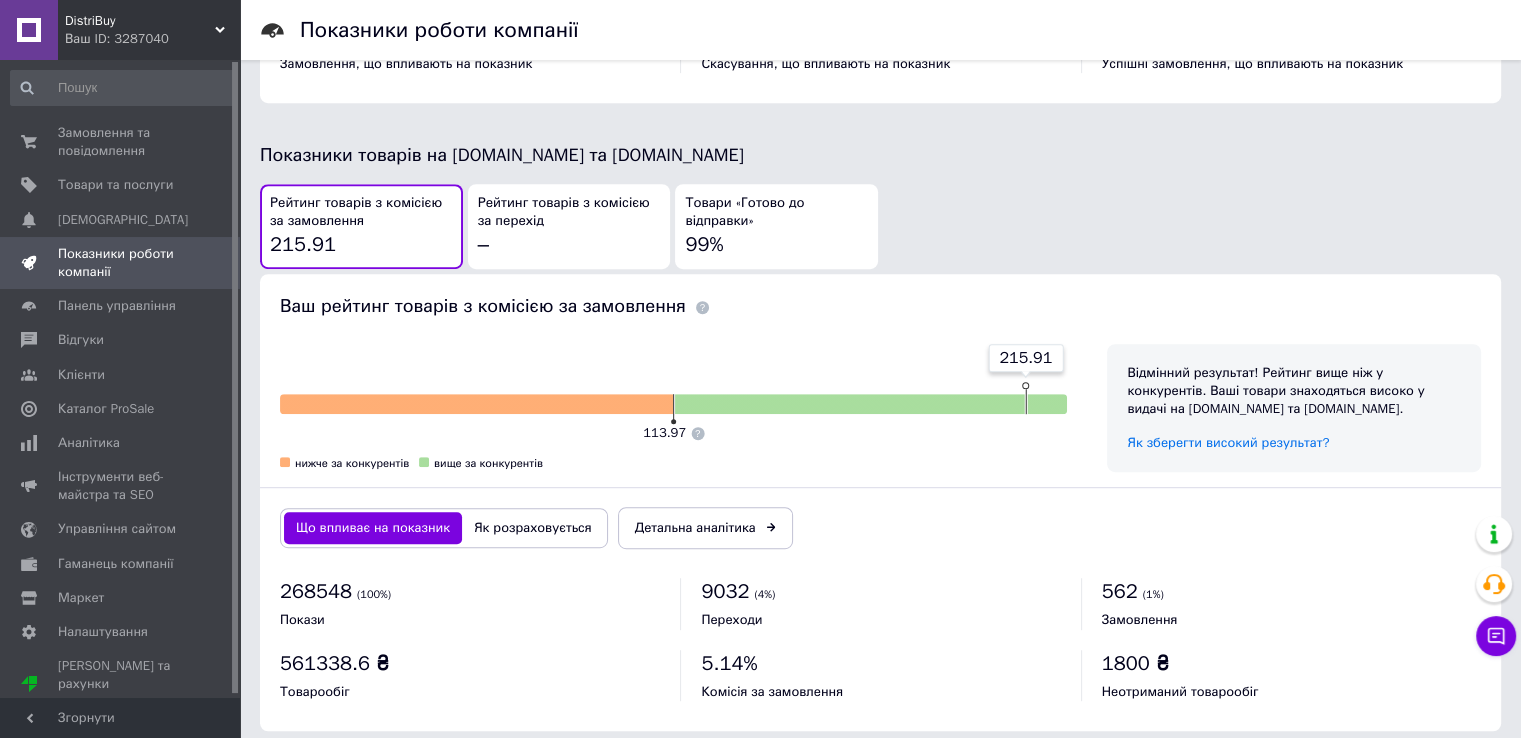 scroll, scrollTop: 1031, scrollLeft: 0, axis: vertical 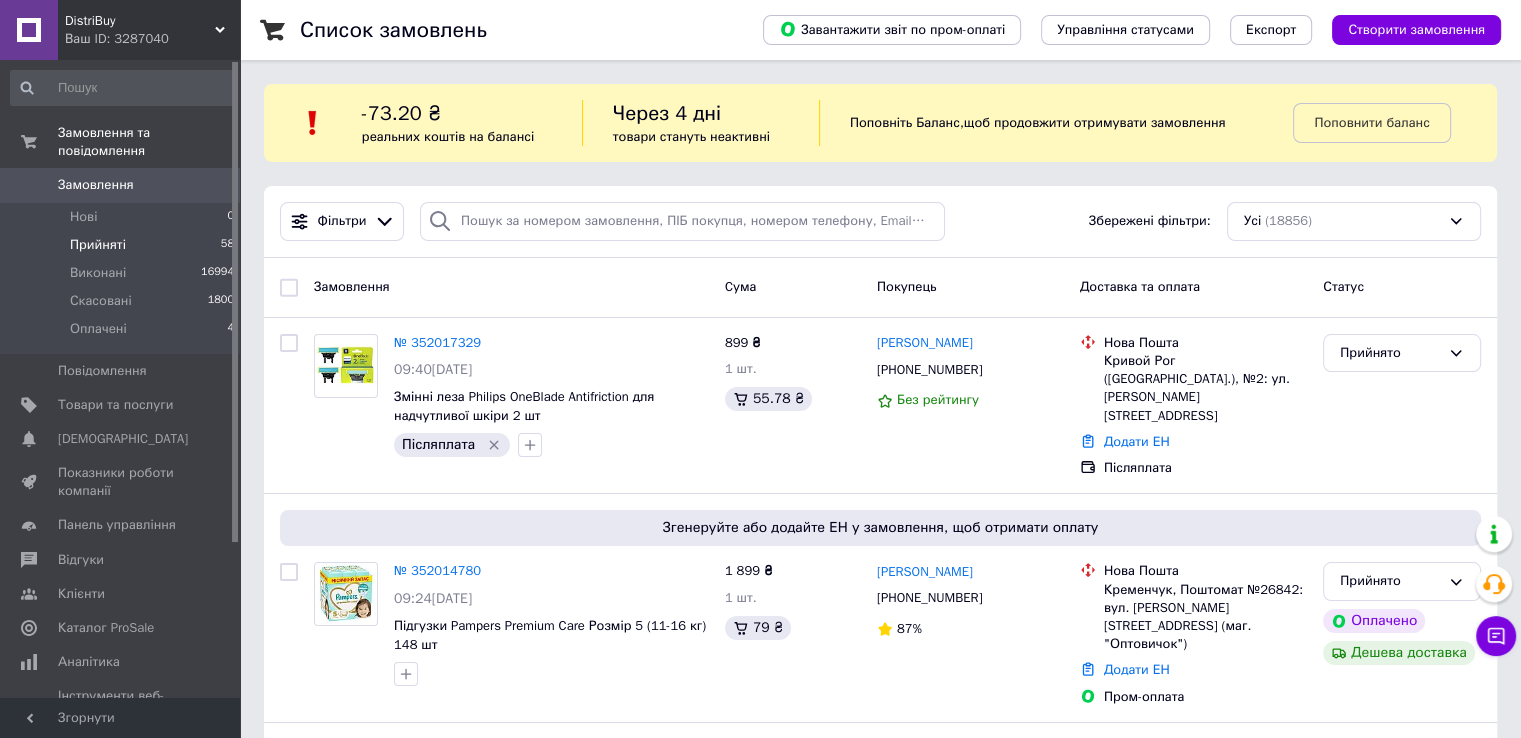 click on "Прийняті 58" at bounding box center [123, 245] 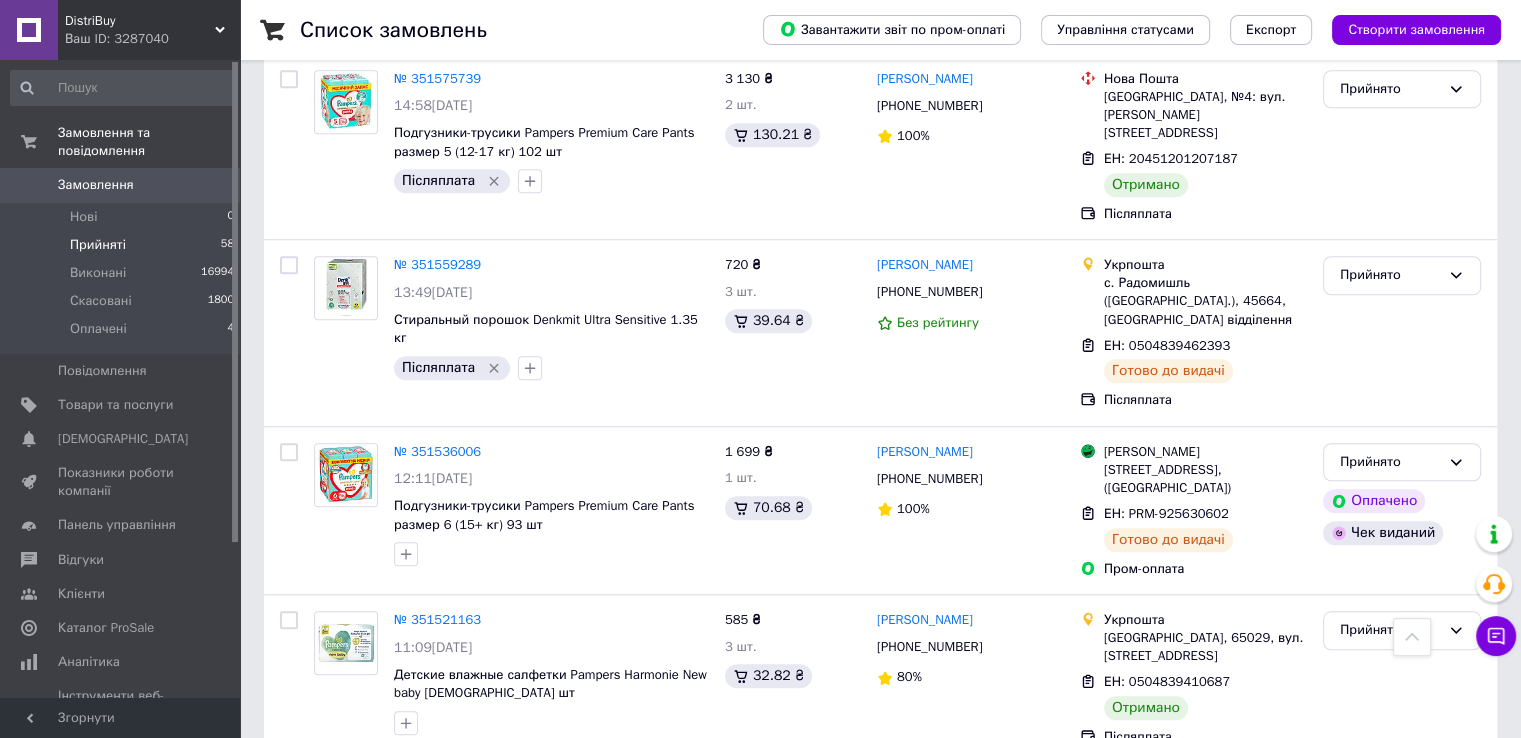 scroll, scrollTop: 10346, scrollLeft: 0, axis: vertical 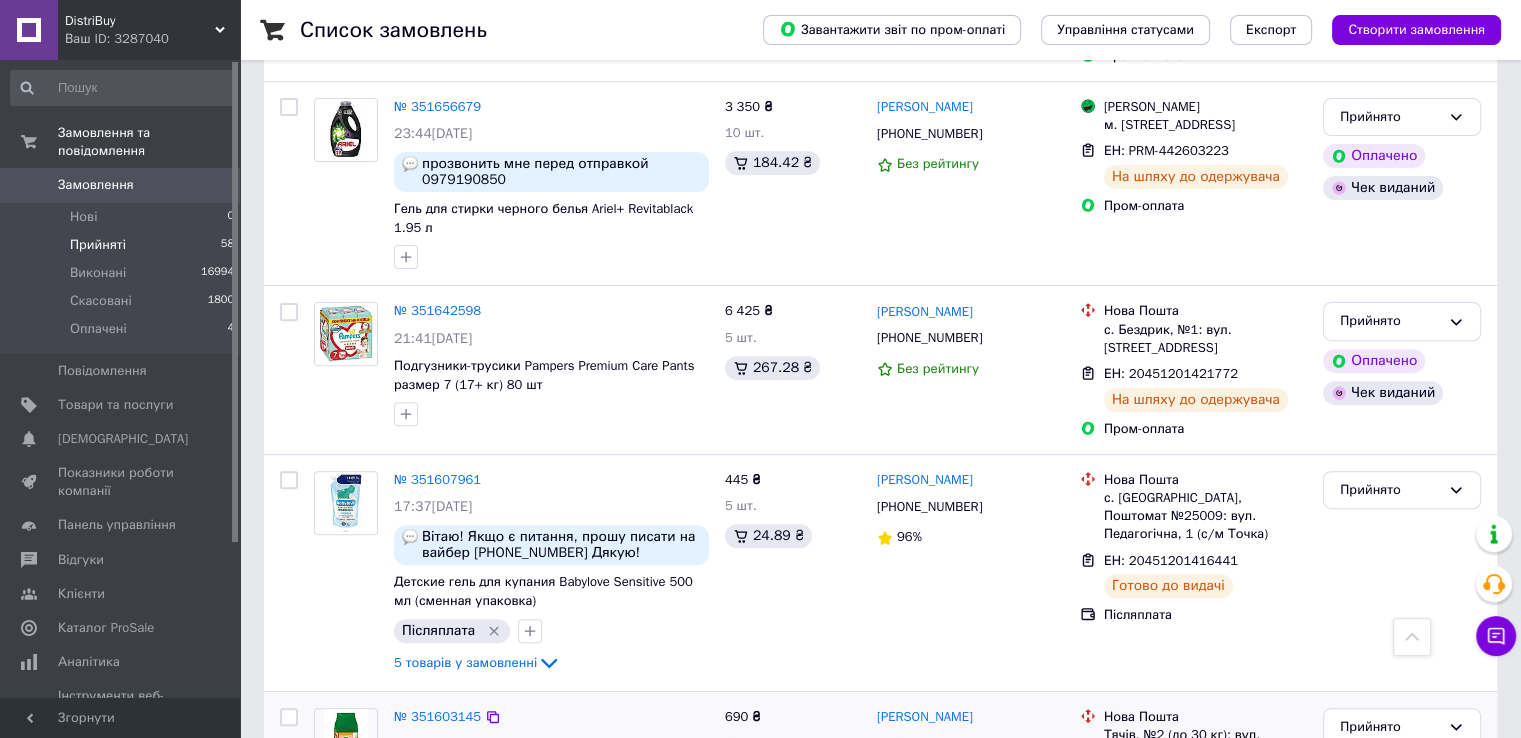 click 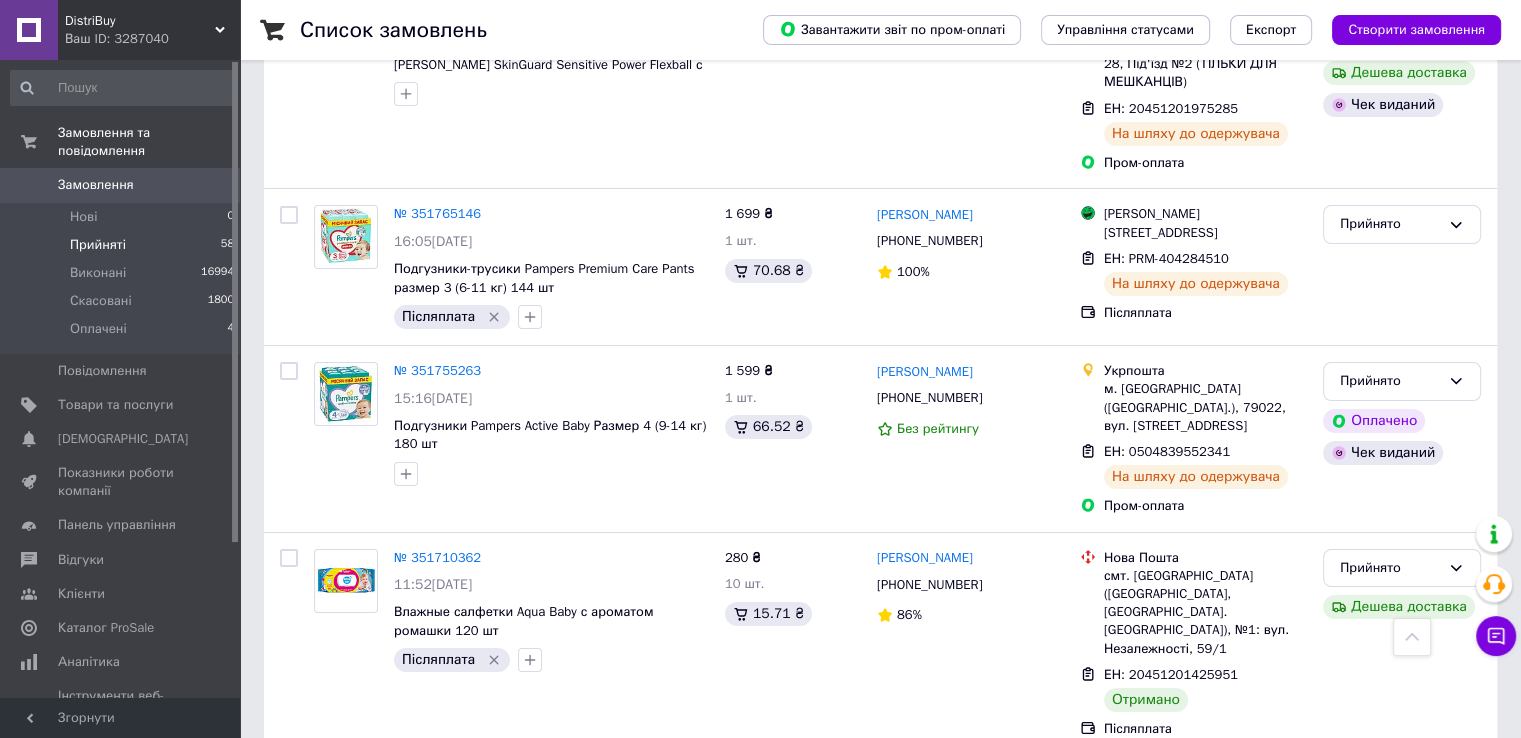 scroll, scrollTop: 7146, scrollLeft: 0, axis: vertical 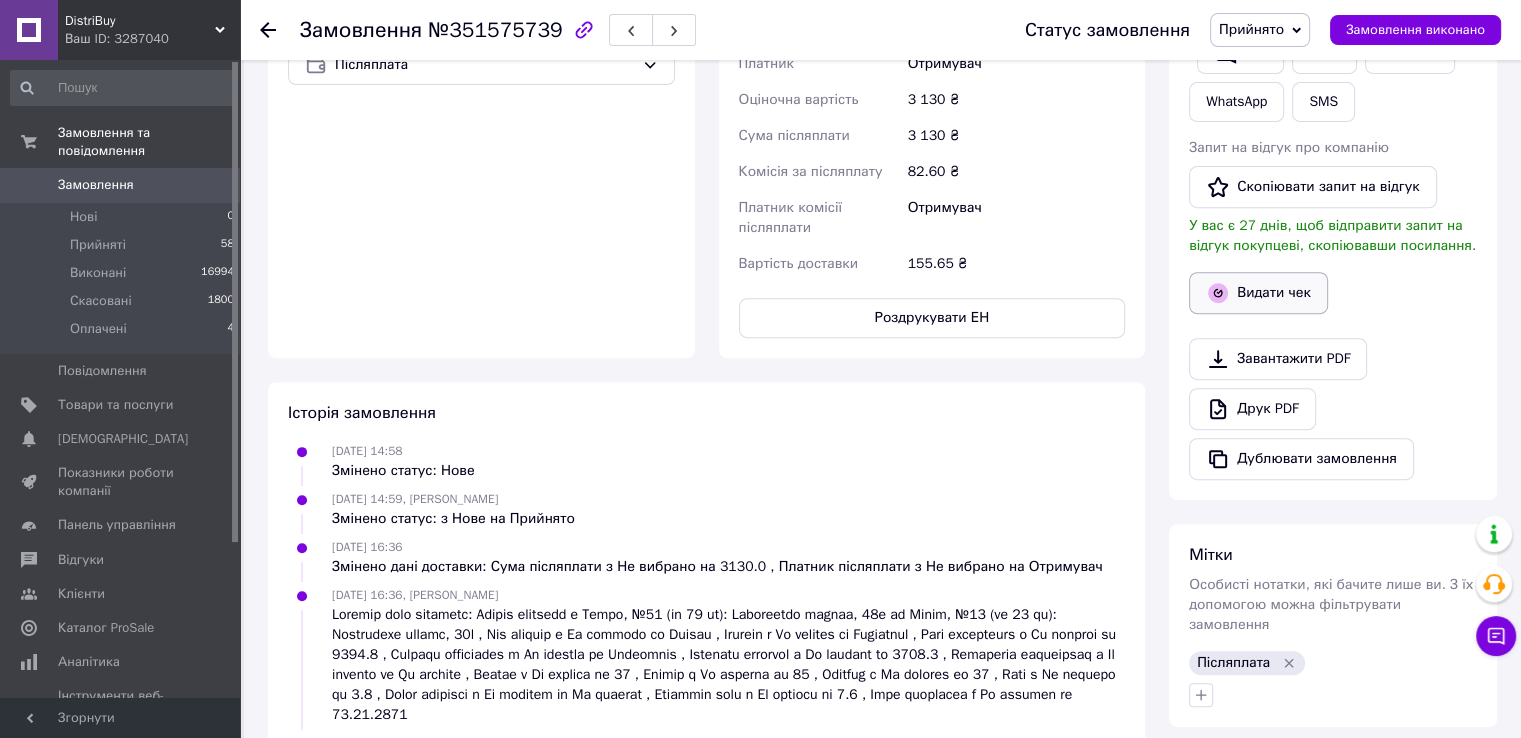 click on "Видати чек" at bounding box center [1258, 293] 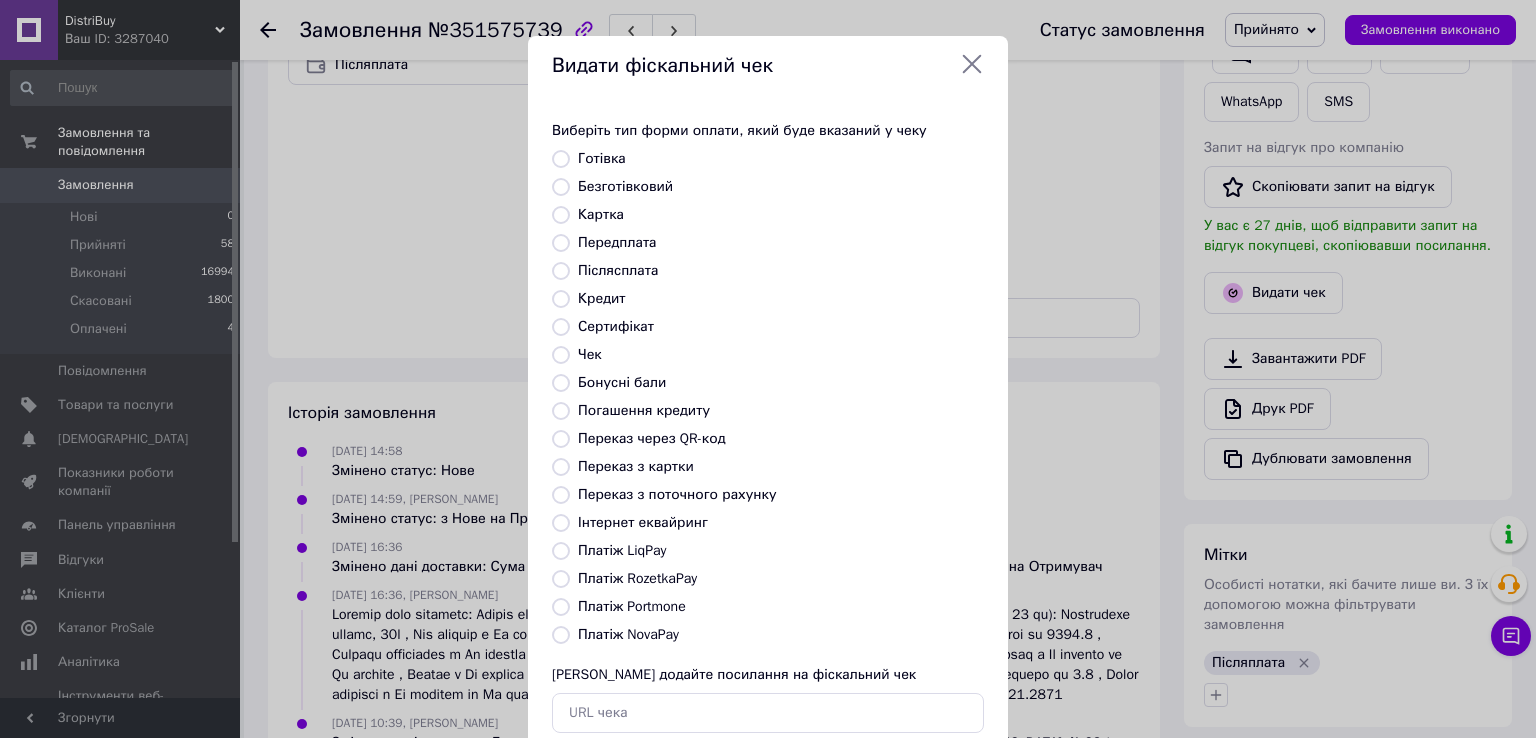 click on "Безготівковий" at bounding box center [625, 186] 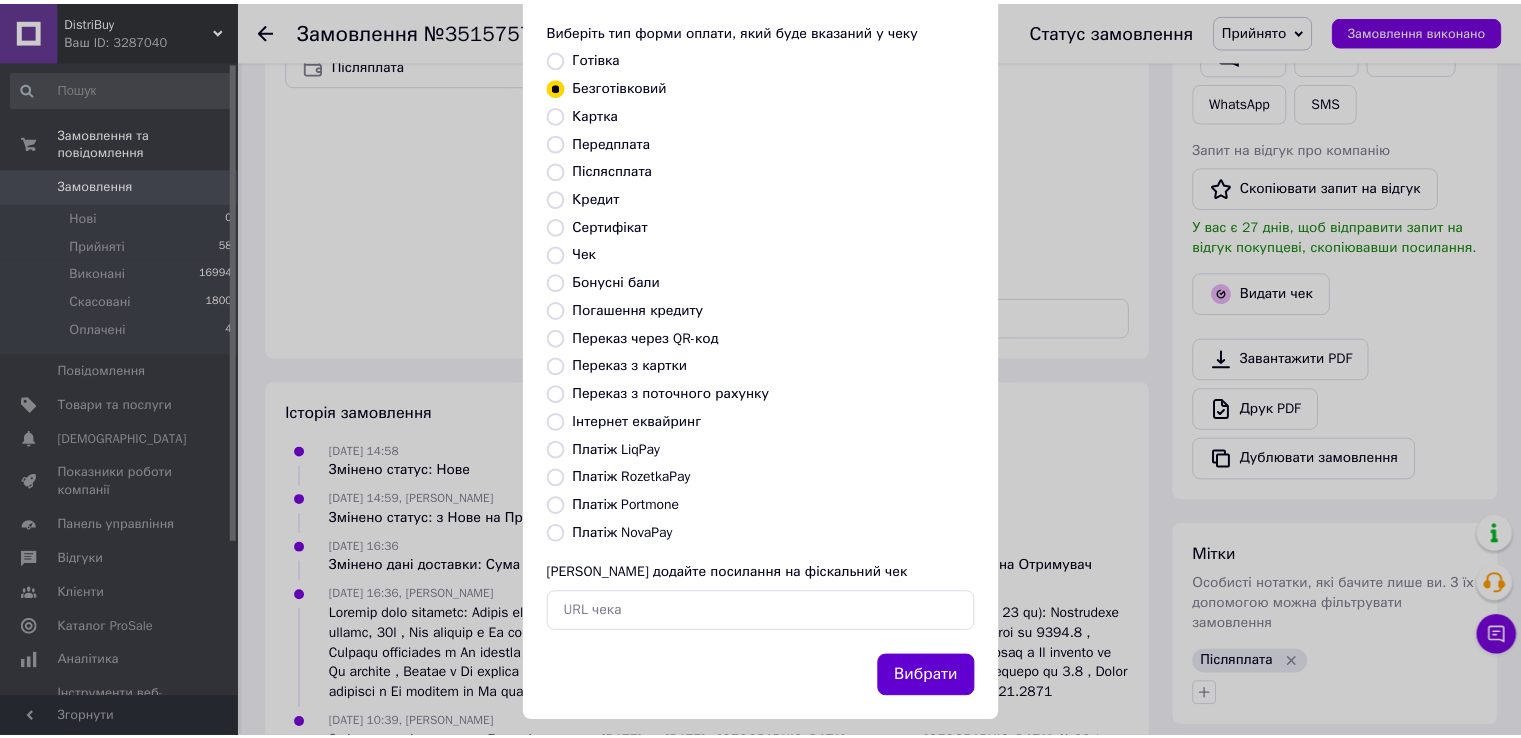 scroll, scrollTop: 120, scrollLeft: 0, axis: vertical 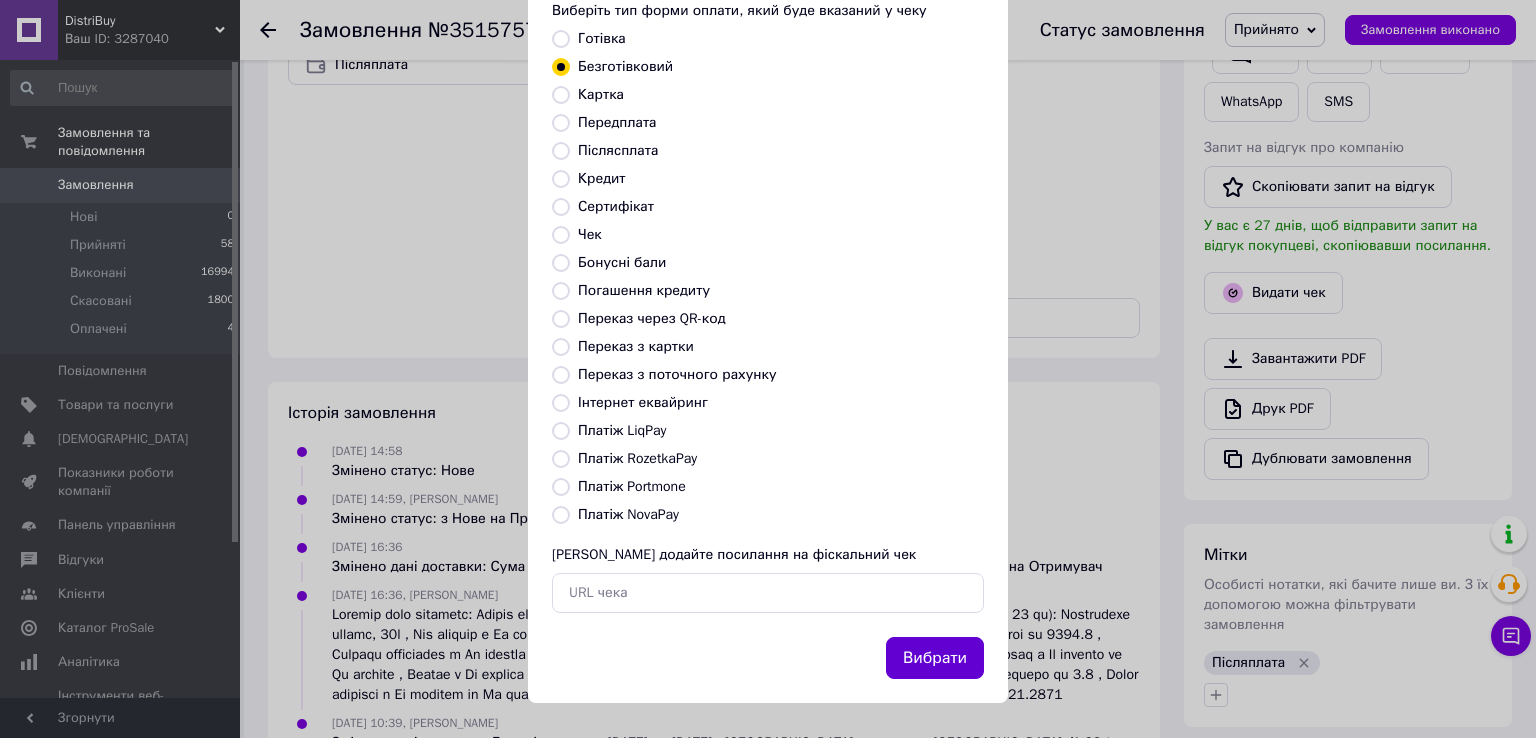 click on "Вибрати" at bounding box center [935, 658] 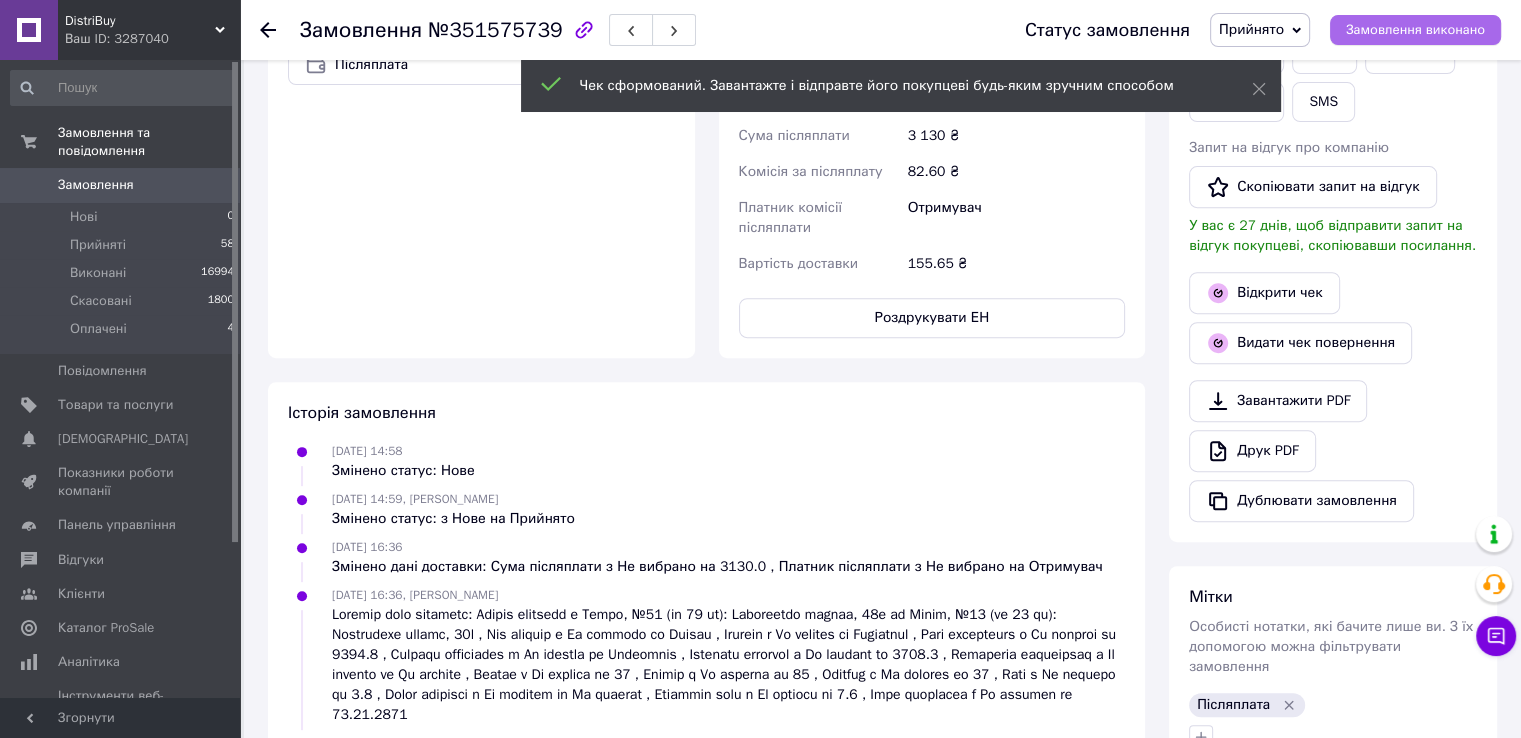 click on "Замовлення виконано" at bounding box center [1415, 30] 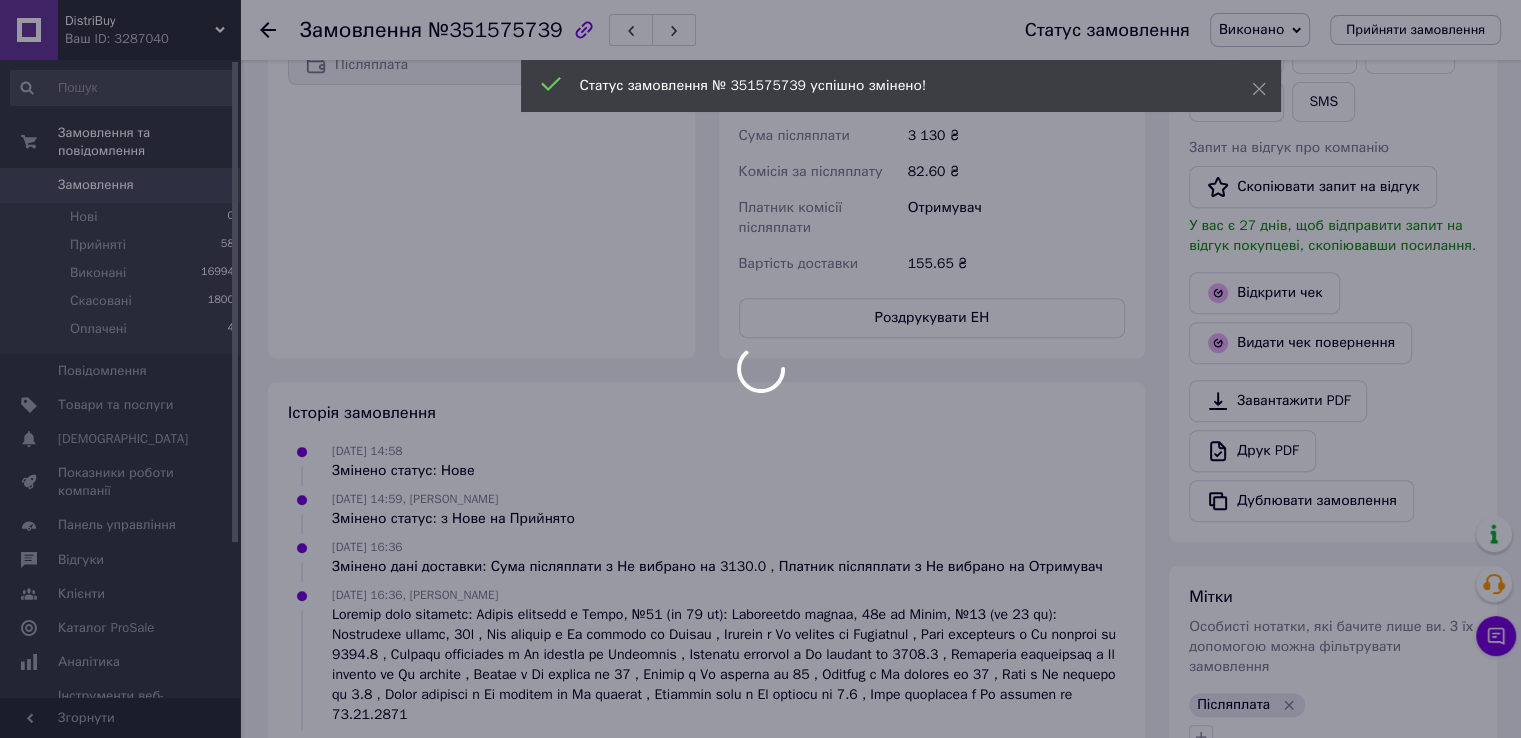 scroll, scrollTop: 708, scrollLeft: 0, axis: vertical 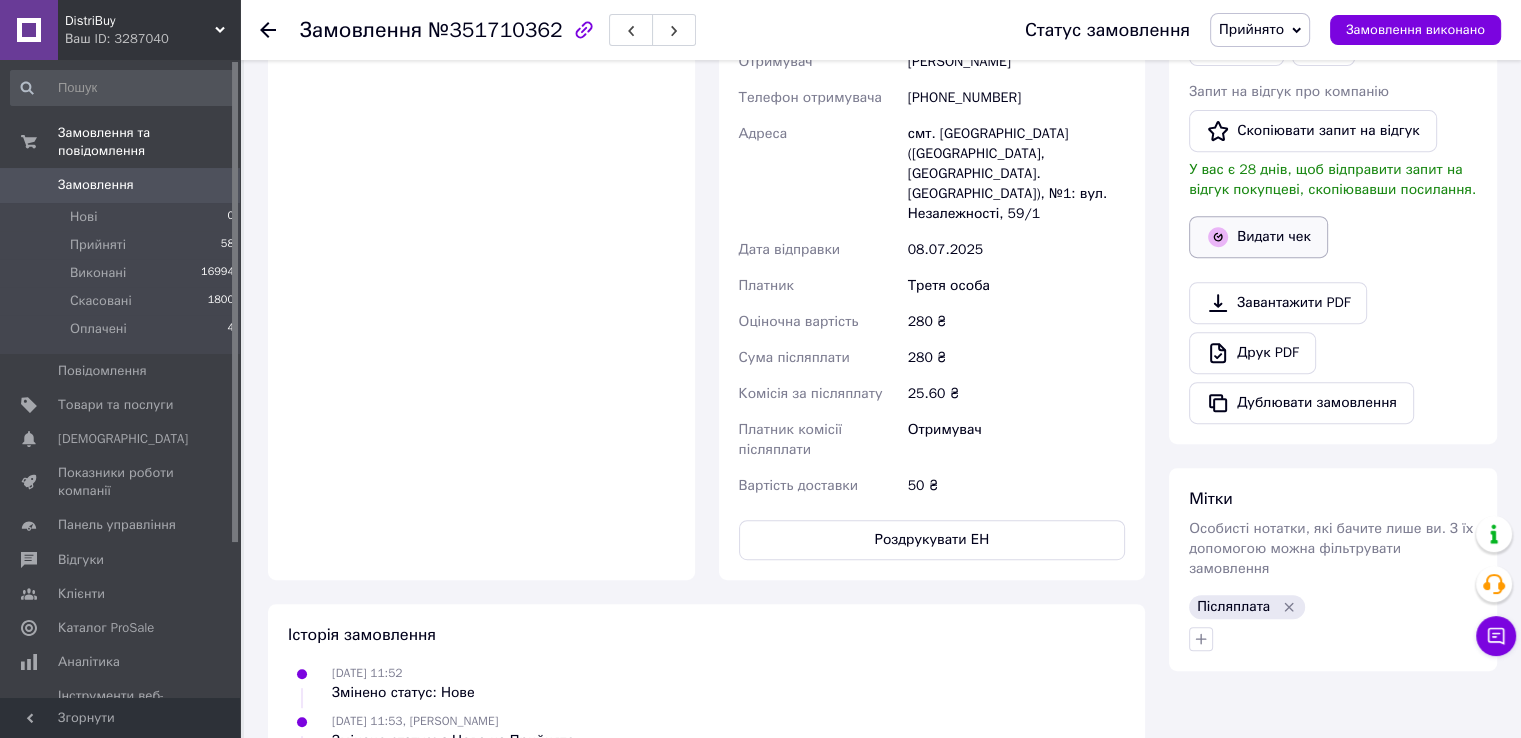click on "Видати чек" at bounding box center (1258, 237) 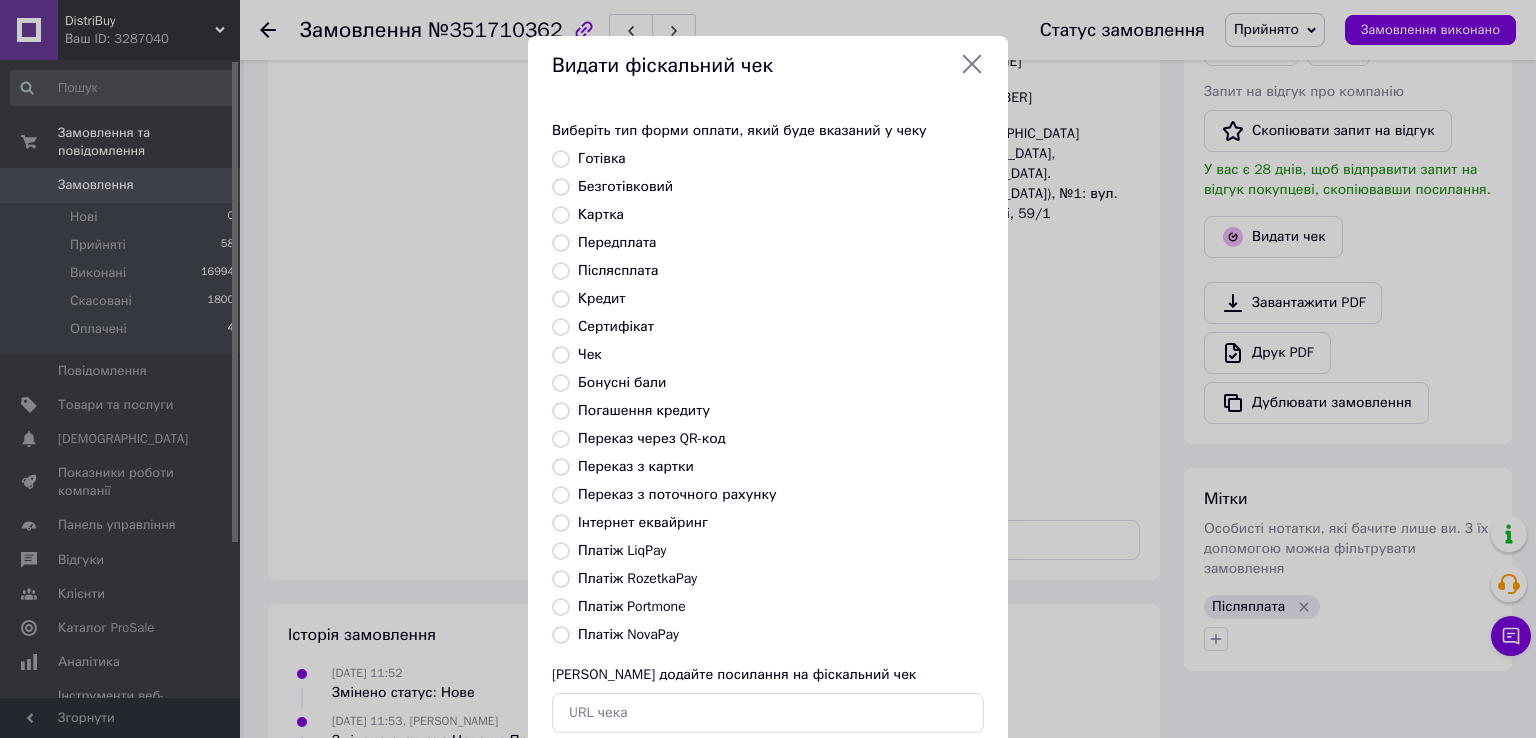 drag, startPoint x: 603, startPoint y: 193, endPoint x: 630, endPoint y: 213, distance: 33.600594 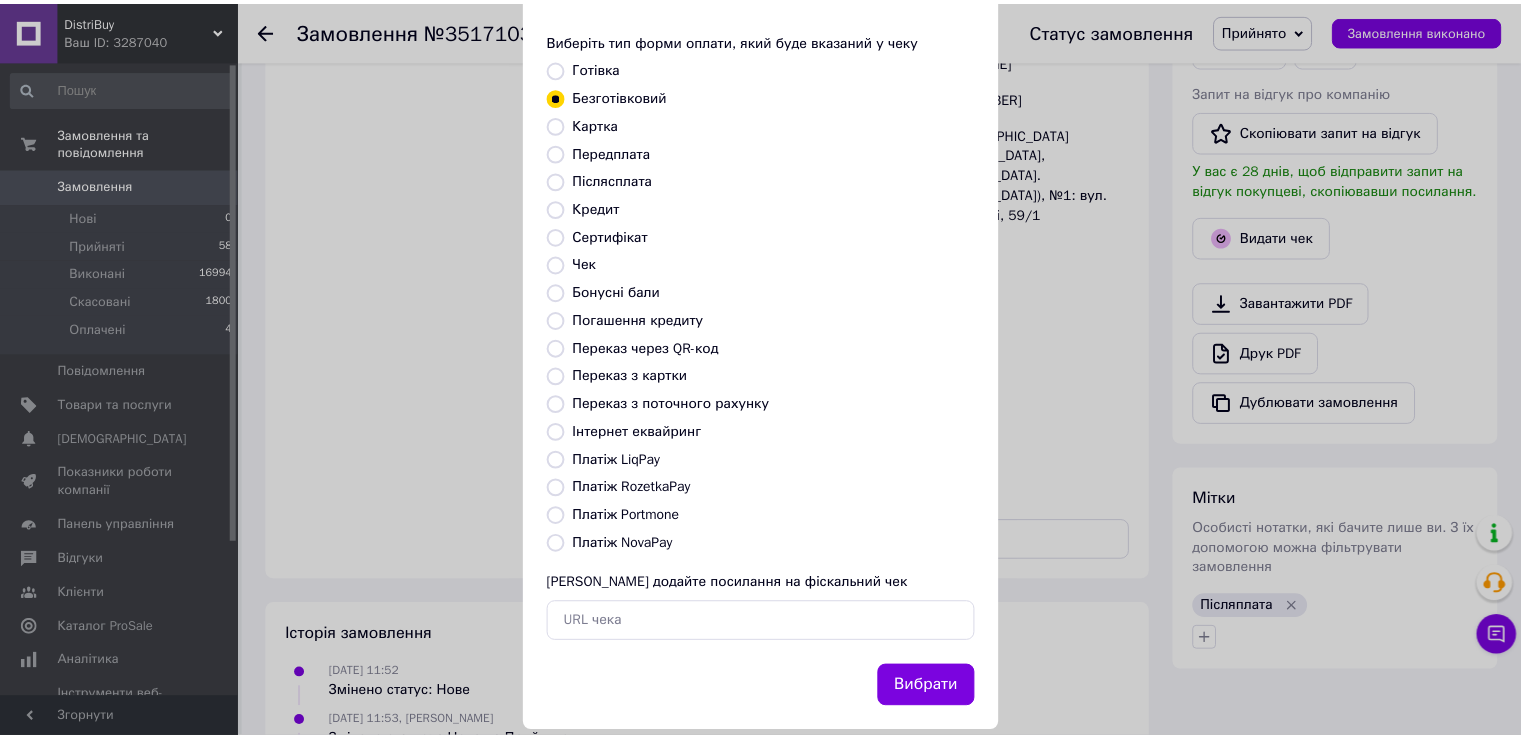 scroll, scrollTop: 120, scrollLeft: 0, axis: vertical 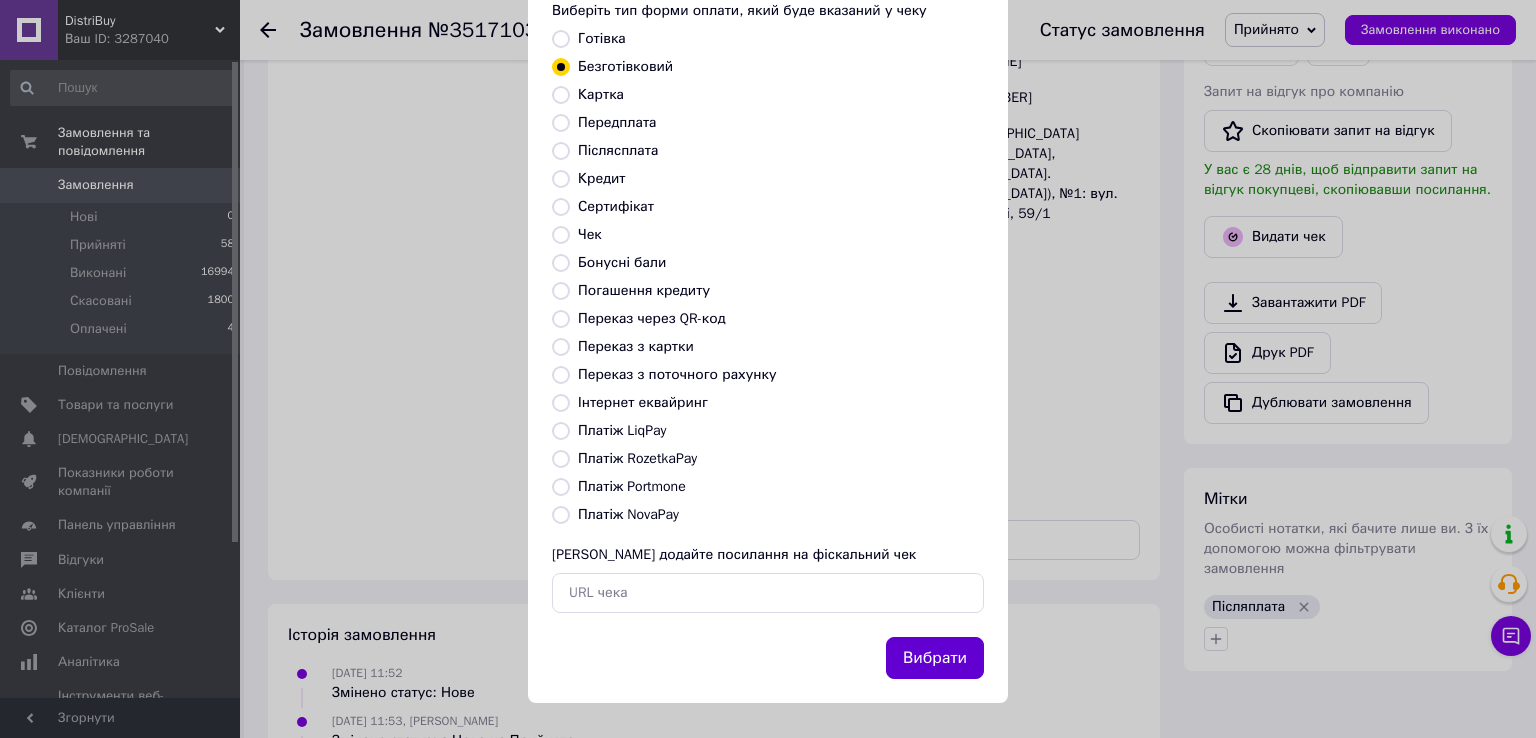 click on "Вибрати" at bounding box center [935, 658] 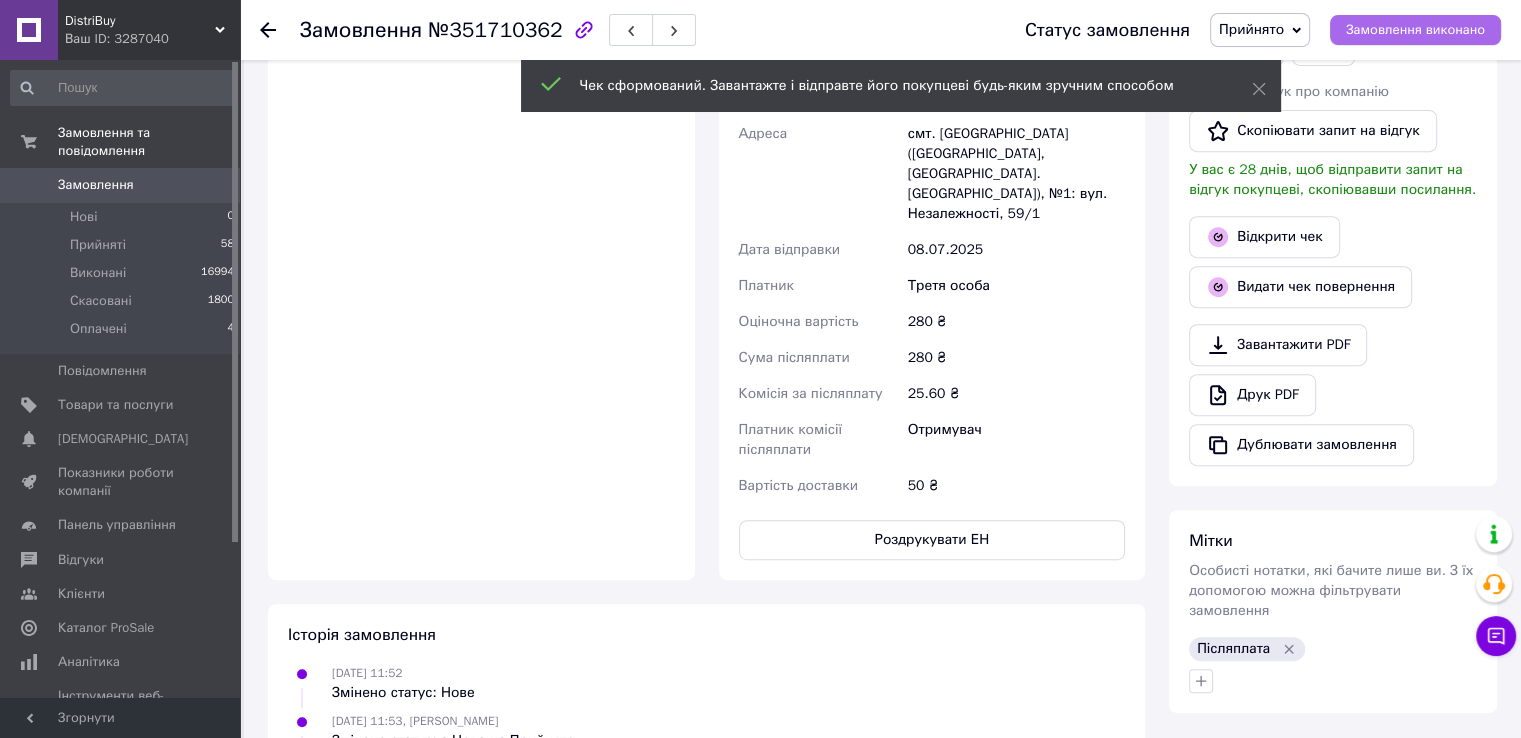 click on "Замовлення виконано" at bounding box center [1415, 30] 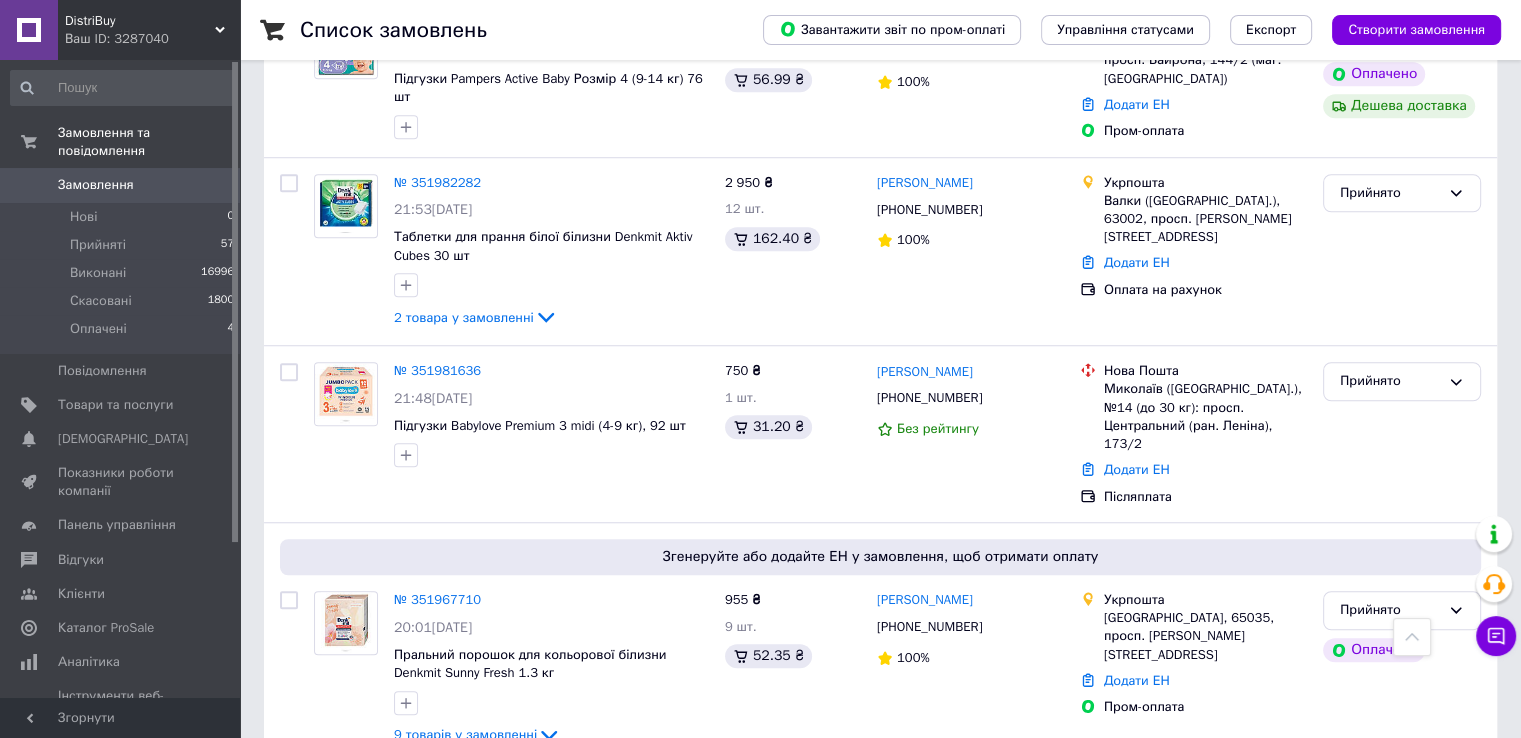 scroll, scrollTop: 1900, scrollLeft: 0, axis: vertical 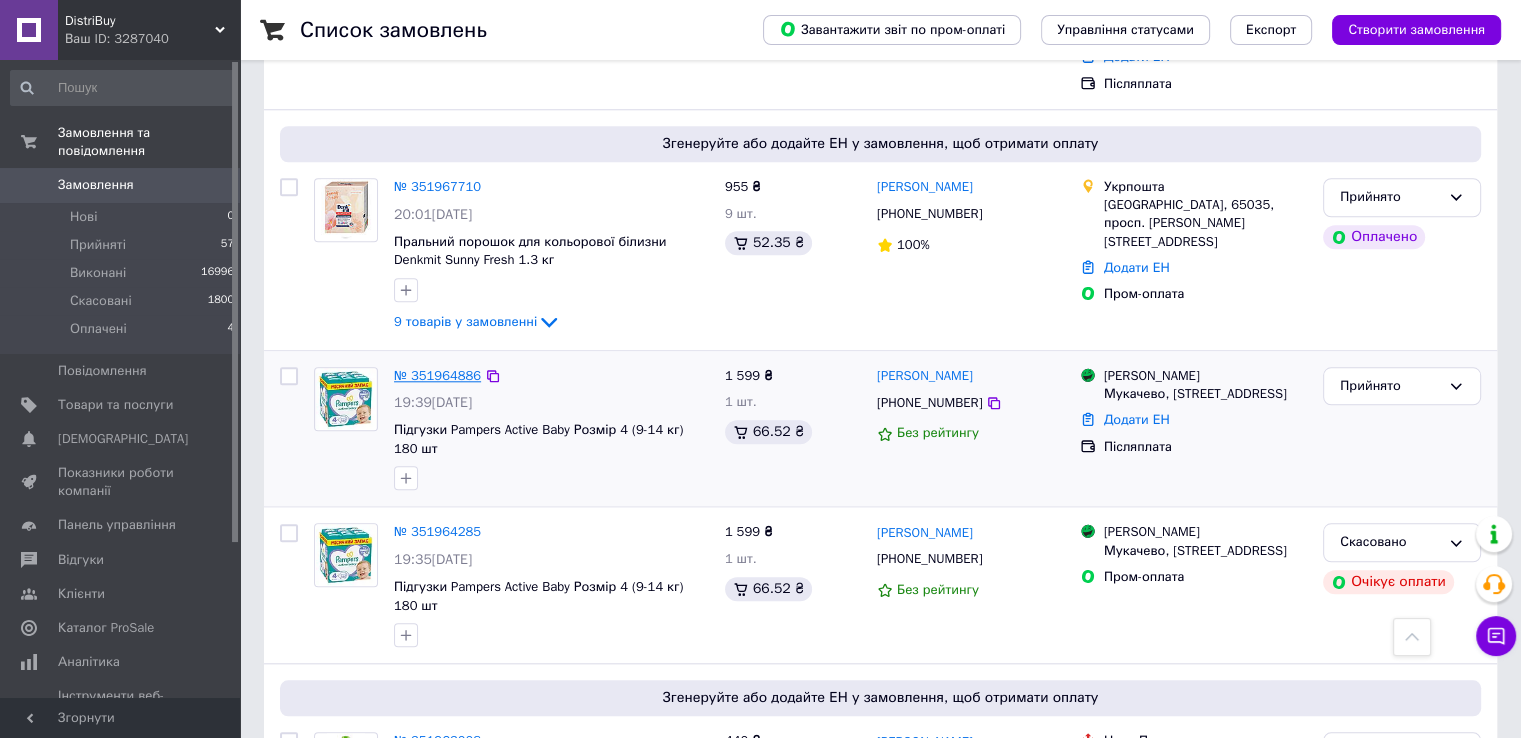 click on "№ 351964886" at bounding box center (437, 375) 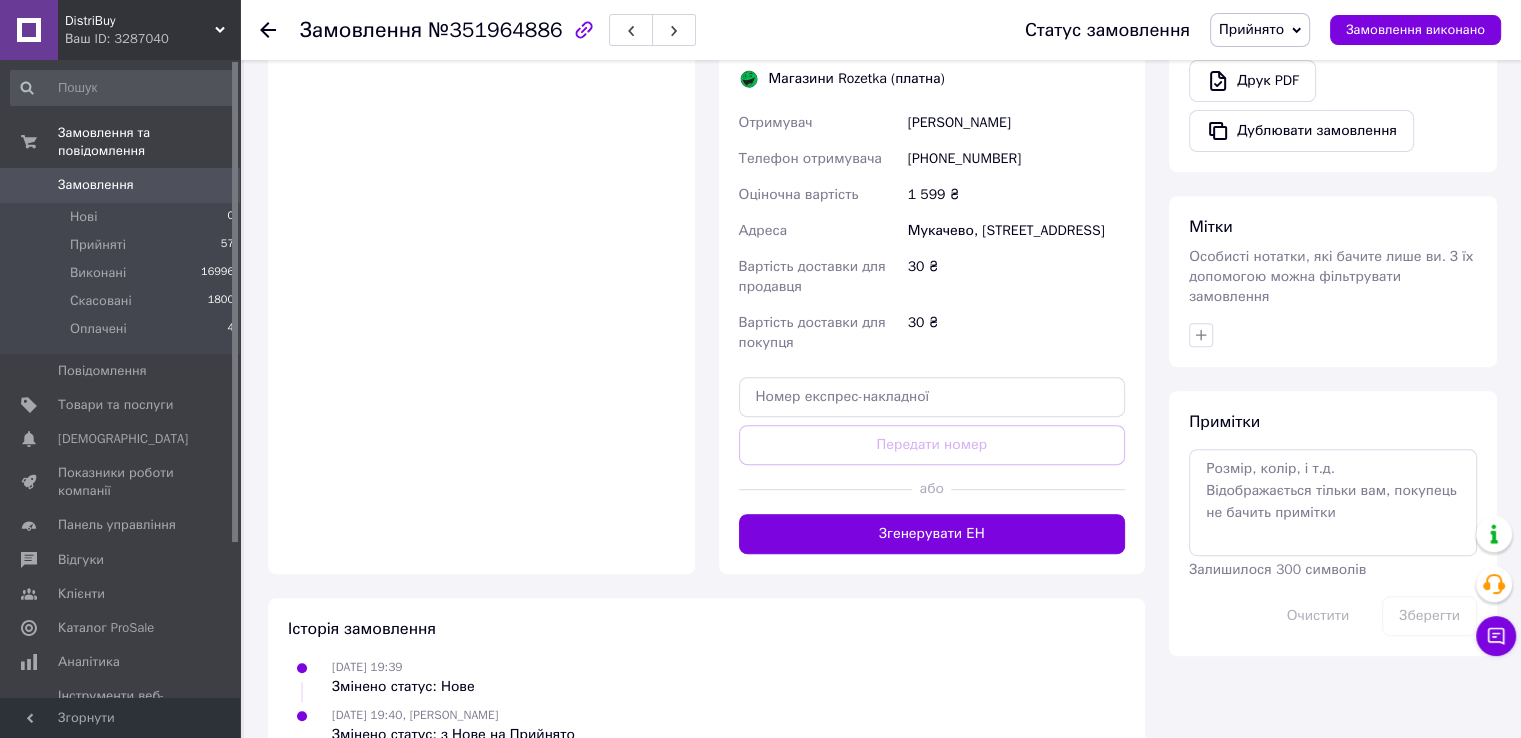 scroll, scrollTop: 834, scrollLeft: 0, axis: vertical 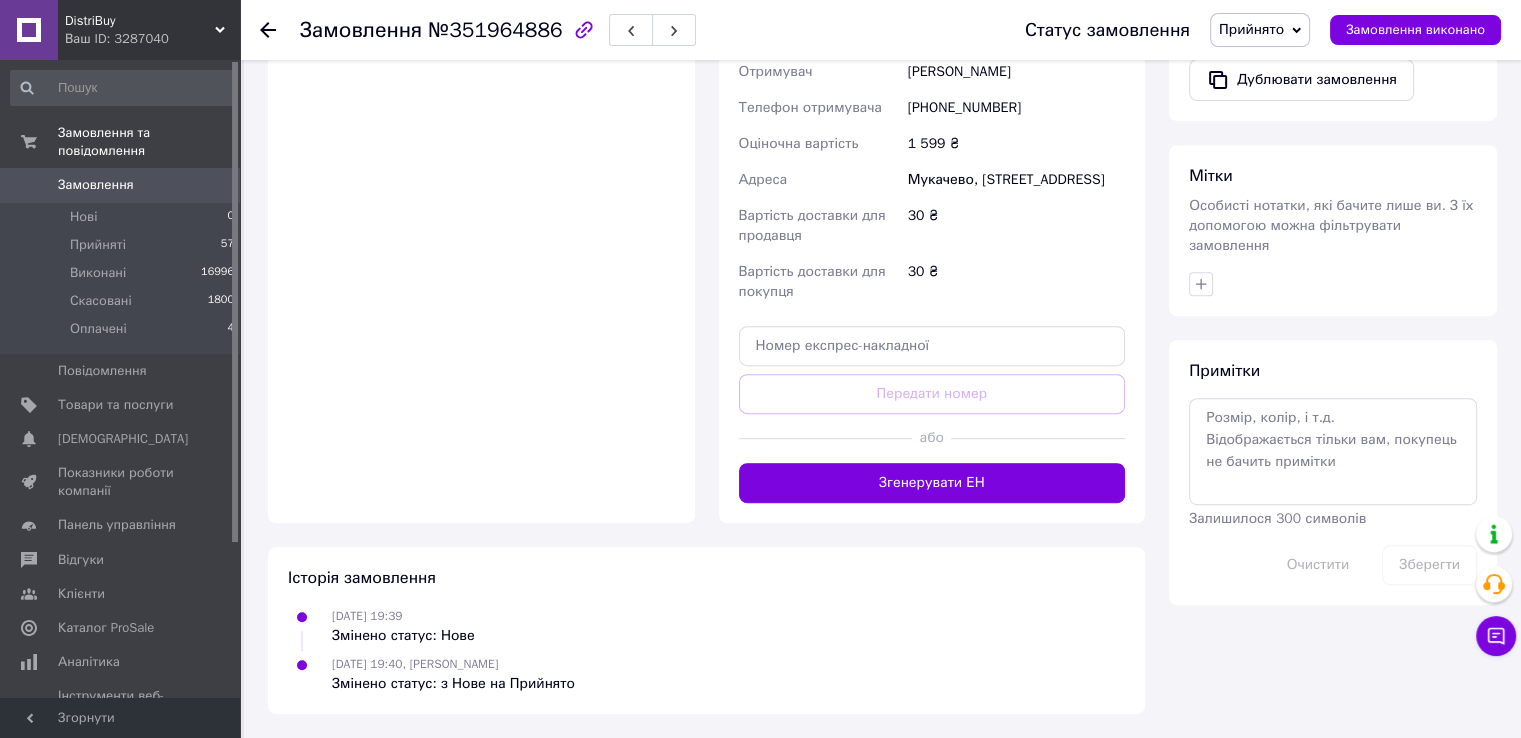 click at bounding box center [1333, 284] 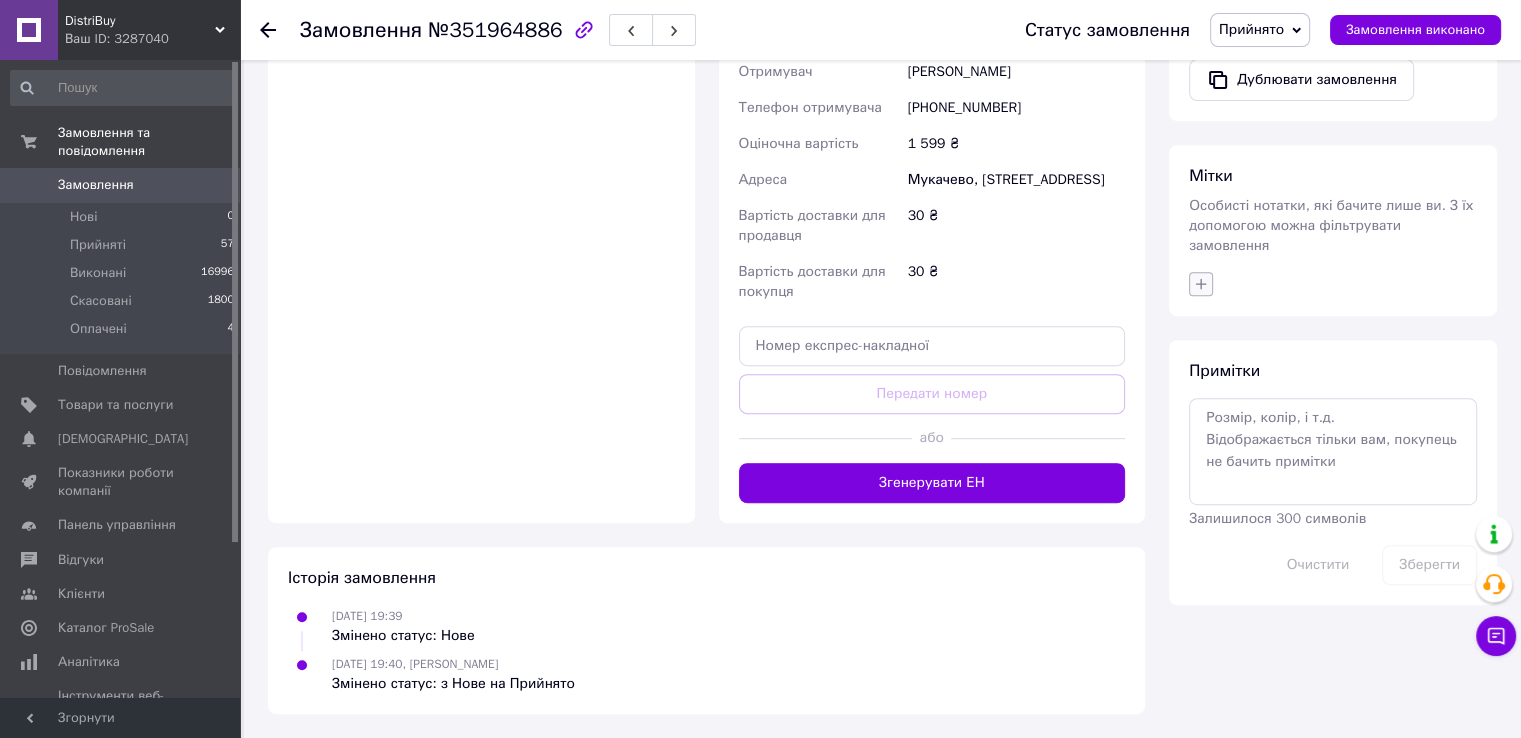 click at bounding box center [1201, 284] 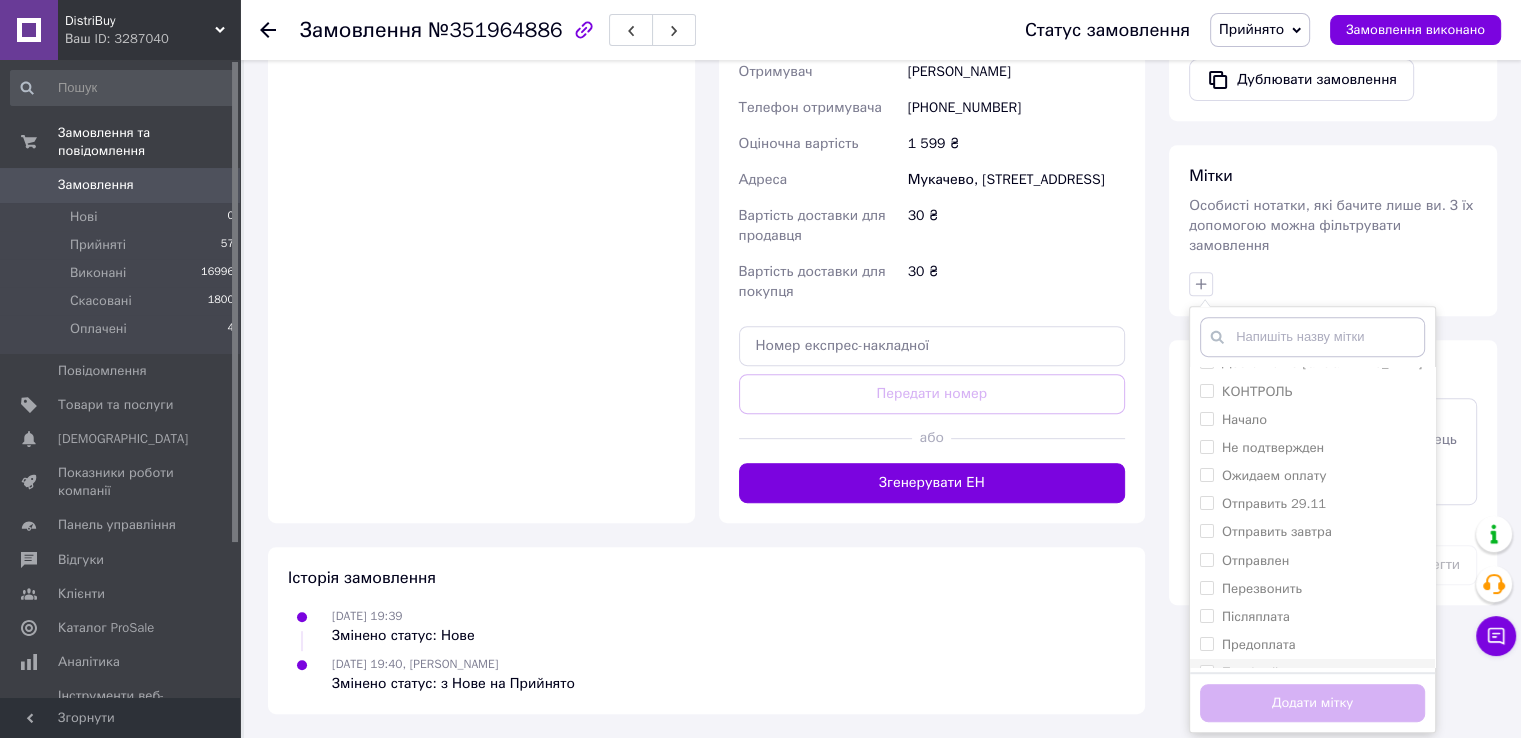 scroll, scrollTop: 292, scrollLeft: 0, axis: vertical 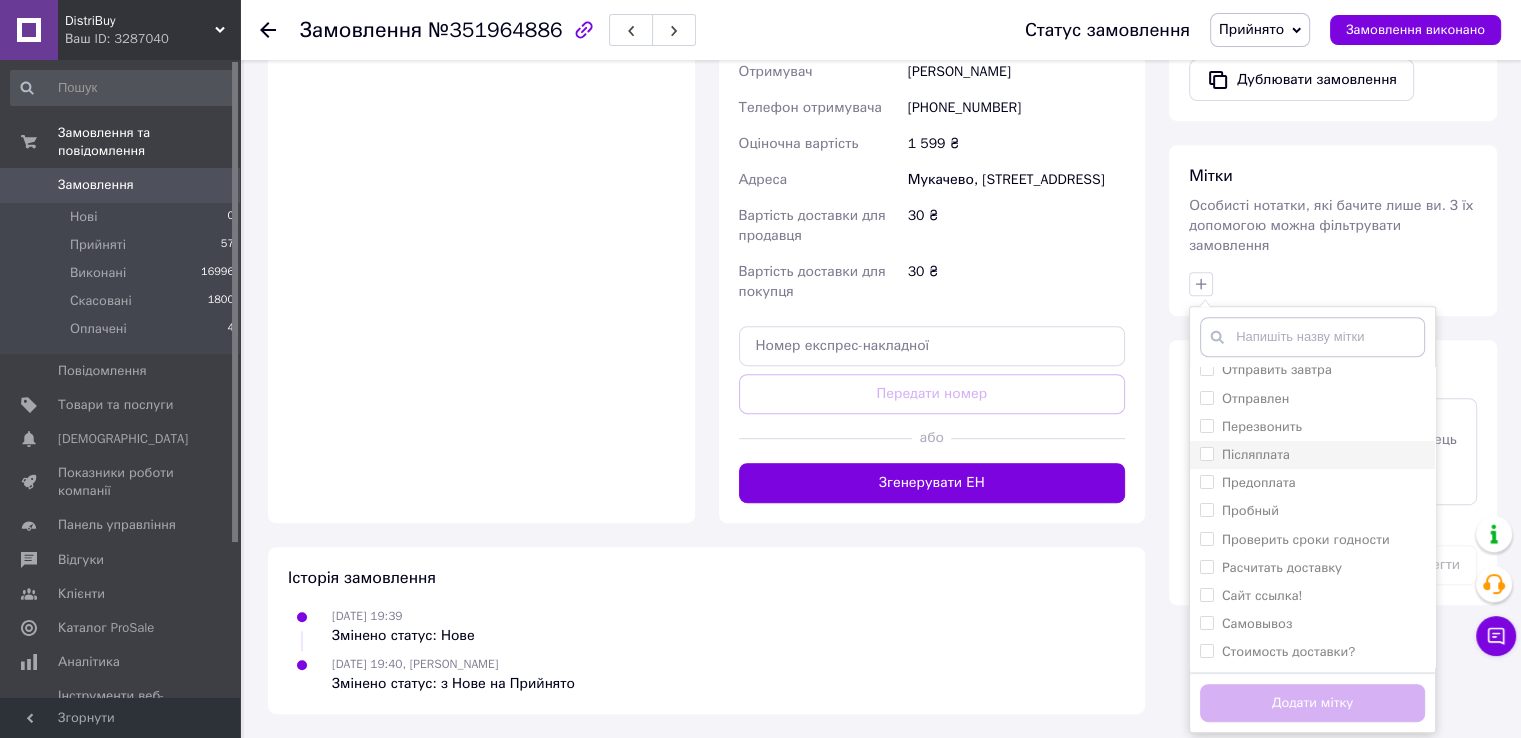click on "Післяплата" at bounding box center [1312, 455] 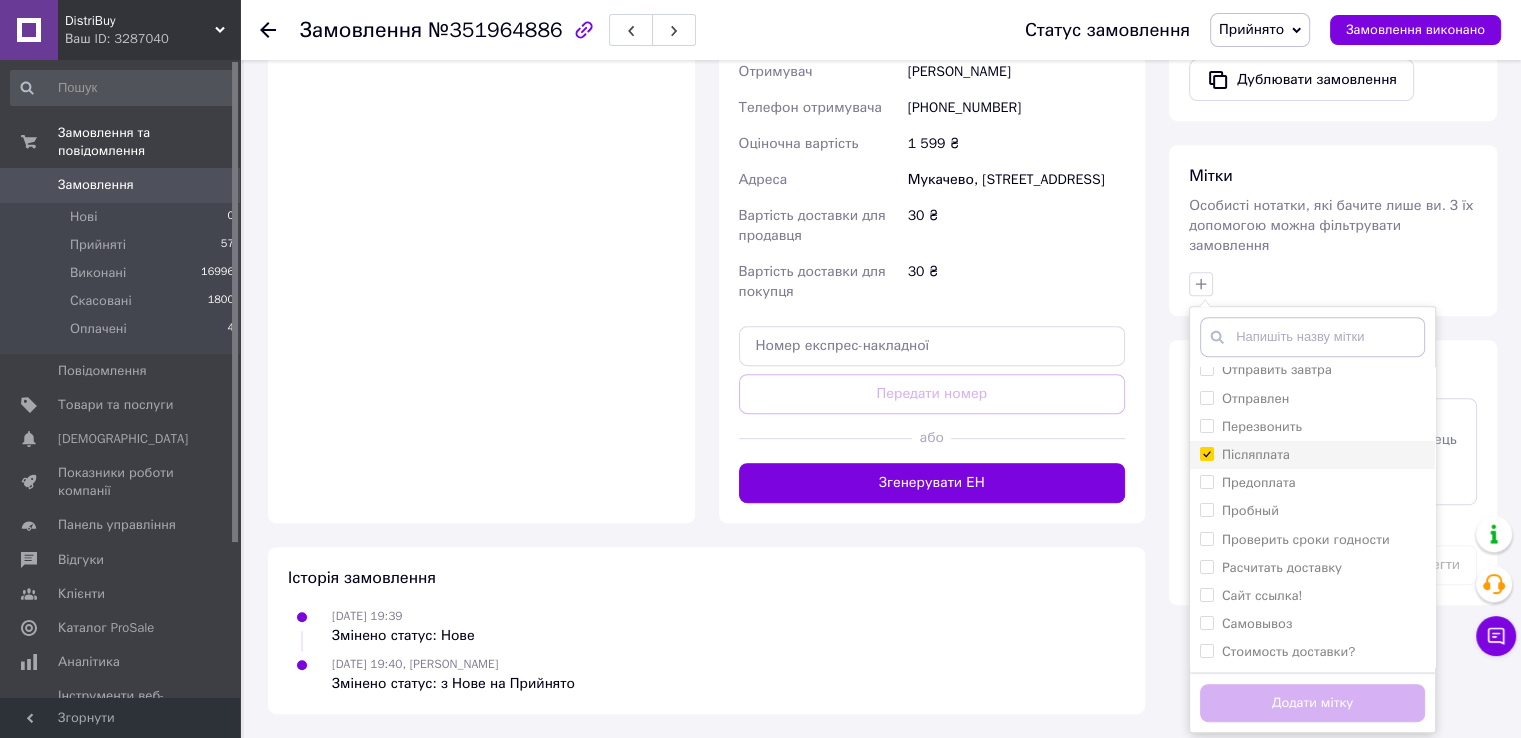 checkbox on "true" 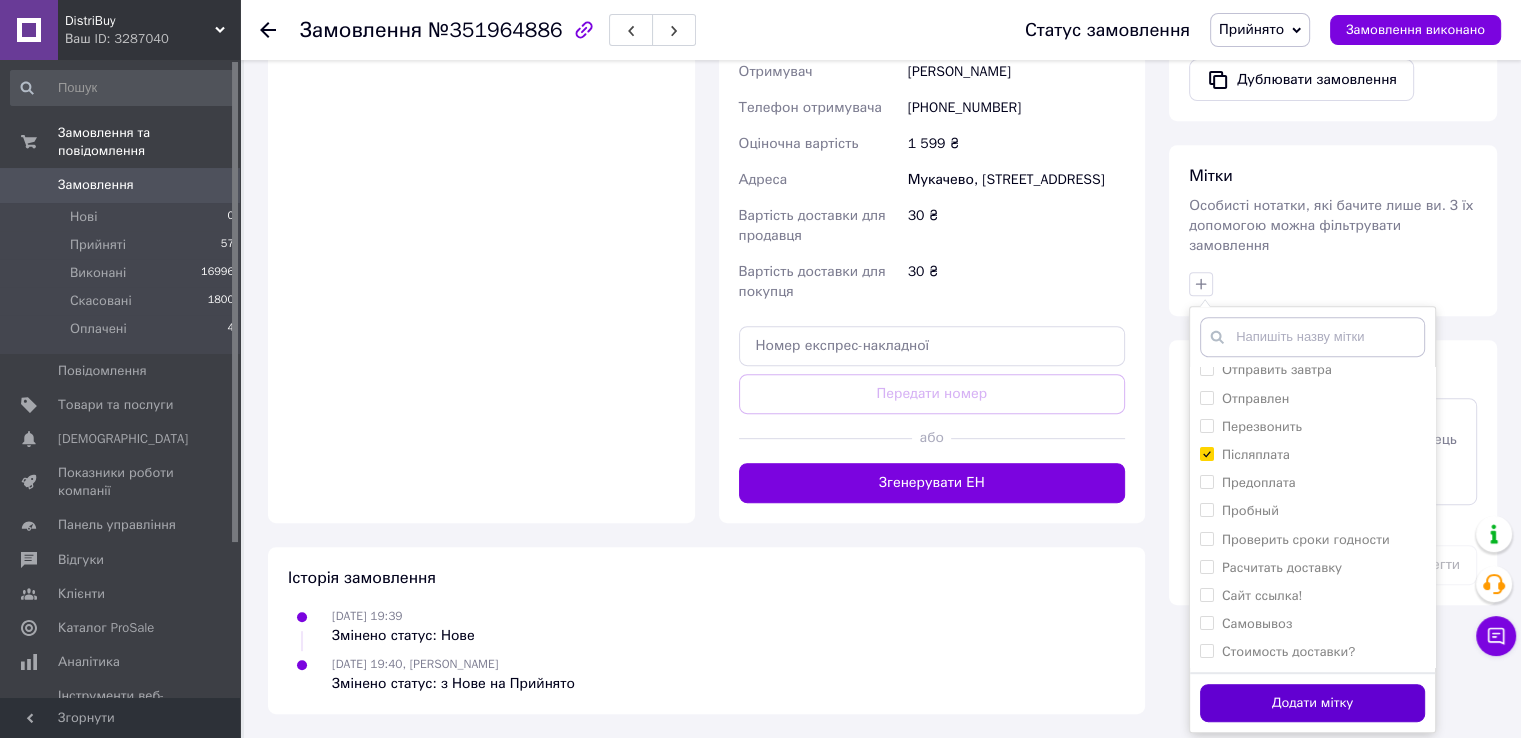 click on "Додати мітку" at bounding box center [1312, 703] 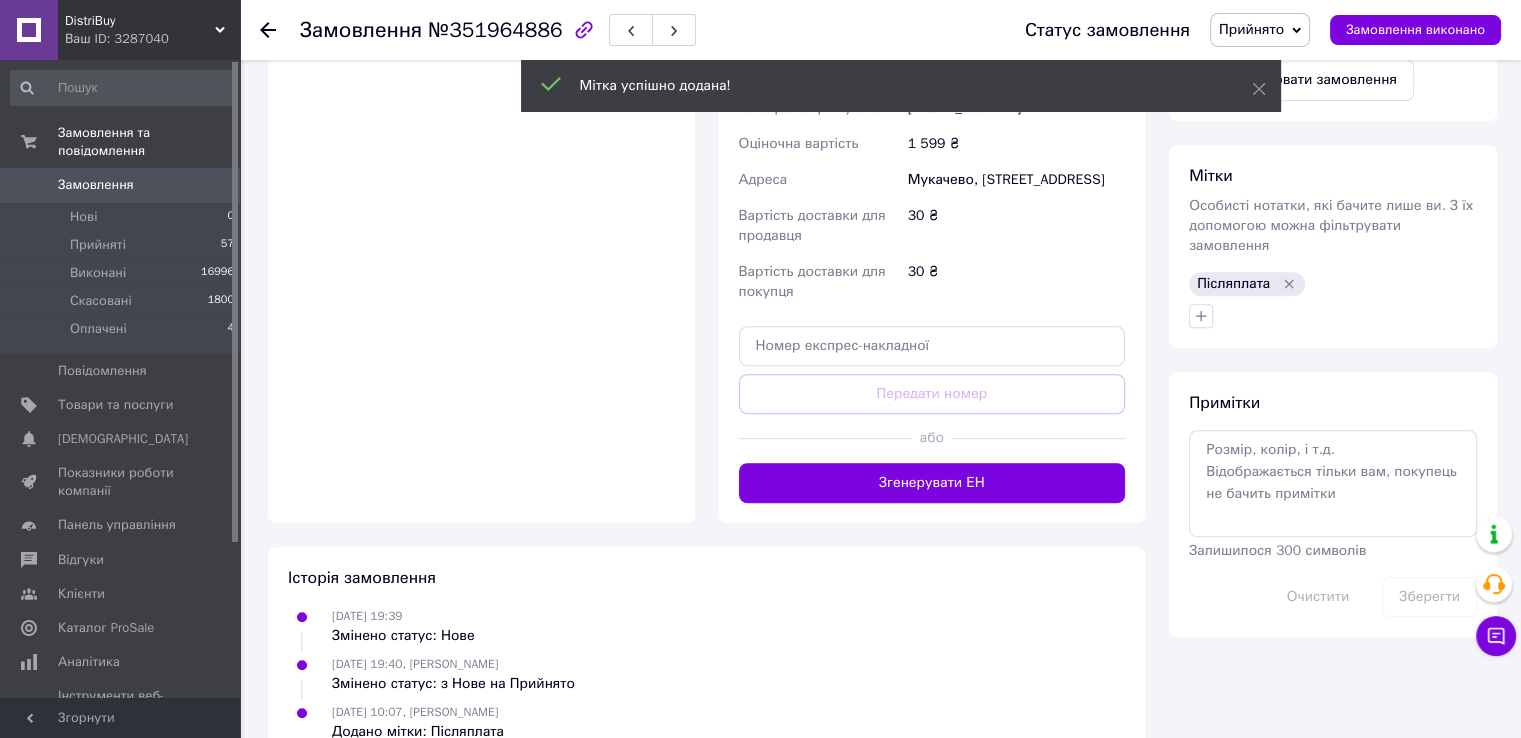 click on "Післяплата" at bounding box center (1233, 284) 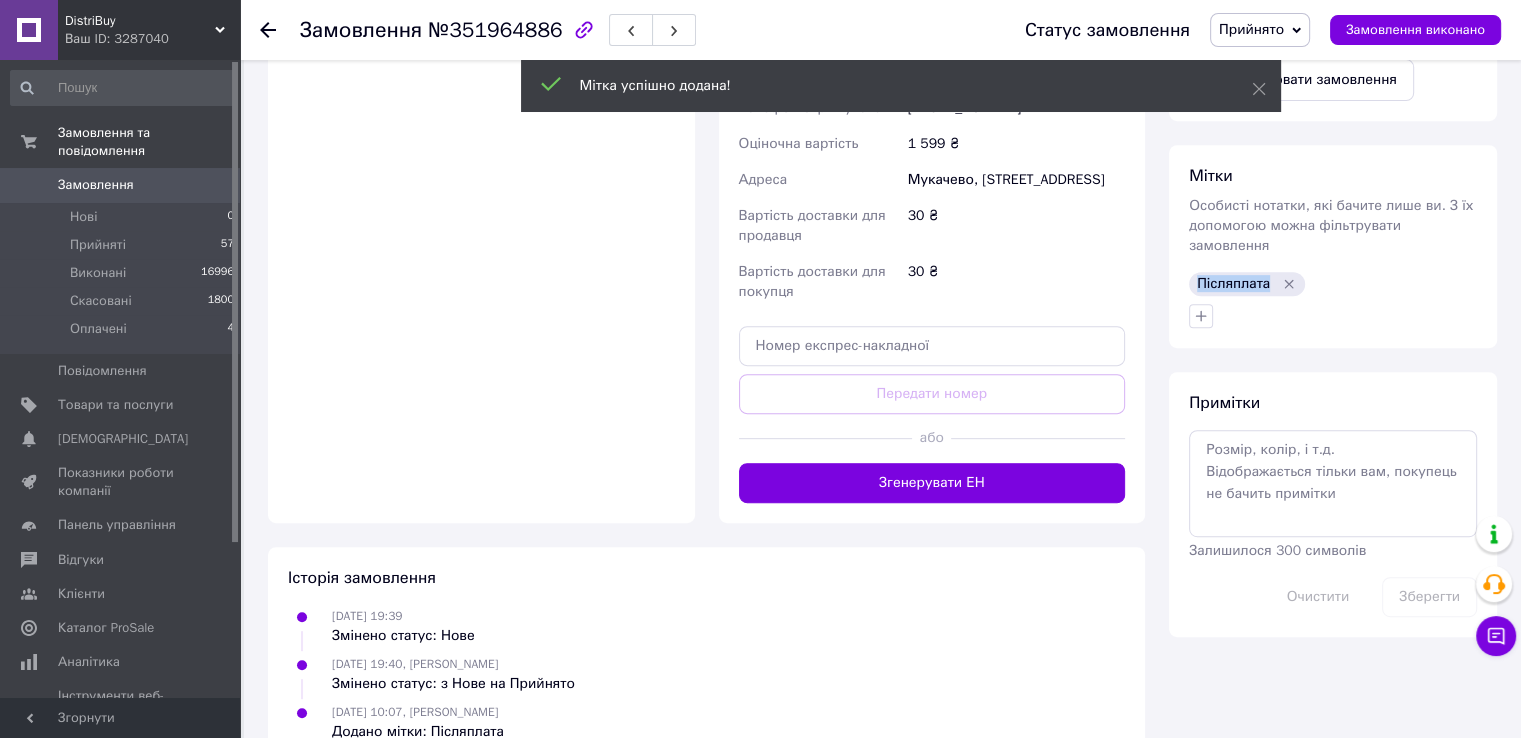 click on "Післяплата" at bounding box center (1233, 284) 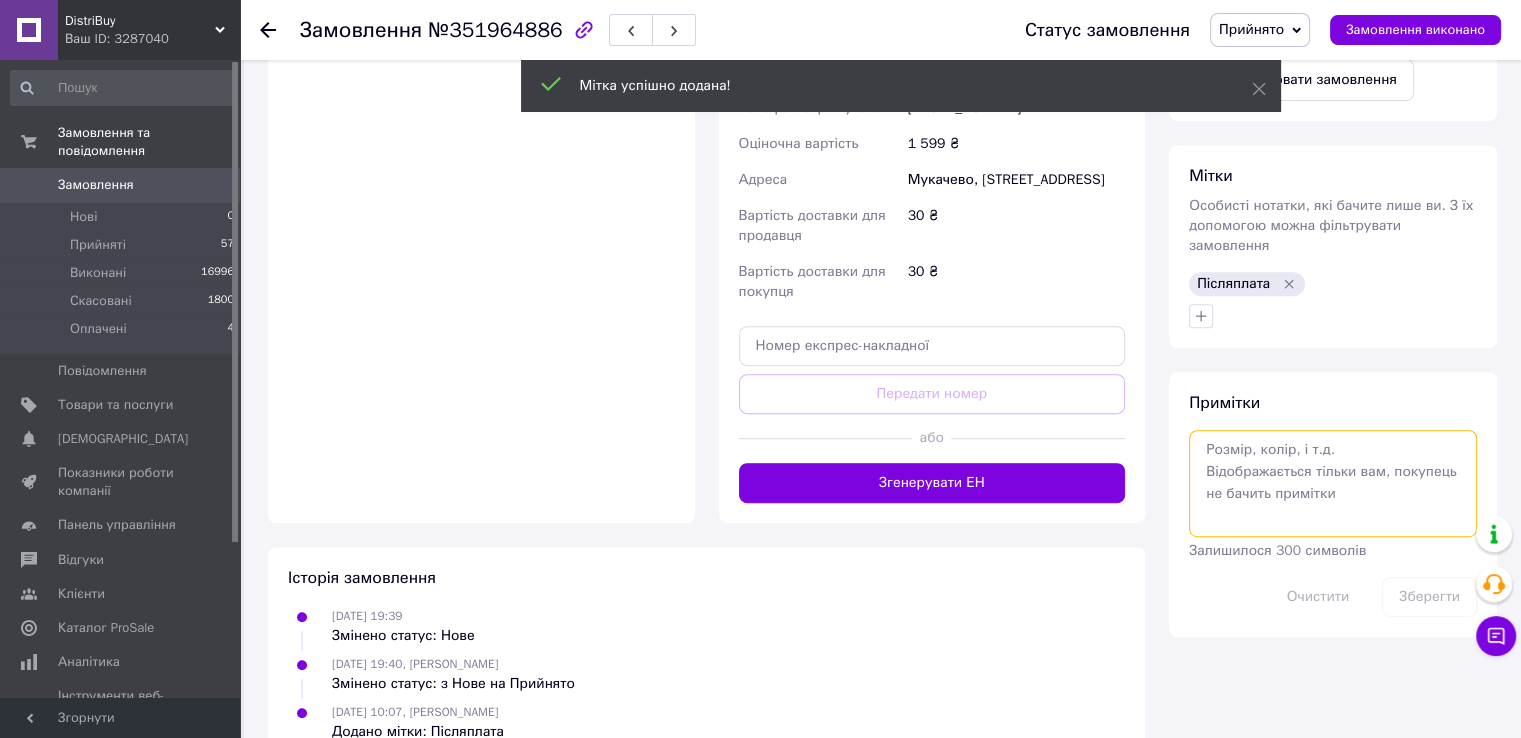 click at bounding box center (1333, 483) 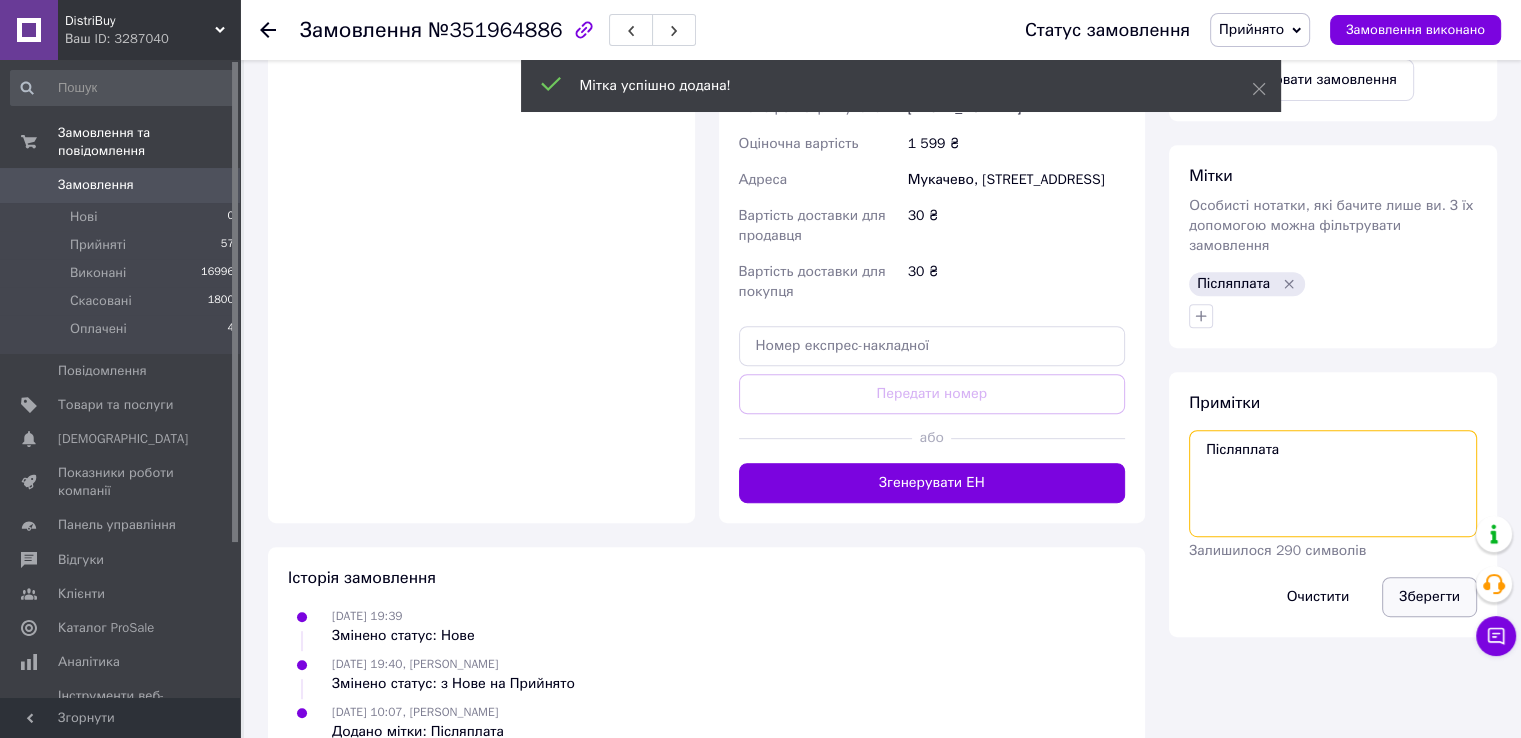 type on "Післяплата" 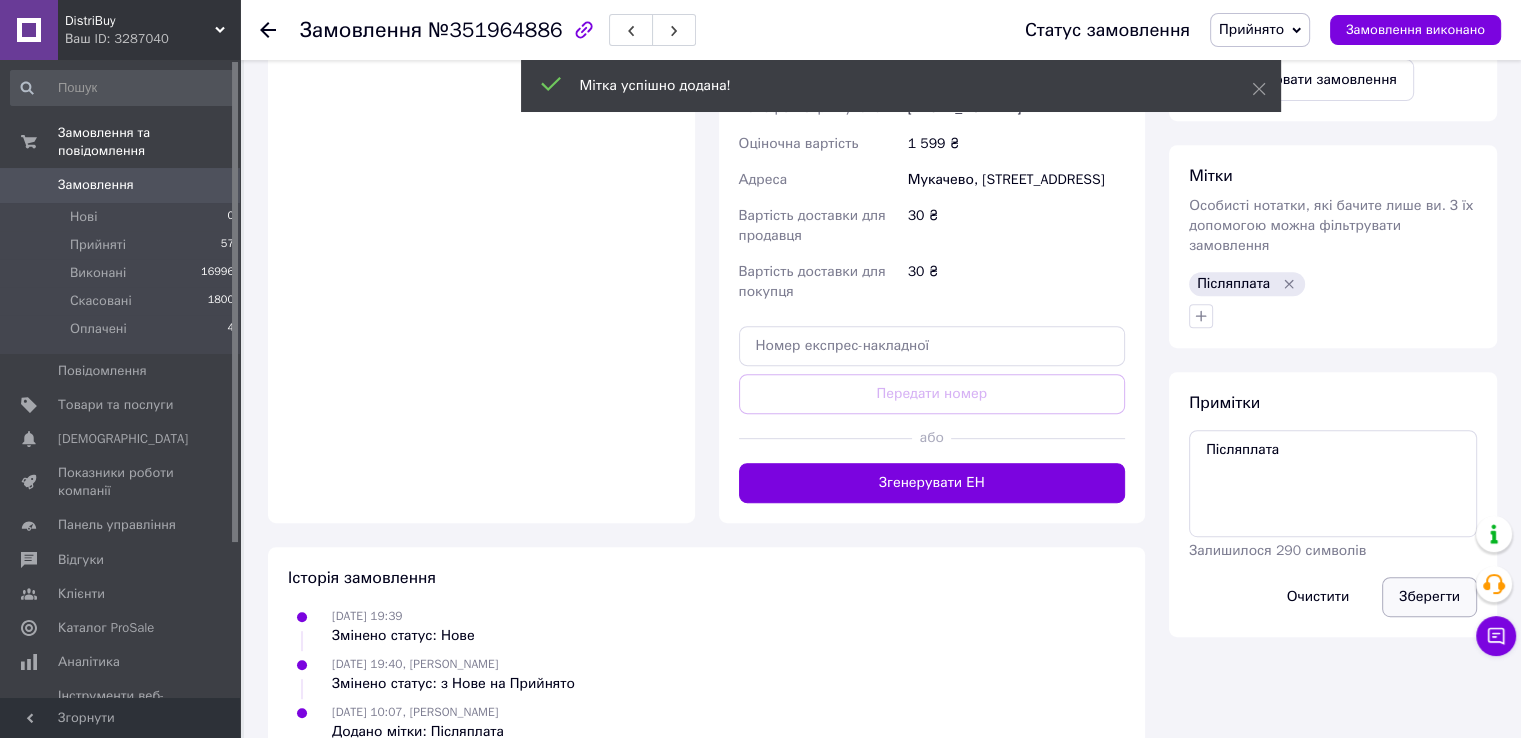 click on "Зберегти" at bounding box center (1429, 597) 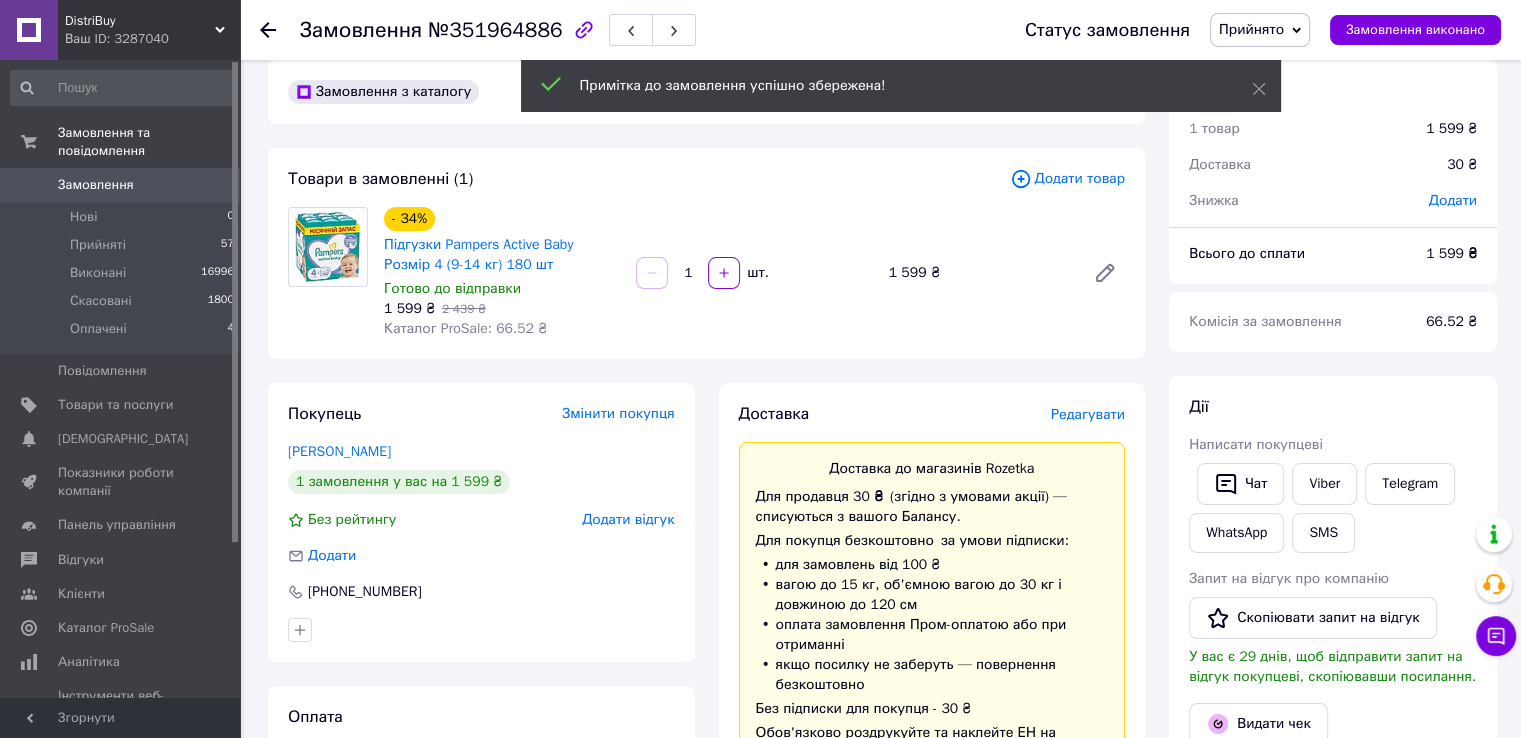 scroll, scrollTop: 0, scrollLeft: 0, axis: both 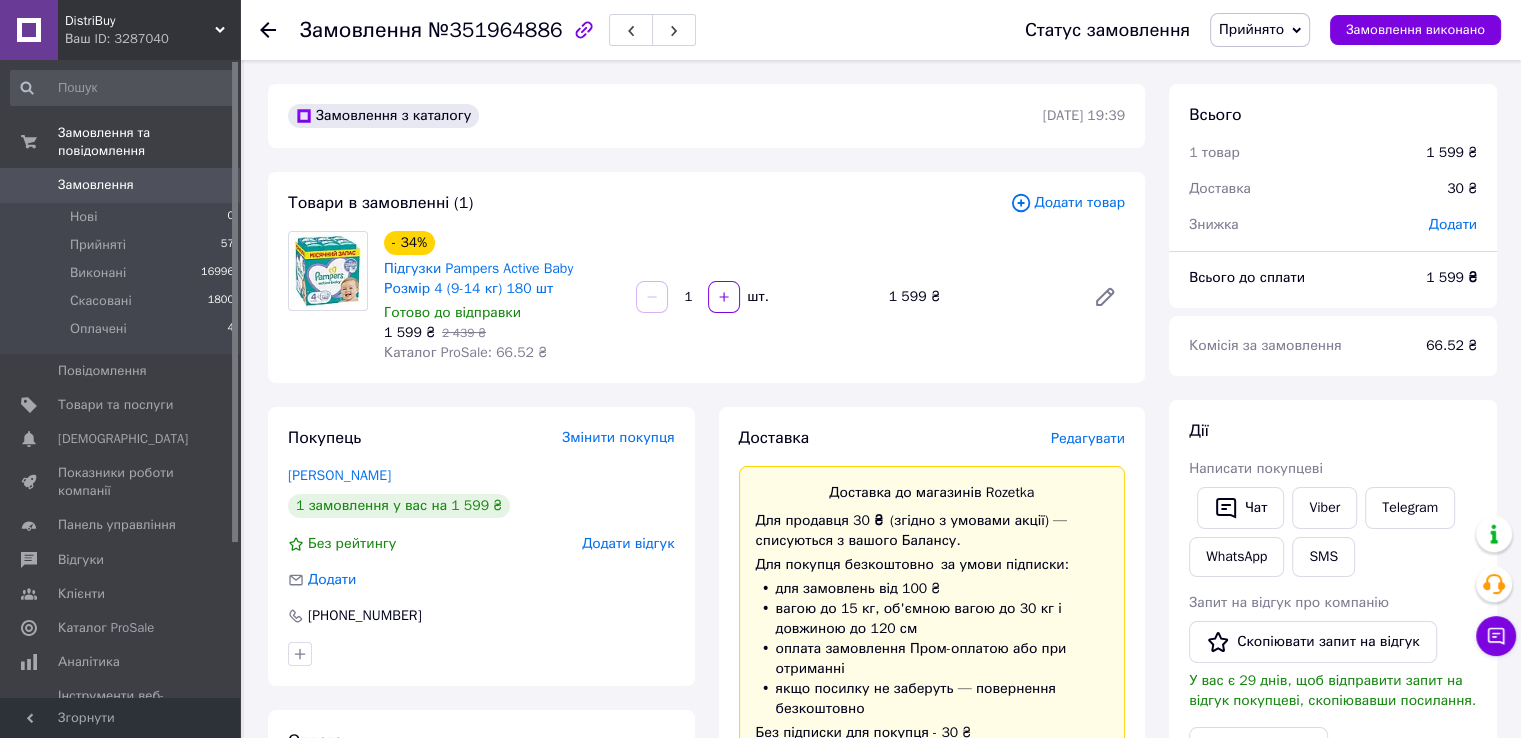 click on "Замовлення" at bounding box center [121, 185] 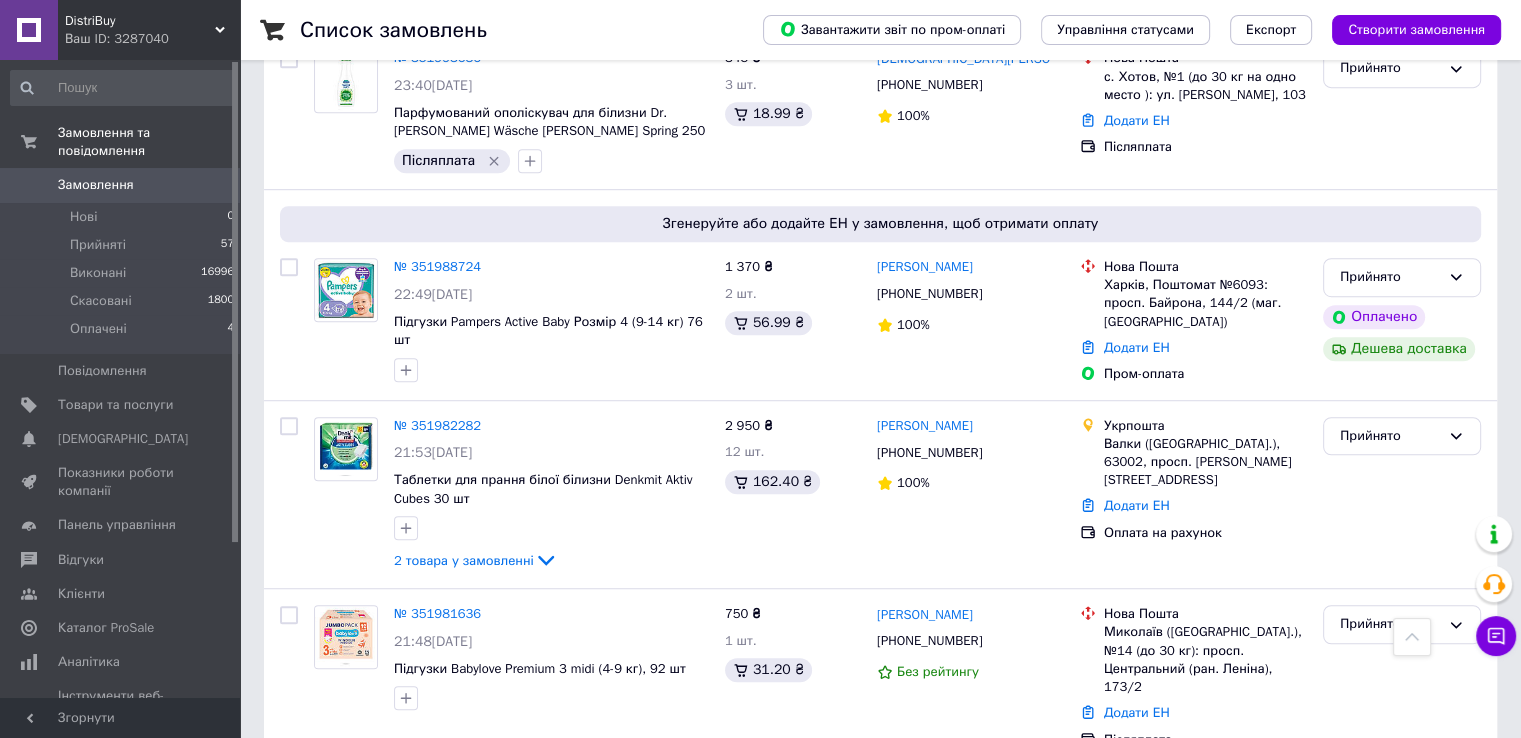 scroll, scrollTop: 1300, scrollLeft: 0, axis: vertical 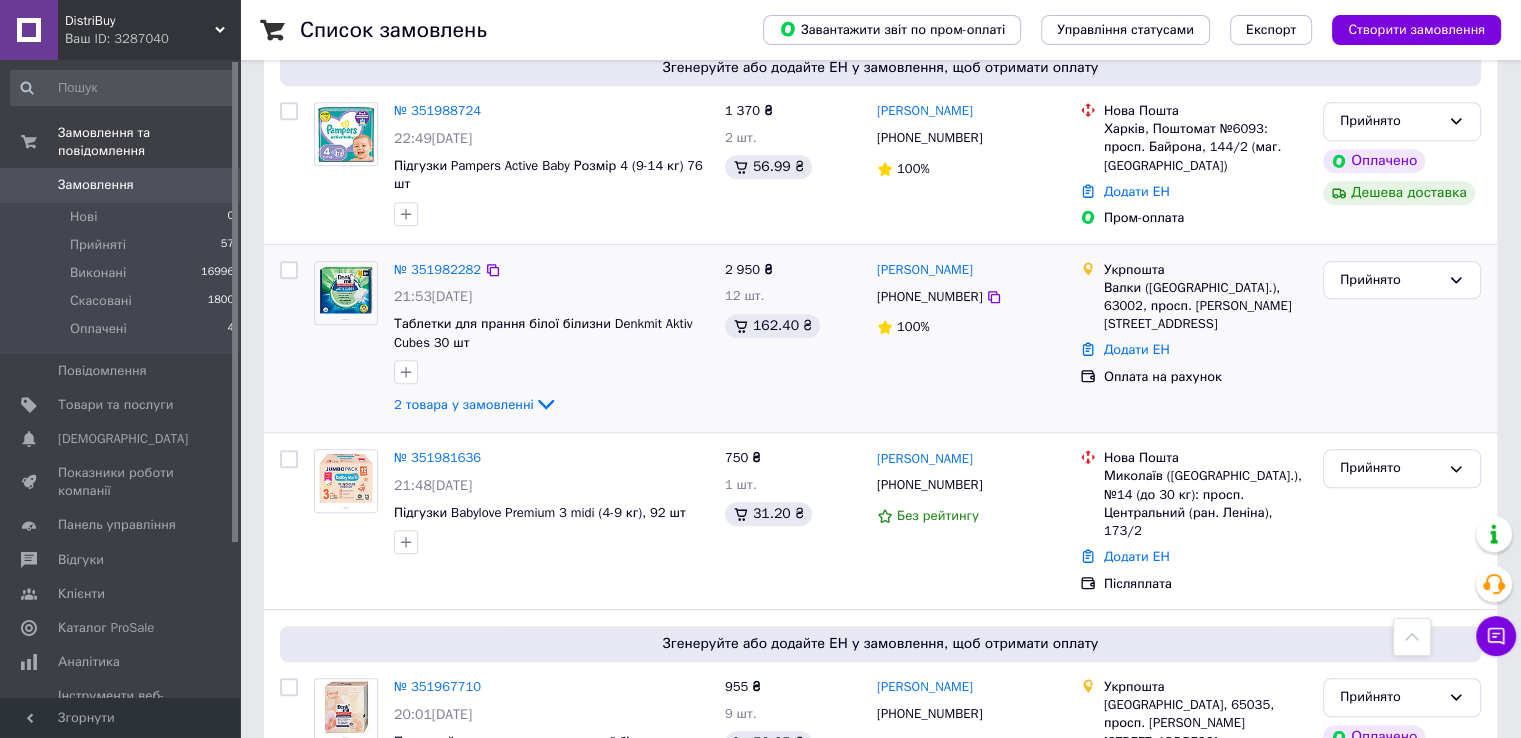 click on "№ 351982282 21:53[DATE] Таблетки для прання білої білизни Denkmit Aktiv Cubes 30 шт 2 товара у замовленні" at bounding box center [551, 339] 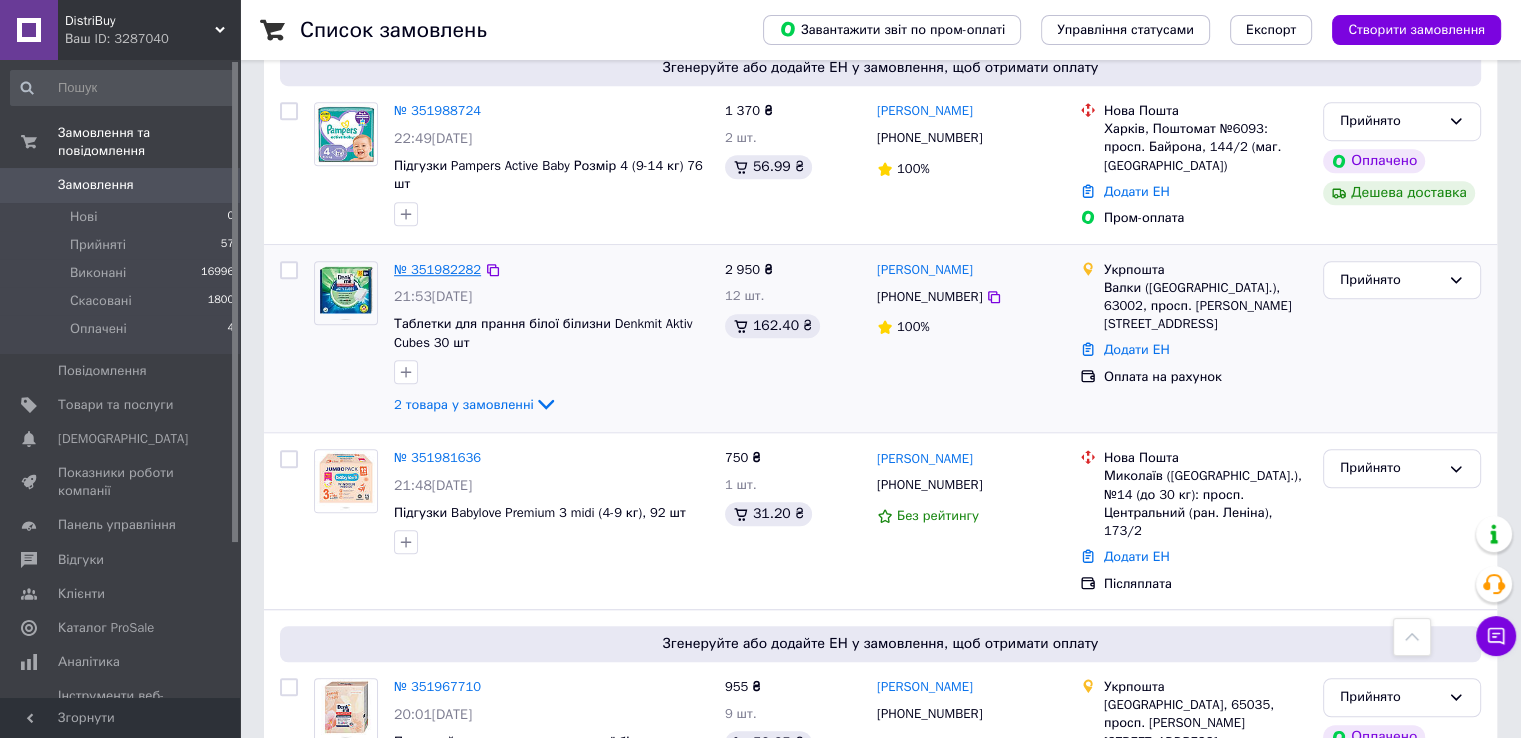 click on "№ 351982282" at bounding box center [437, 269] 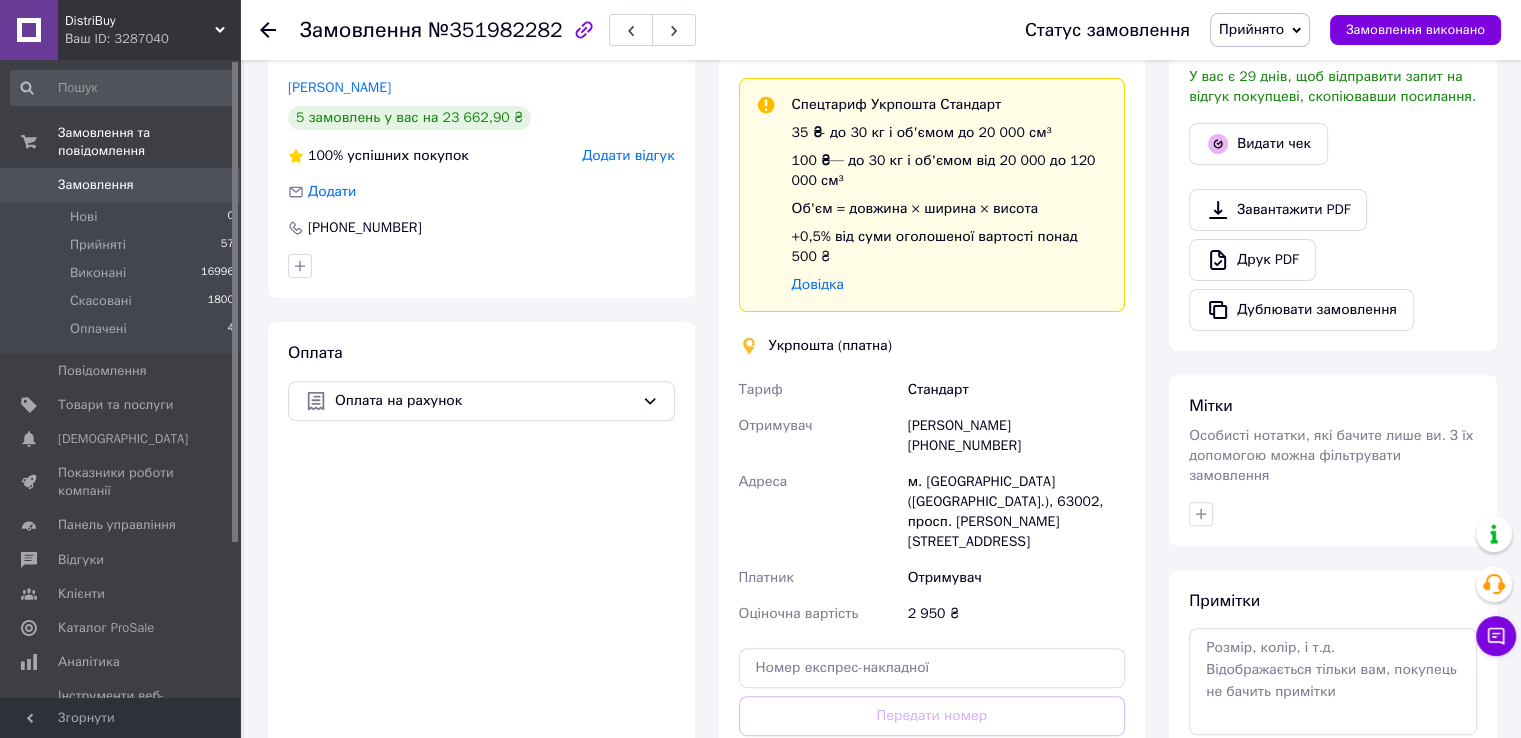 scroll, scrollTop: 660, scrollLeft: 0, axis: vertical 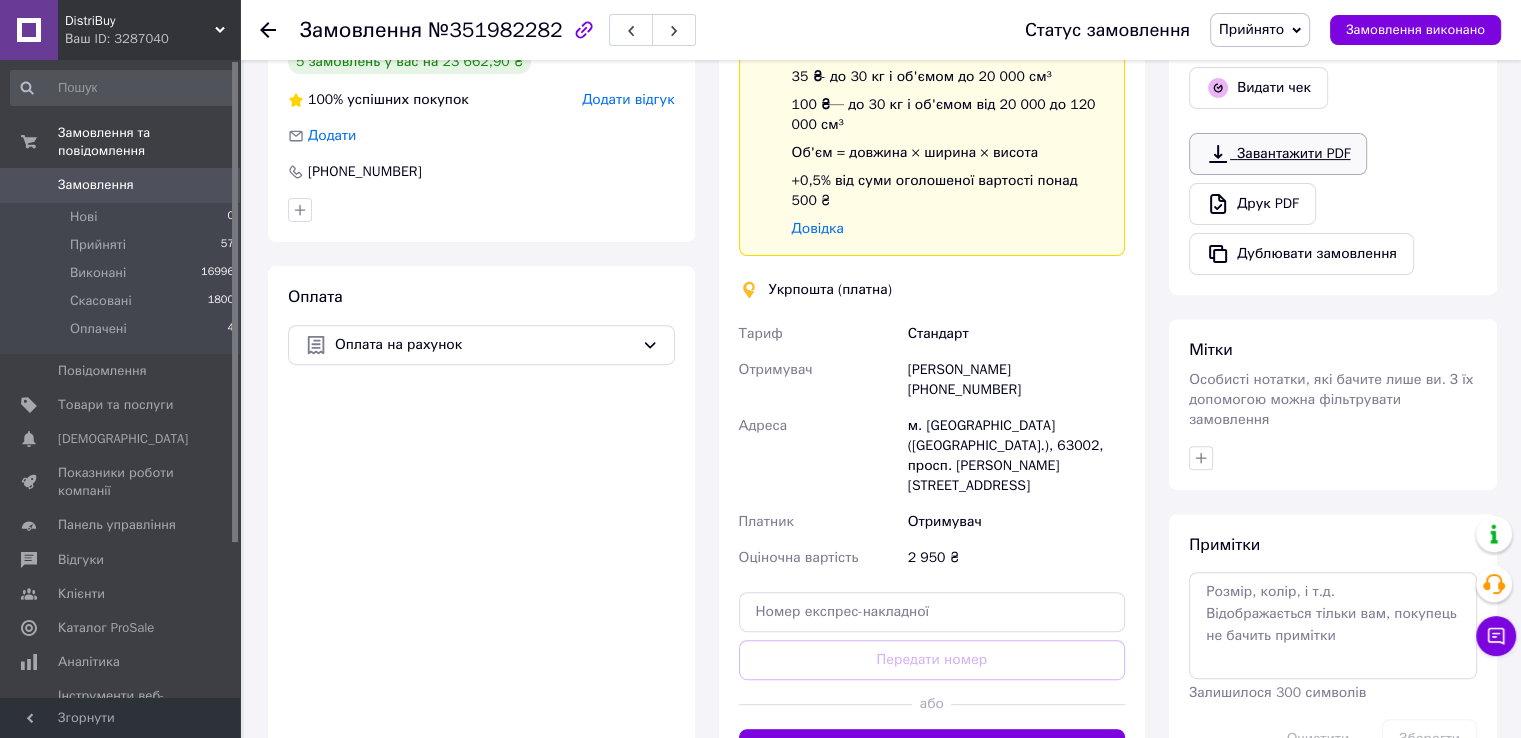 click on "Завантажити PDF" at bounding box center [1278, 154] 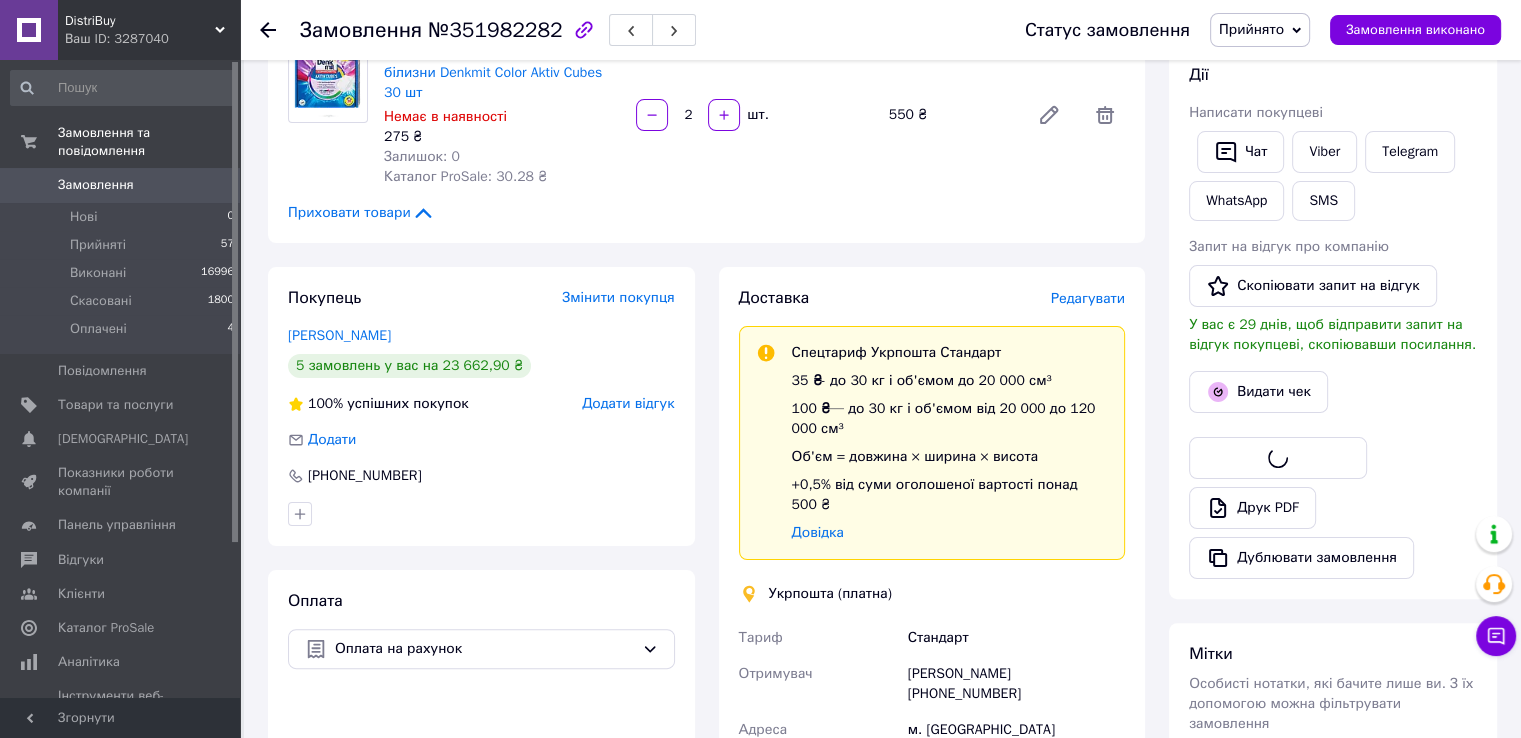 scroll, scrollTop: 360, scrollLeft: 0, axis: vertical 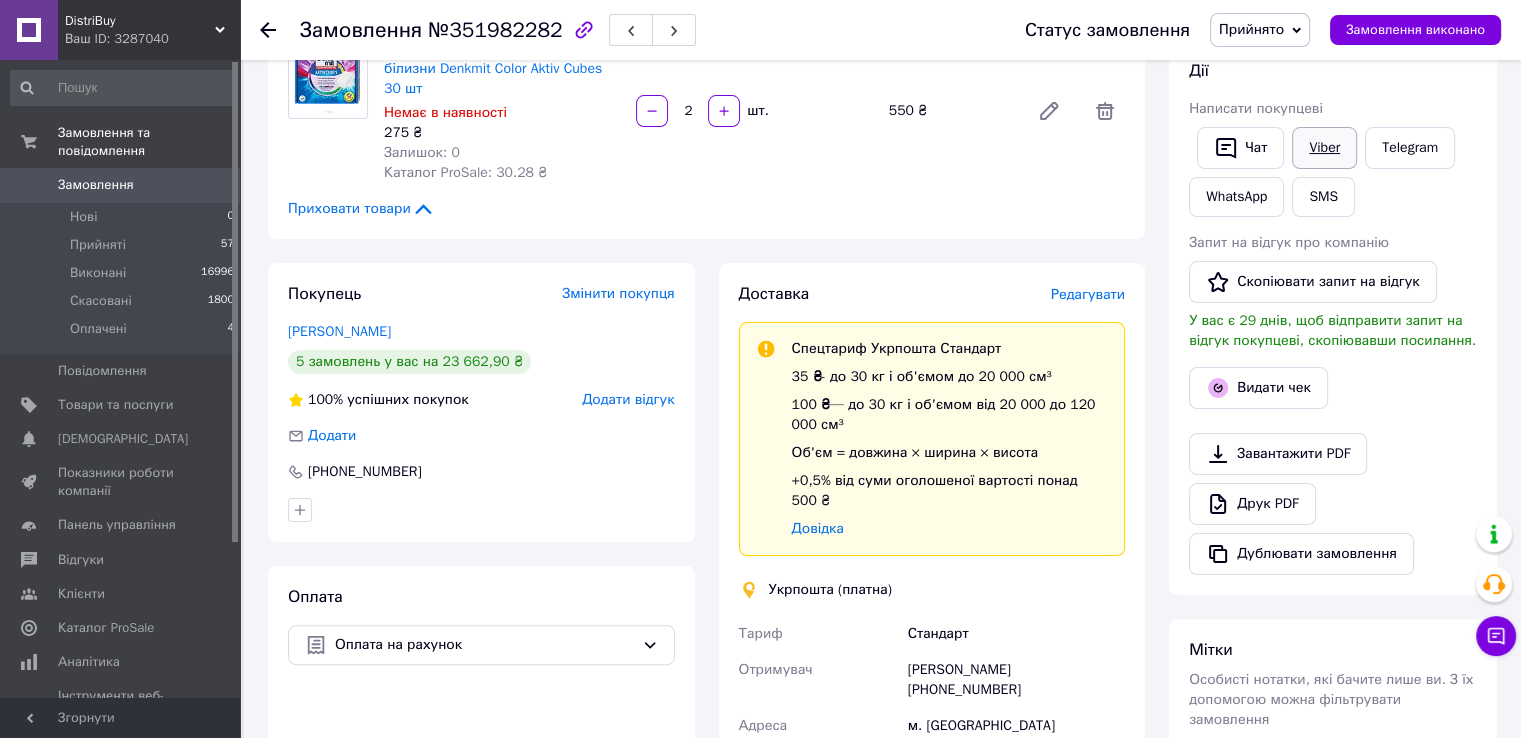 click on "Viber" at bounding box center (1324, 148) 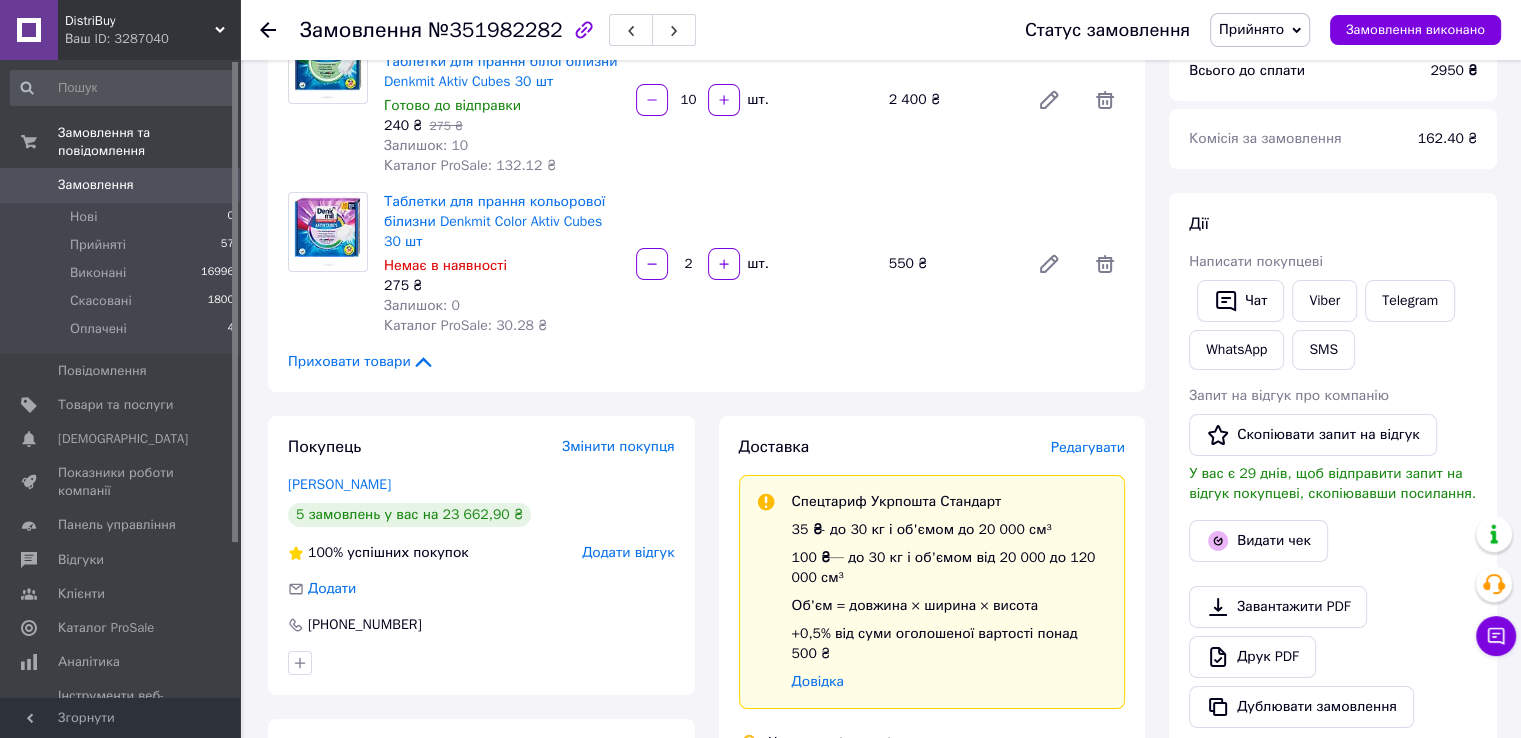 scroll, scrollTop: 0, scrollLeft: 0, axis: both 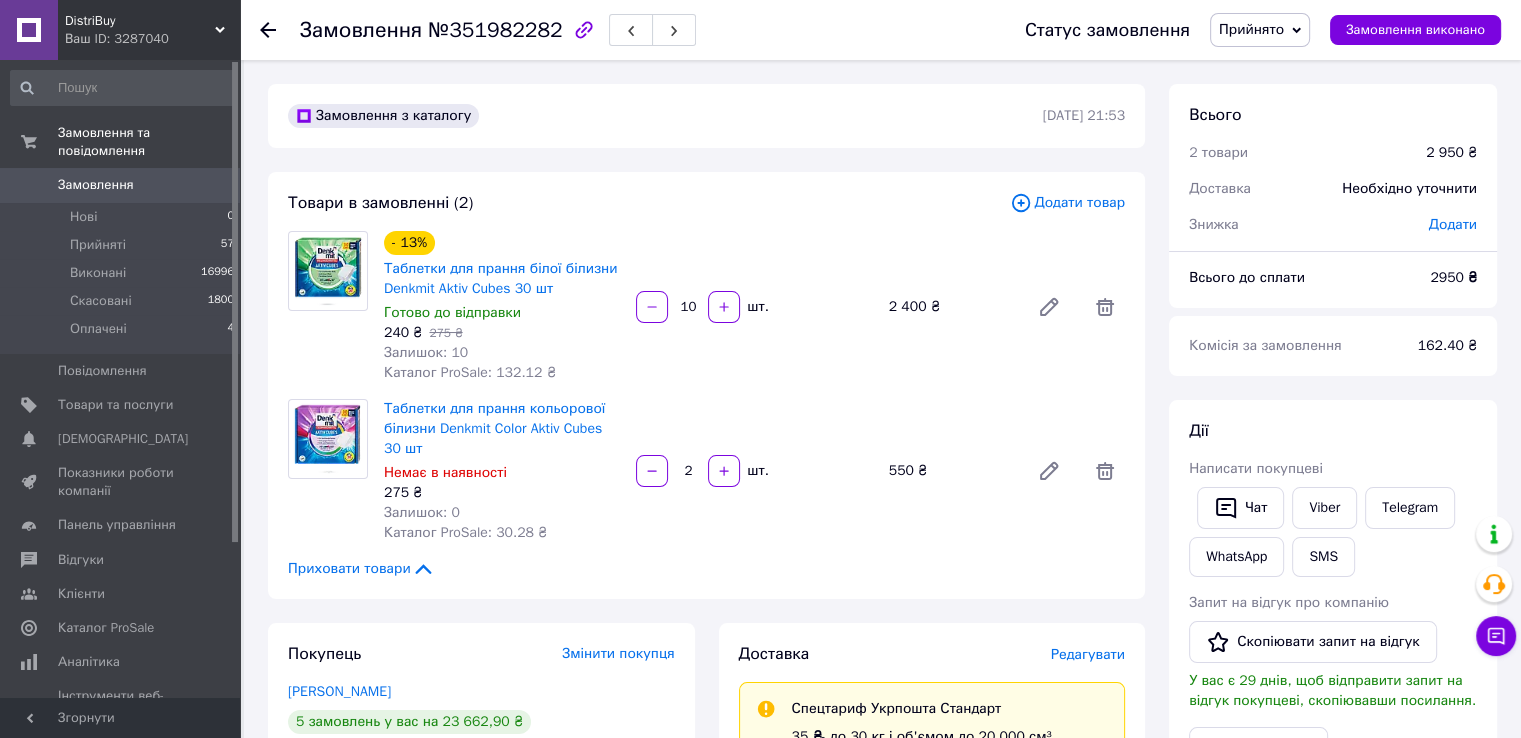 click on "№351982282" at bounding box center (495, 30) 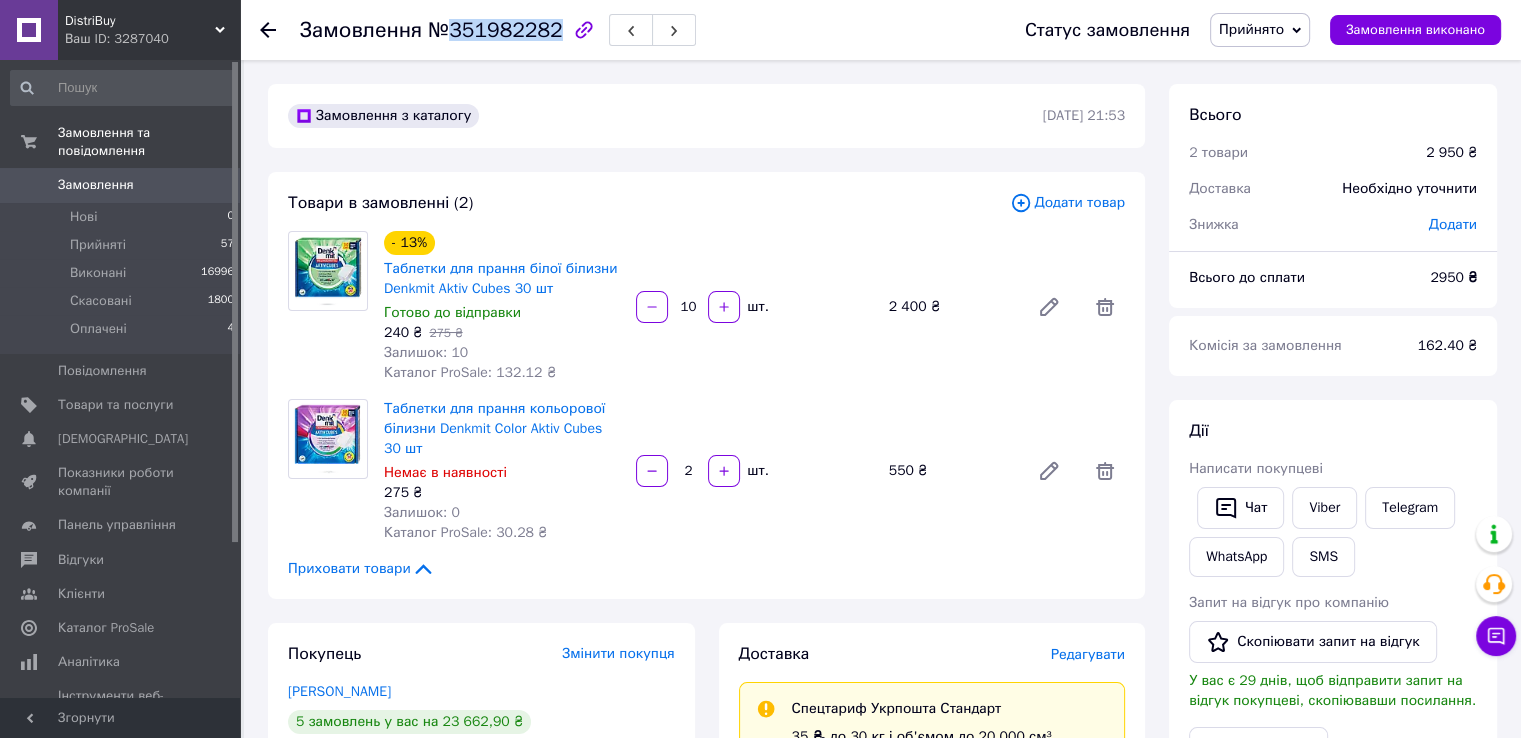 drag, startPoint x: 469, startPoint y: 25, endPoint x: 473, endPoint y: 37, distance: 12.649111 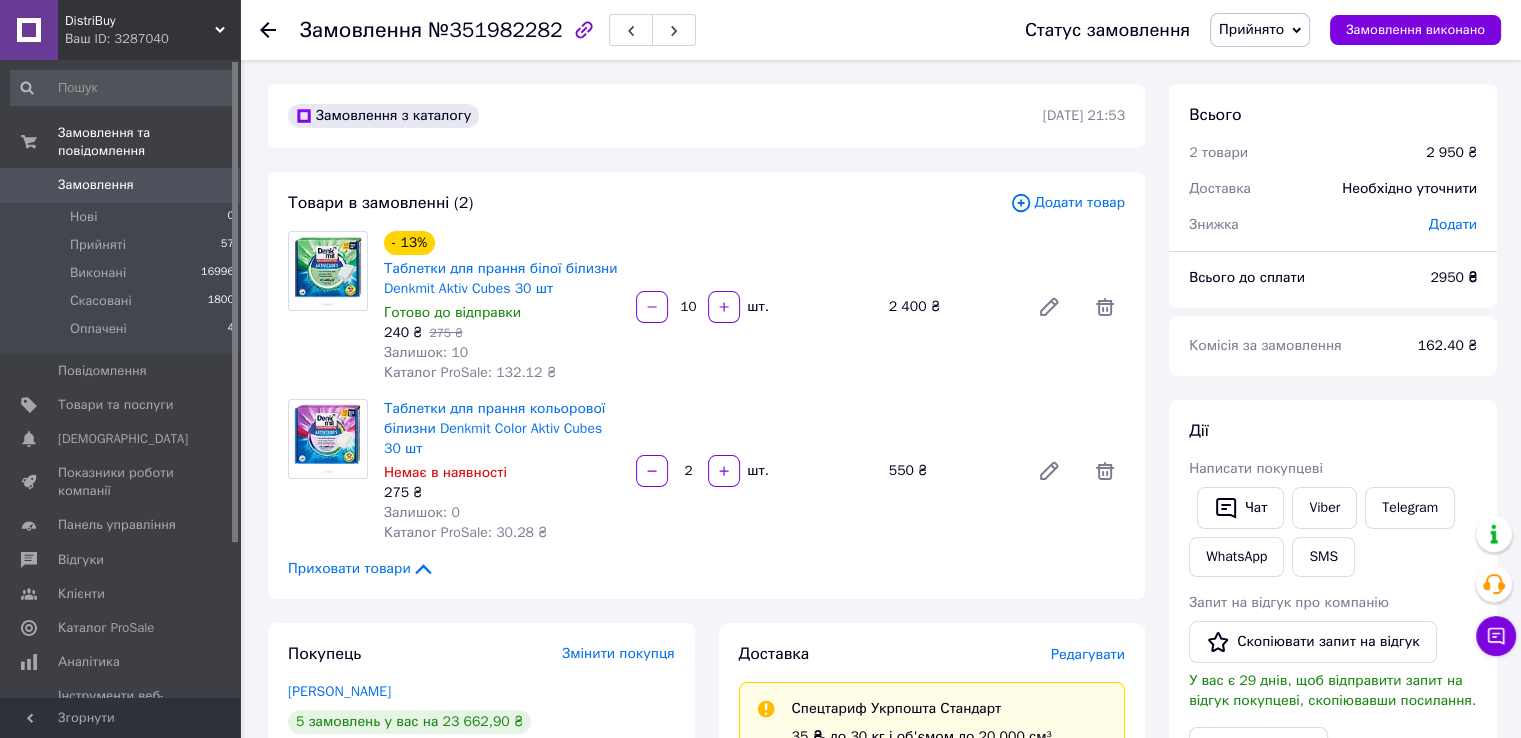 click on "Товари в замовленні (2)" at bounding box center (649, 203) 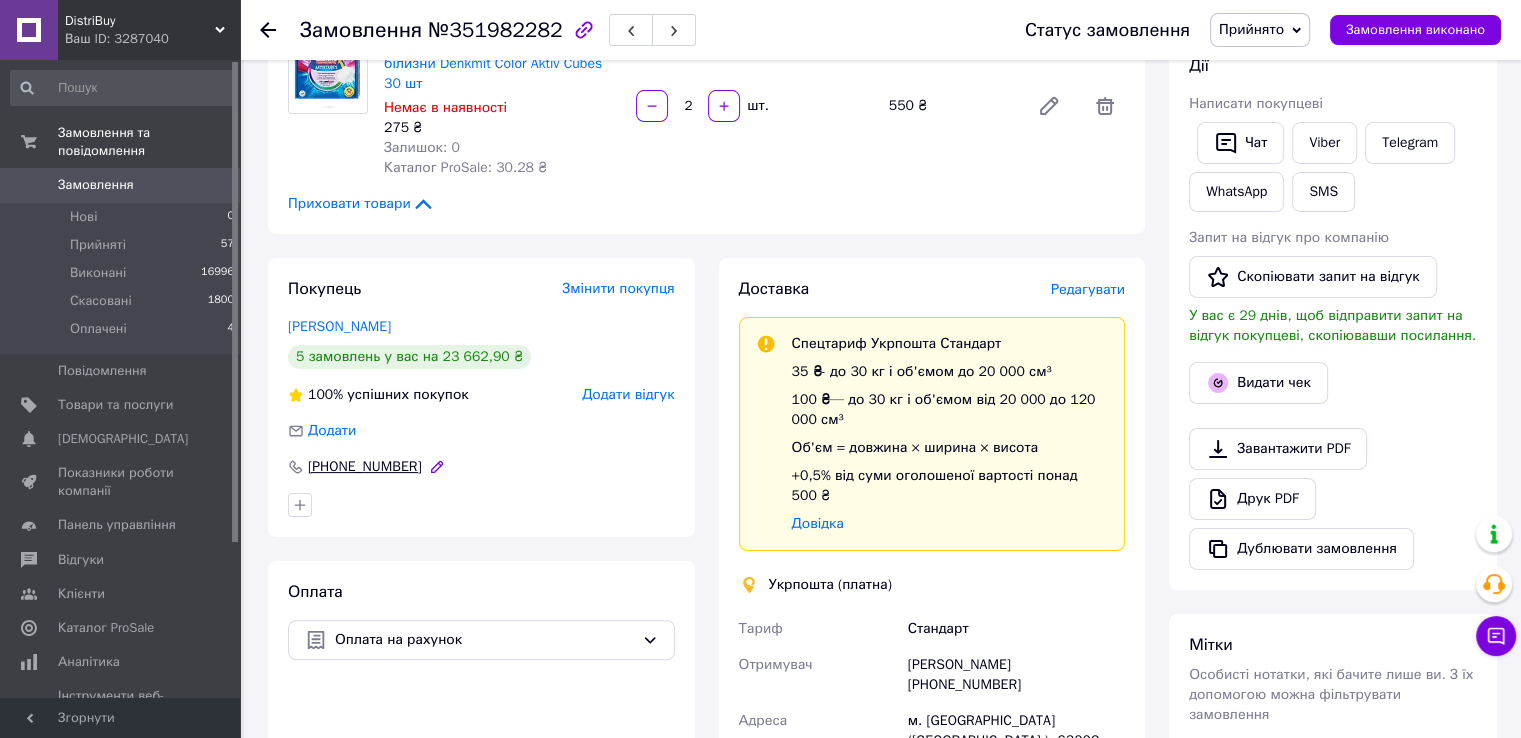 scroll, scrollTop: 500, scrollLeft: 0, axis: vertical 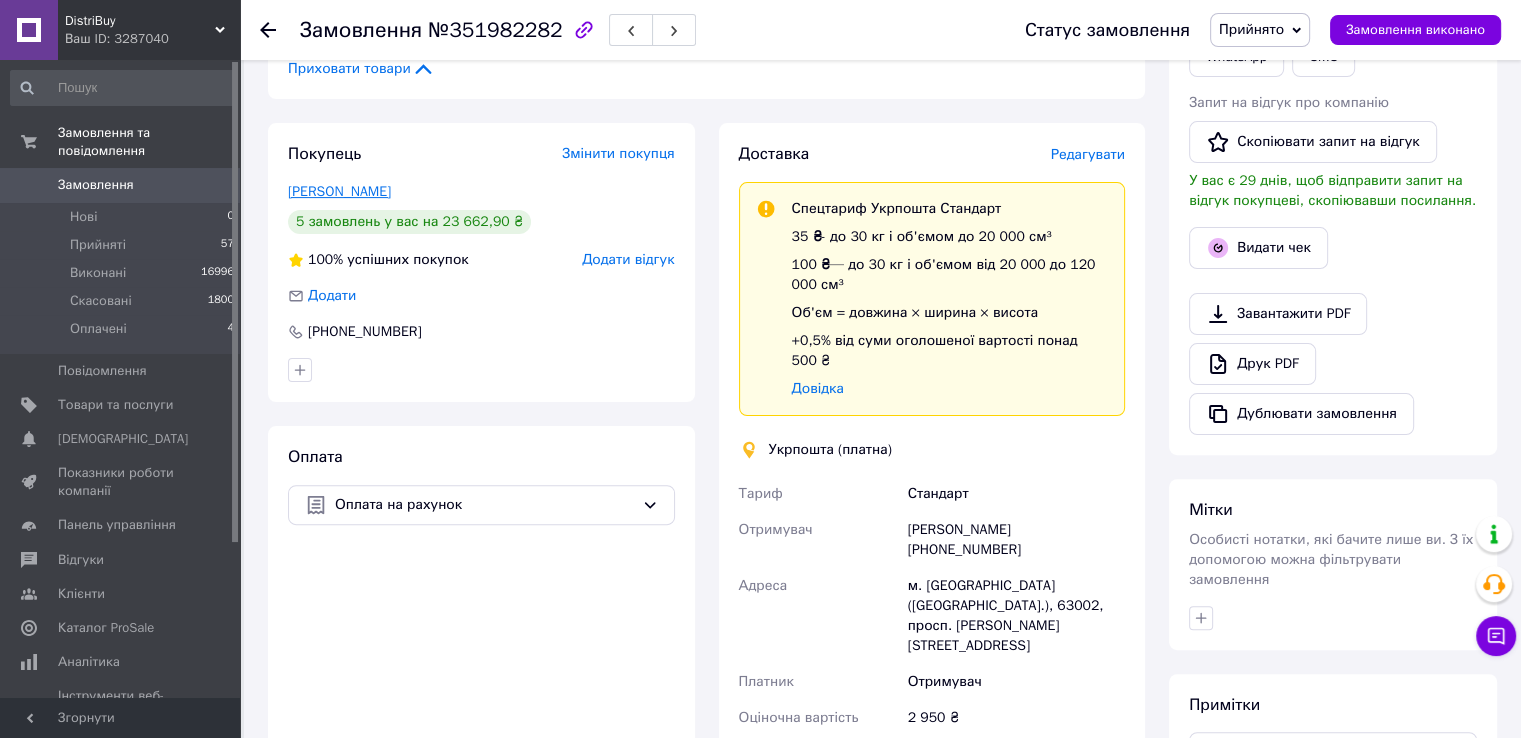 click on "святюк наталья" at bounding box center (339, 191) 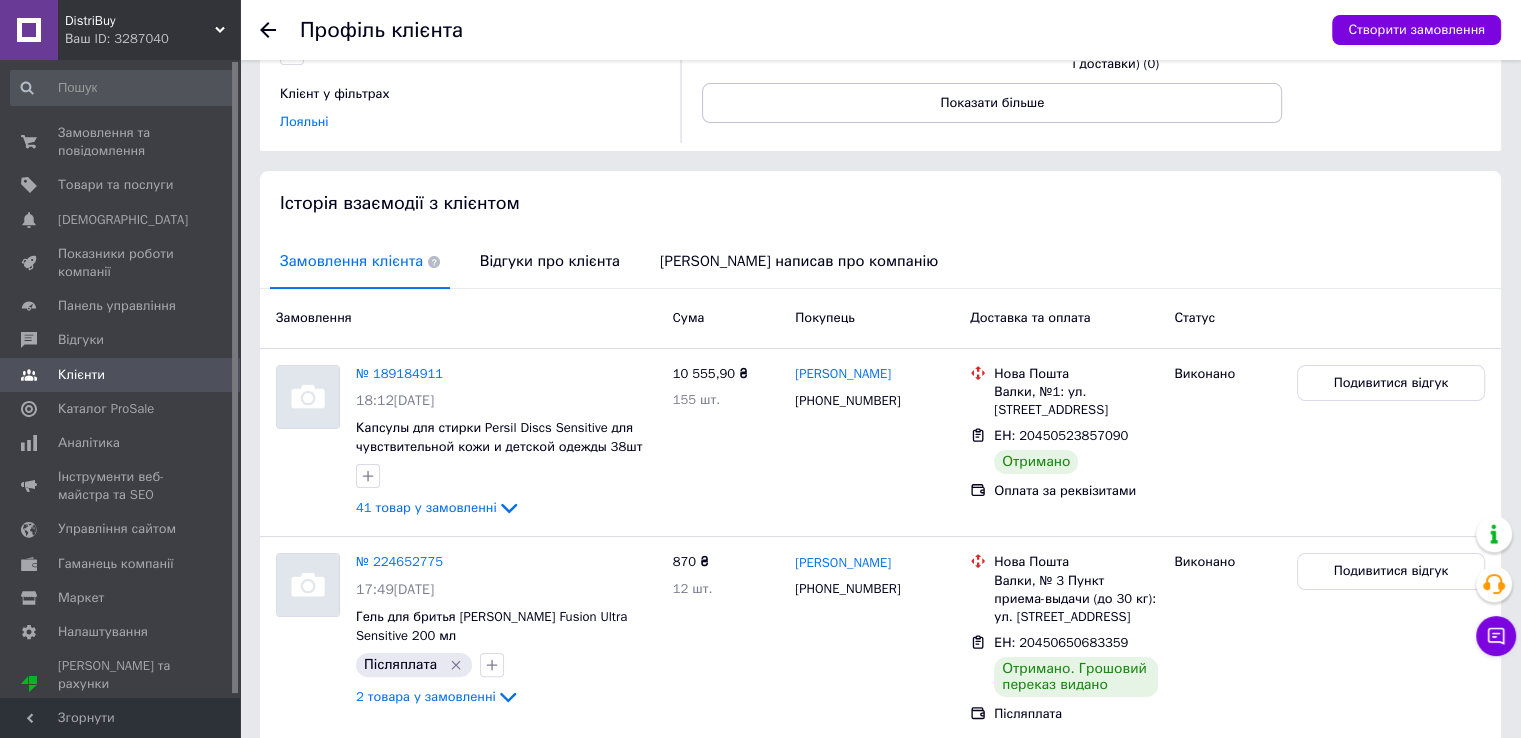scroll, scrollTop: 500, scrollLeft: 0, axis: vertical 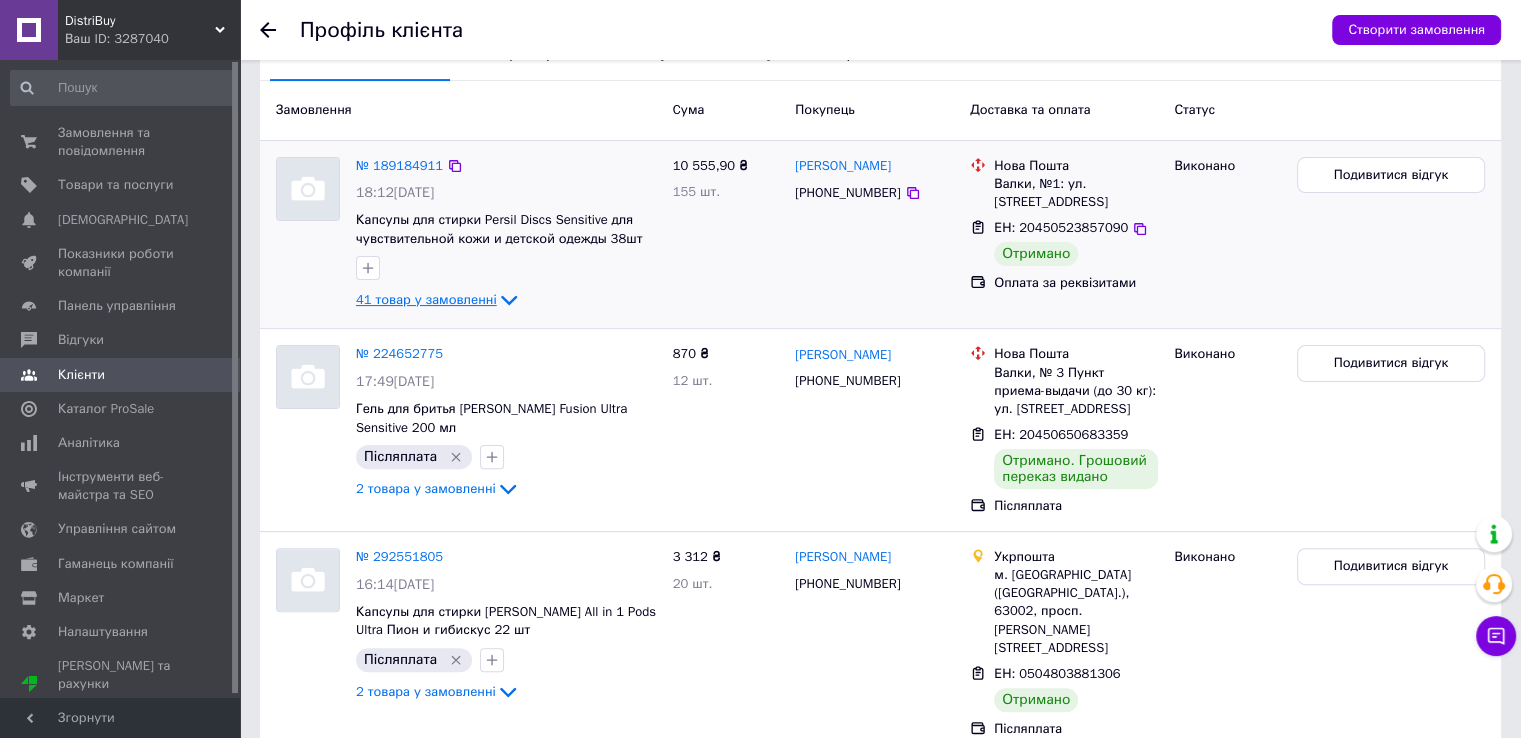 click on "41 товар у замовленні" at bounding box center [426, 299] 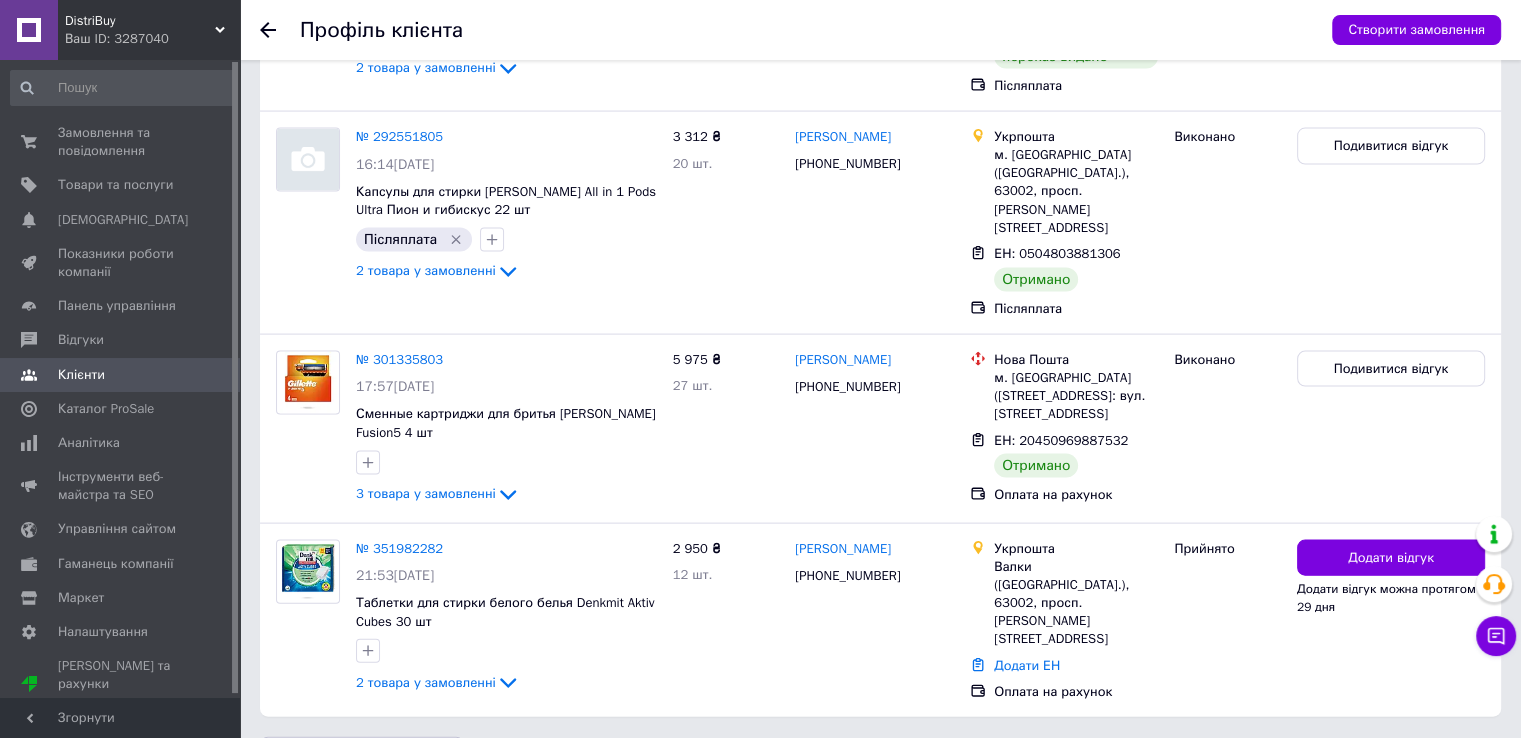 scroll, scrollTop: 4209, scrollLeft: 0, axis: vertical 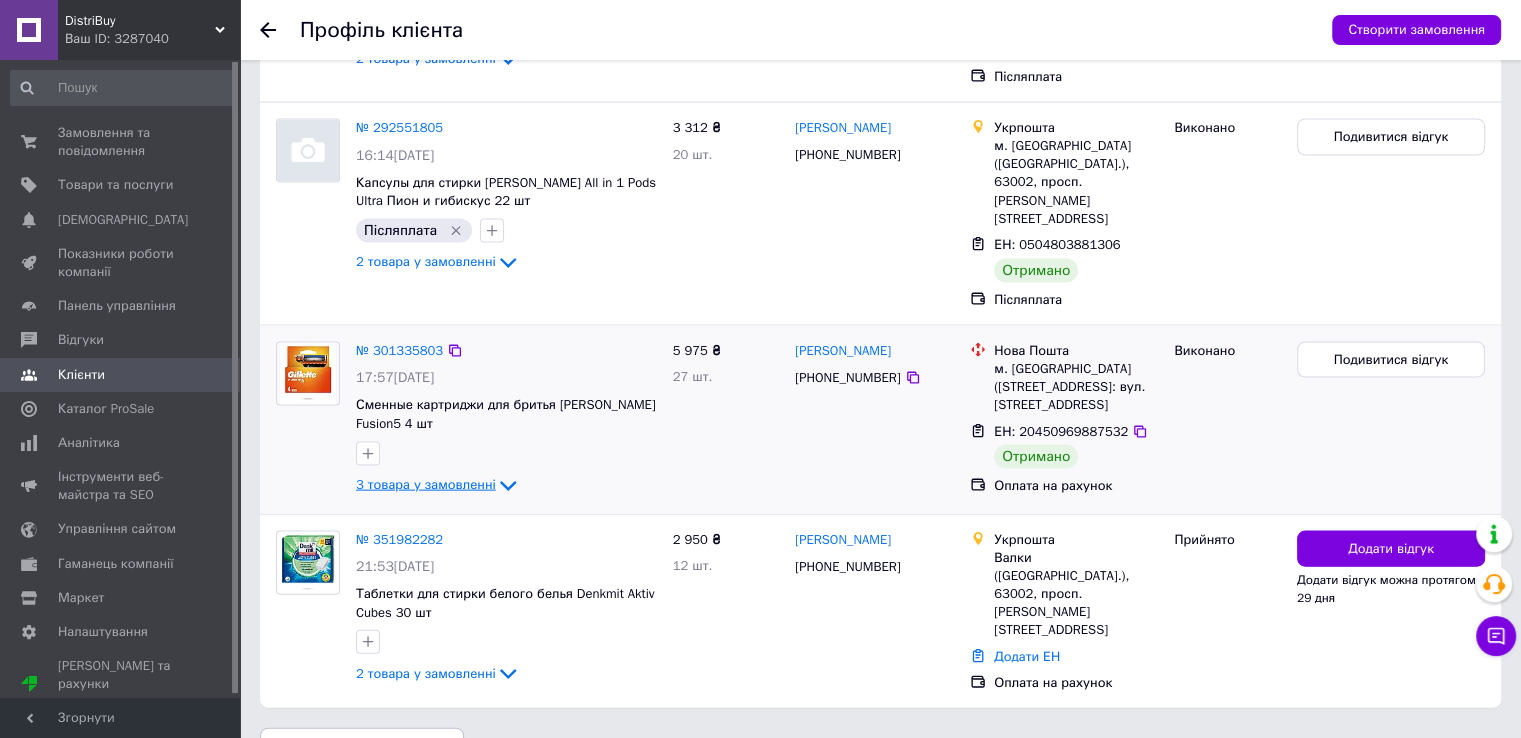click on "3 товара у замовленні" at bounding box center [426, 484] 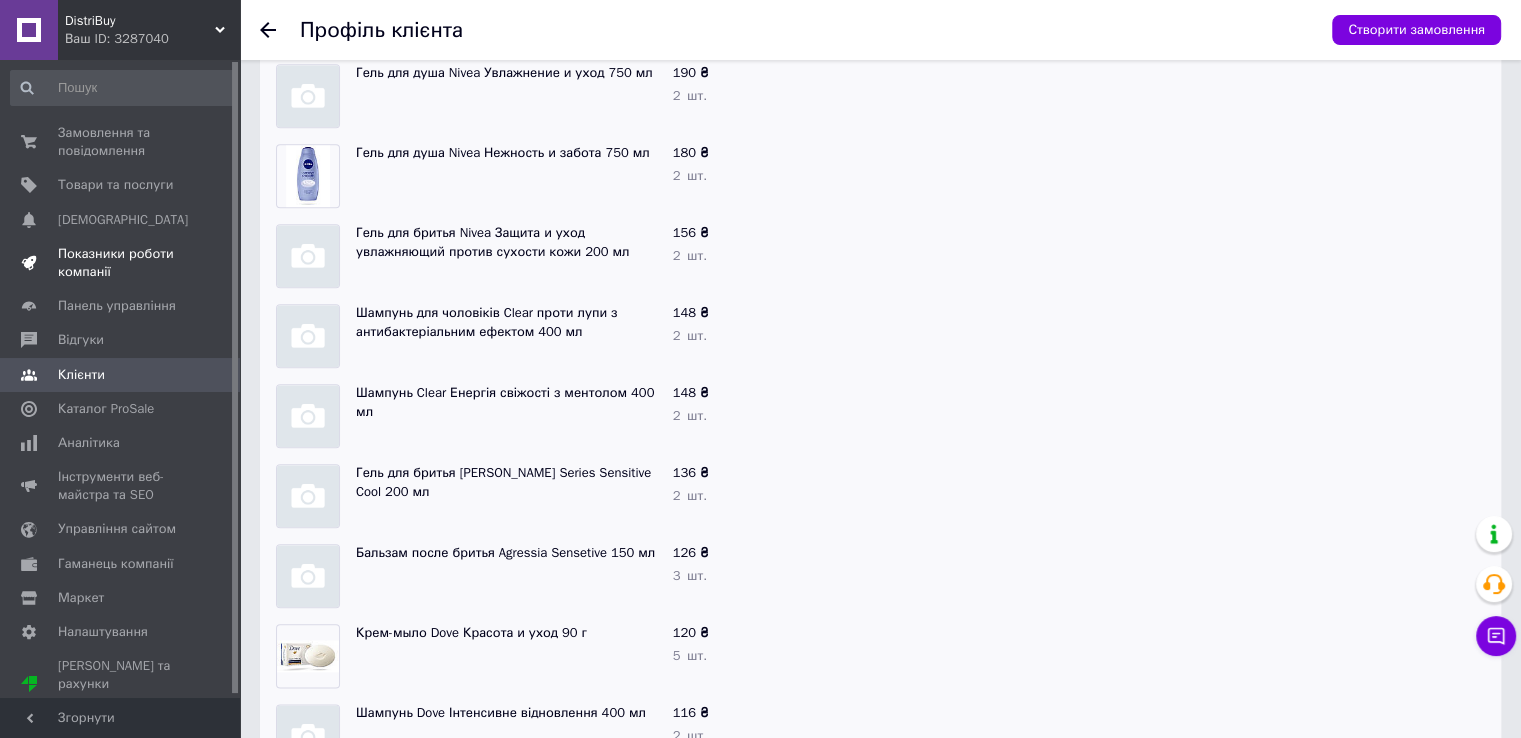scroll, scrollTop: 2049, scrollLeft: 0, axis: vertical 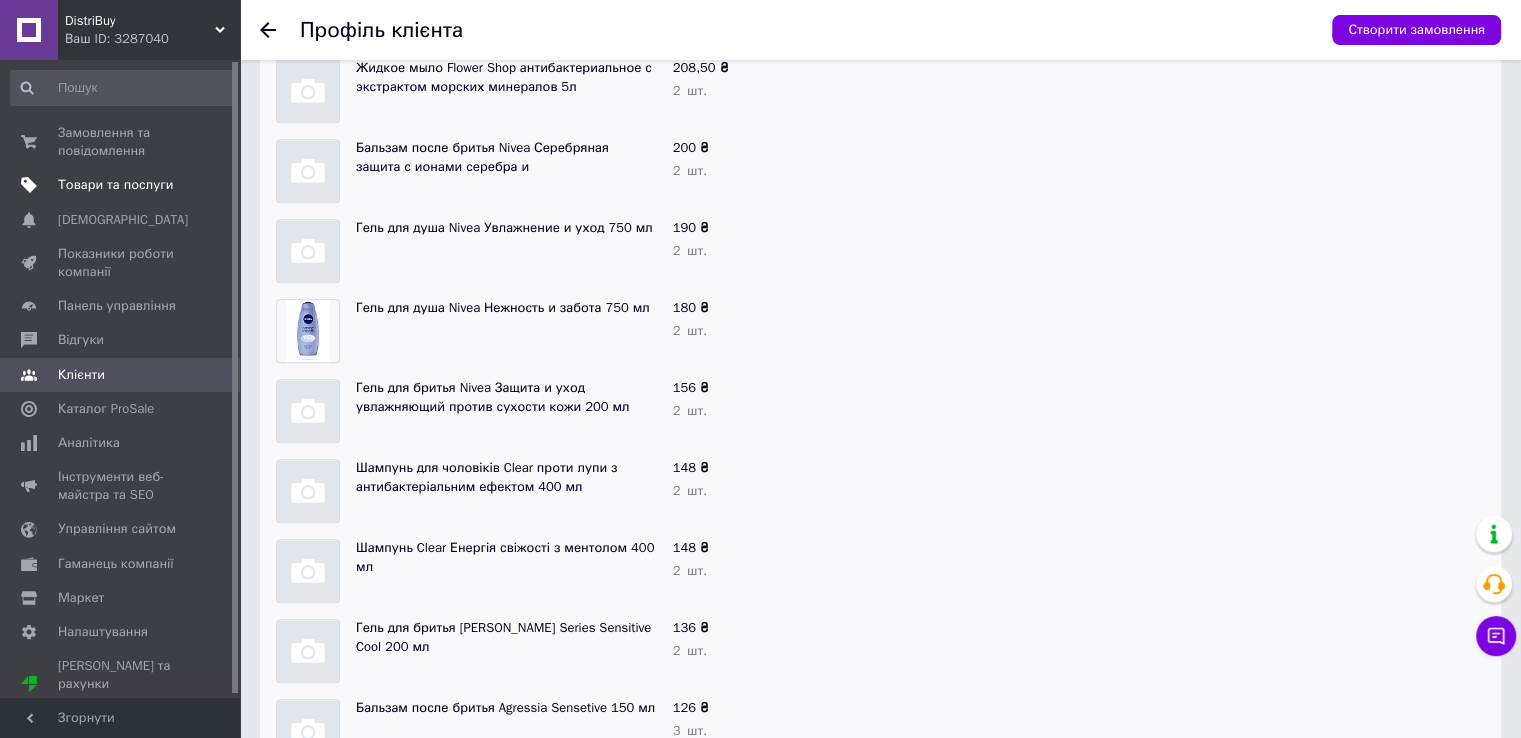 click on "Товари та послуги" at bounding box center [115, 185] 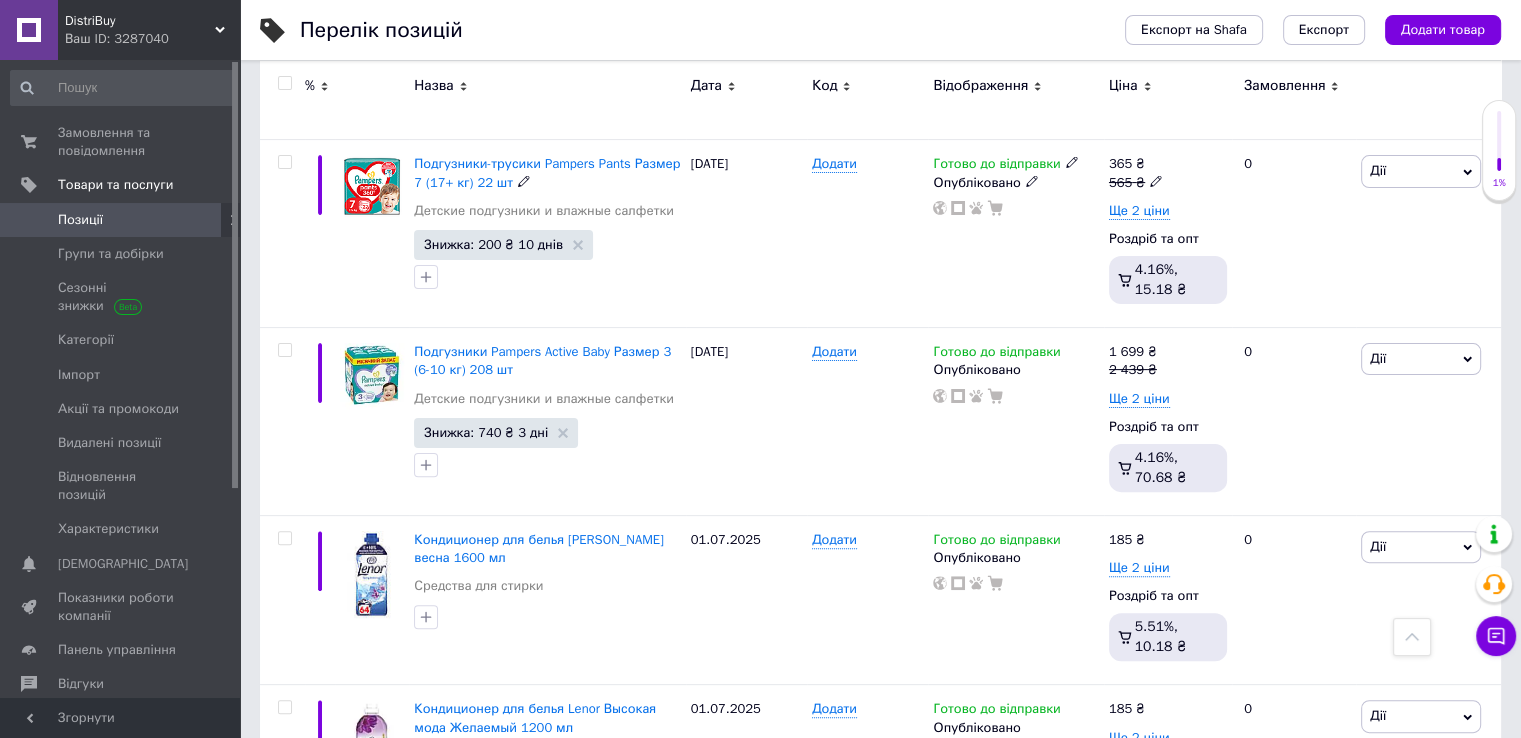 scroll, scrollTop: 600, scrollLeft: 0, axis: vertical 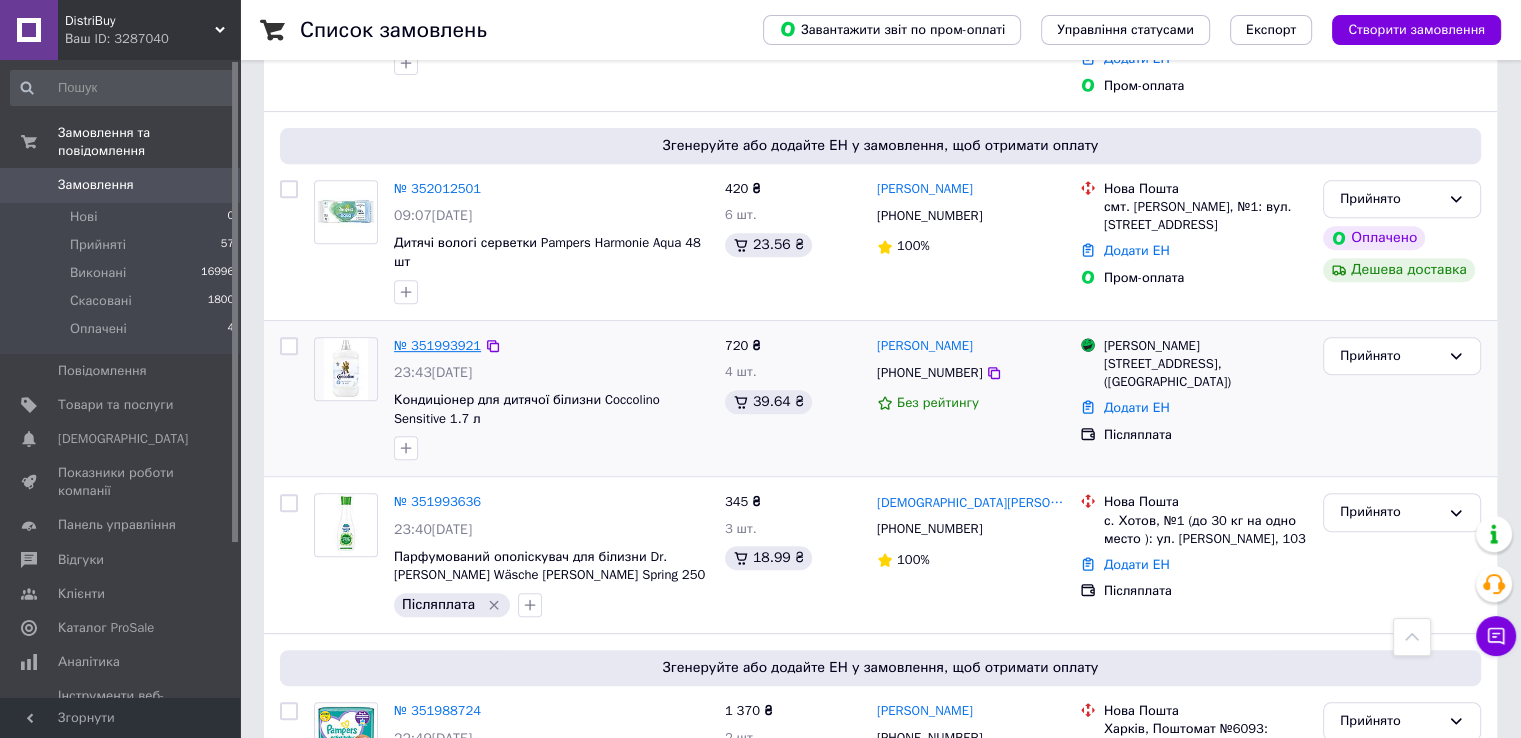 click on "№ 351993921" at bounding box center [437, 345] 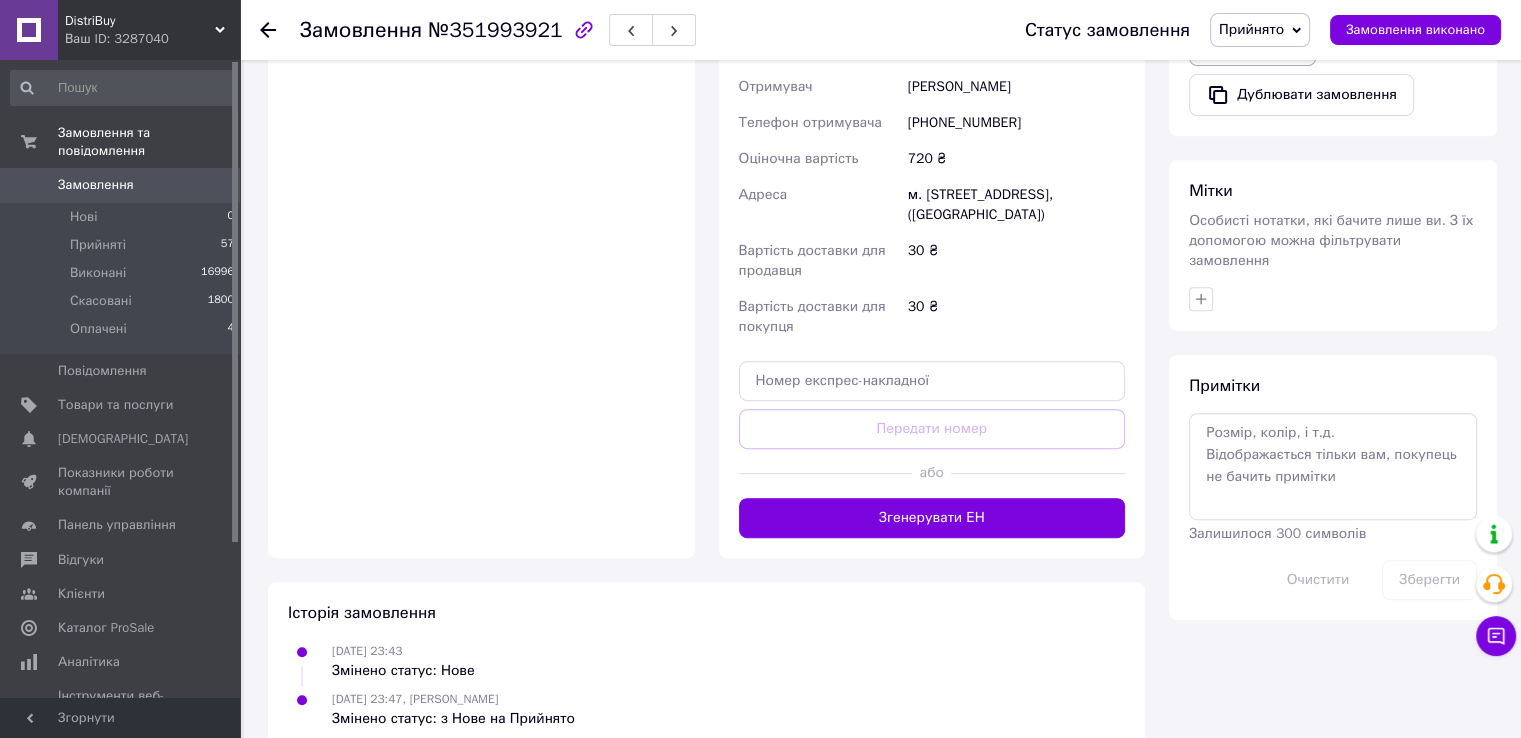 scroll, scrollTop: 834, scrollLeft: 0, axis: vertical 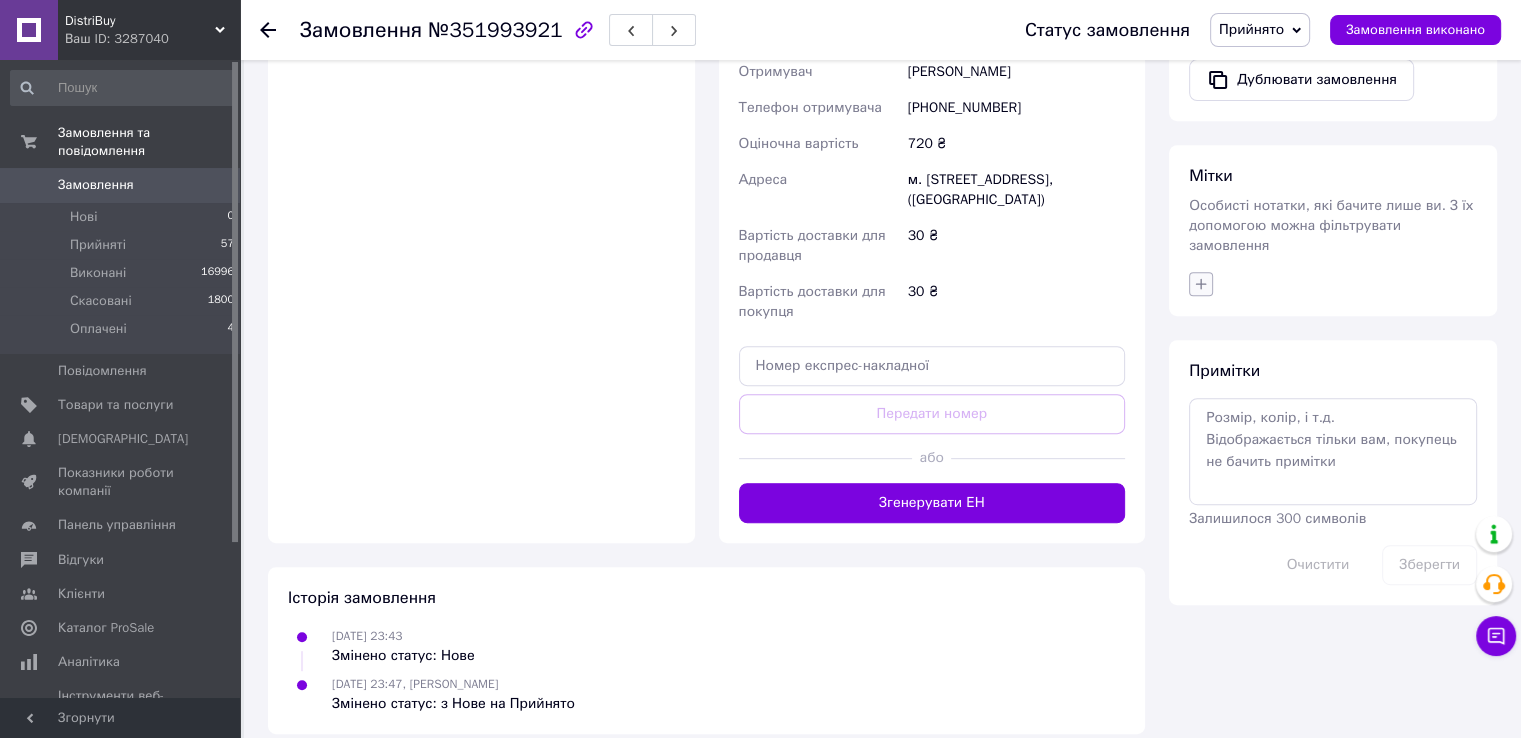 click 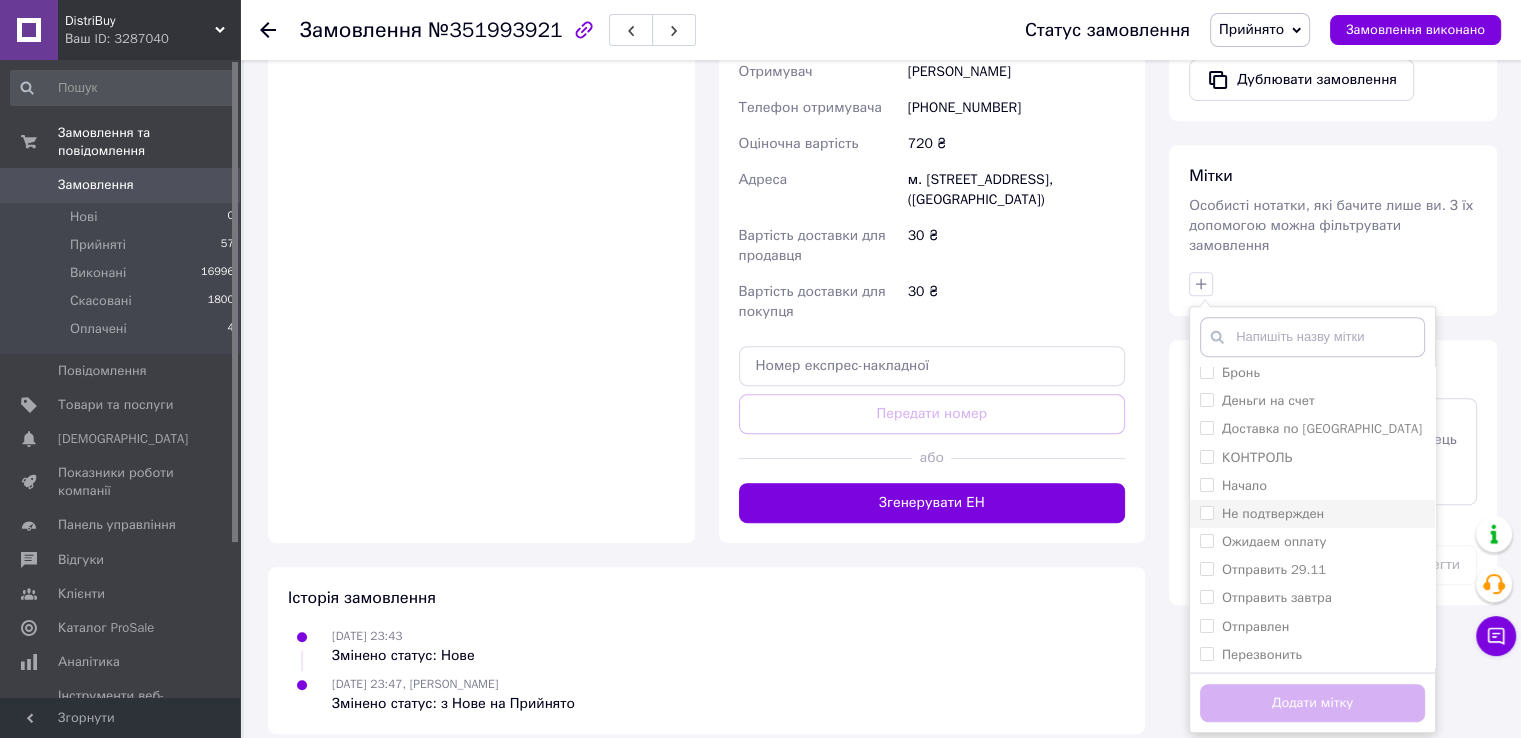 scroll, scrollTop: 100, scrollLeft: 0, axis: vertical 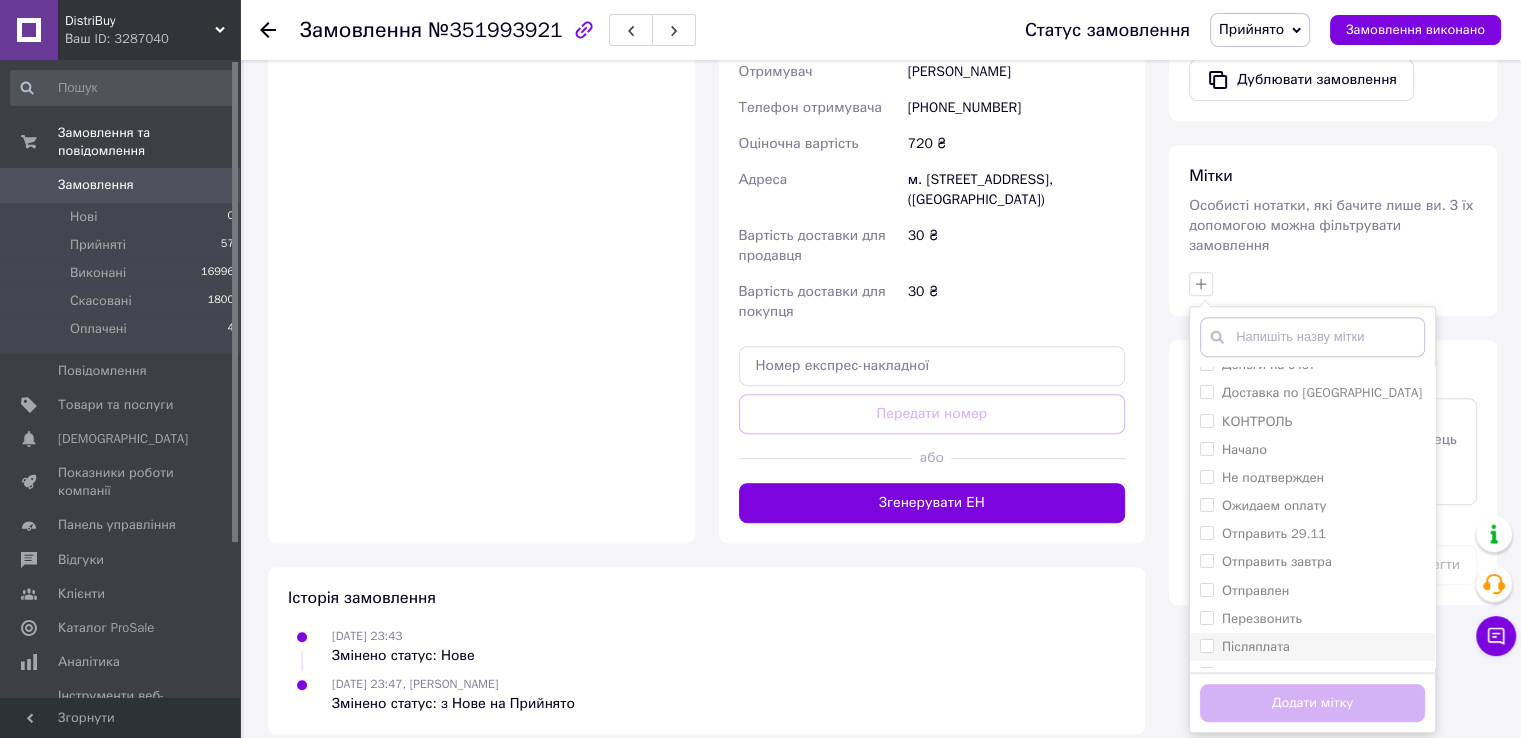 click on "Післяплата" at bounding box center (1256, 646) 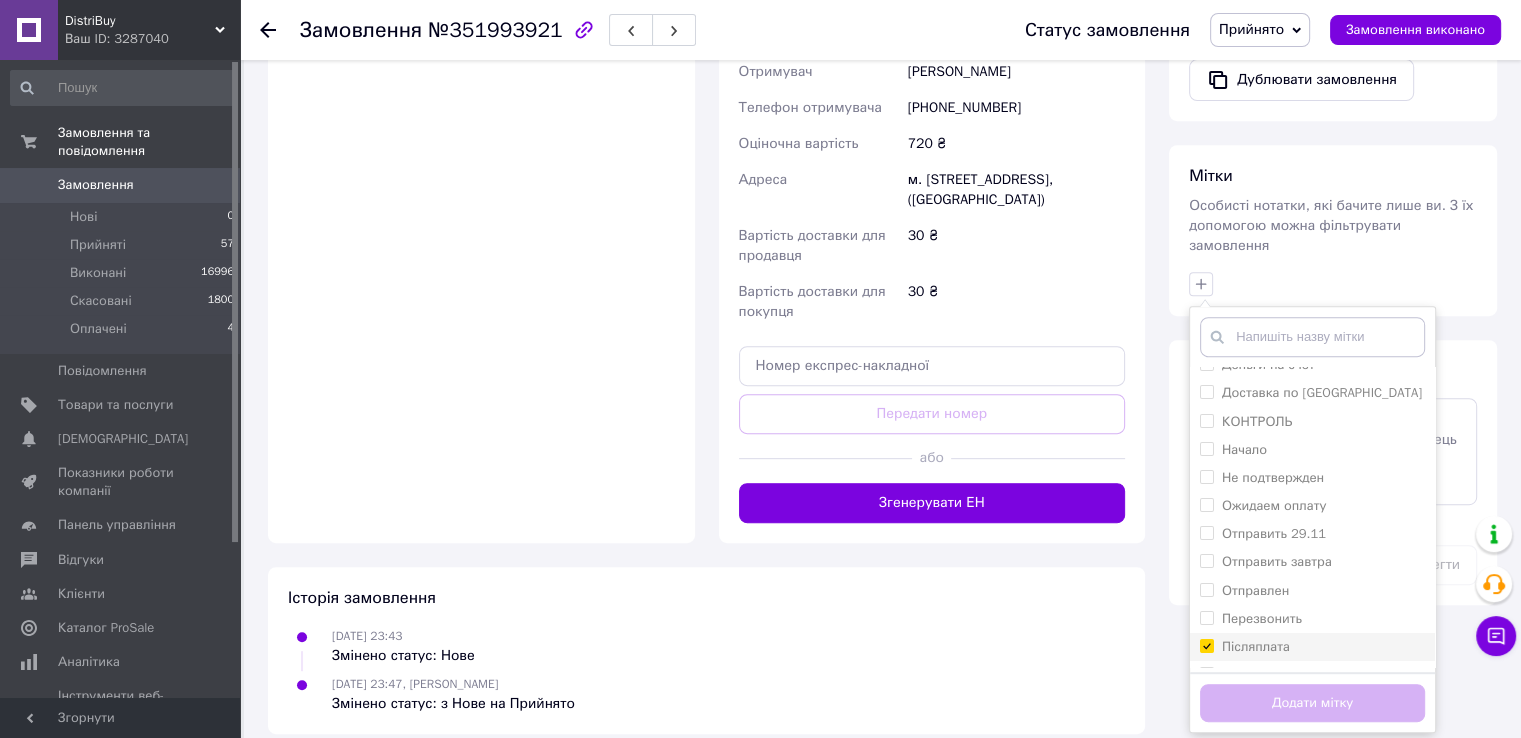 checkbox on "true" 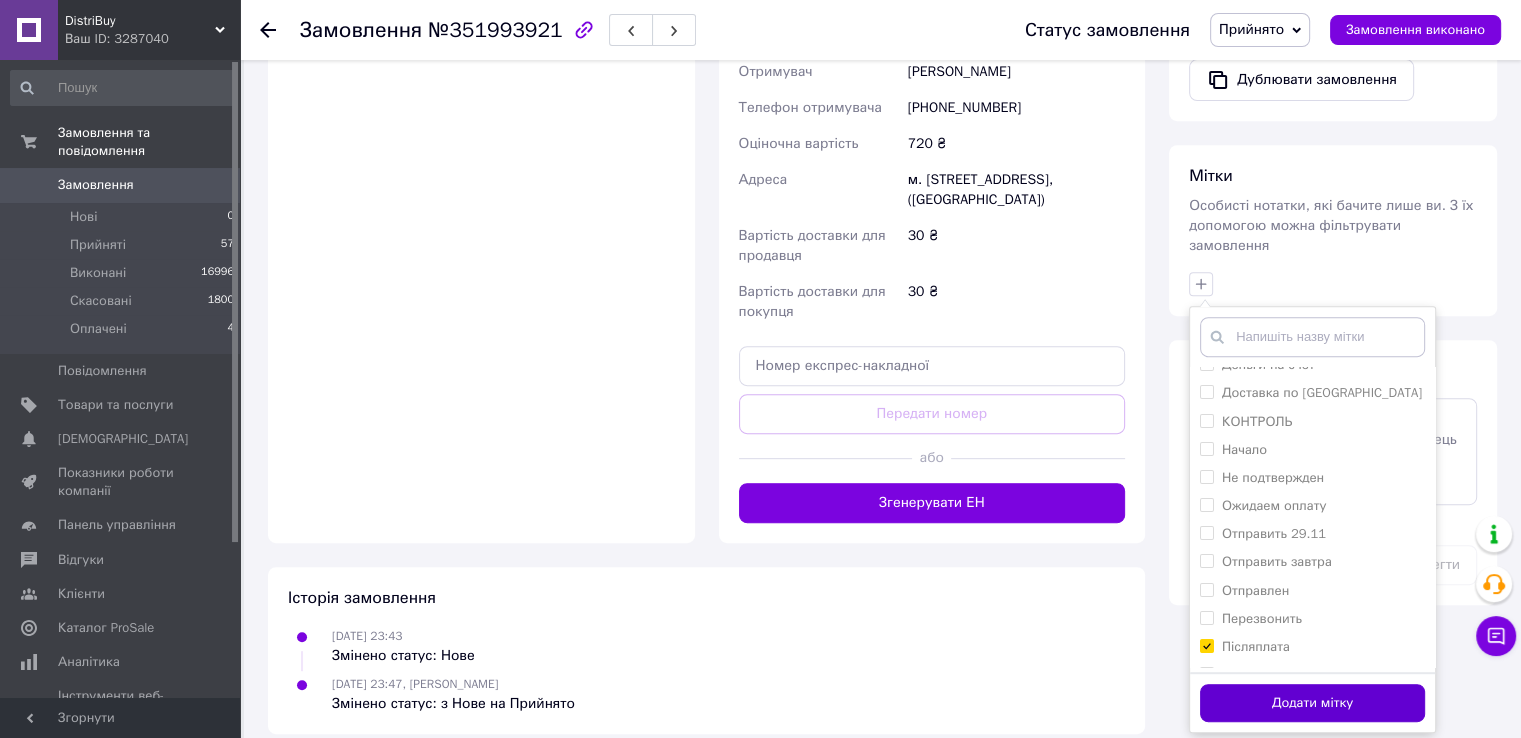click on "Додати мітку" at bounding box center [1312, 703] 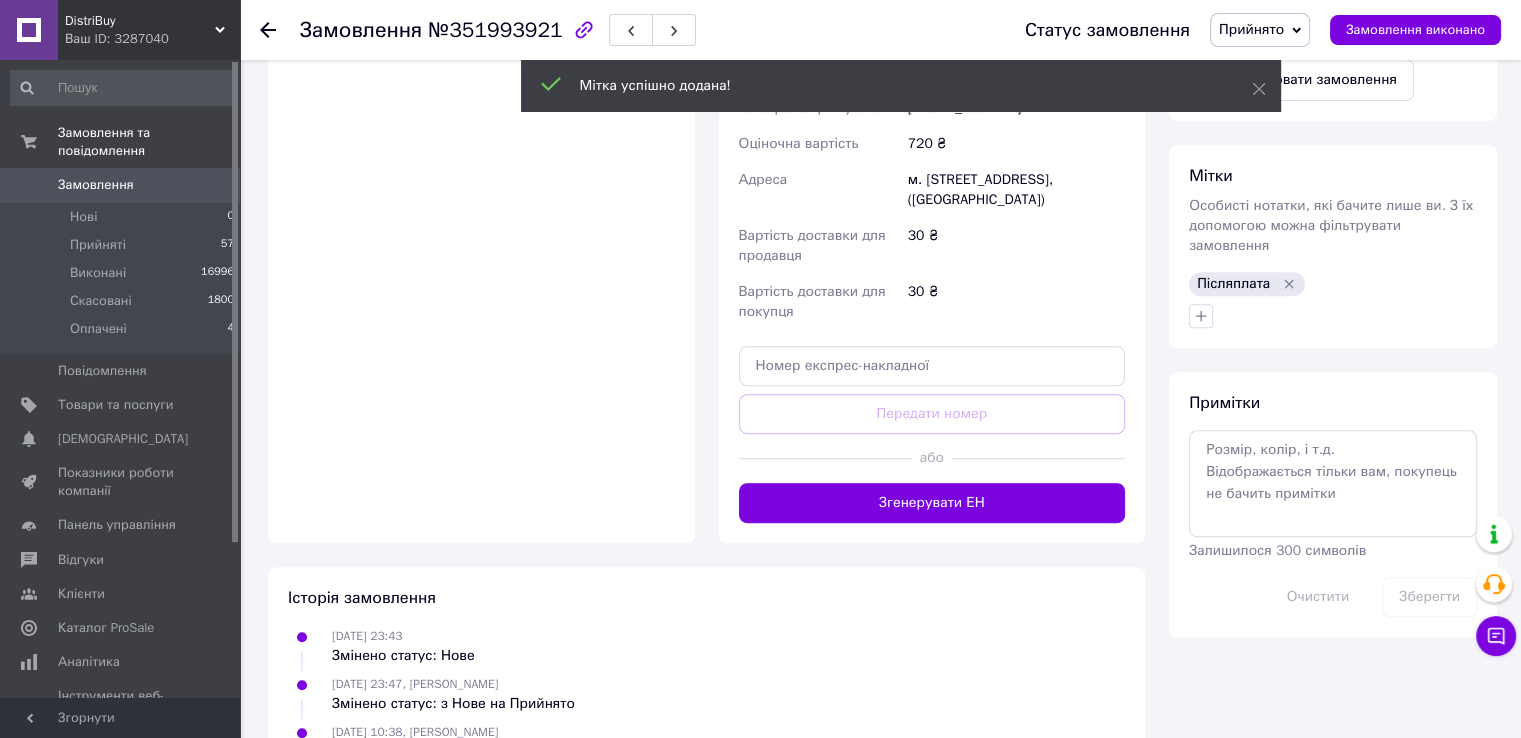 click on "Післяплата" at bounding box center [1233, 284] 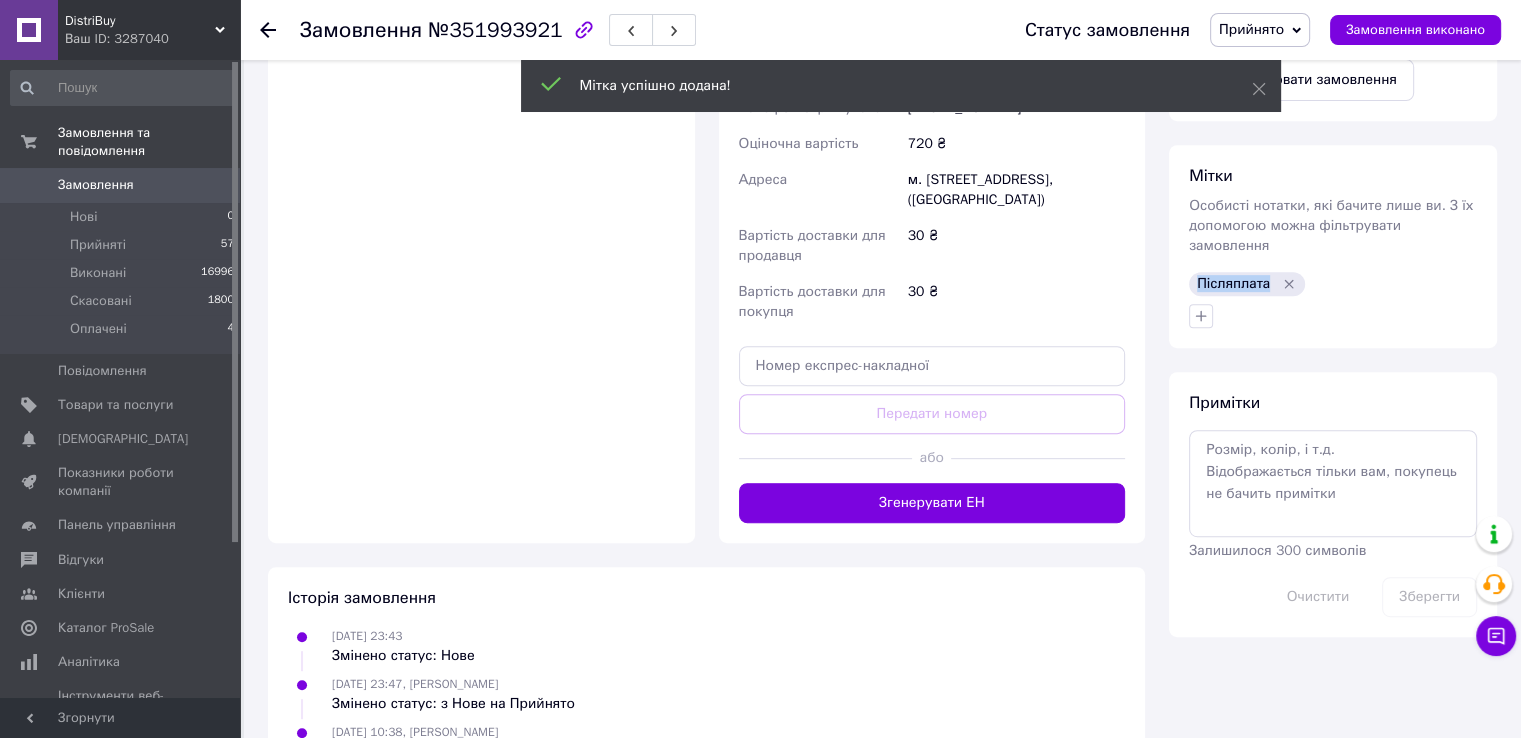 click on "Післяплата" at bounding box center [1233, 284] 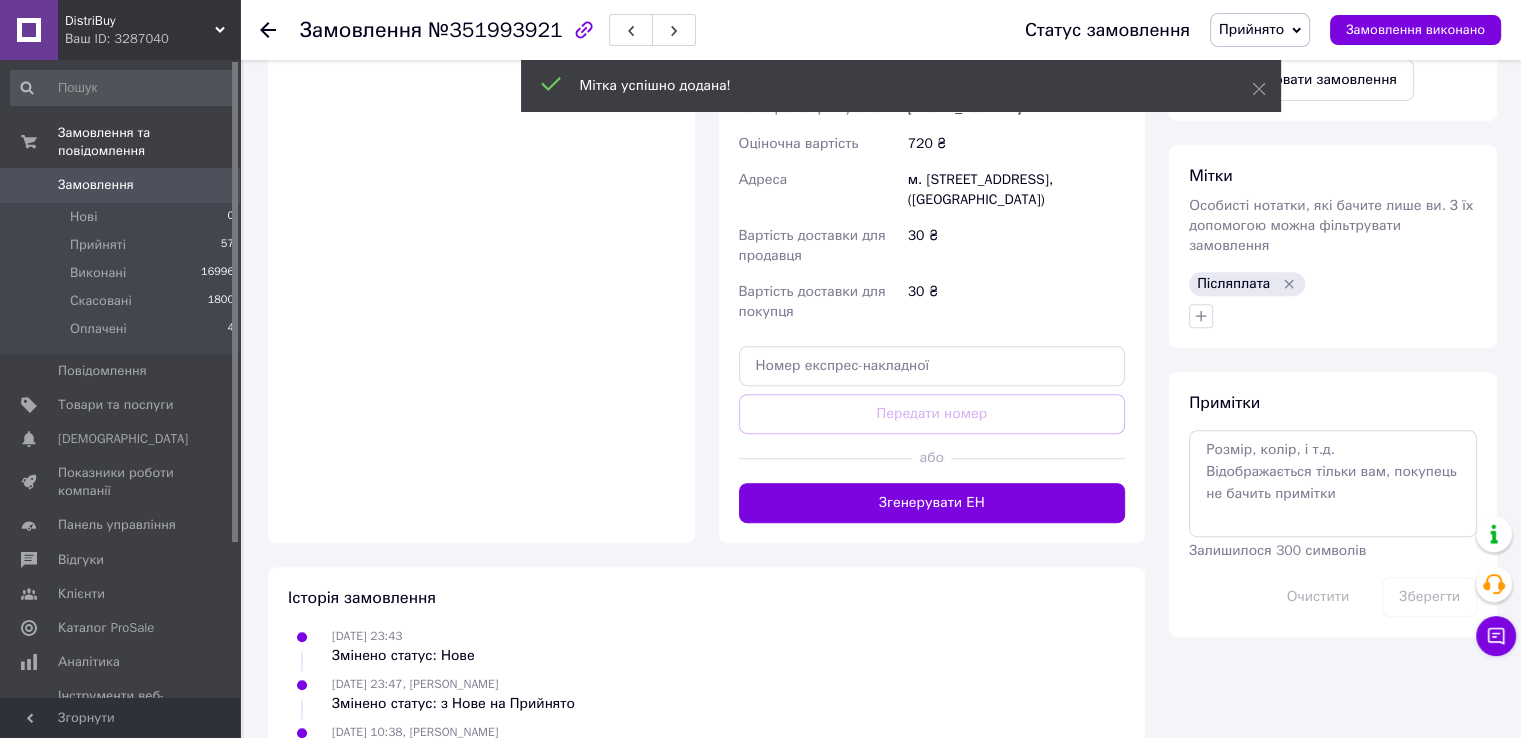 click on "Залишилося 300 символів" at bounding box center (1277, 550) 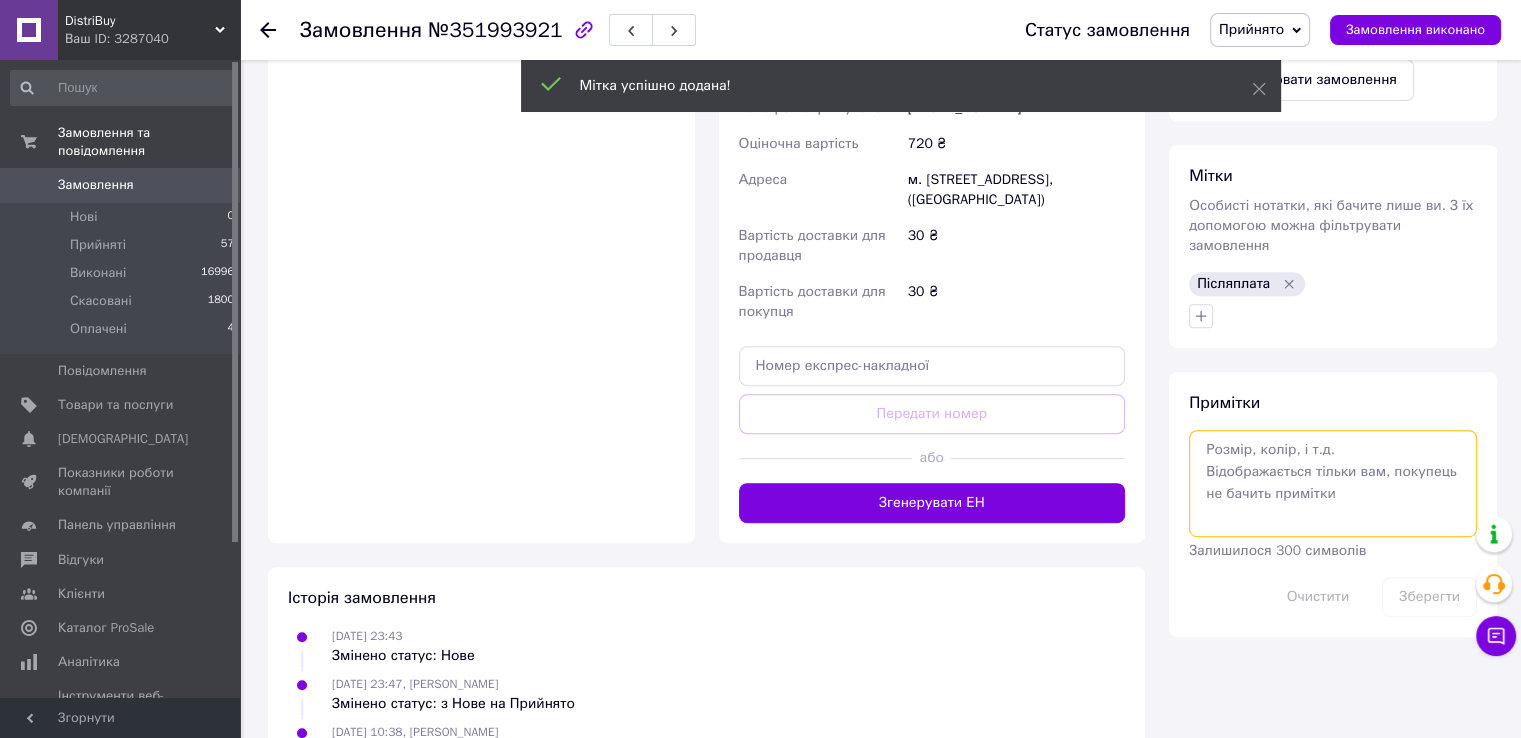 click at bounding box center [1333, 483] 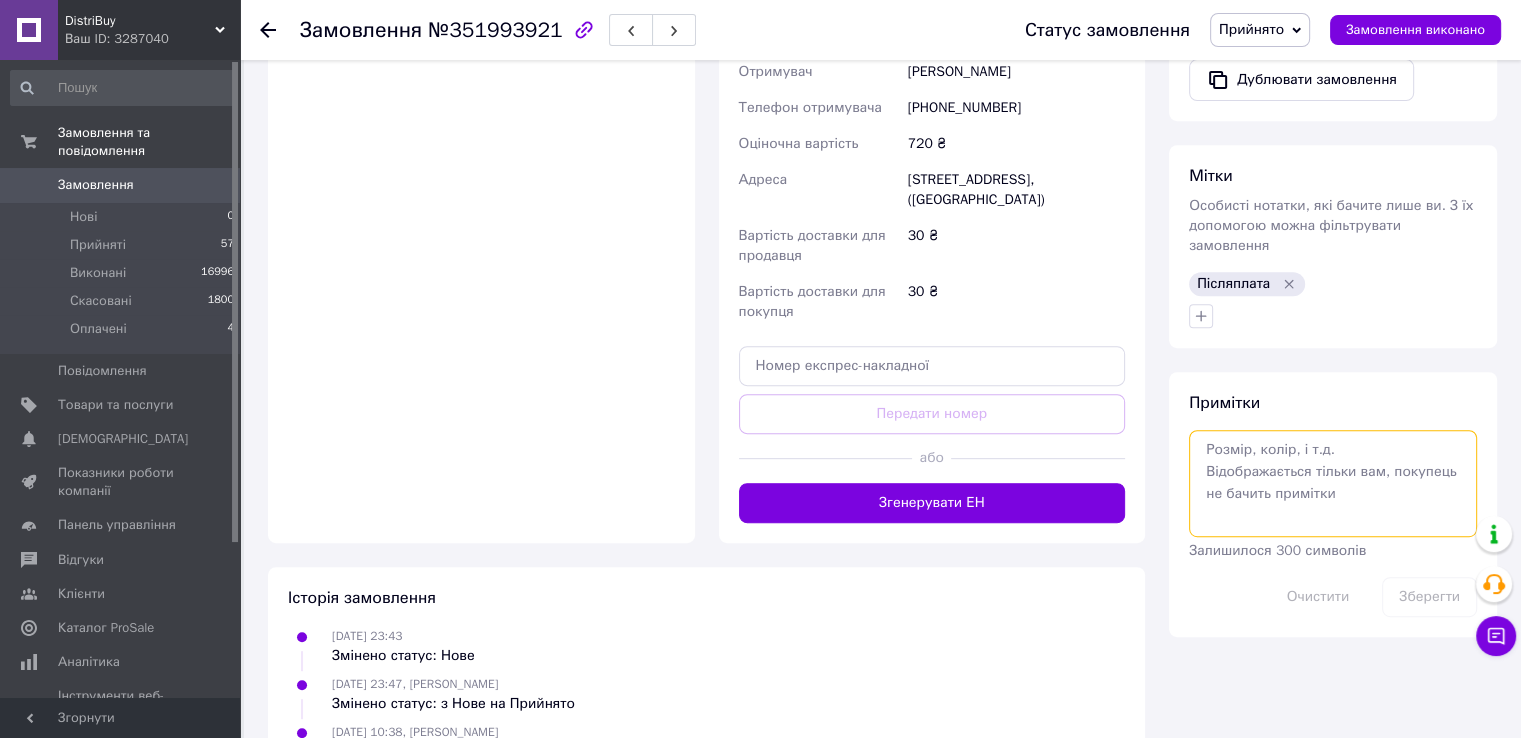 paste on "Післяплата" 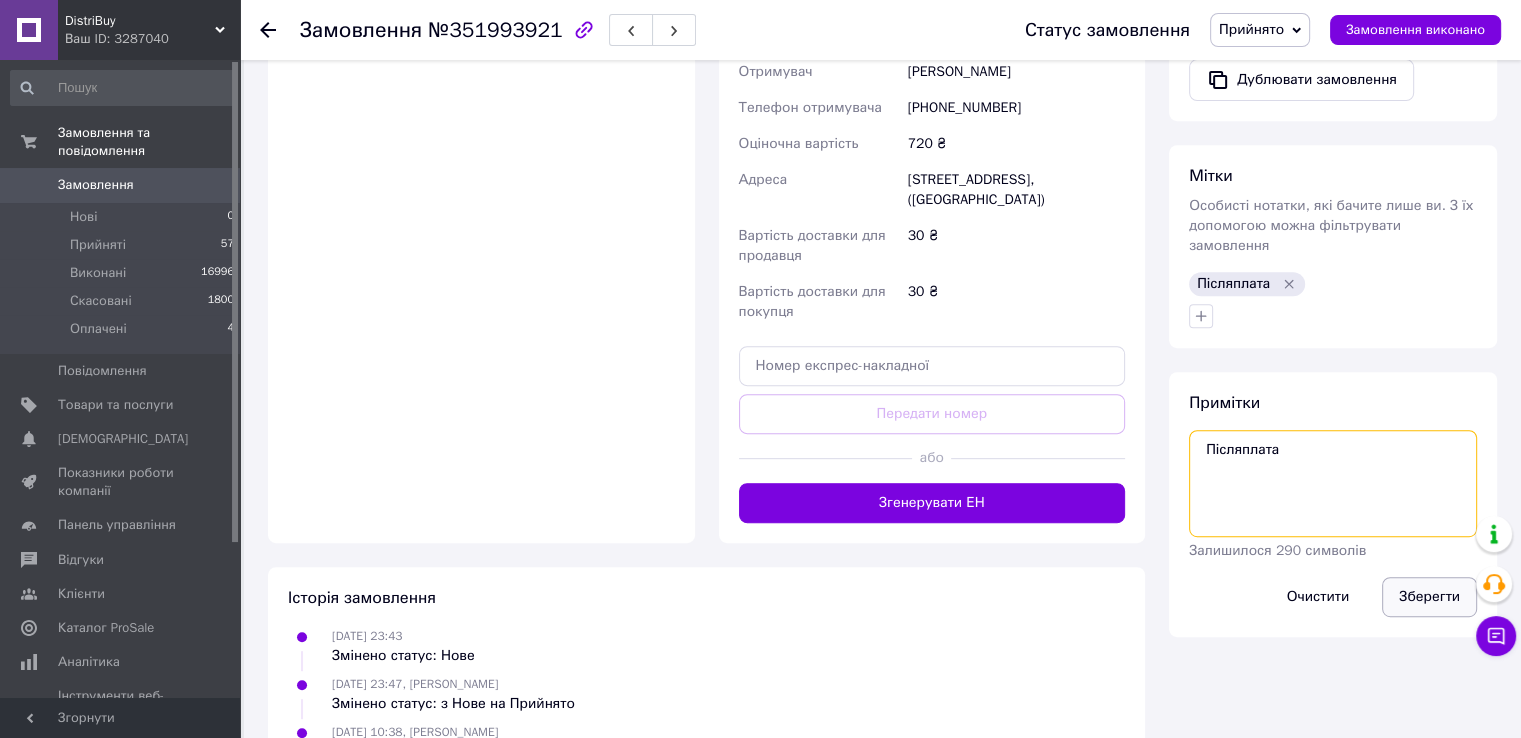 type on "Післяплата" 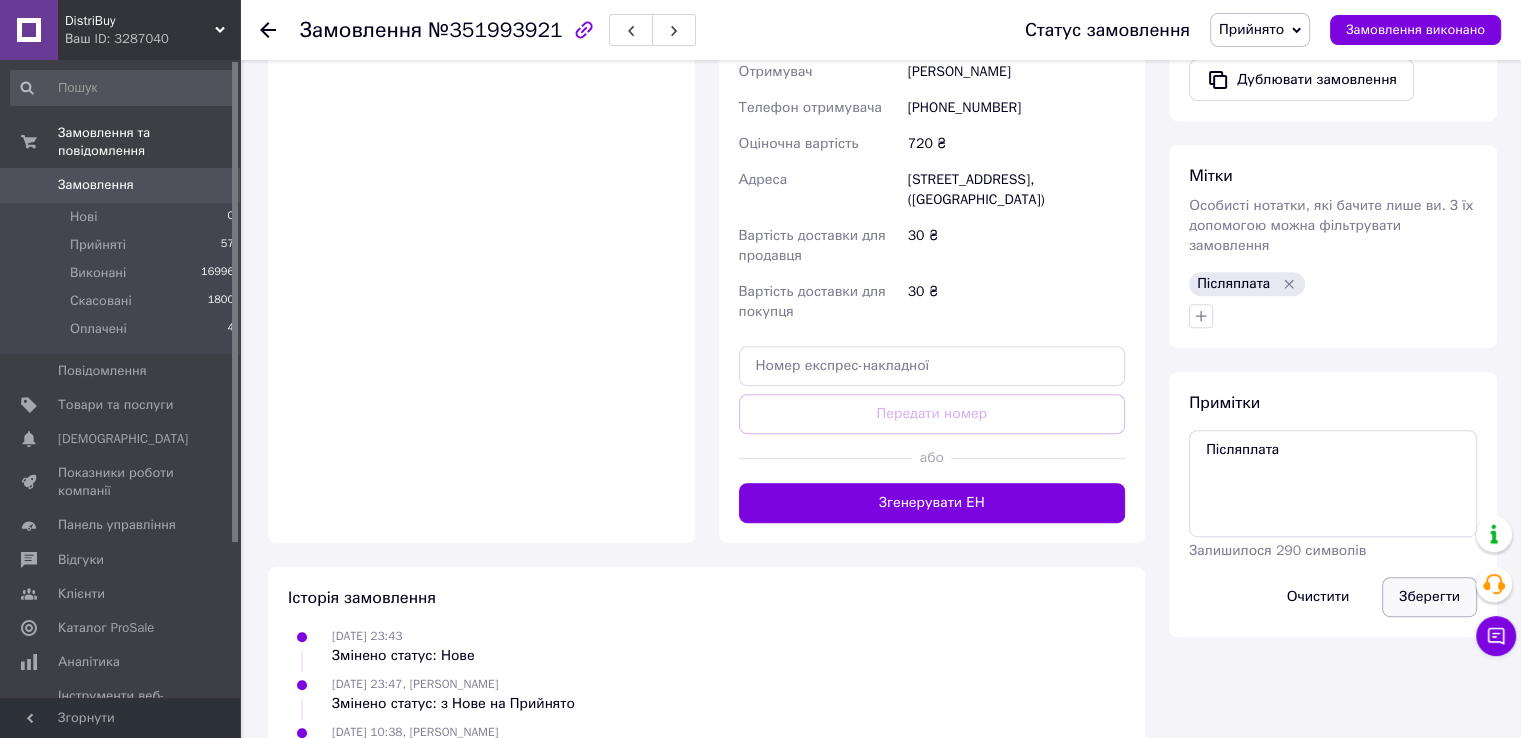 click on "Зберегти" at bounding box center [1429, 597] 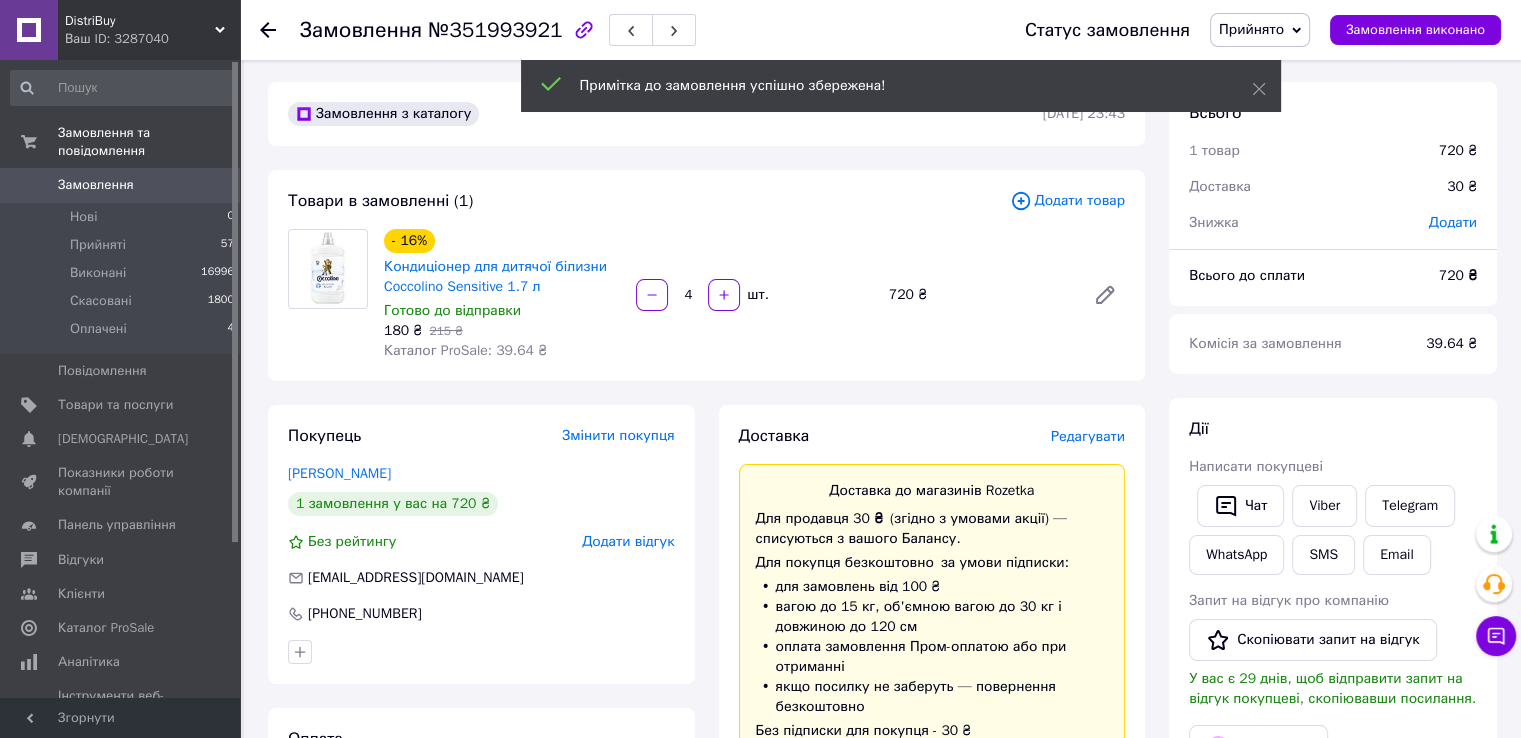 scroll, scrollTop: 0, scrollLeft: 0, axis: both 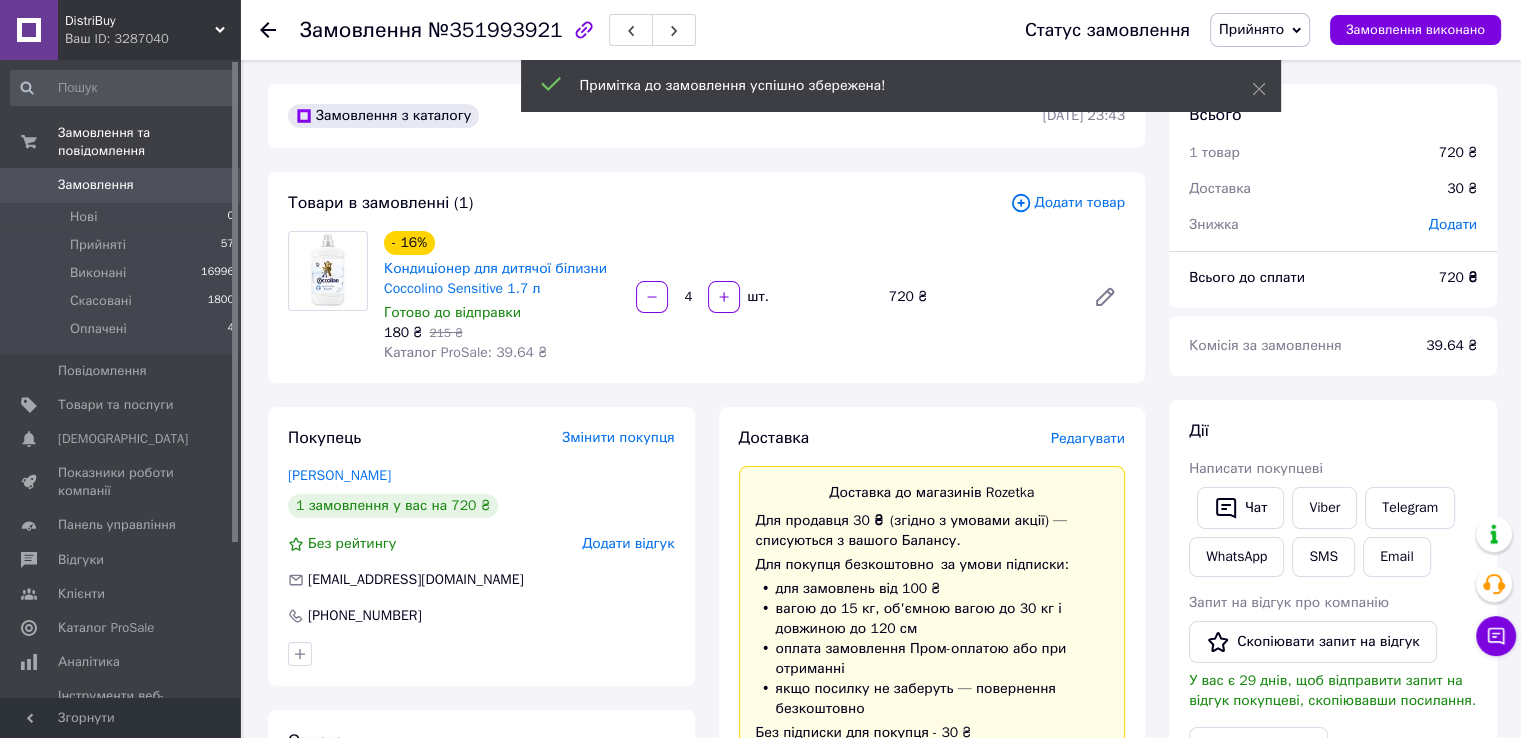 click on "0" at bounding box center (212, 185) 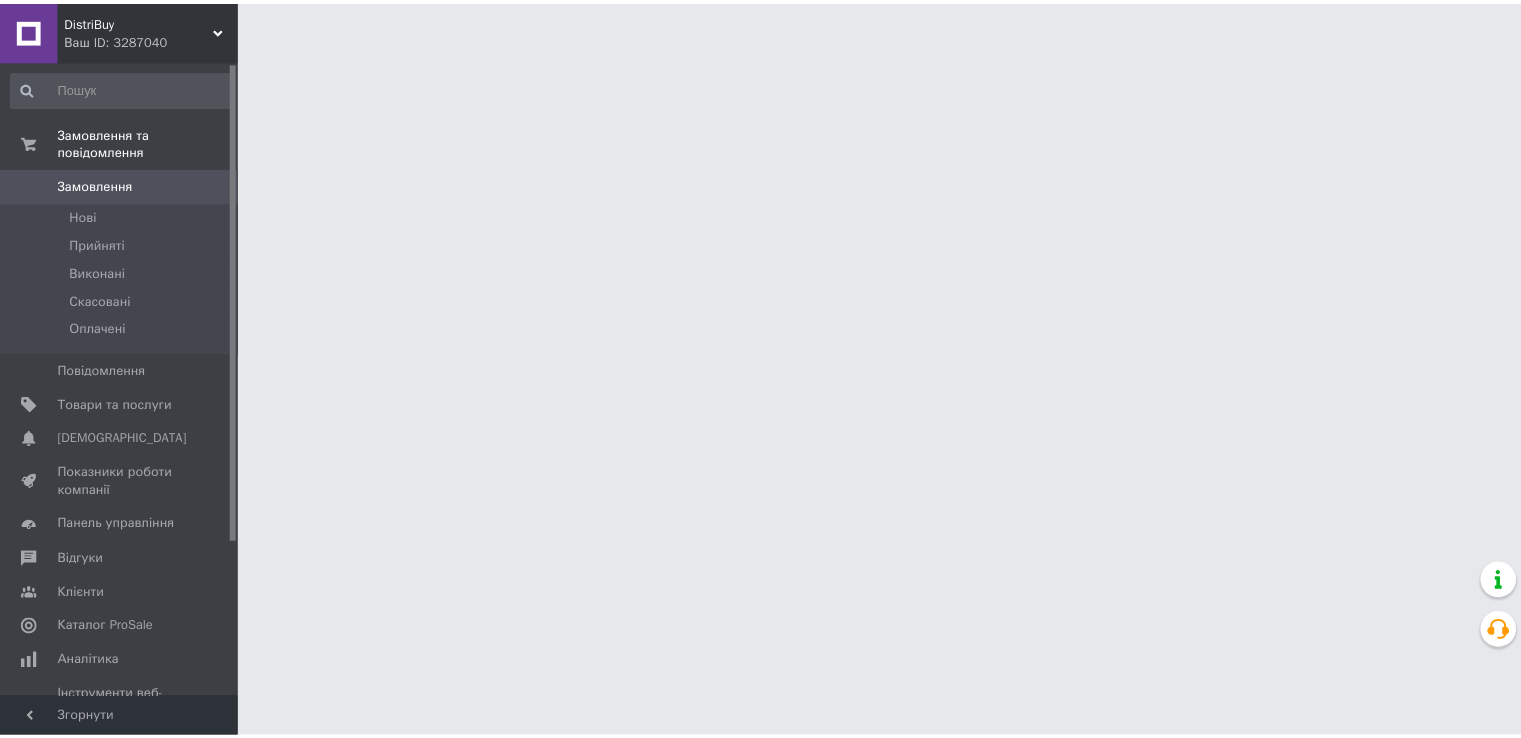 scroll, scrollTop: 0, scrollLeft: 0, axis: both 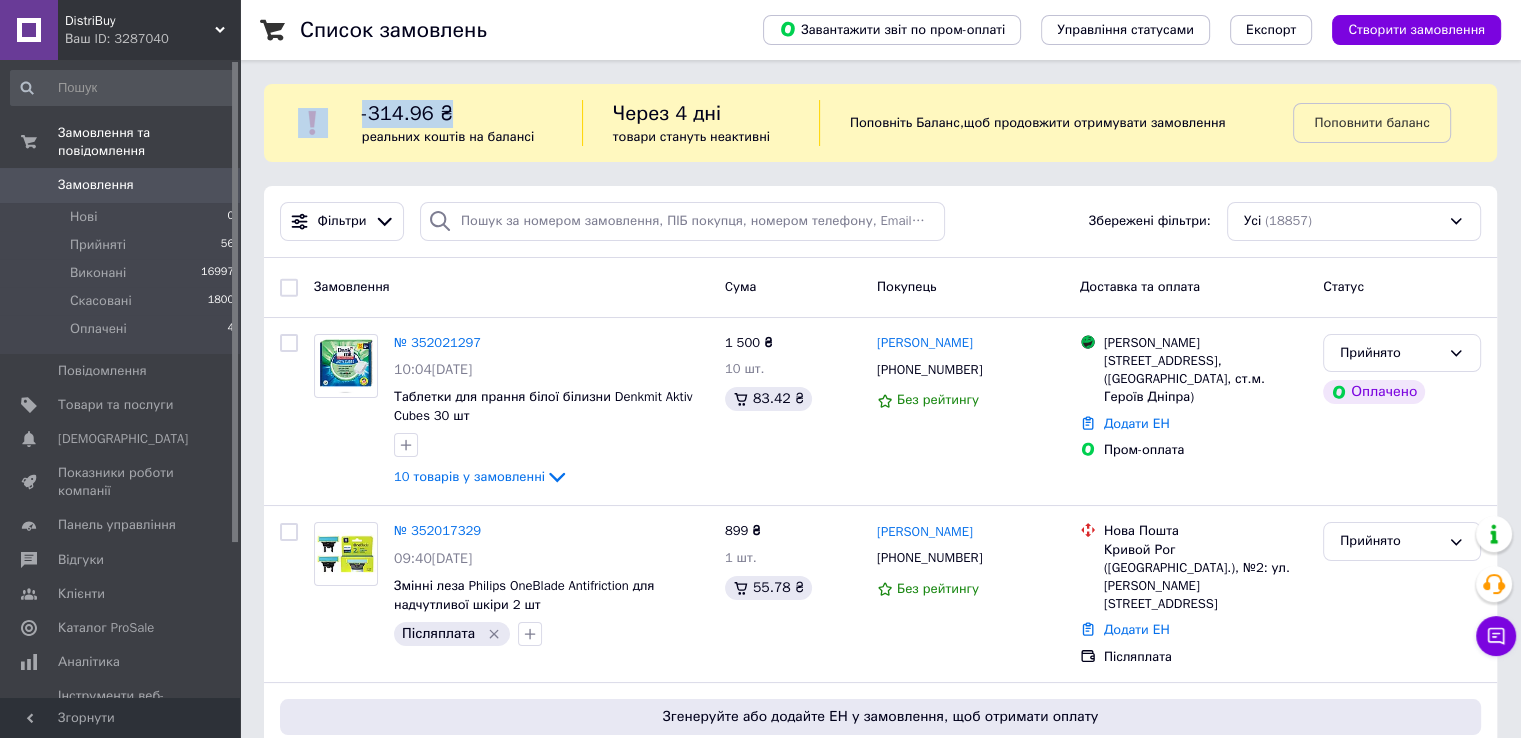 drag, startPoint x: 362, startPoint y: 111, endPoint x: 453, endPoint y: 109, distance: 91.02197 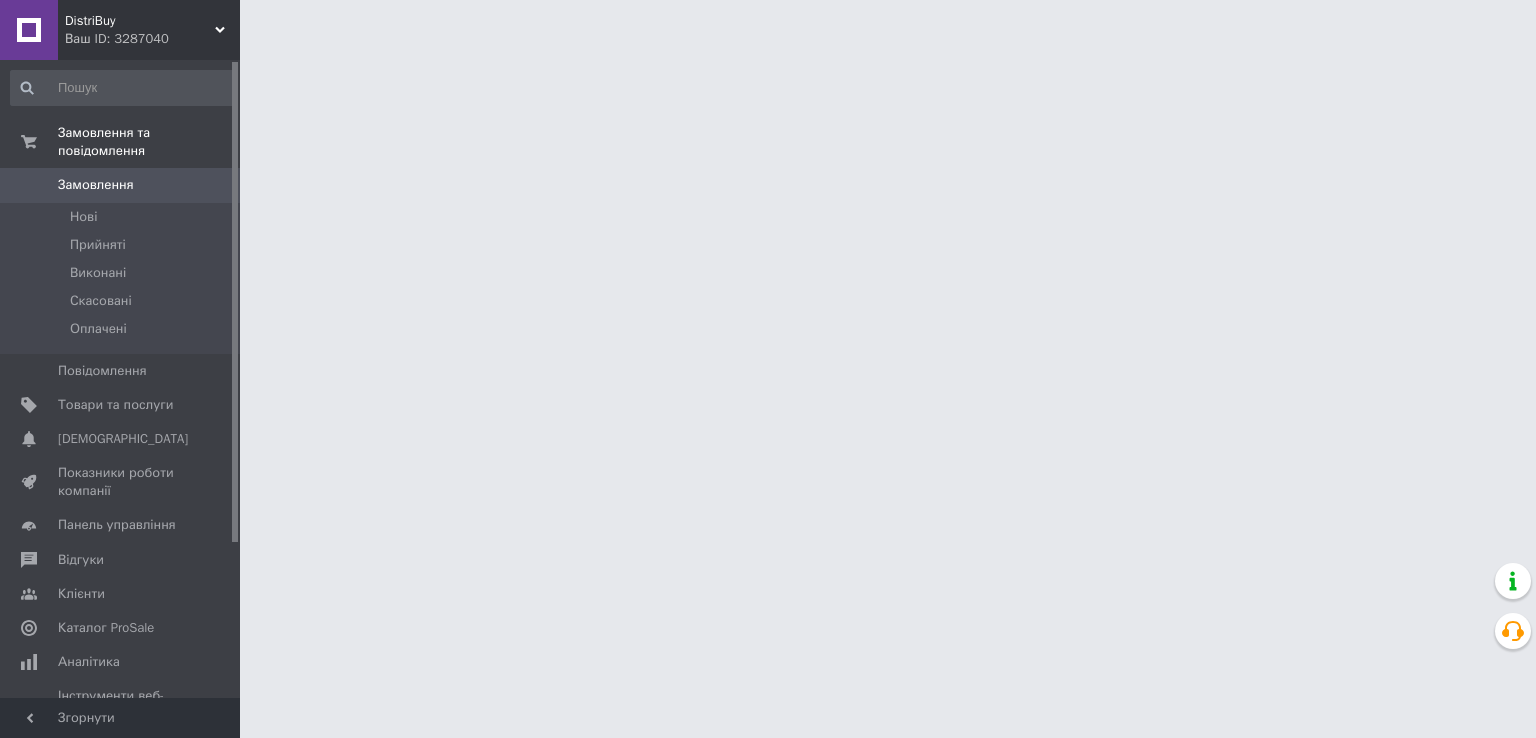 scroll, scrollTop: 0, scrollLeft: 0, axis: both 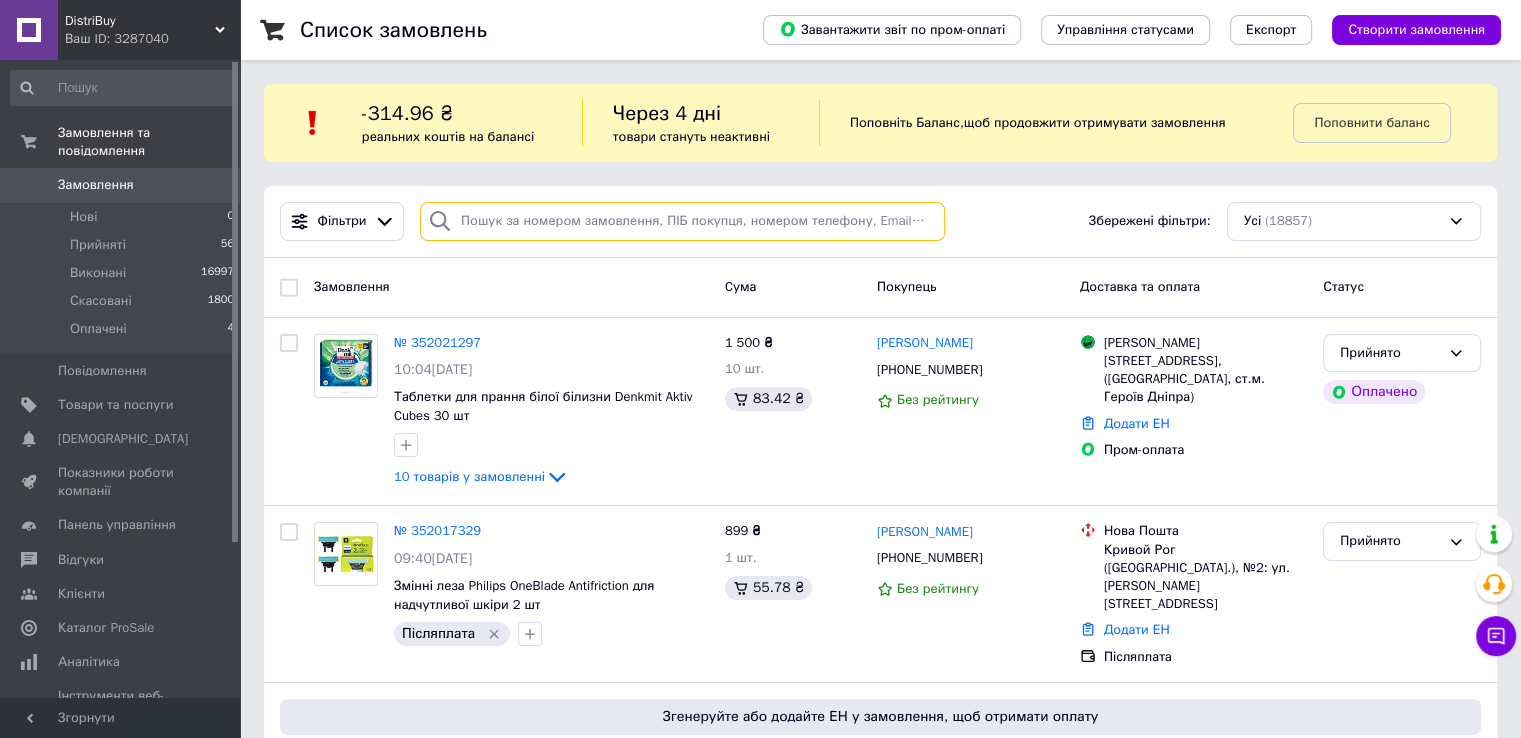 click at bounding box center [682, 221] 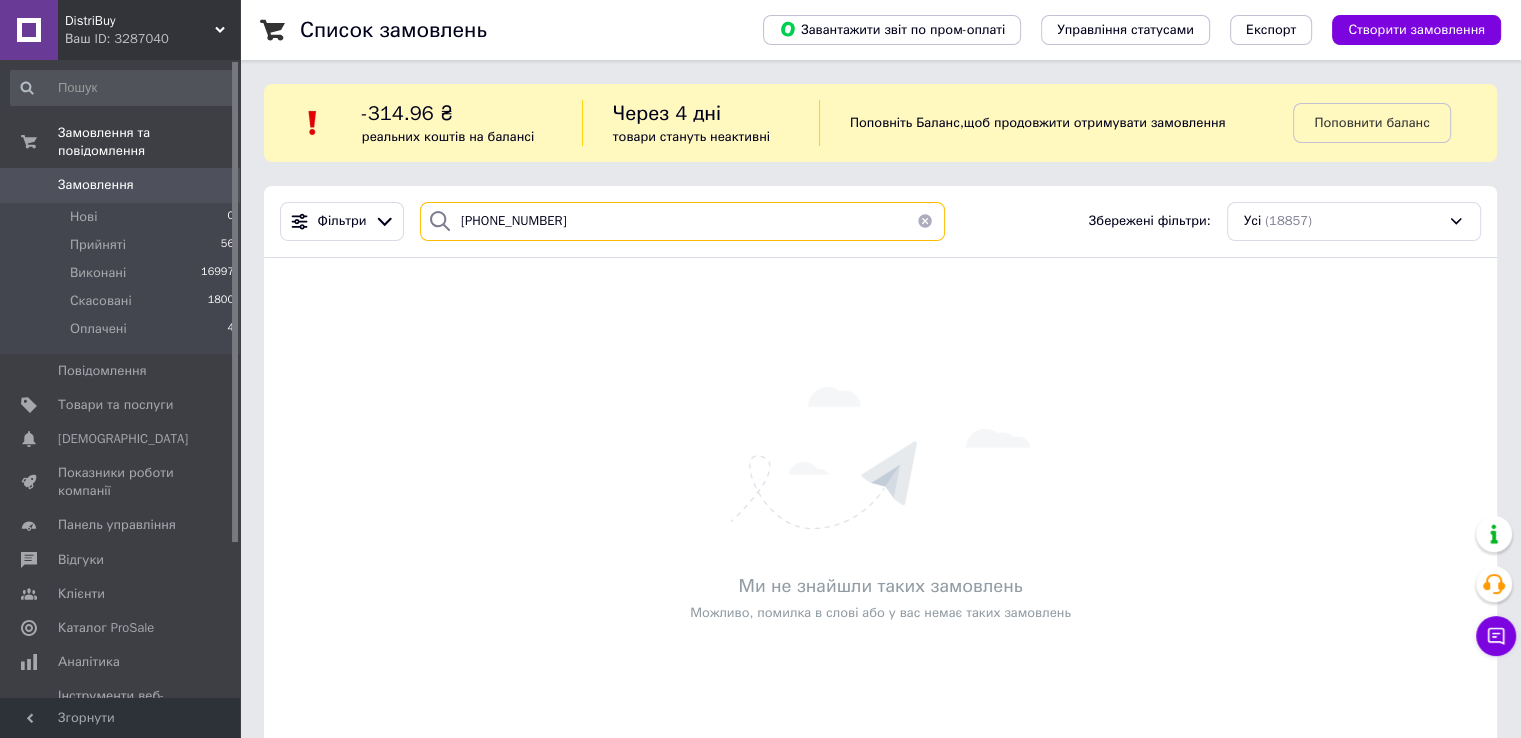type on "+380979011521" 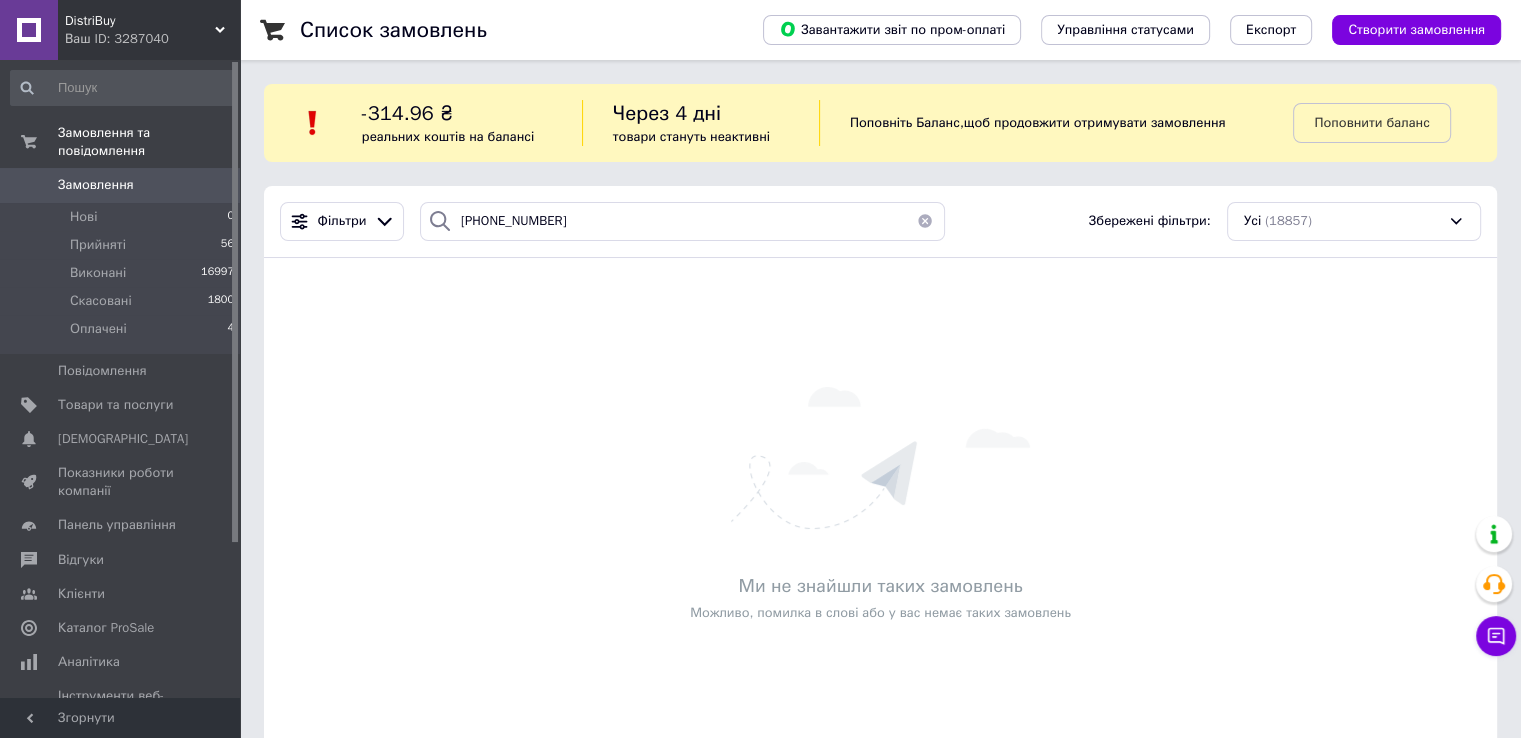 click at bounding box center [925, 221] 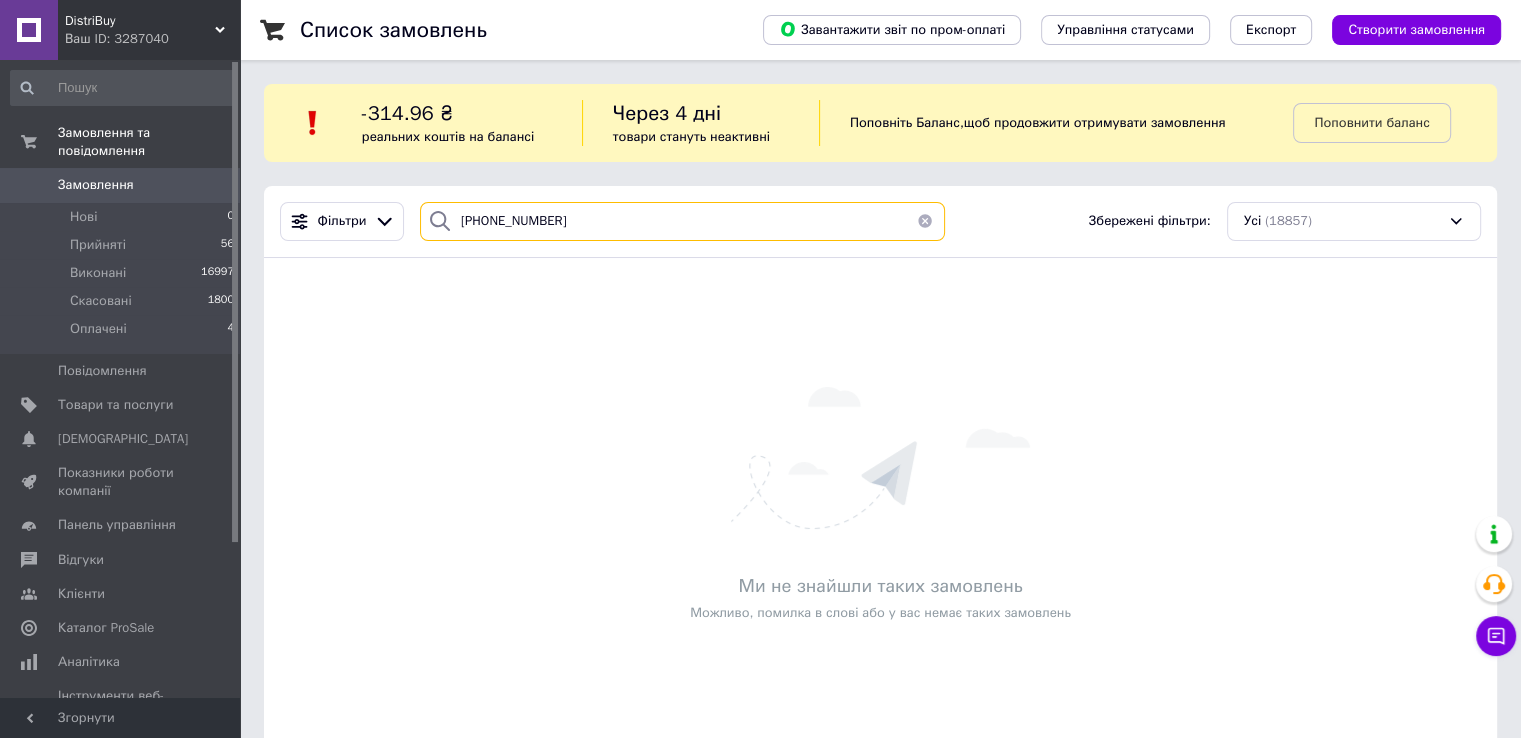 type 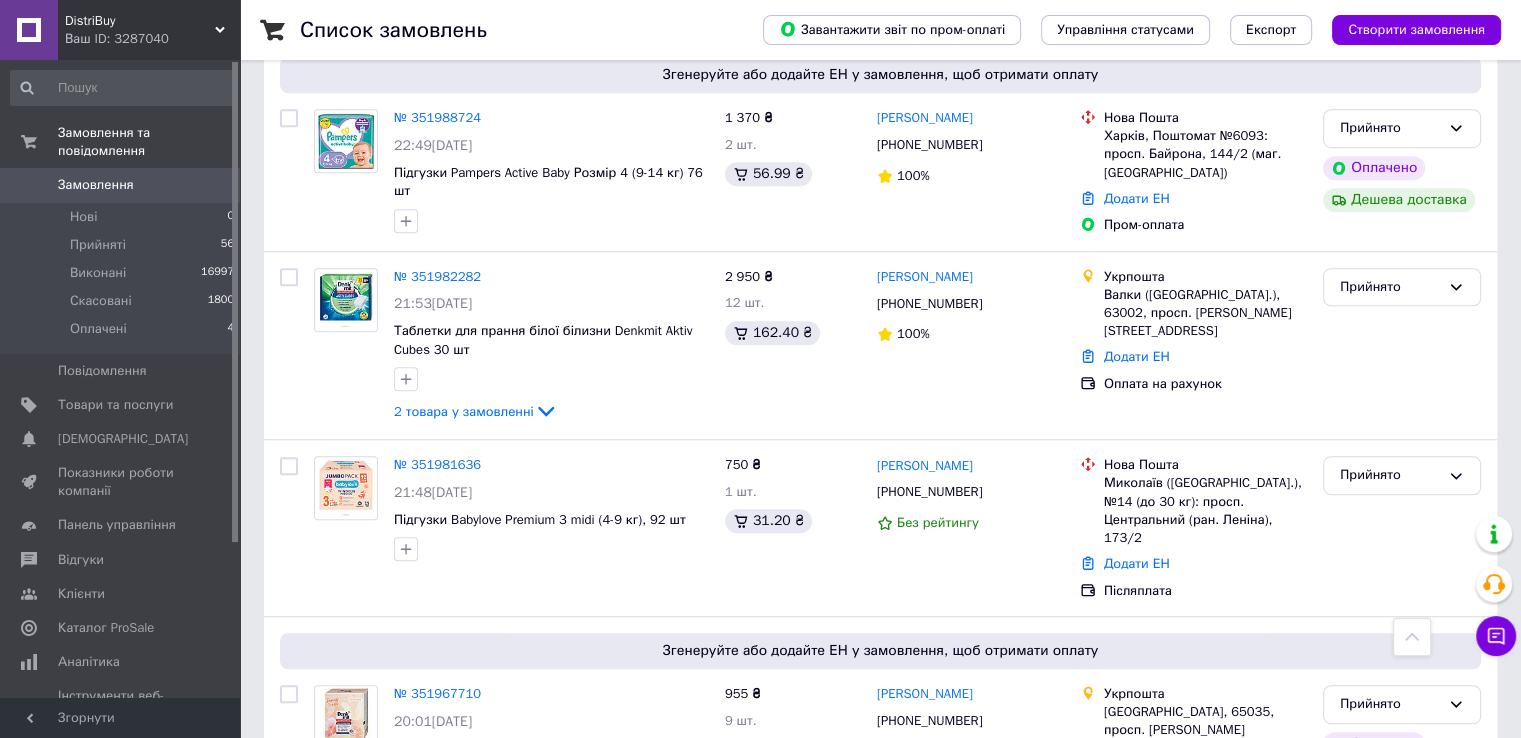 scroll, scrollTop: 1400, scrollLeft: 0, axis: vertical 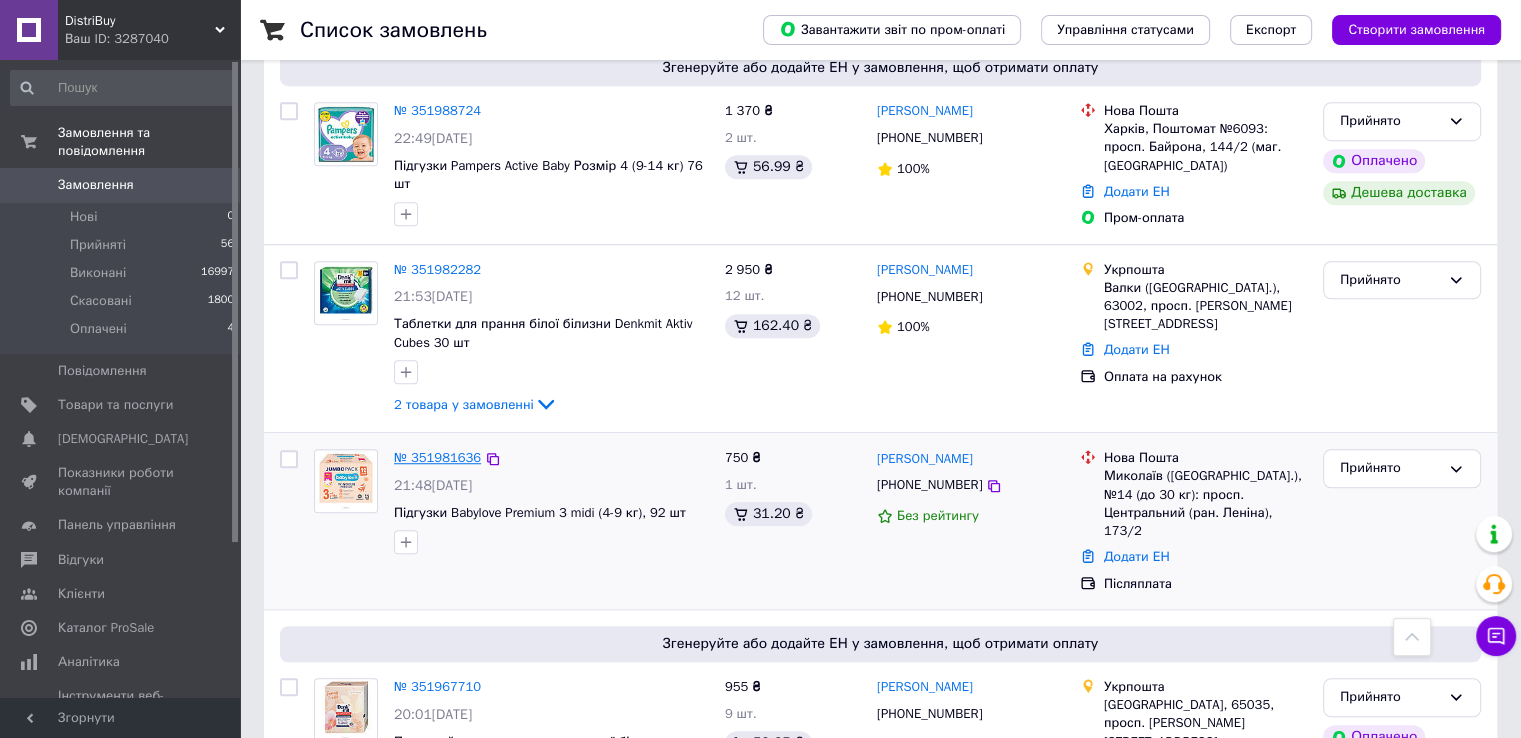 click on "№ 351981636" at bounding box center [437, 457] 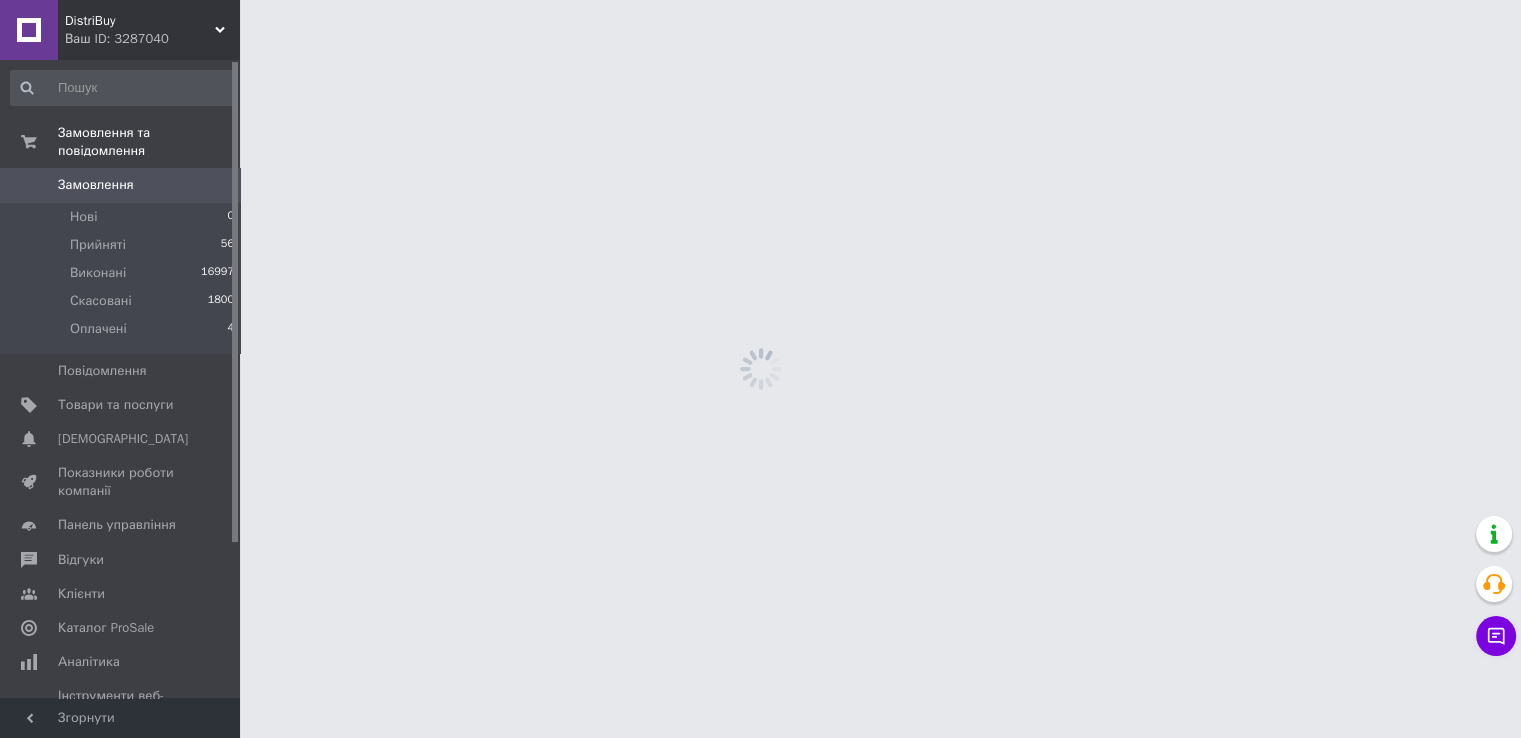 scroll, scrollTop: 0, scrollLeft: 0, axis: both 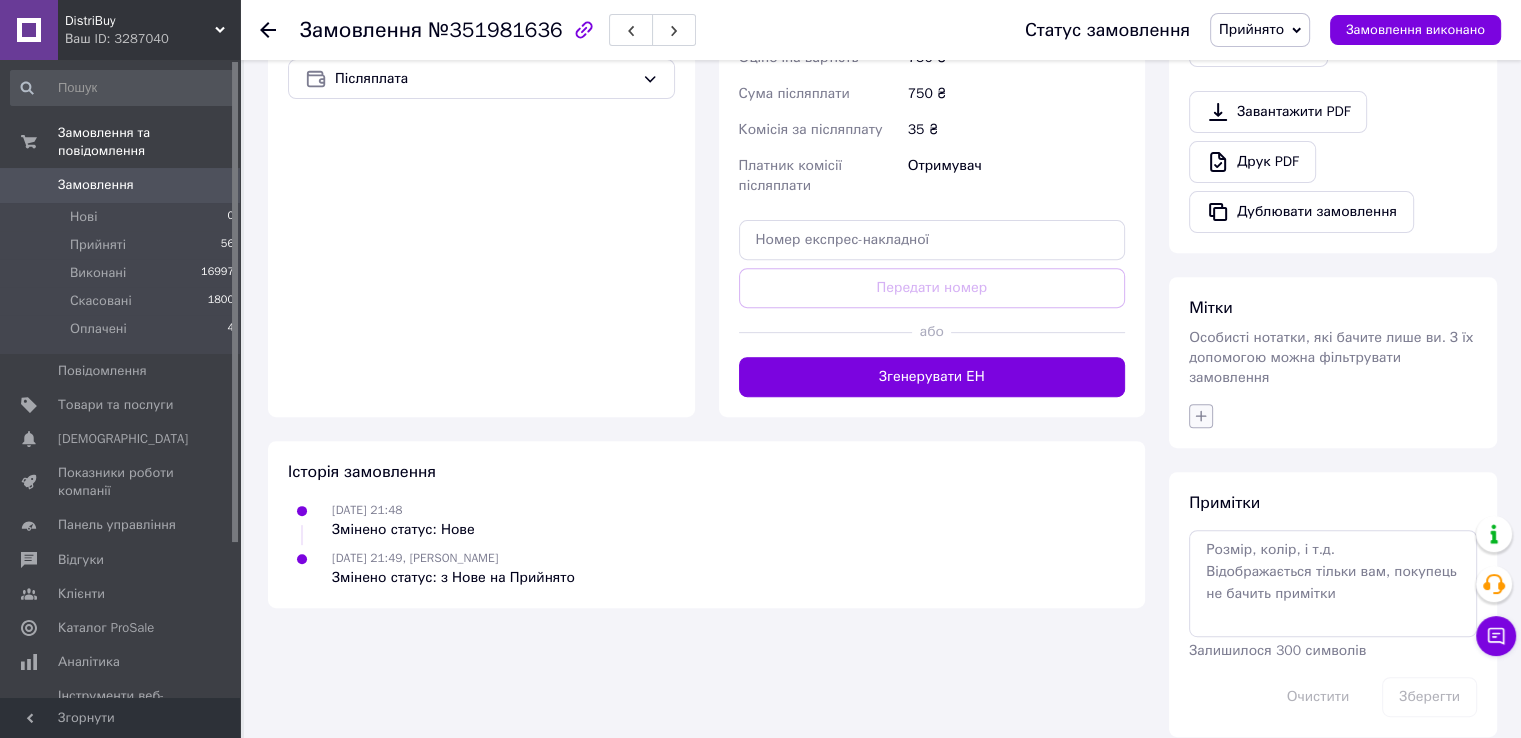 click 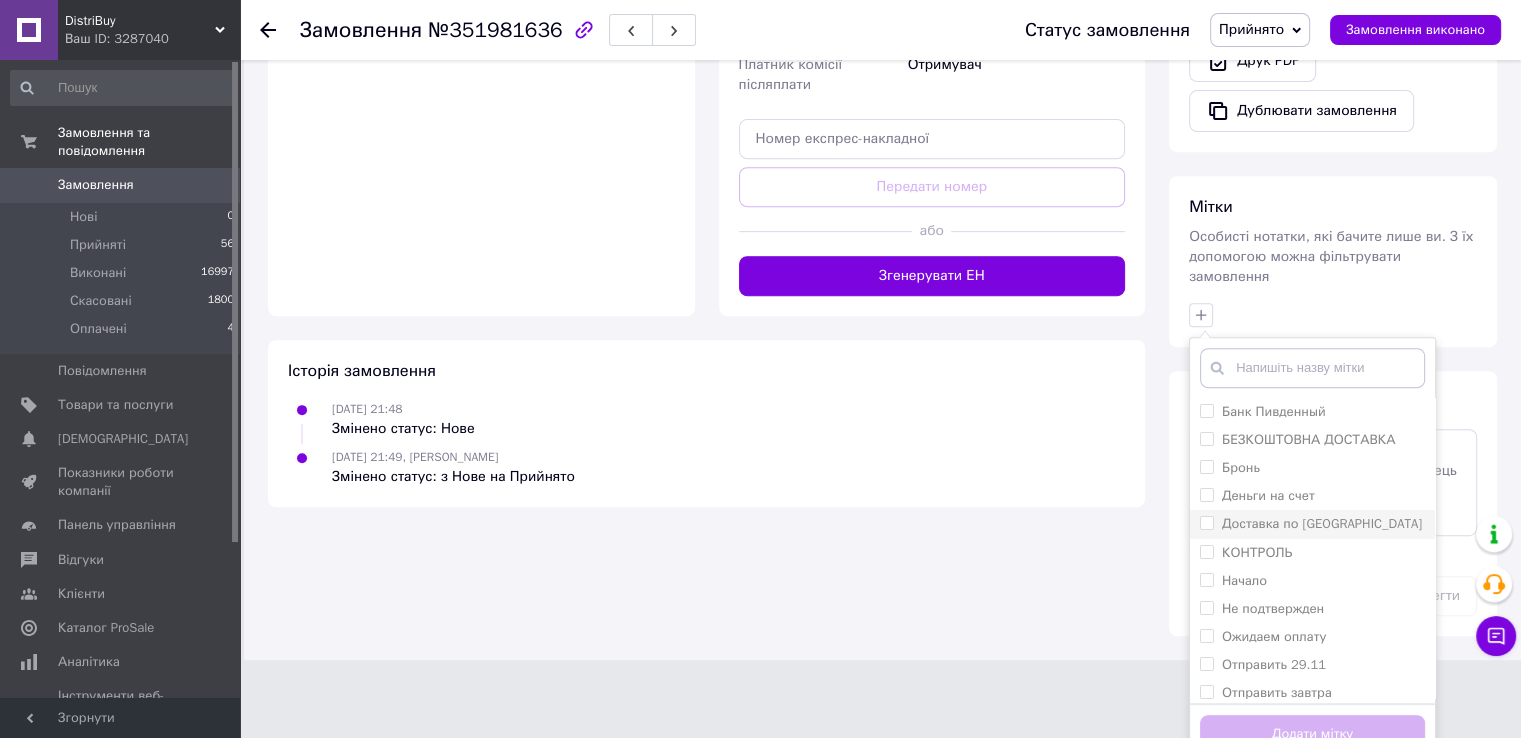 scroll, scrollTop: 805, scrollLeft: 0, axis: vertical 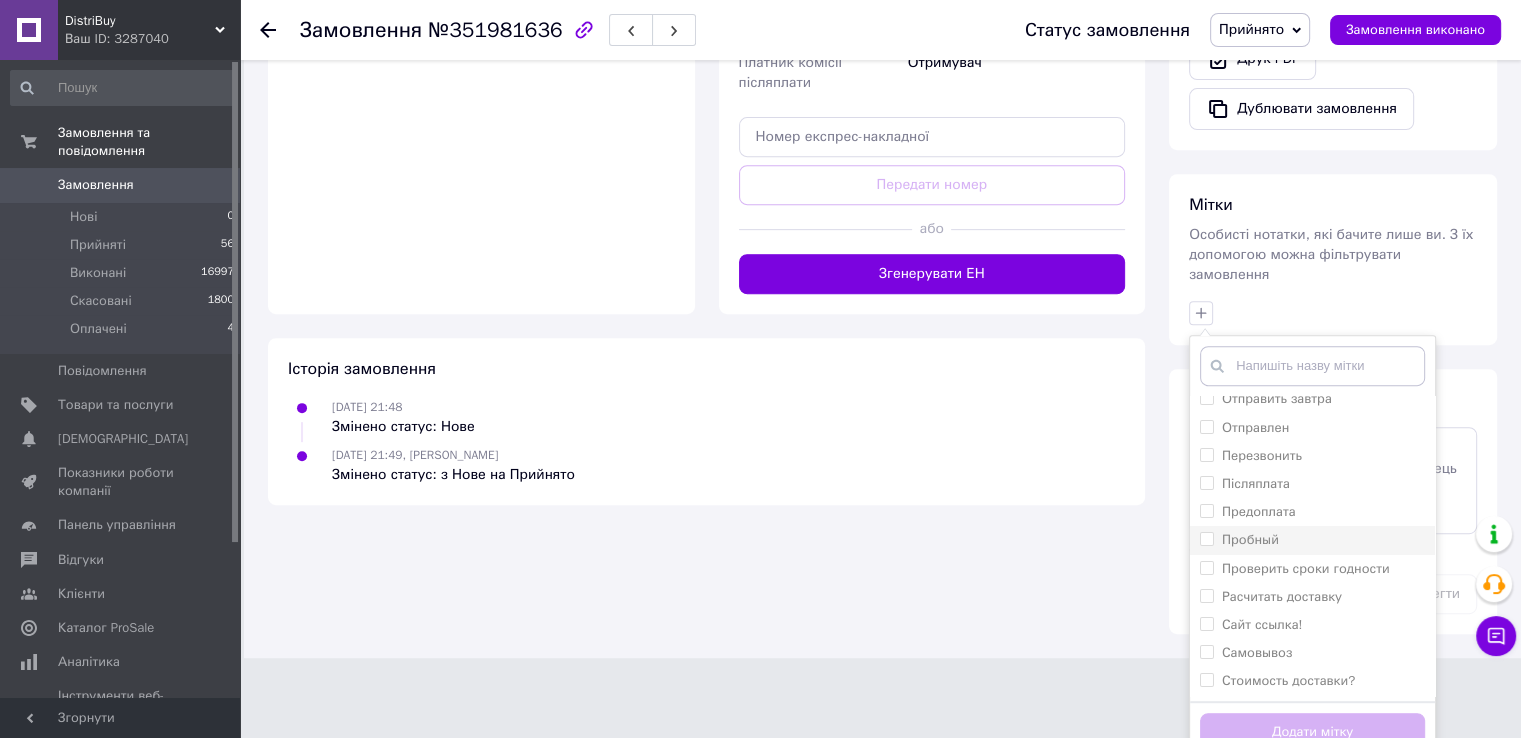 click on "Пробный" at bounding box center (1312, 540) 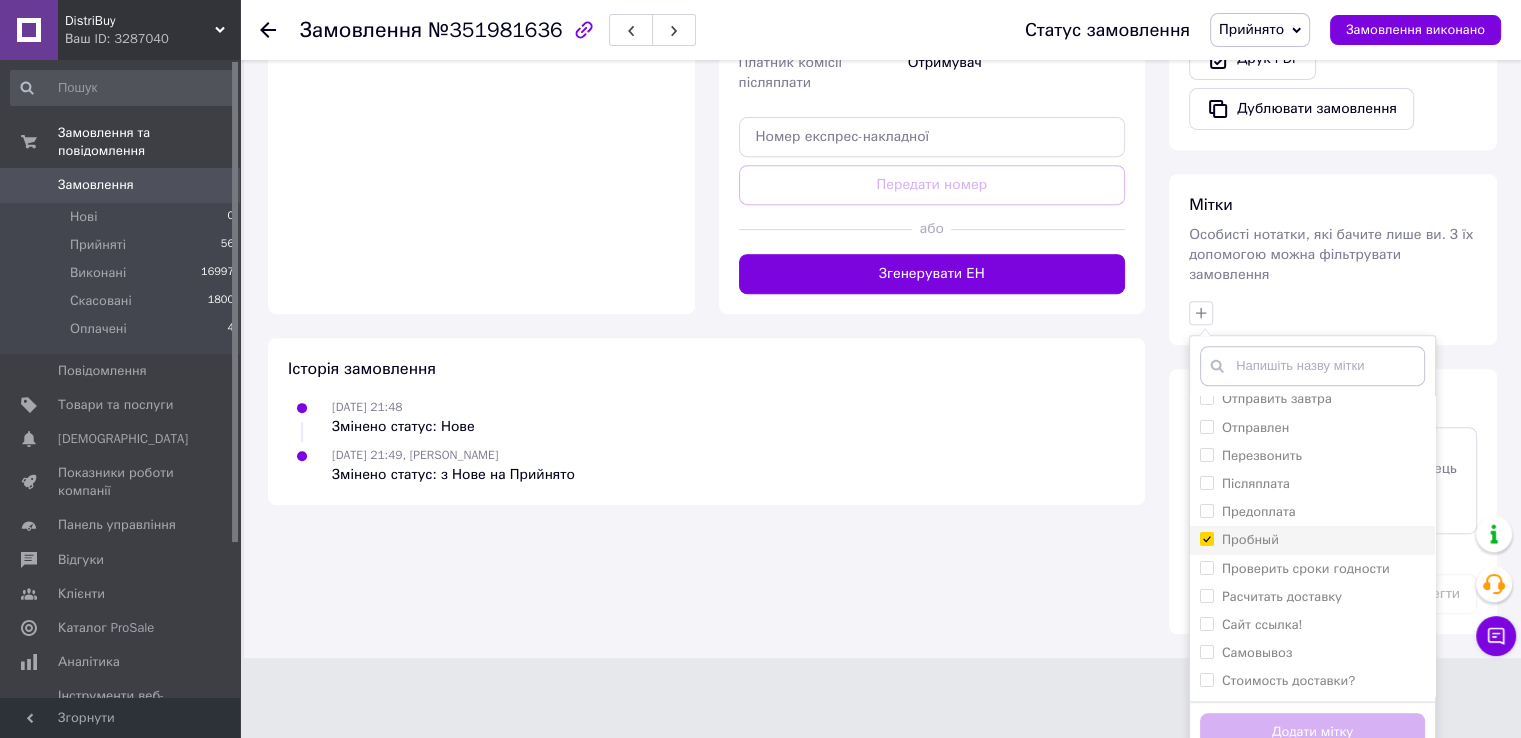 checkbox on "true" 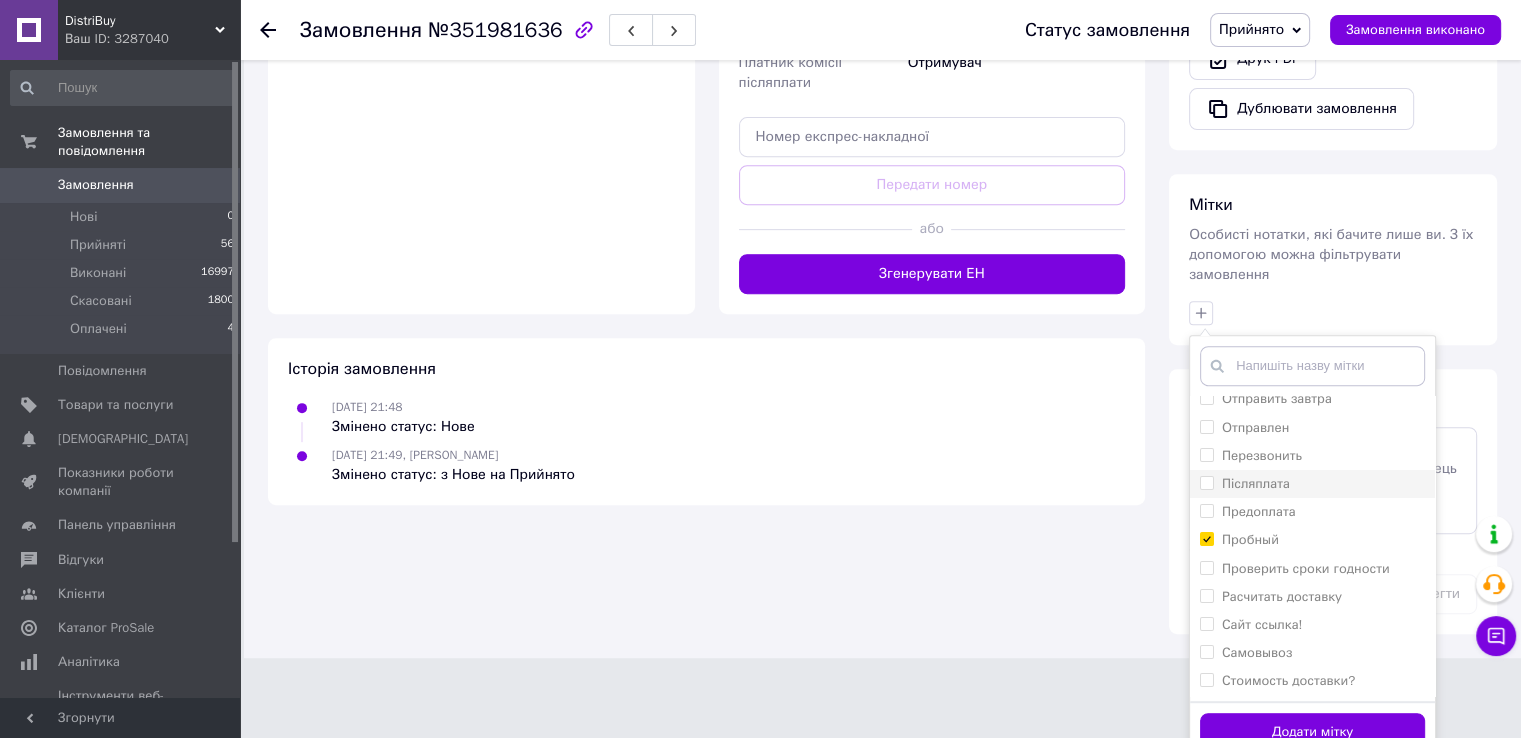 click on "Післяплата" at bounding box center [1312, 484] 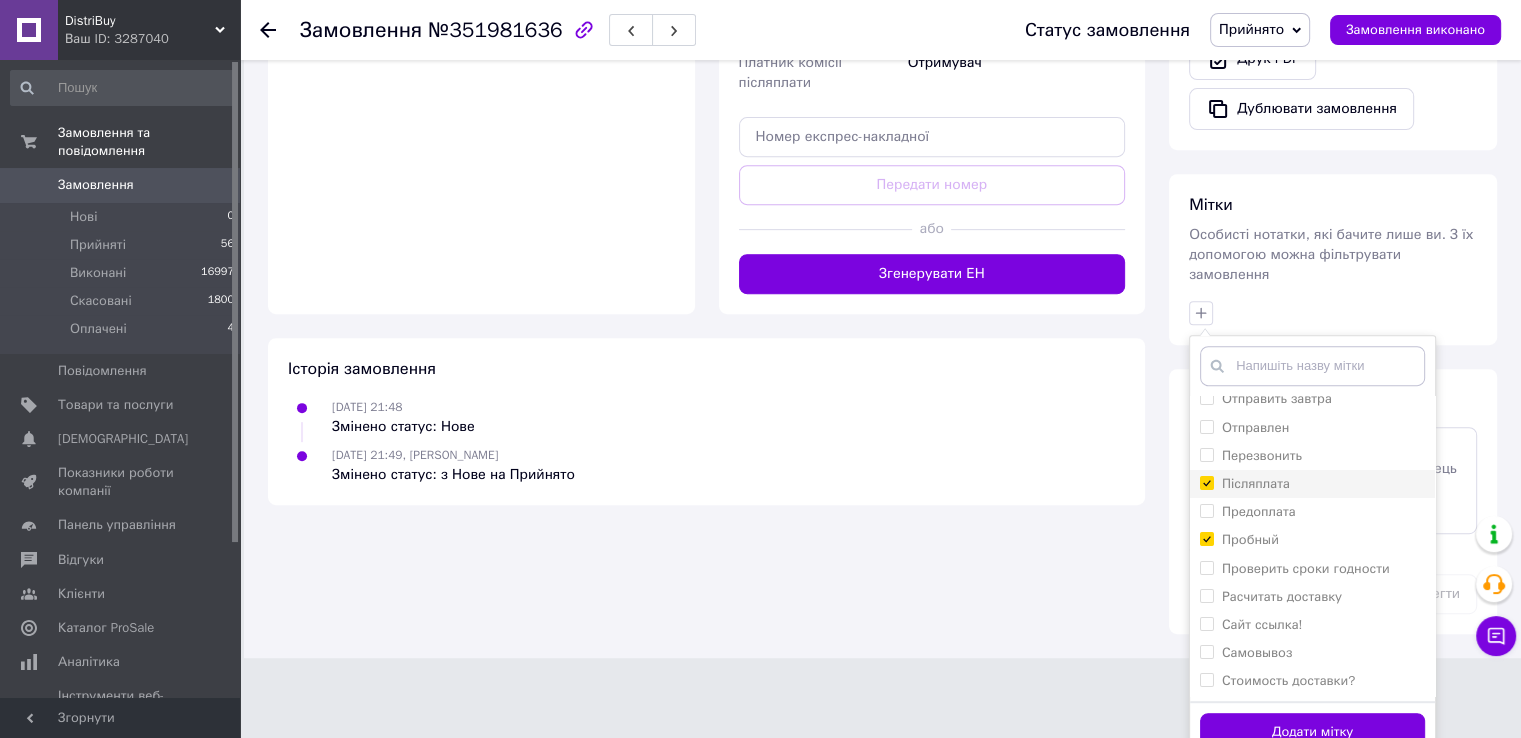 checkbox on "true" 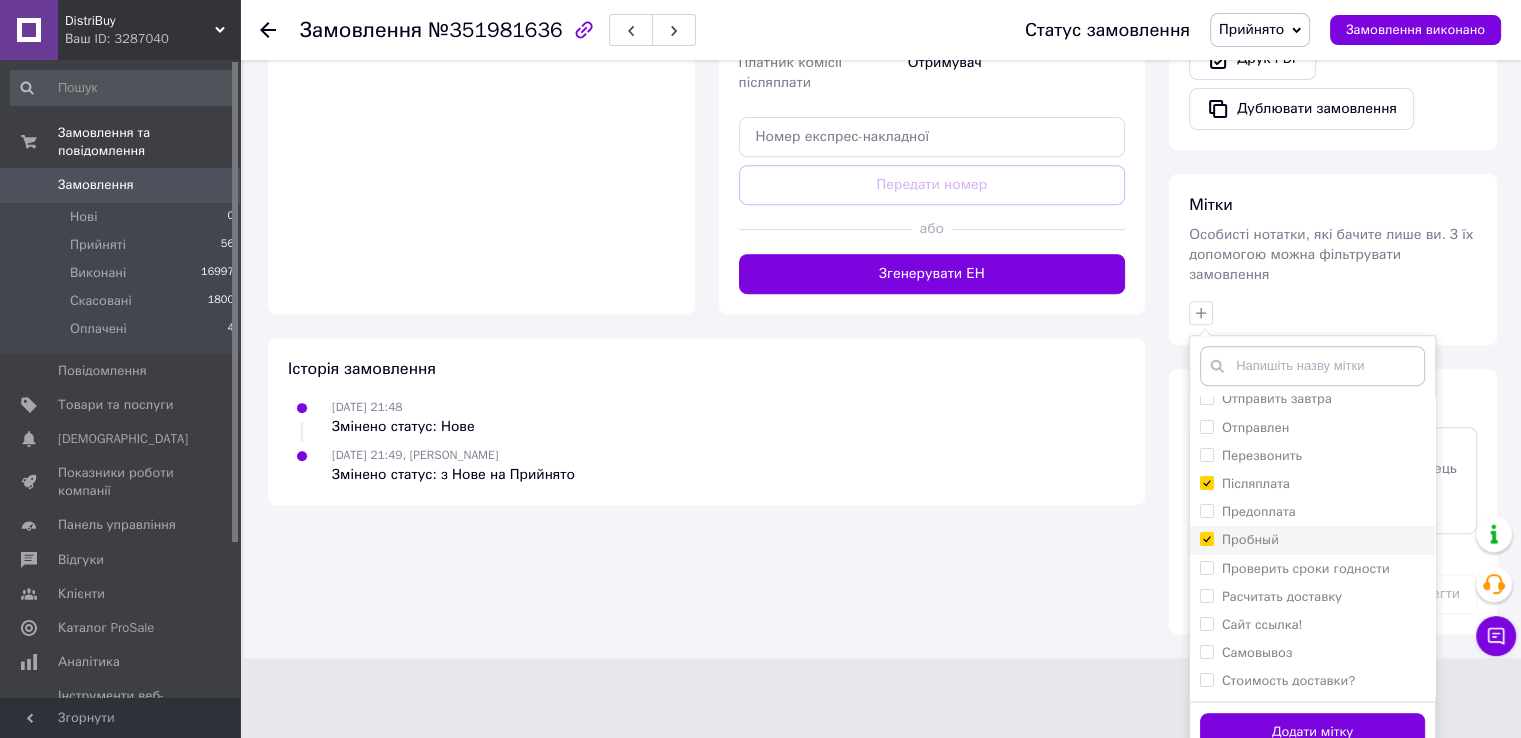 click on "Пробный" at bounding box center (1312, 540) 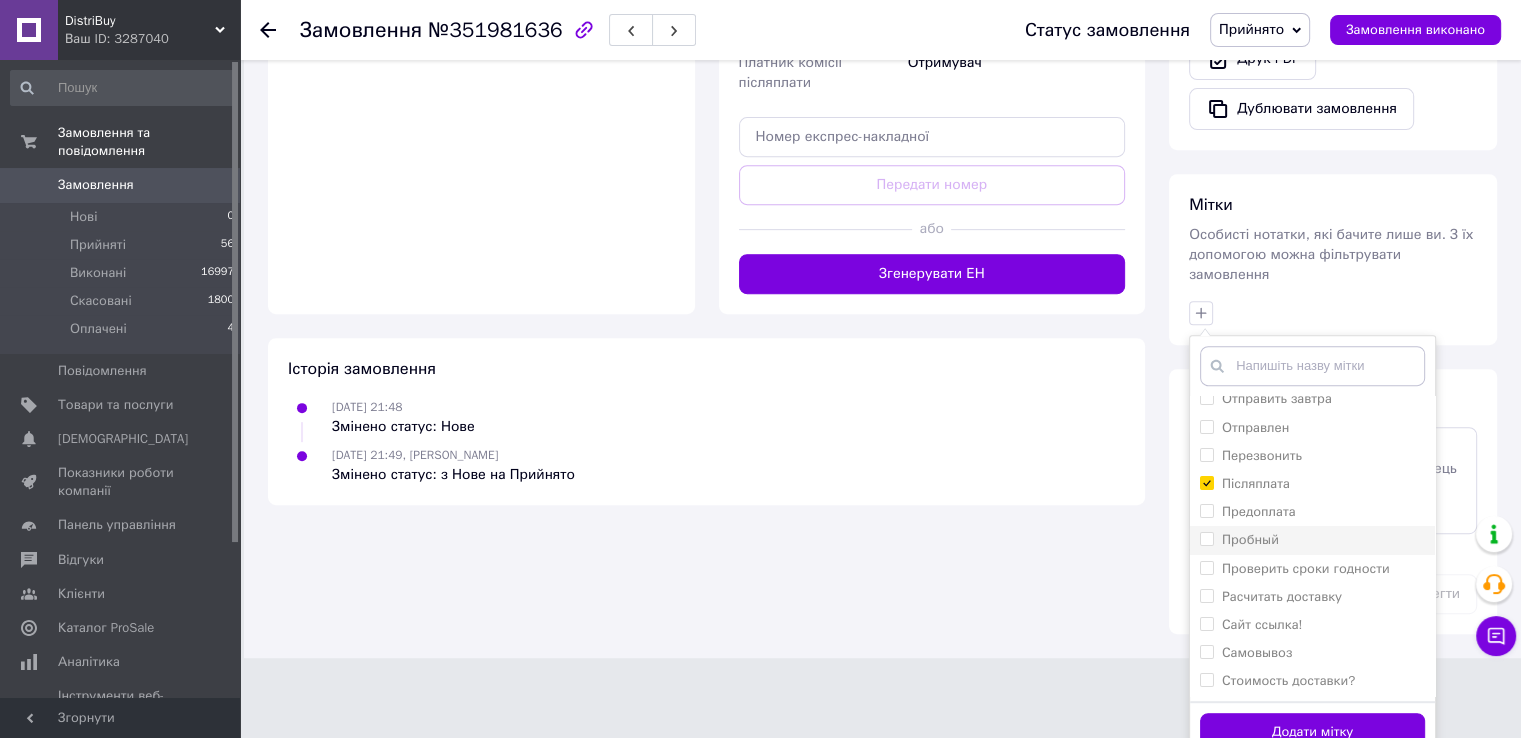checkbox on "false" 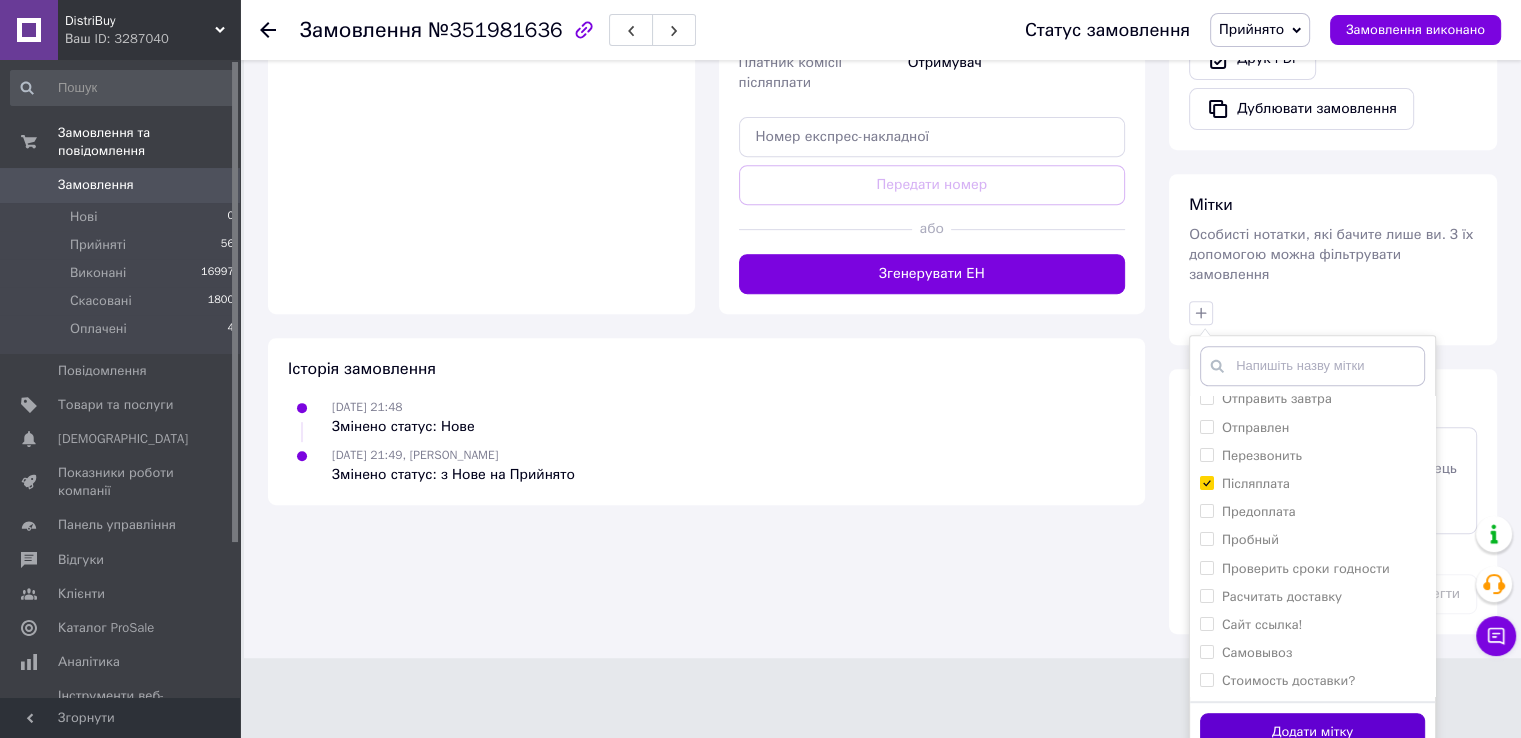 click on "Додати мітку" at bounding box center [1312, 732] 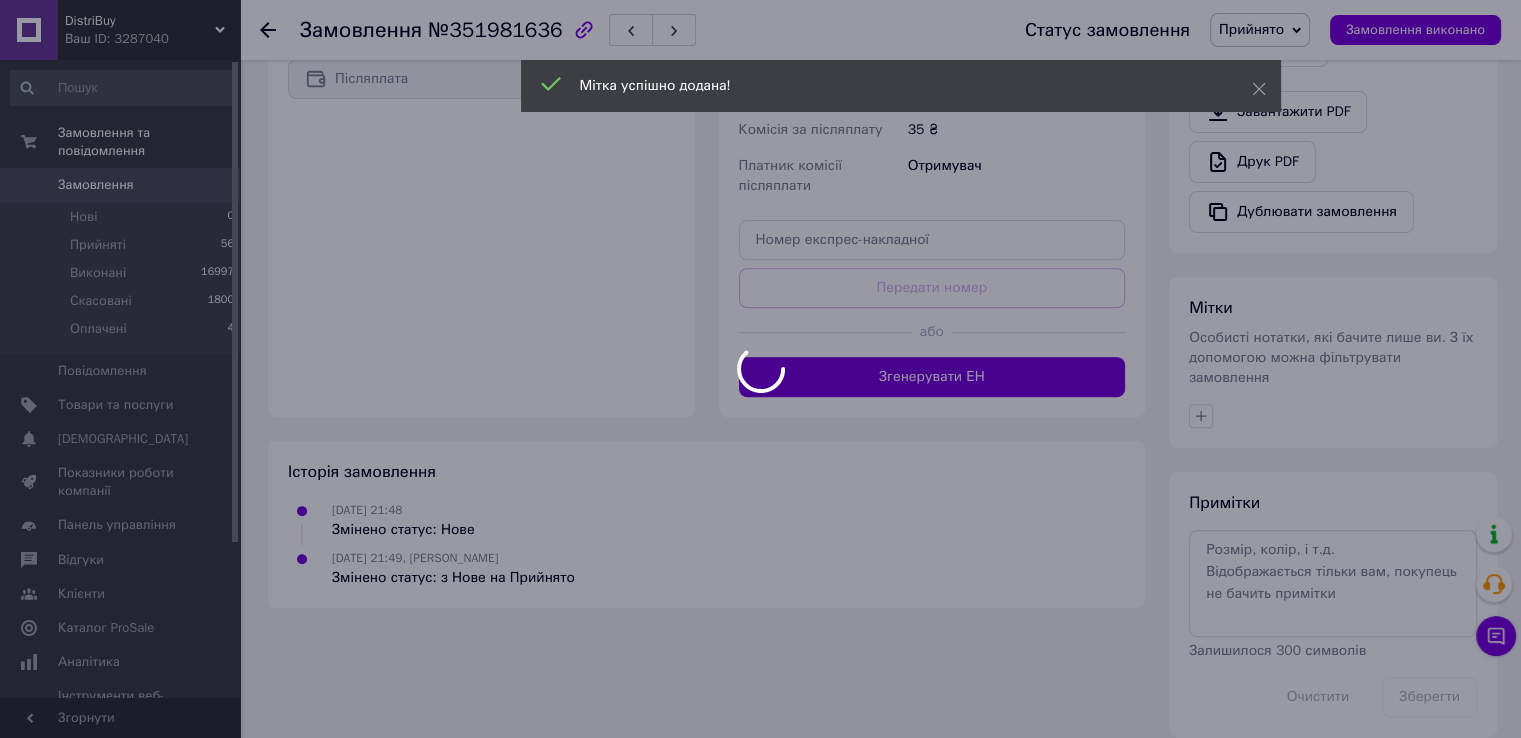 scroll, scrollTop: 699, scrollLeft: 0, axis: vertical 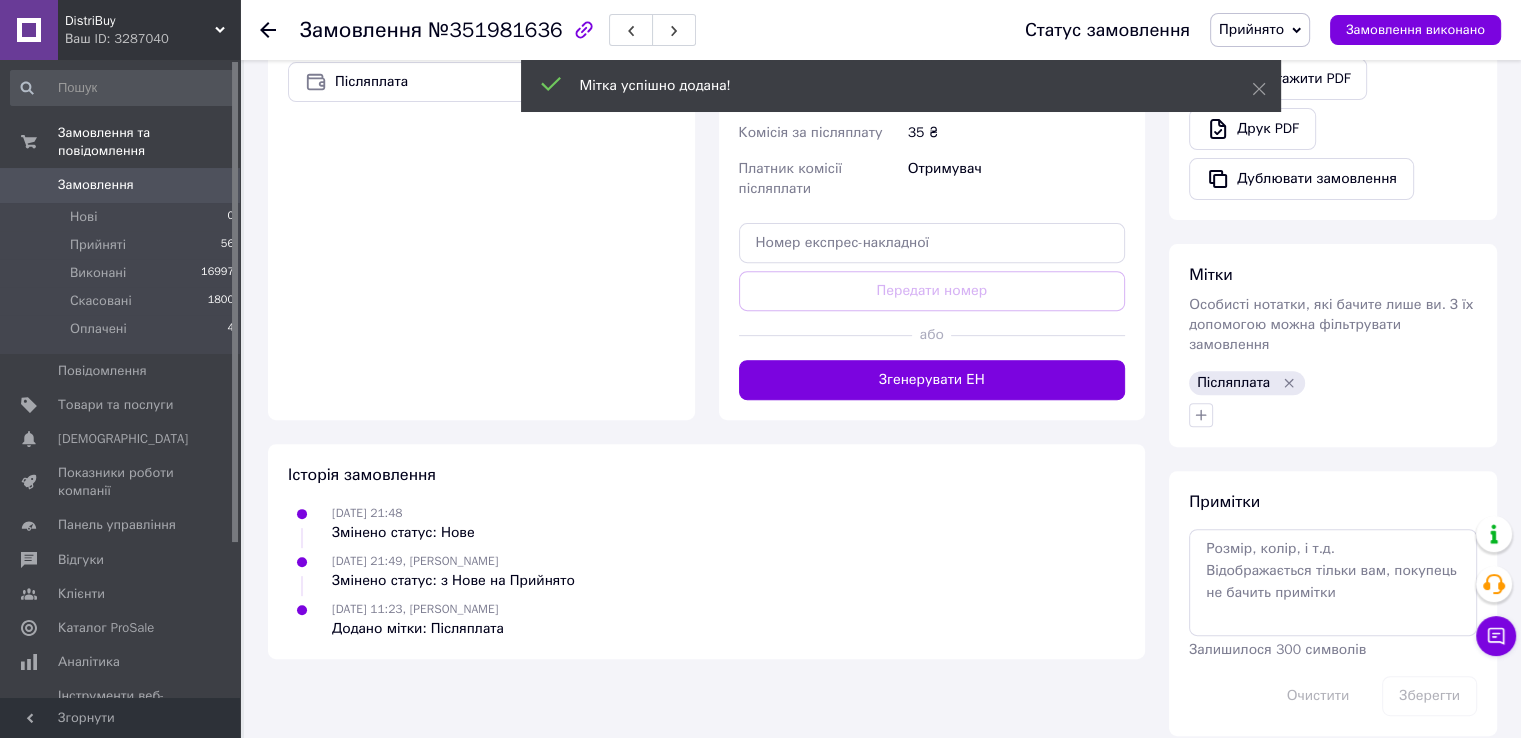 click on "Післяплата" at bounding box center (1233, 383) 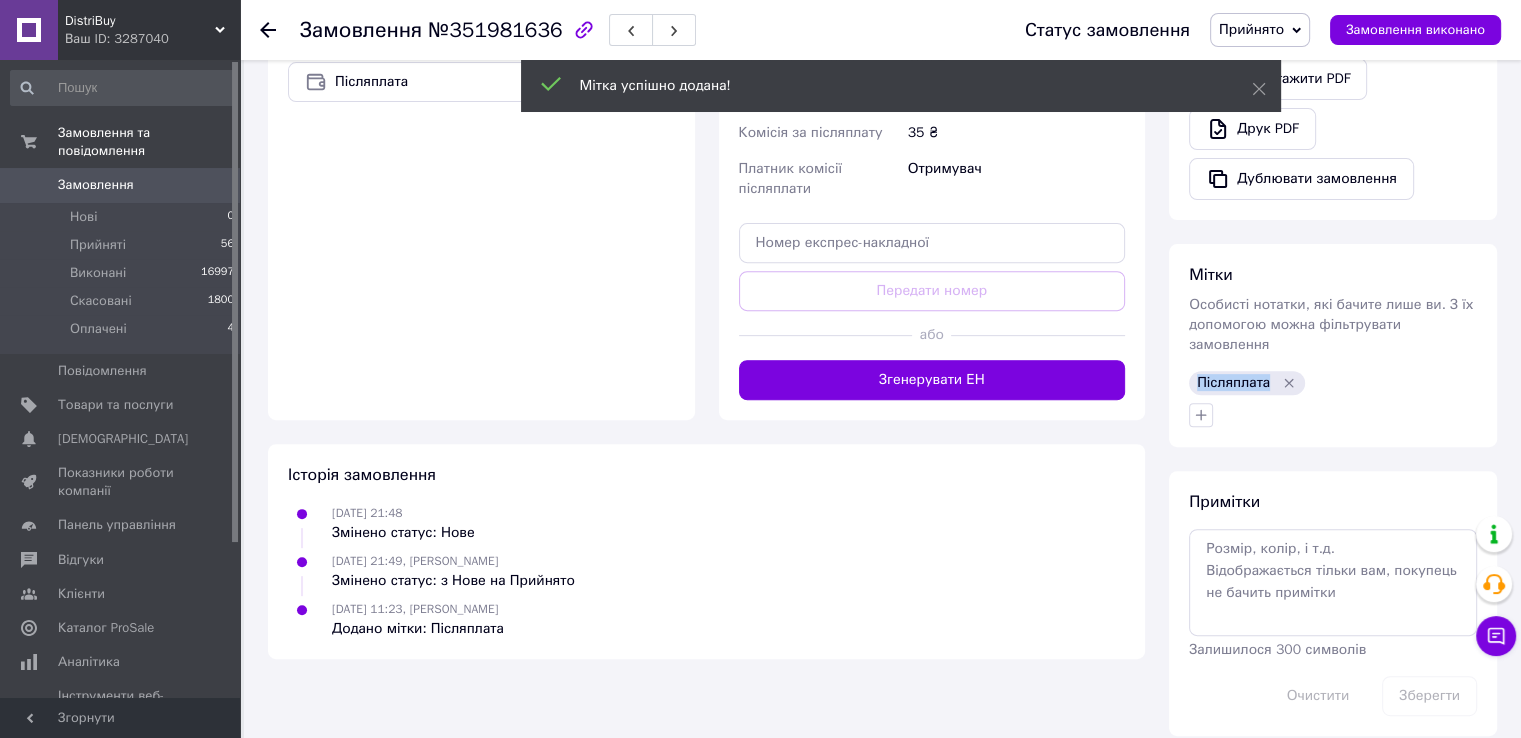 click on "Післяплата" at bounding box center [1233, 383] 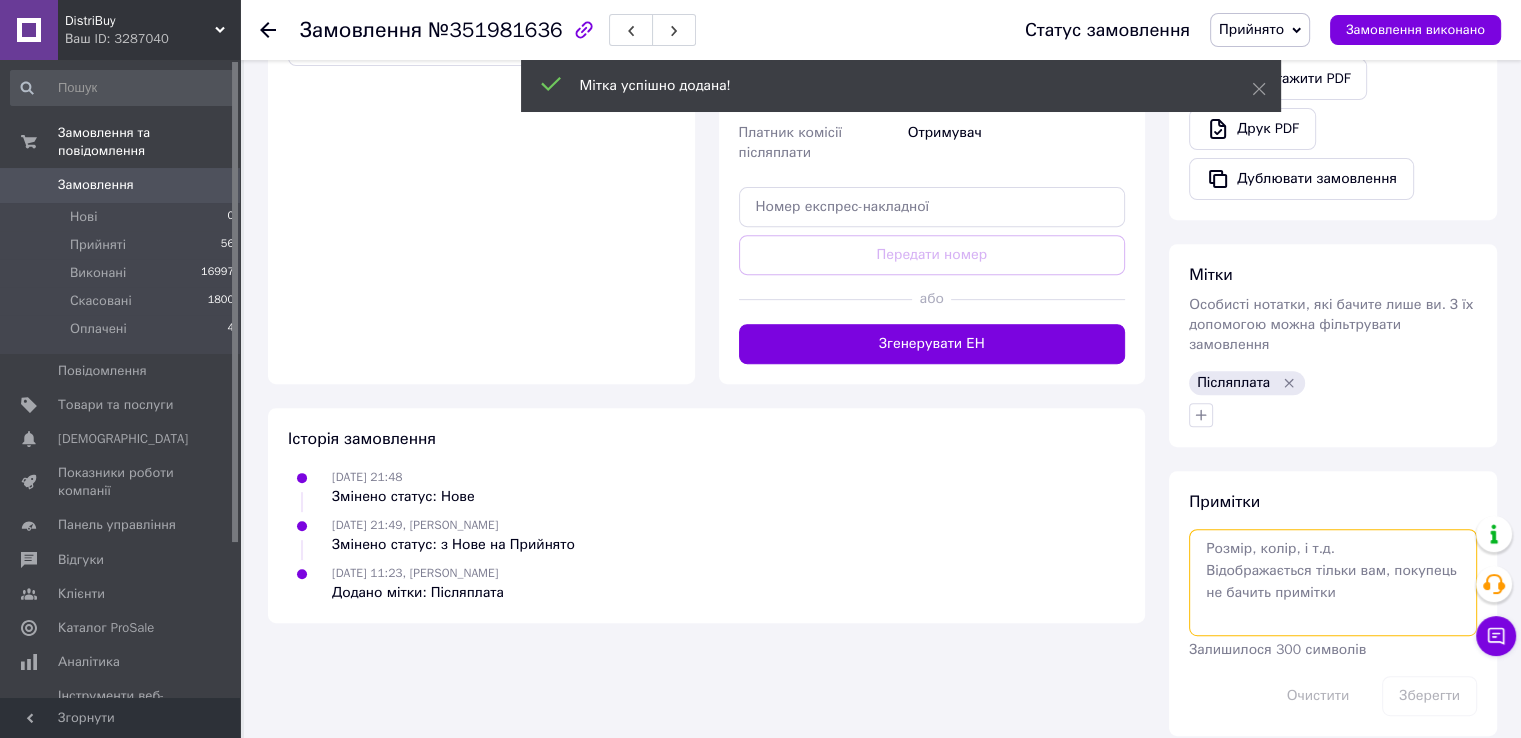click at bounding box center (1333, 582) 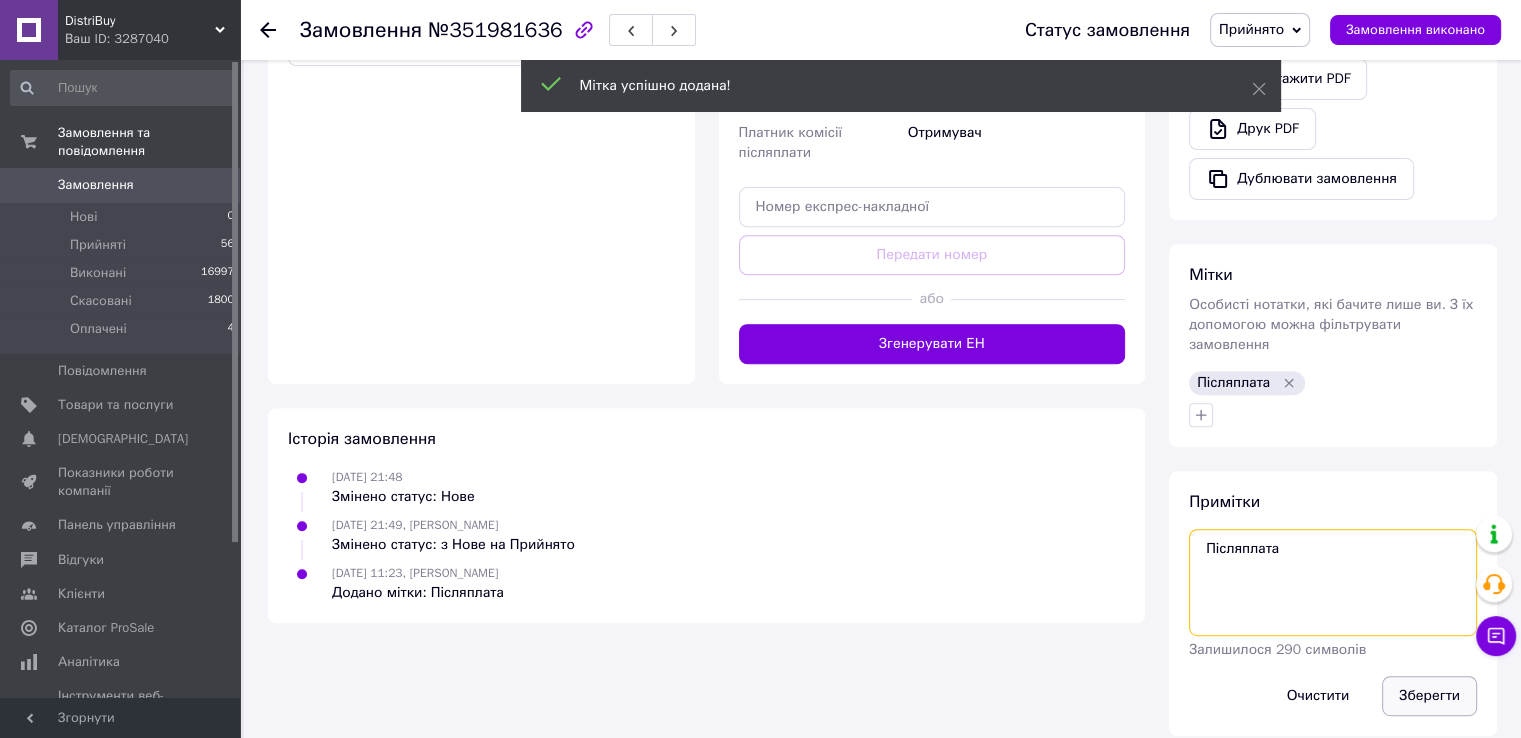 type on "Післяплата" 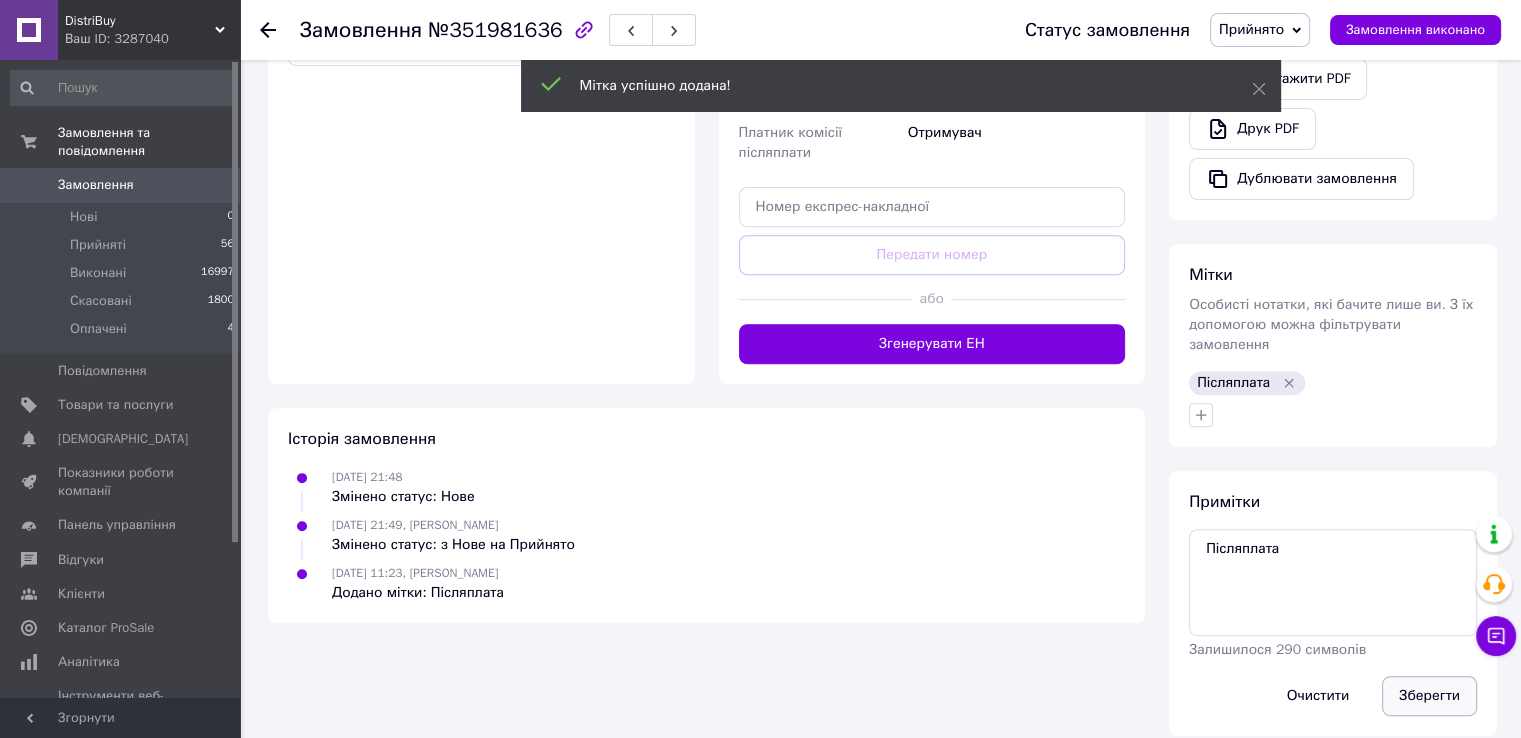 click on "Зберегти" at bounding box center (1429, 696) 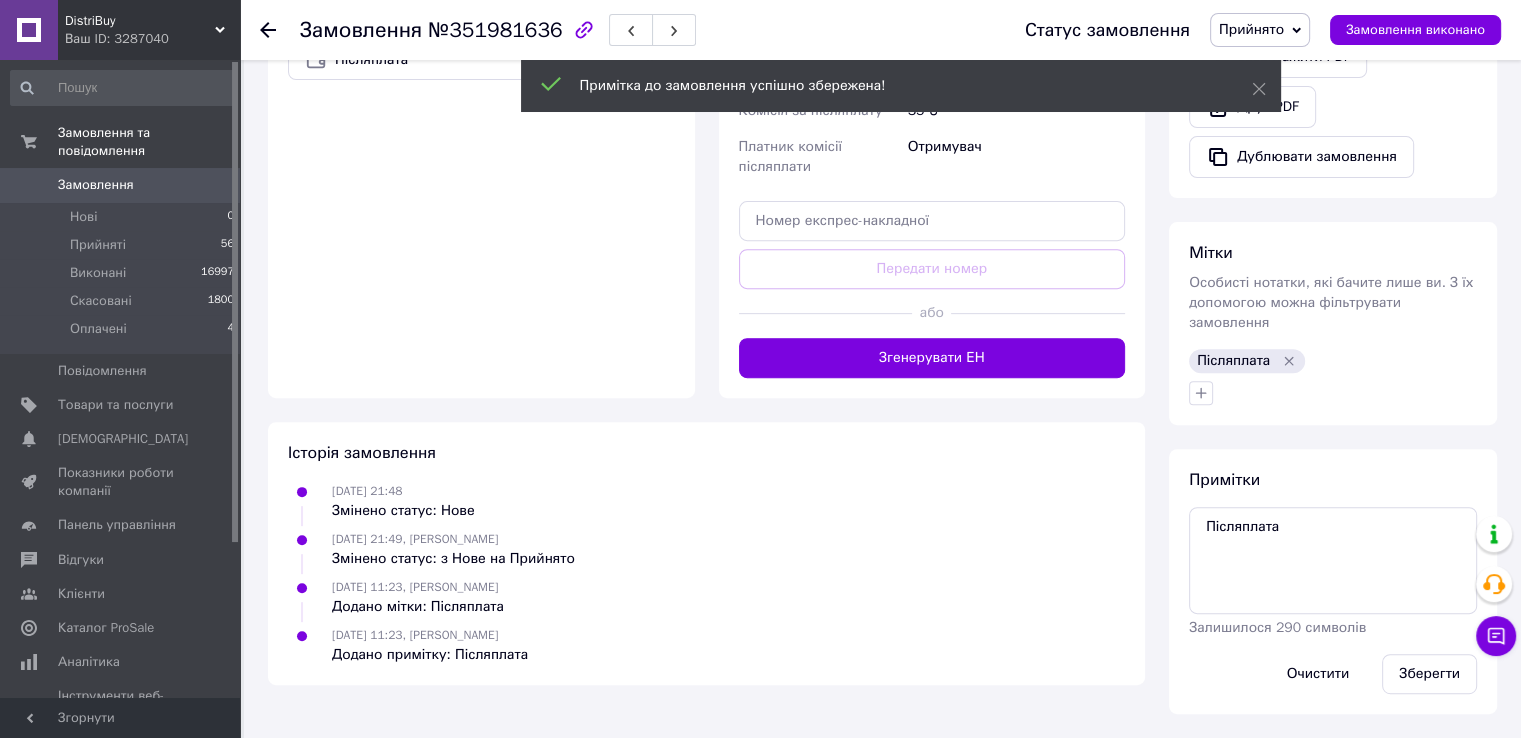 scroll, scrollTop: 699, scrollLeft: 0, axis: vertical 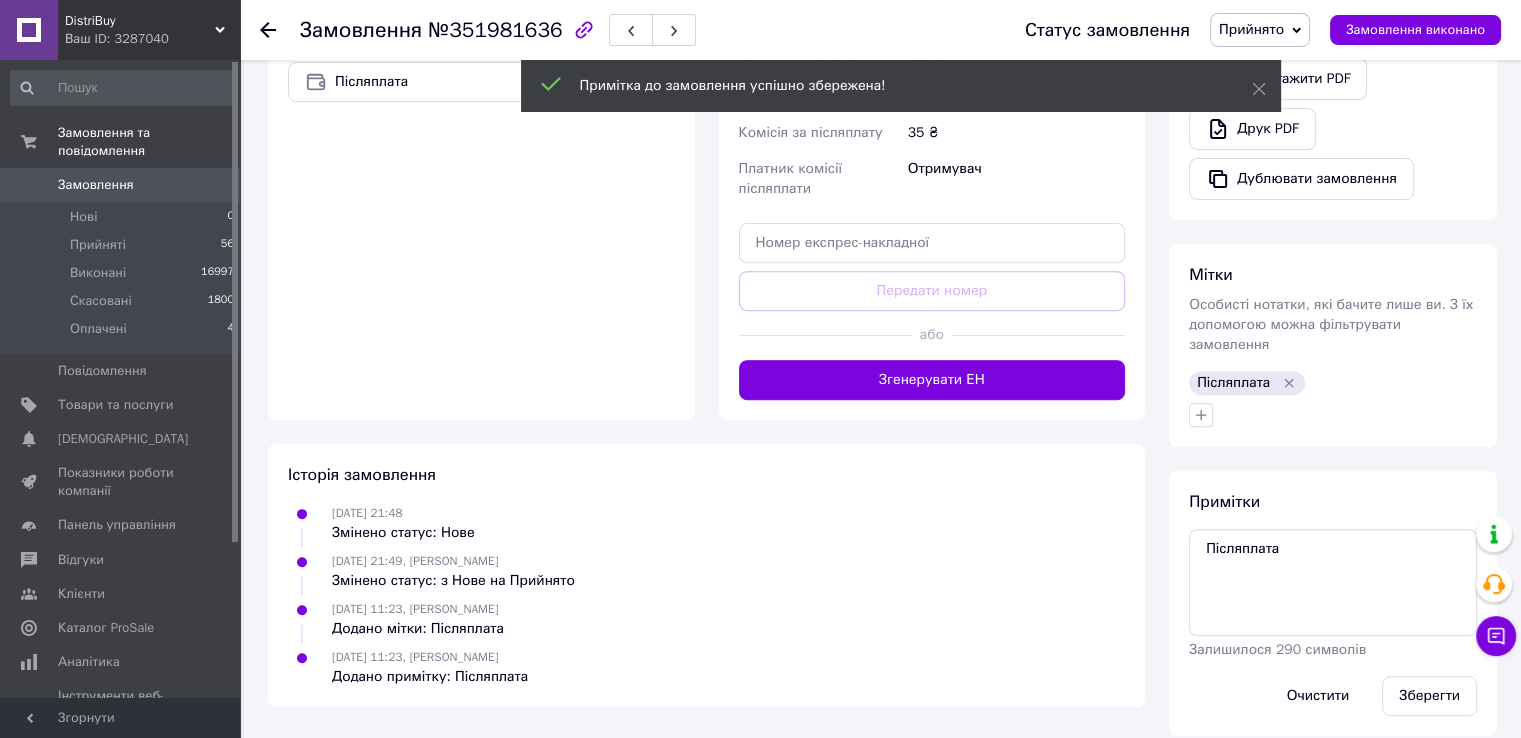 click on "Замовлення" at bounding box center (121, 185) 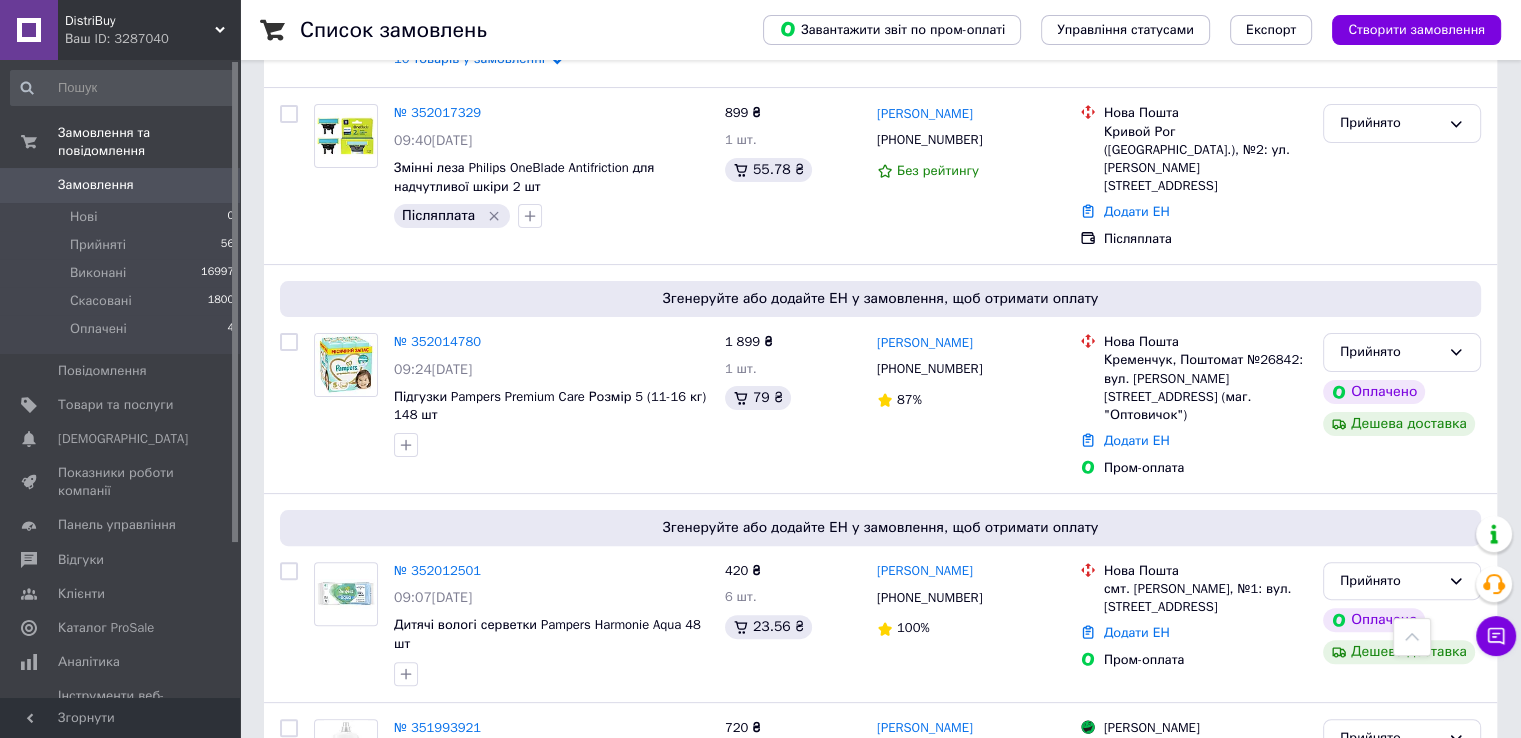 scroll, scrollTop: 0, scrollLeft: 0, axis: both 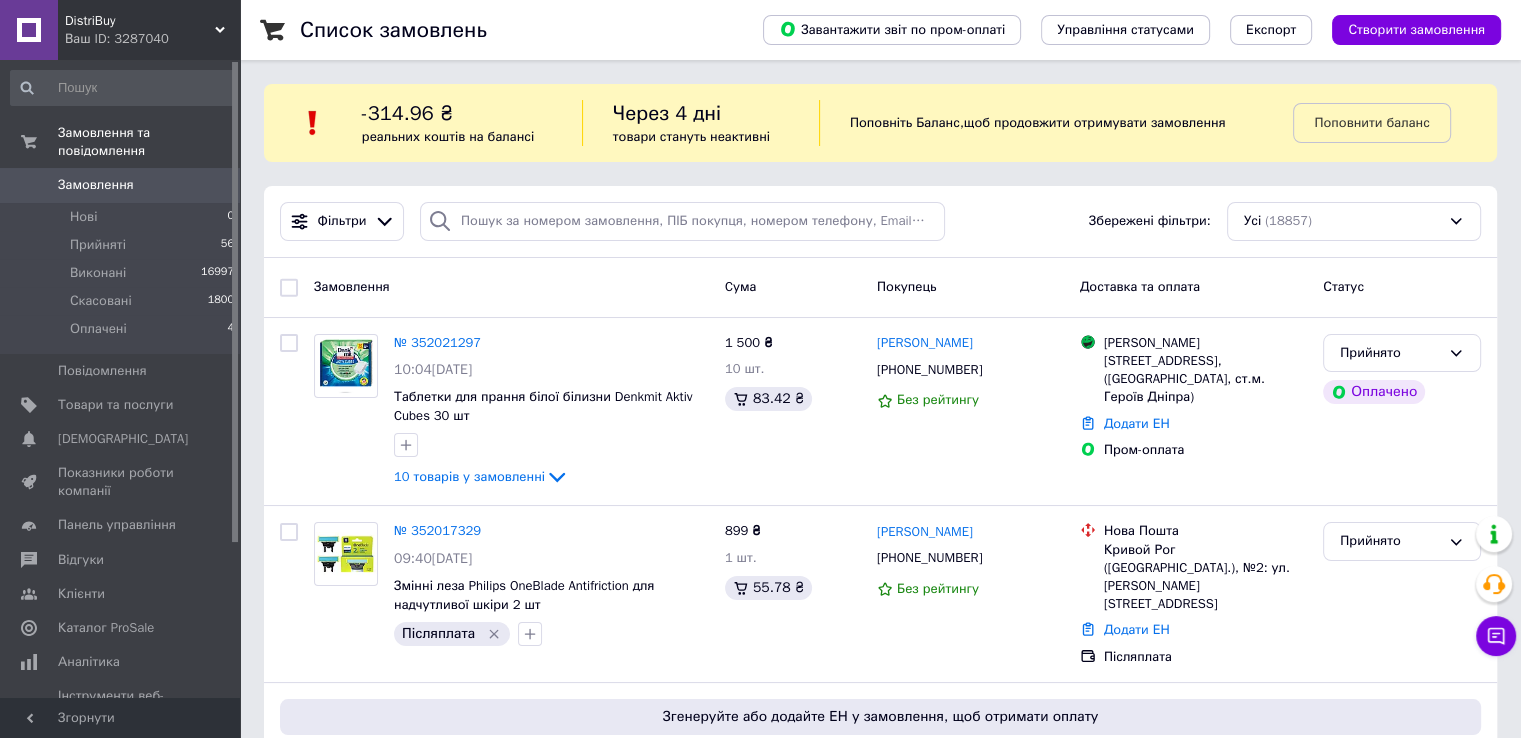 drag, startPoint x: 351, startPoint y: 108, endPoint x: 478, endPoint y: 110, distance: 127.01575 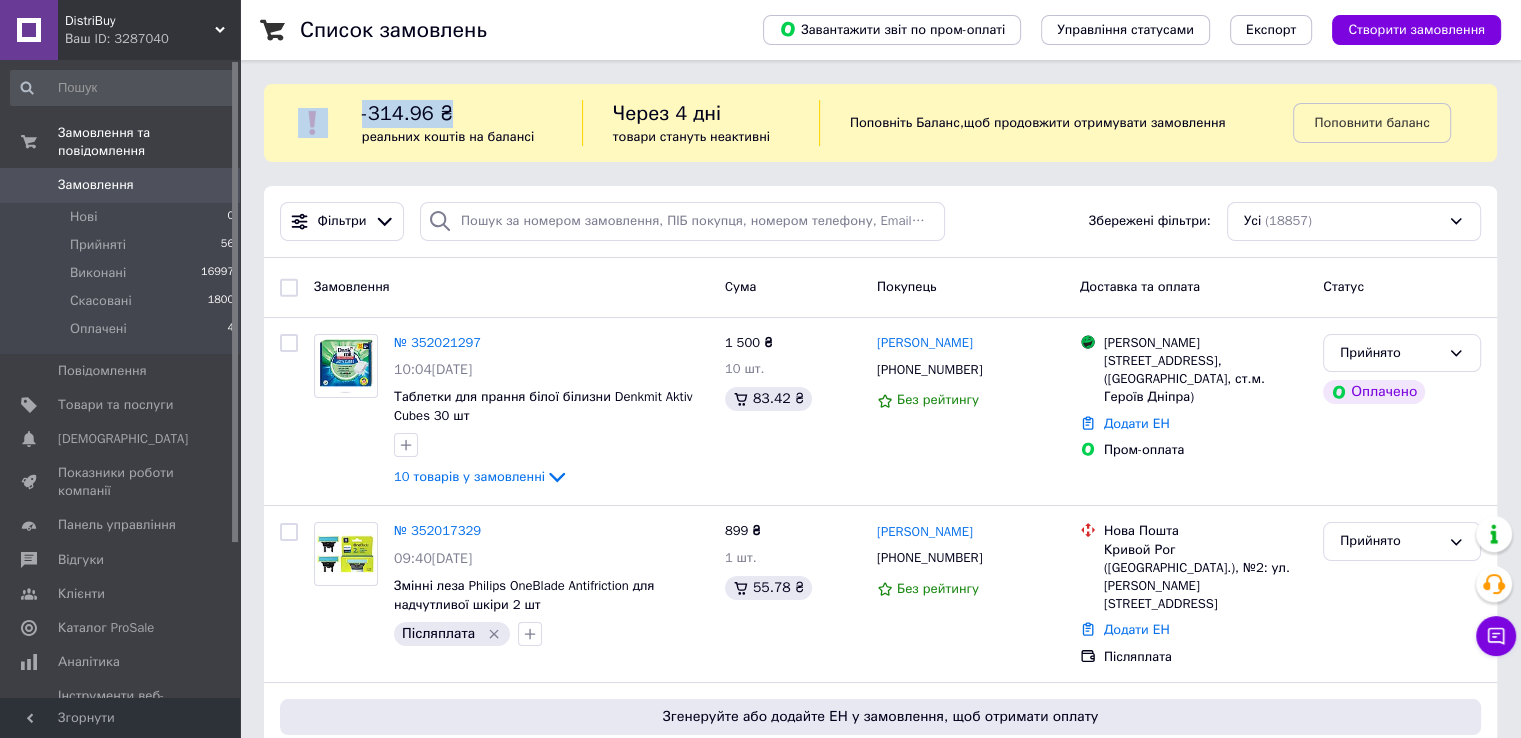 drag, startPoint x: 441, startPoint y: 113, endPoint x: 344, endPoint y: 114, distance: 97.00516 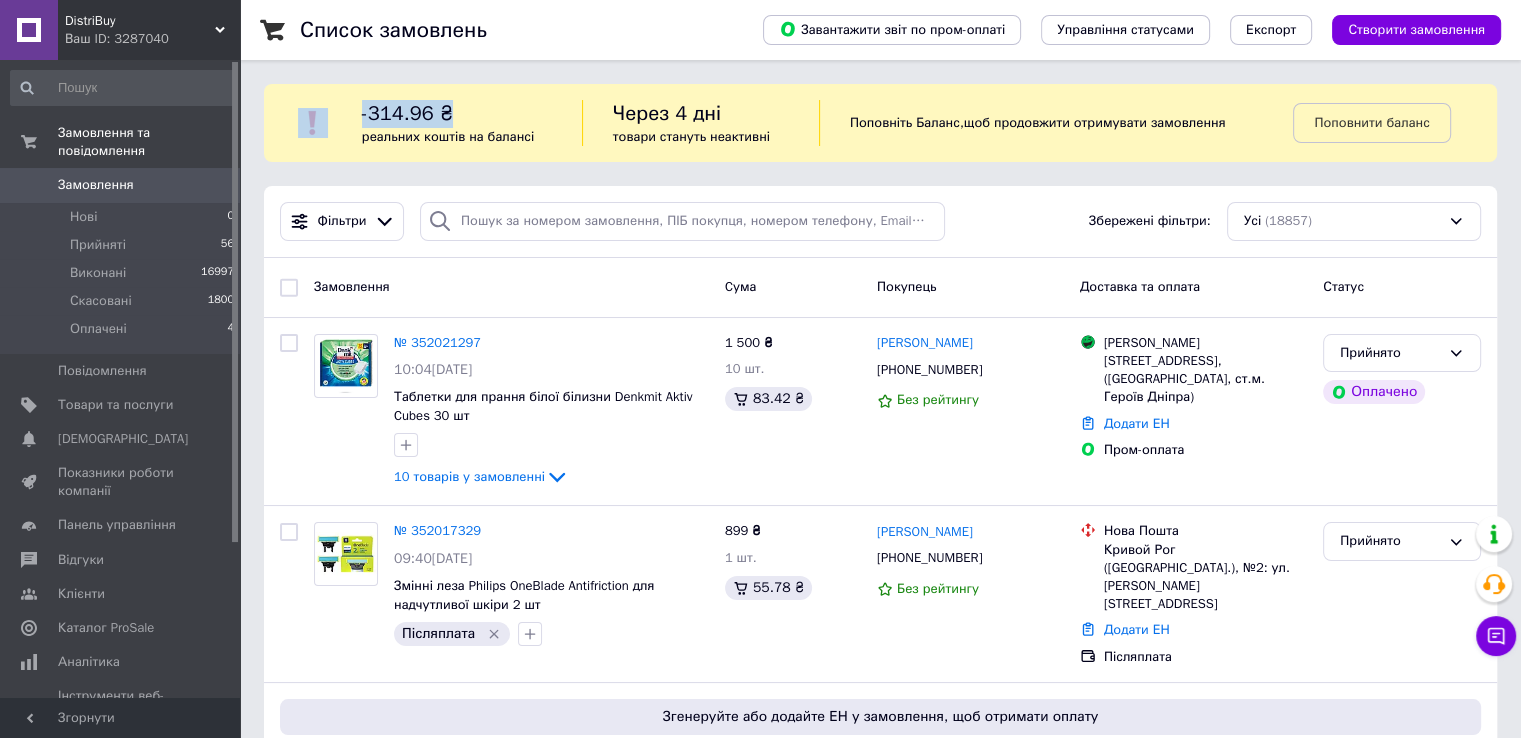 click on "-314.96 ₴ реальних коштів на балансі Через 4 дні товари стануть неактивні Поповніть Баланс ,  щоб продовжити отримувати замовлення Поповнити баланс" at bounding box center (880, 123) 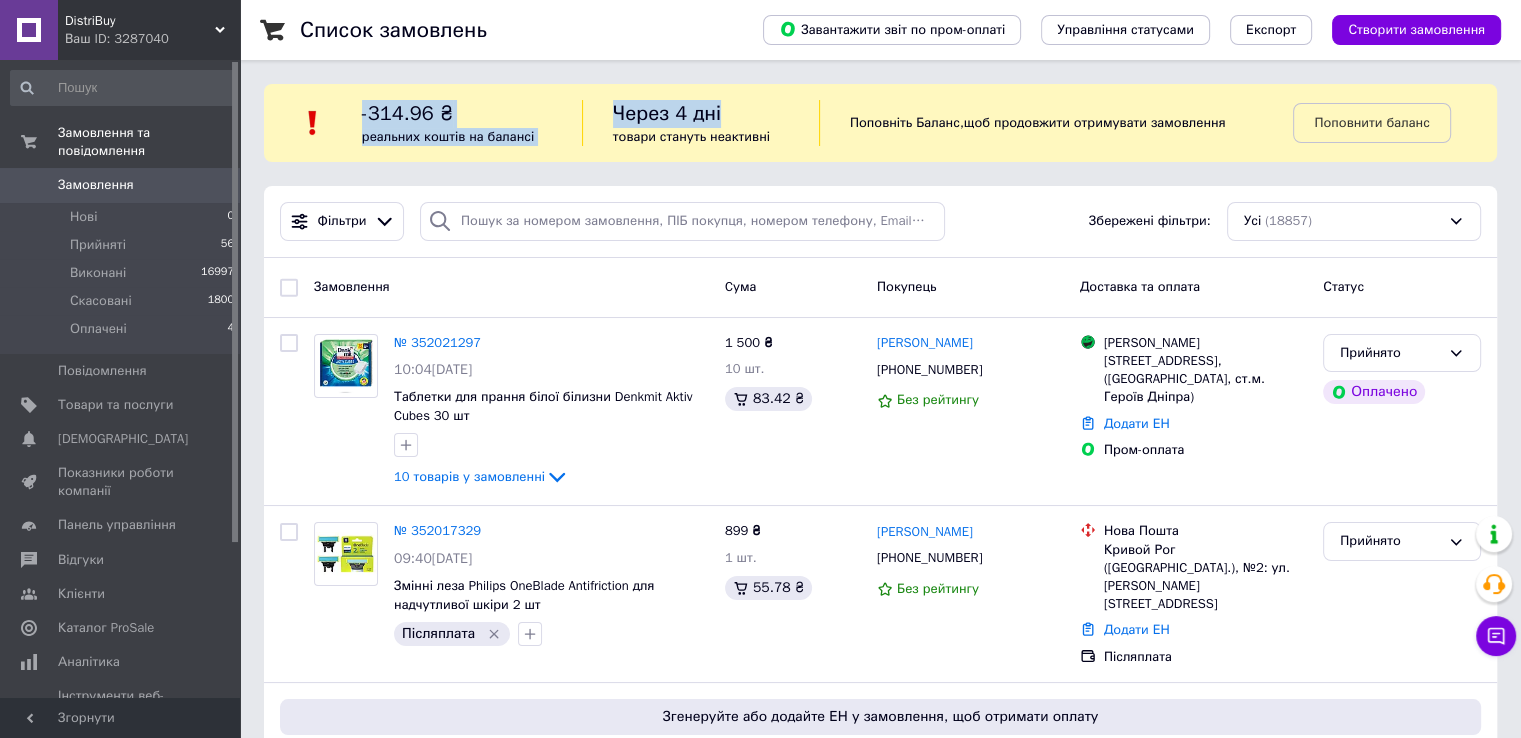 drag, startPoint x: 739, startPoint y: 105, endPoint x: 578, endPoint y: 107, distance: 161.01242 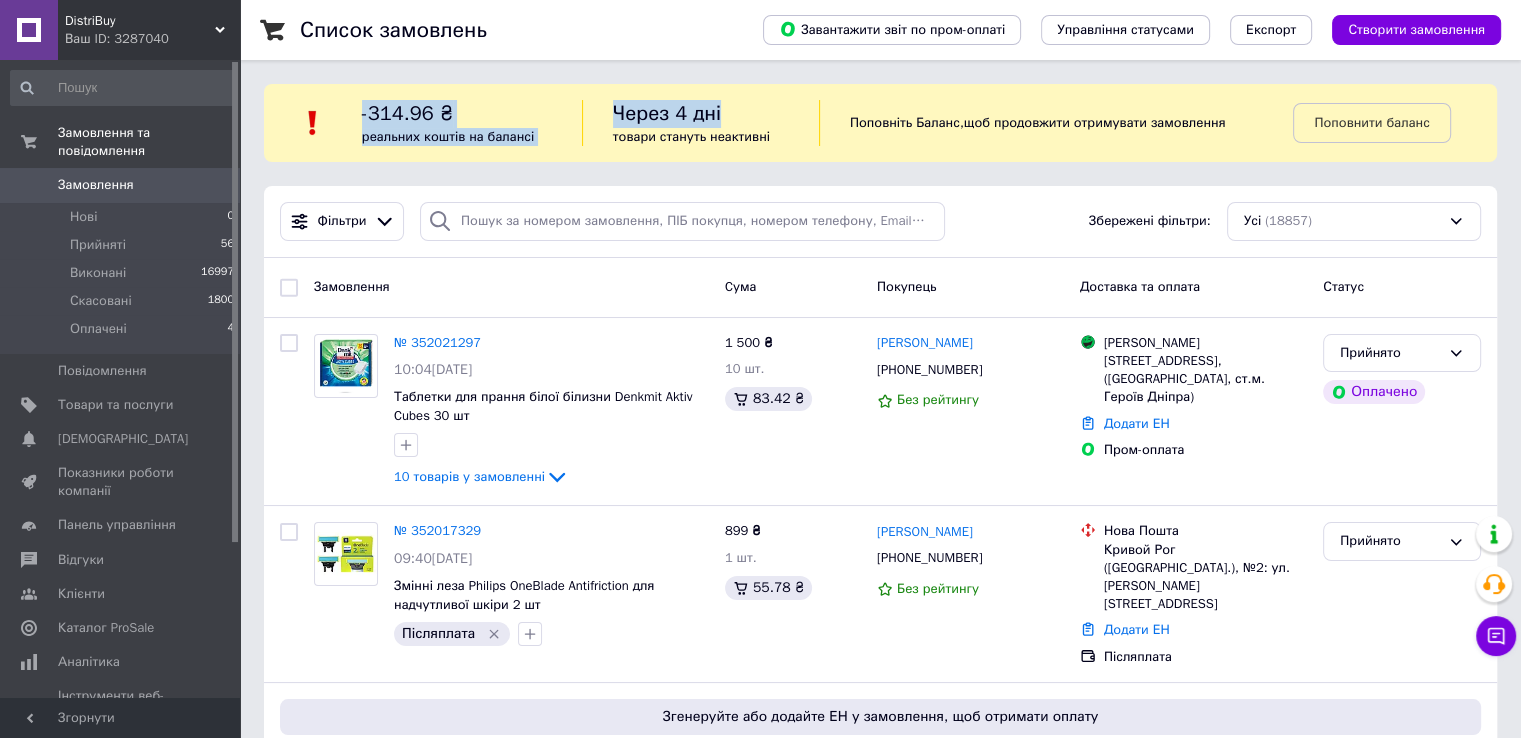 click on "-314.96 ₴ реальних коштів на балансі" at bounding box center (472, 123) 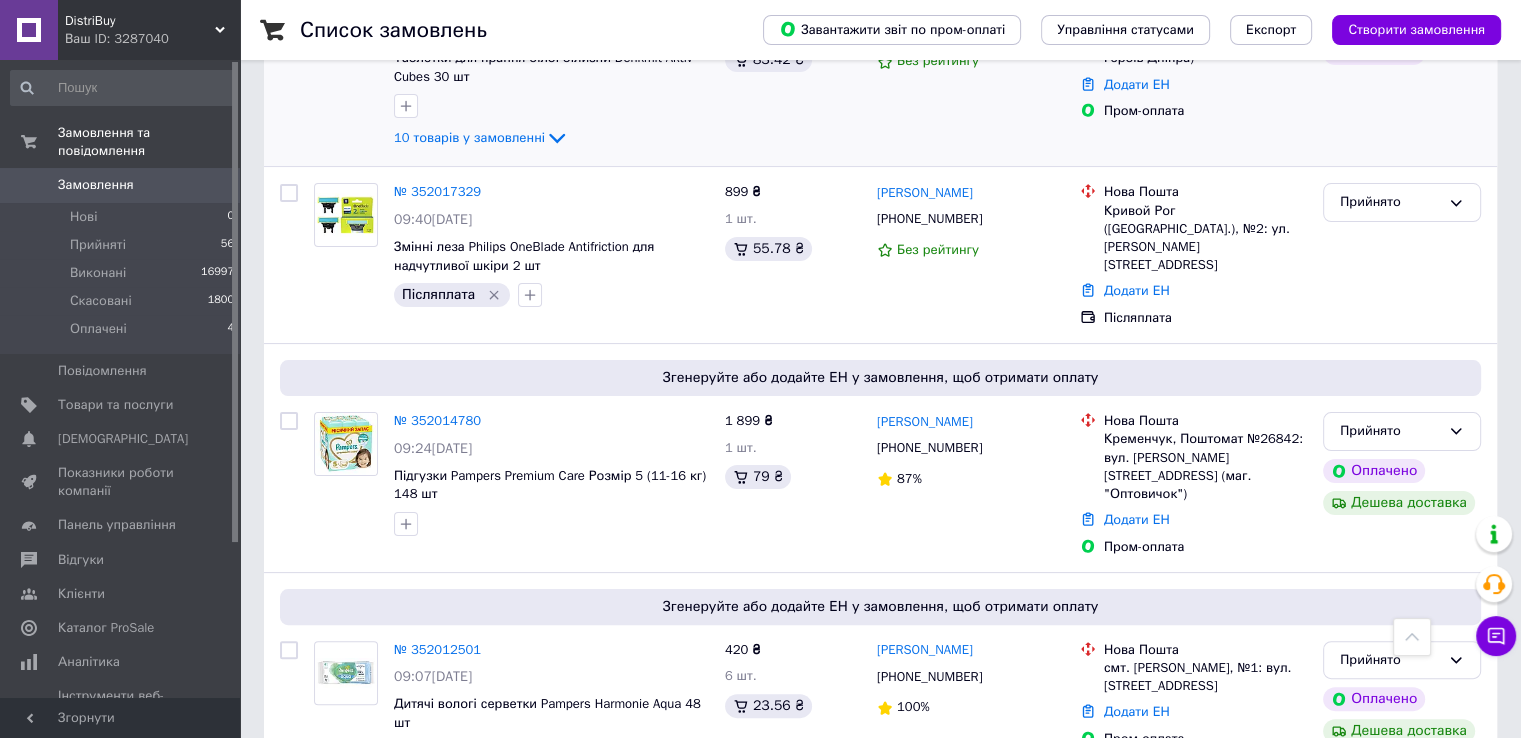 scroll, scrollTop: 0, scrollLeft: 0, axis: both 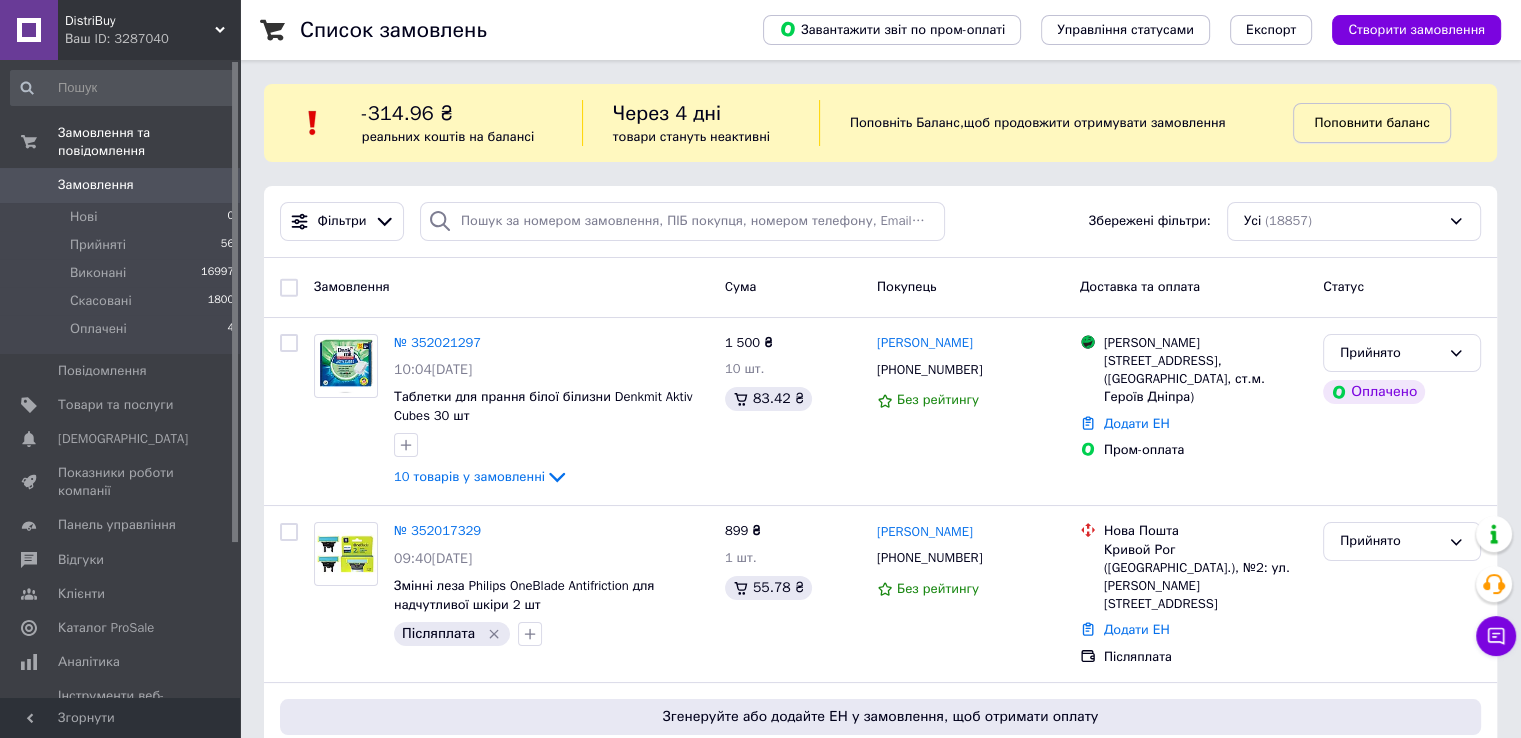 click on "Поповнити баланс" at bounding box center [1371, 123] 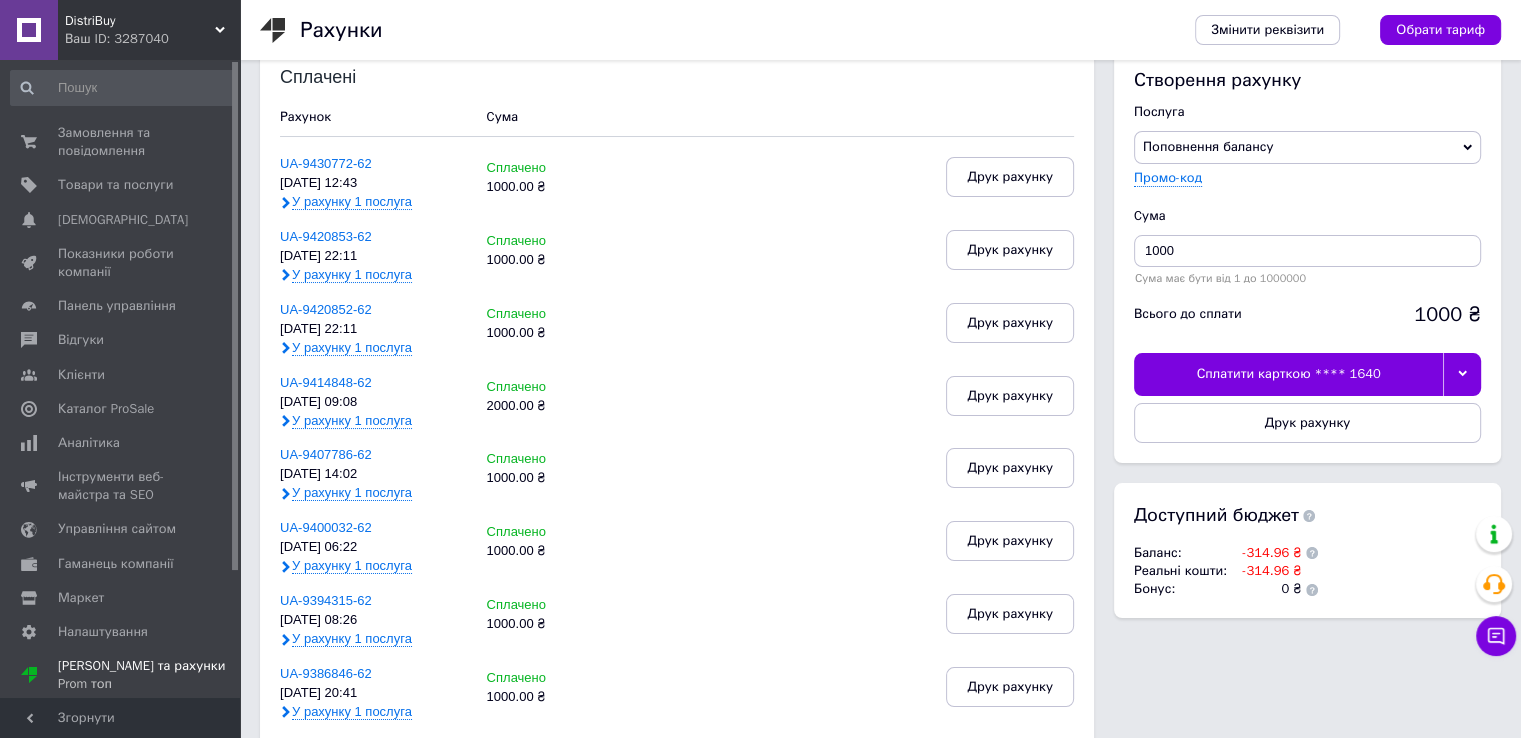 scroll, scrollTop: 0, scrollLeft: 0, axis: both 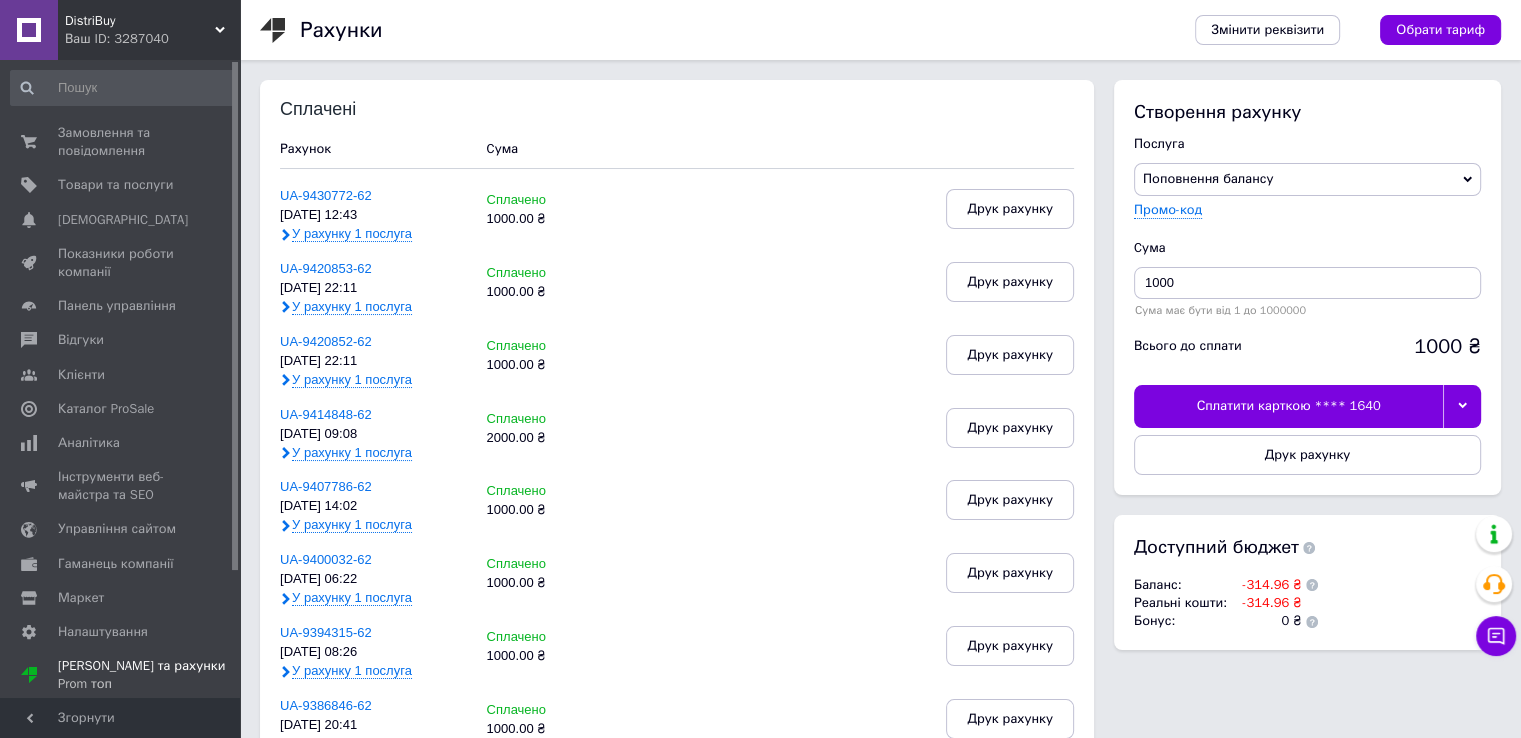 click 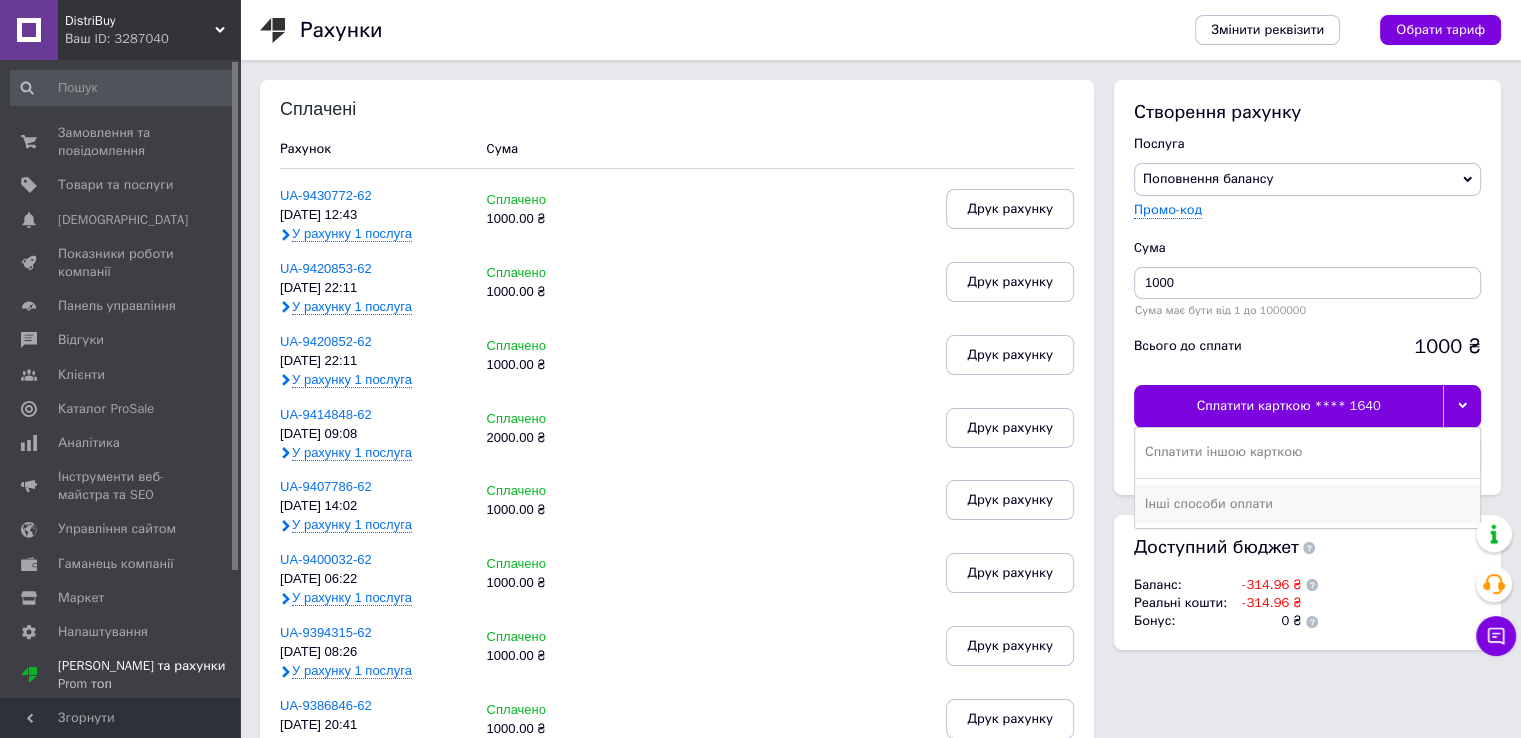 click on "Інші способи оплати" at bounding box center [1307, 504] 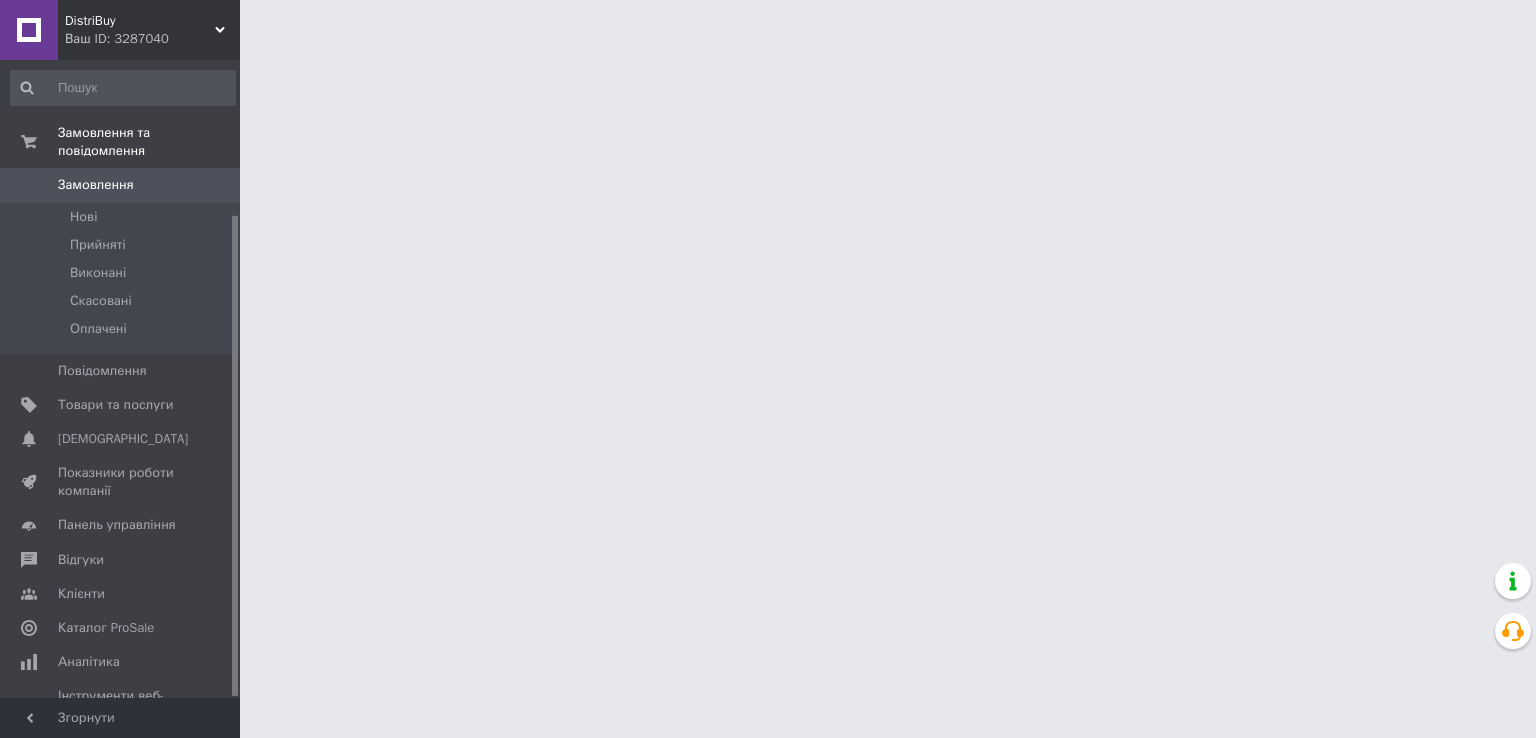 scroll, scrollTop: 0, scrollLeft: 0, axis: both 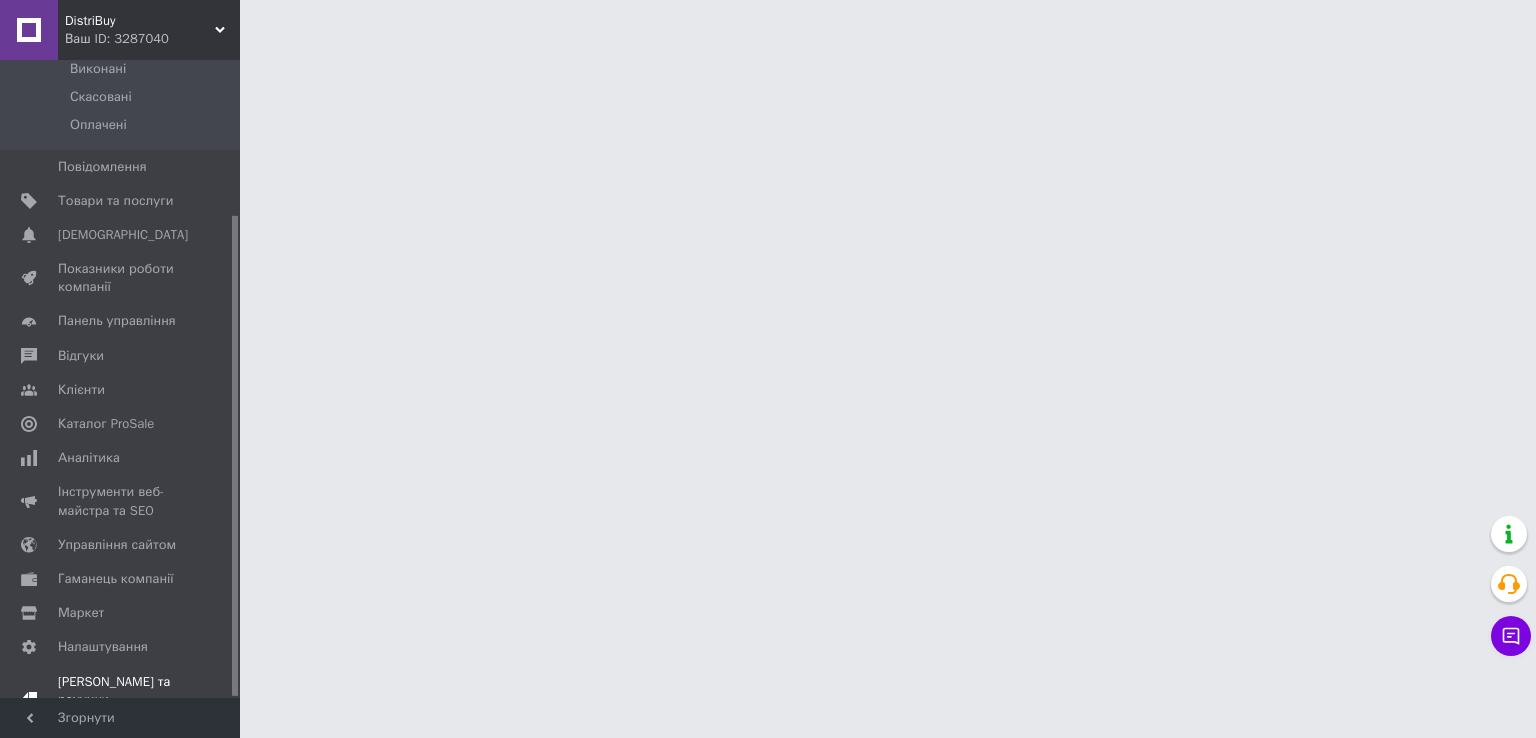 click on "[PERSON_NAME] та рахунки Prom топ" at bounding box center [123, 700] 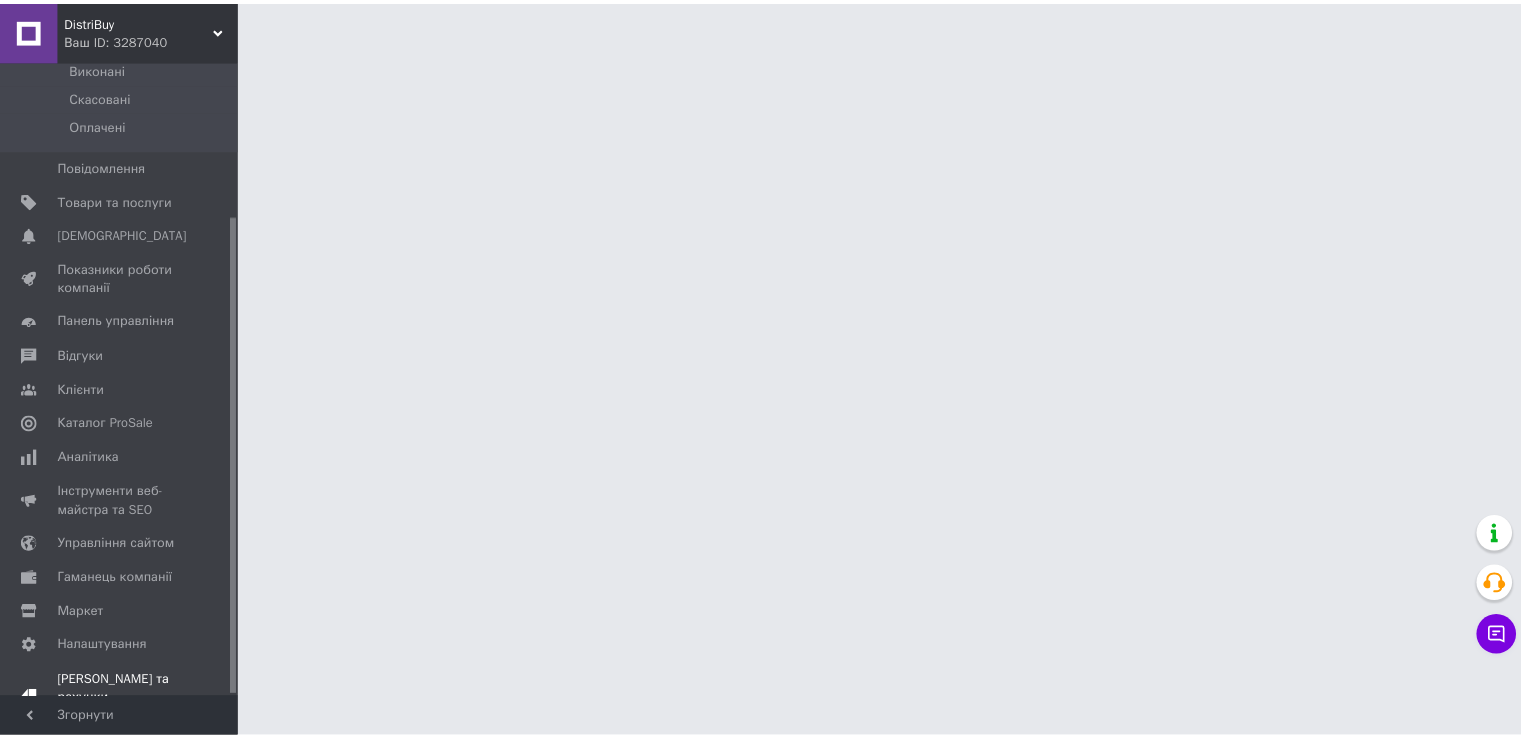 scroll, scrollTop: 158, scrollLeft: 0, axis: vertical 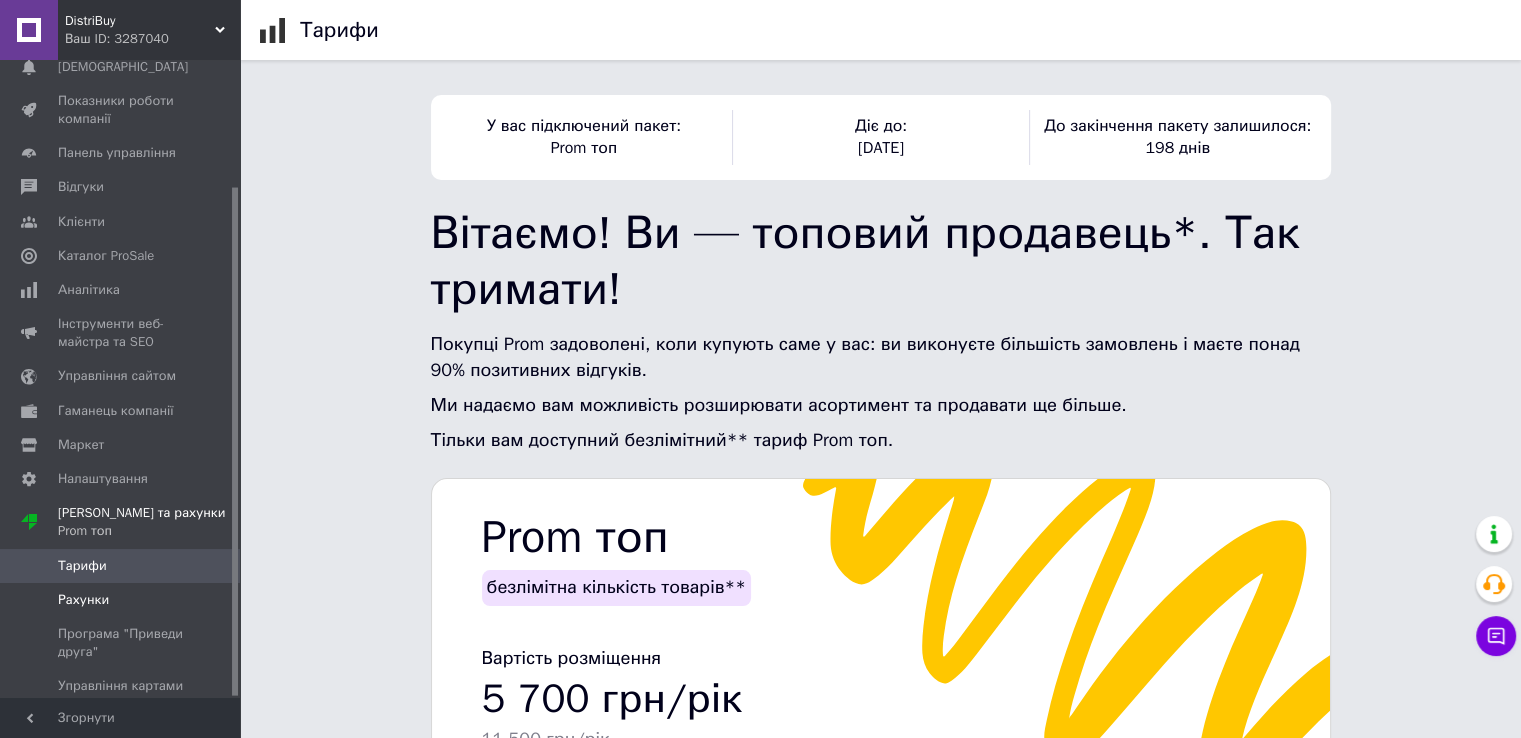 click on "Рахунки" at bounding box center (121, 600) 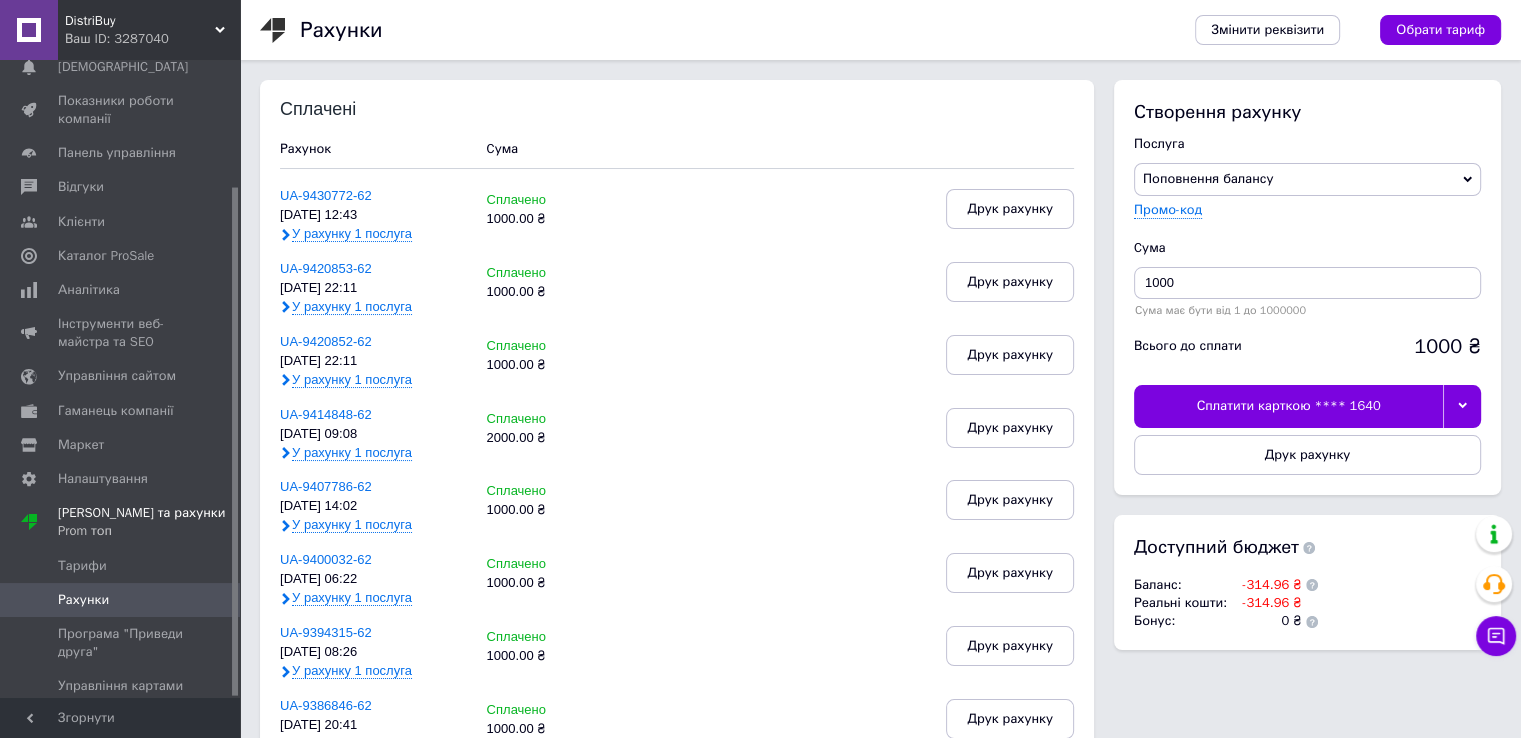 click on "Сплатити карткою  **** 1640" at bounding box center (1288, 406) 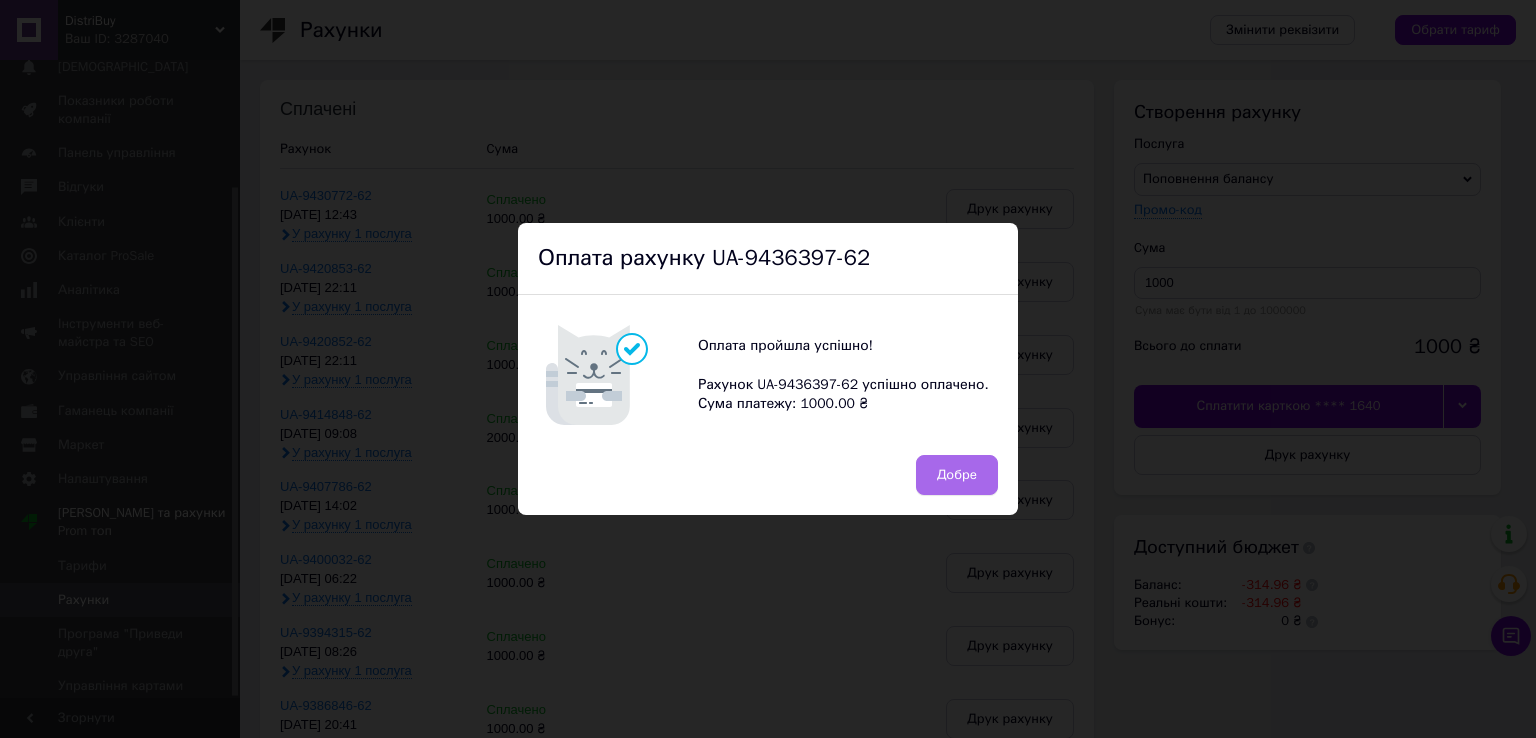 click on "Добре" at bounding box center [957, 475] 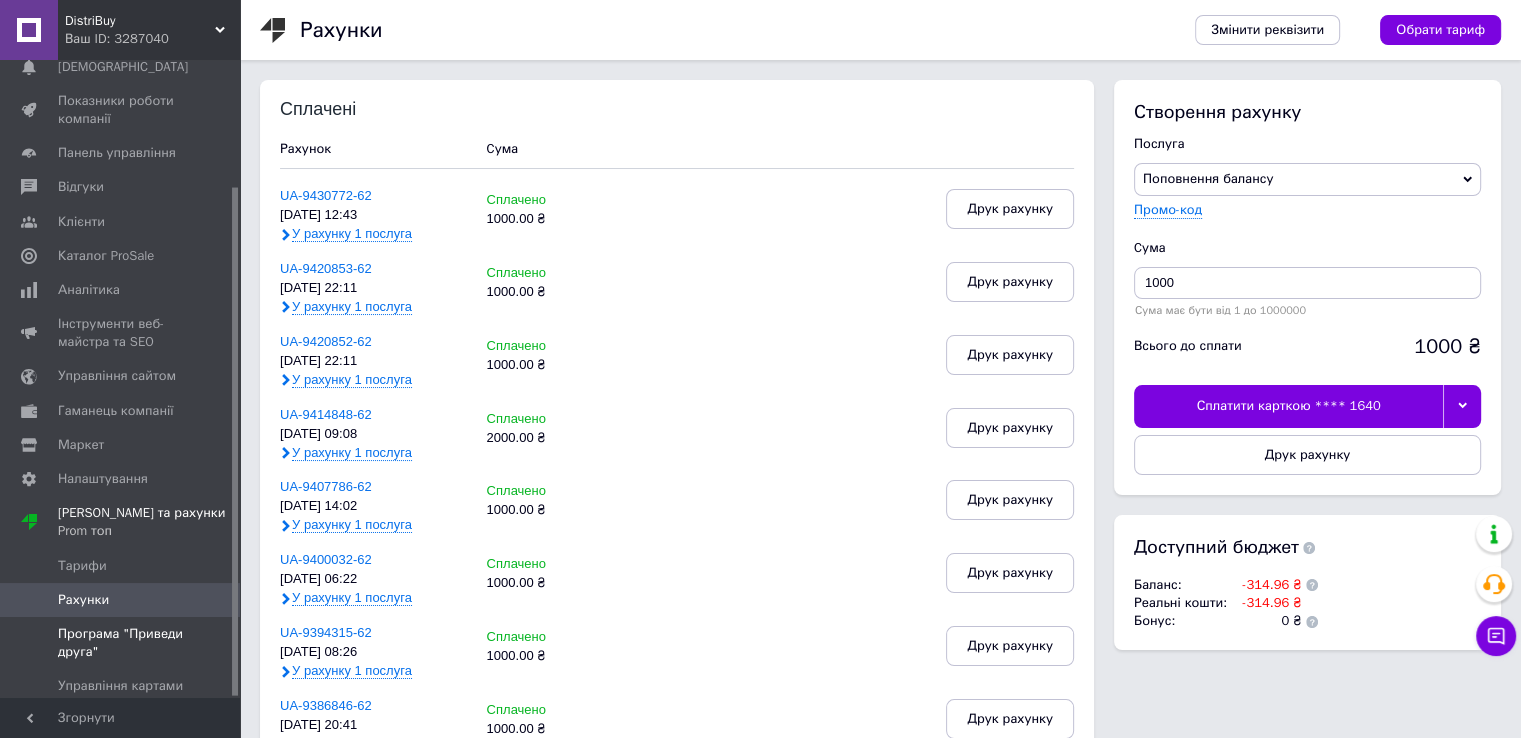 scroll, scrollTop: 215, scrollLeft: 0, axis: vertical 